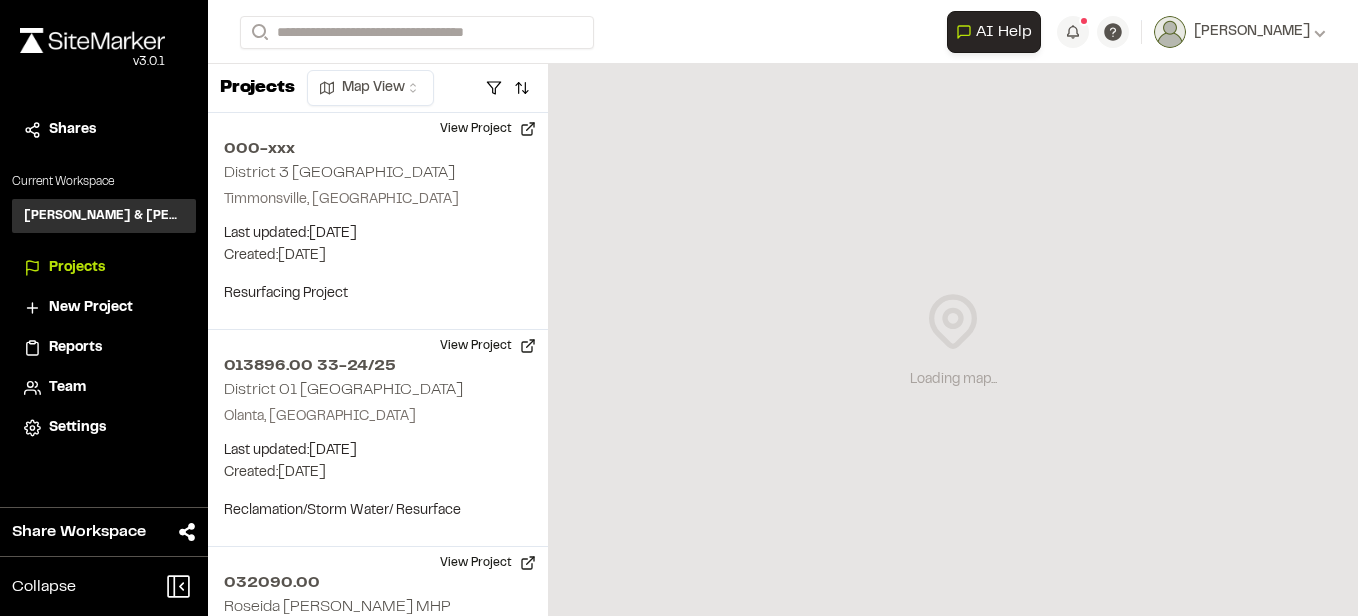 scroll, scrollTop: 0, scrollLeft: 0, axis: both 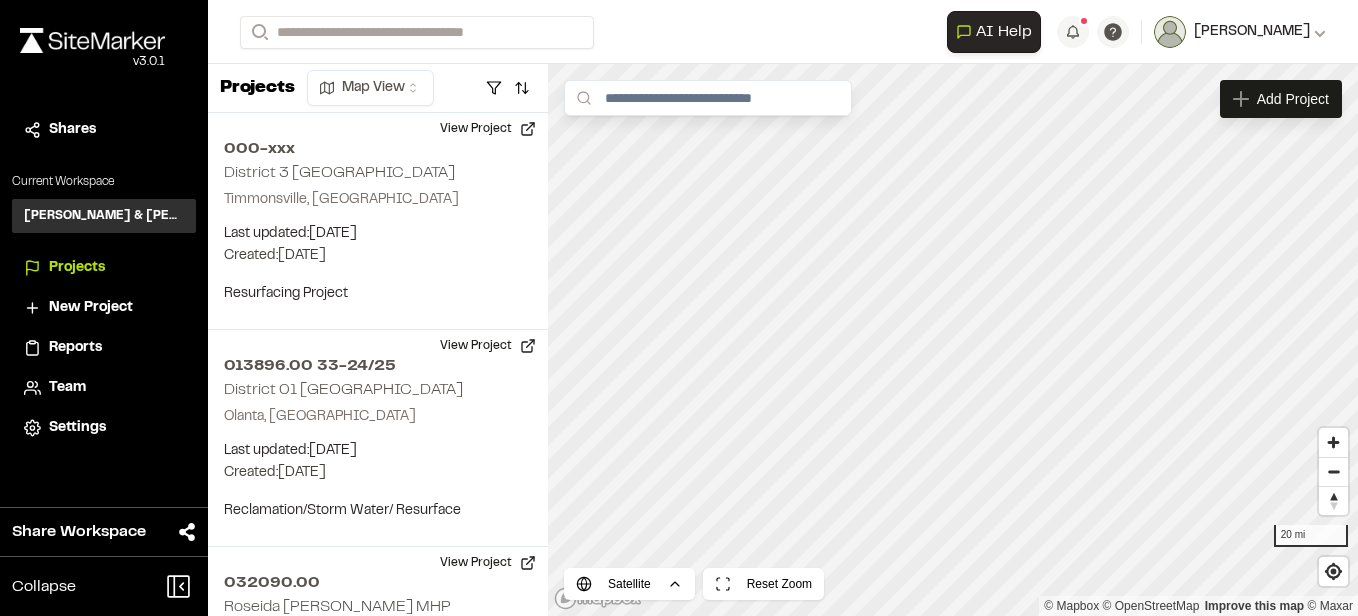 click on "[PERSON_NAME]" at bounding box center [1256, 32] 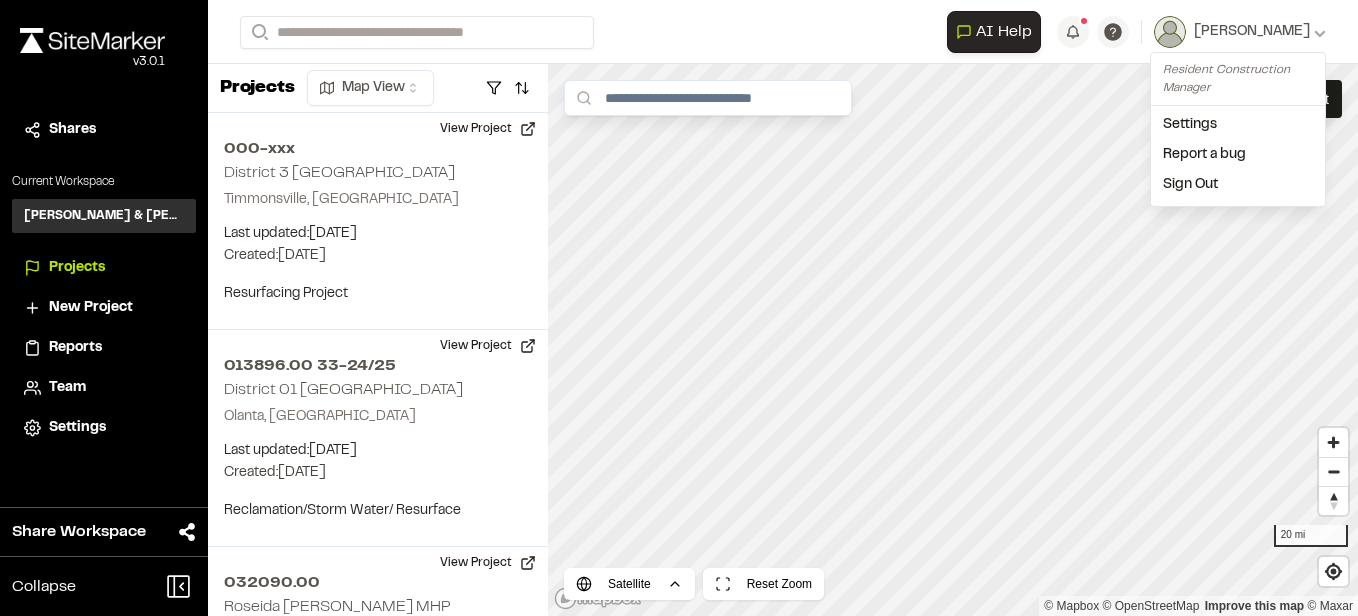 click on "Resident Construction Manager" at bounding box center [1238, 79] 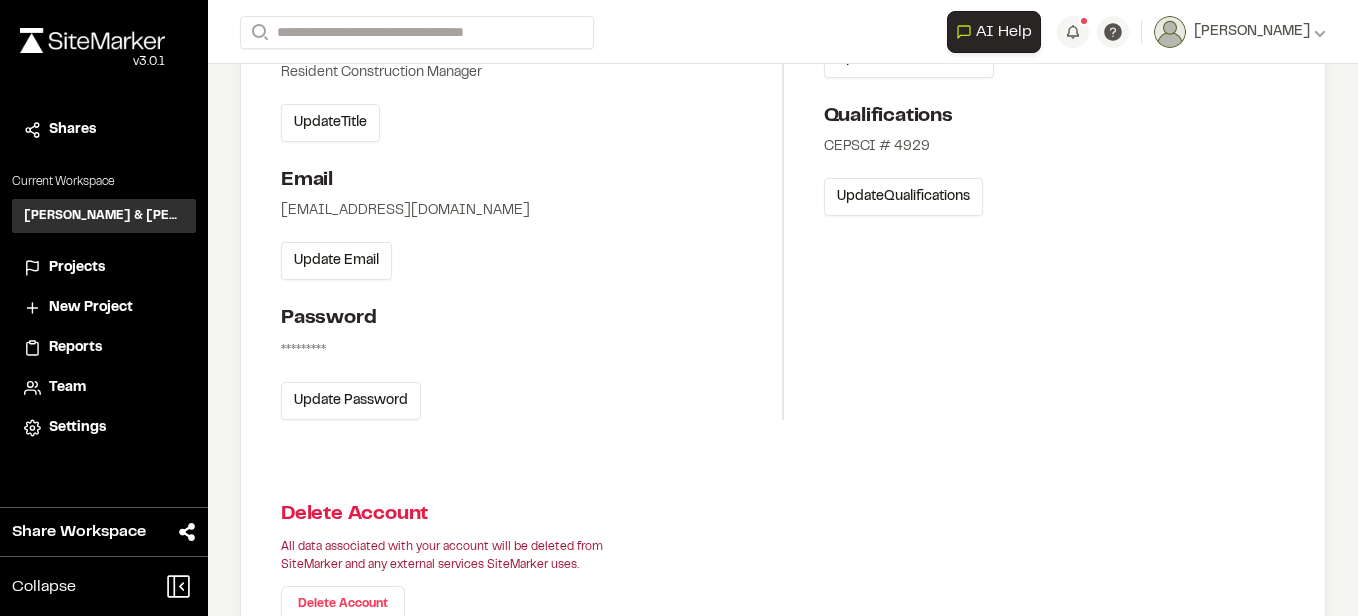 scroll, scrollTop: 400, scrollLeft: 0, axis: vertical 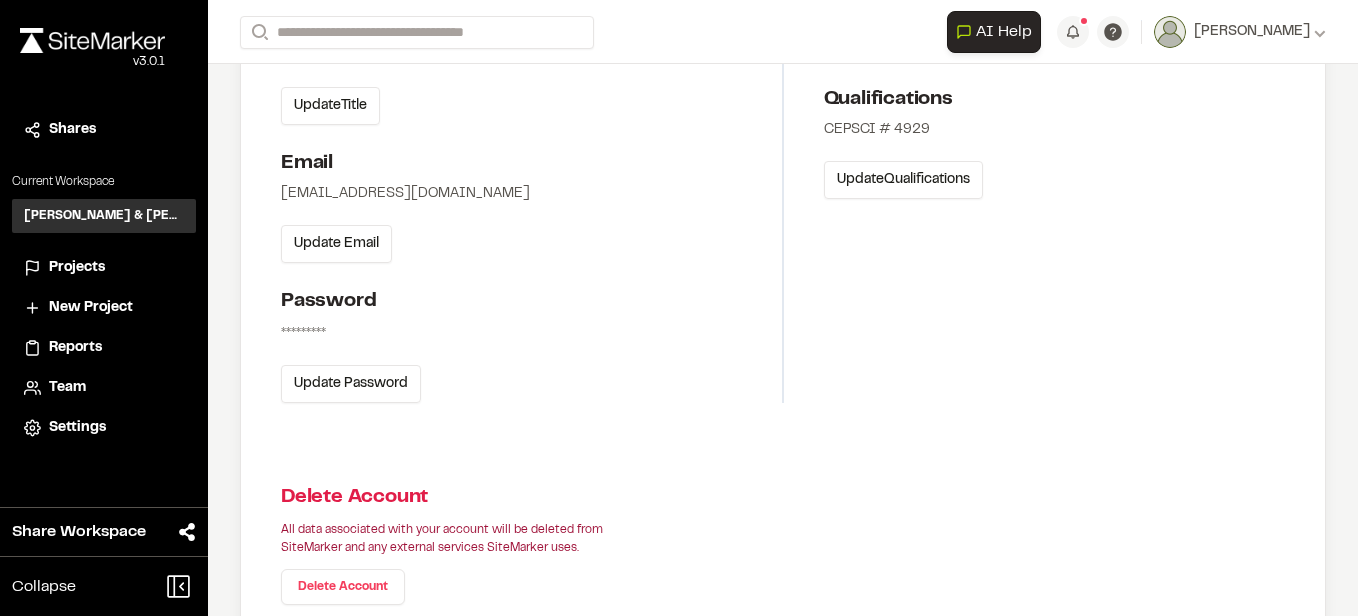 click on "*********" at bounding box center (303, 334) 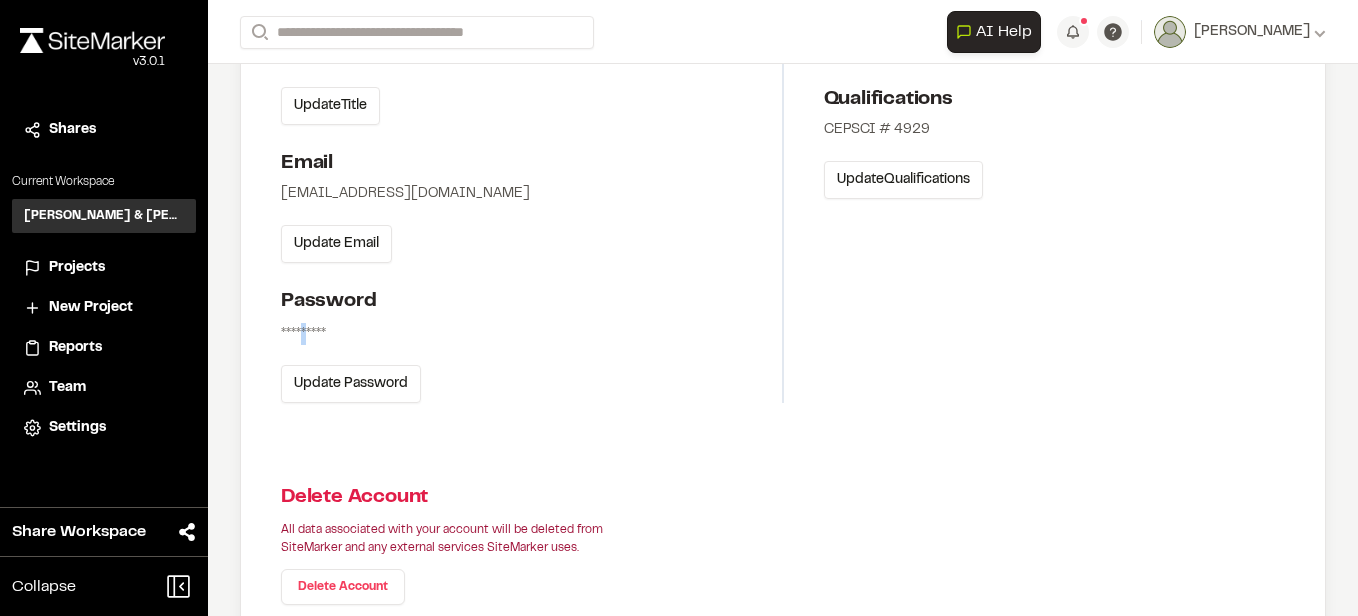 click on "*********" at bounding box center (303, 334) 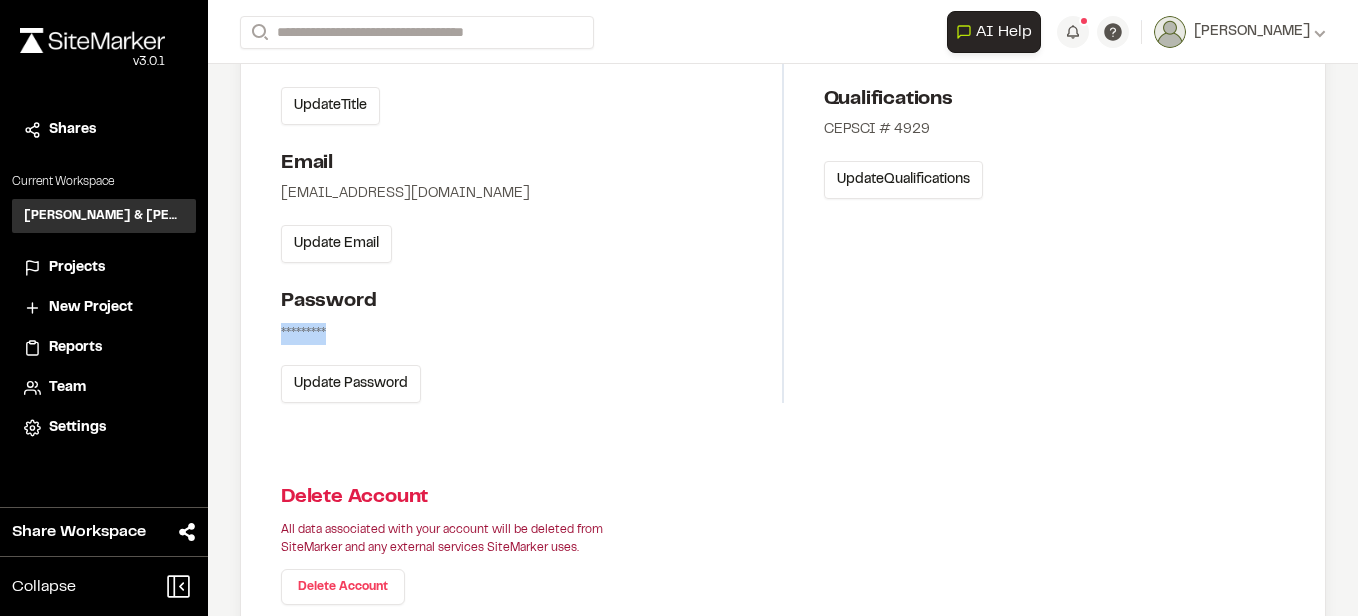 click on "*********" at bounding box center [303, 334] 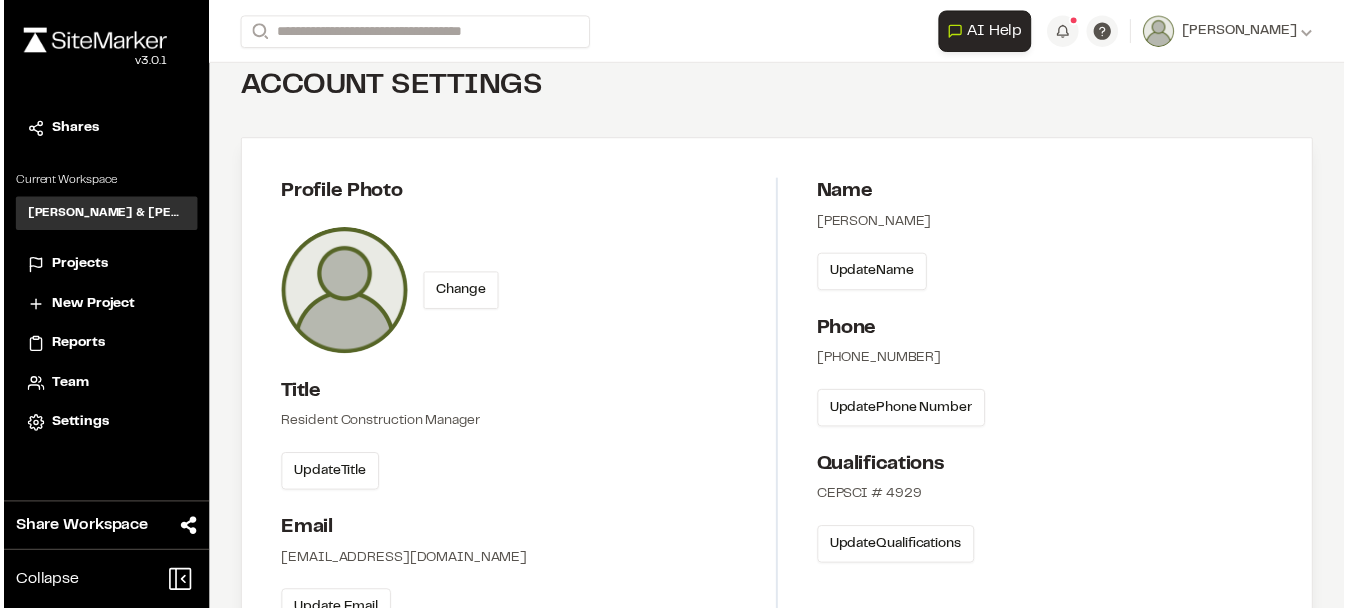 scroll, scrollTop: 0, scrollLeft: 0, axis: both 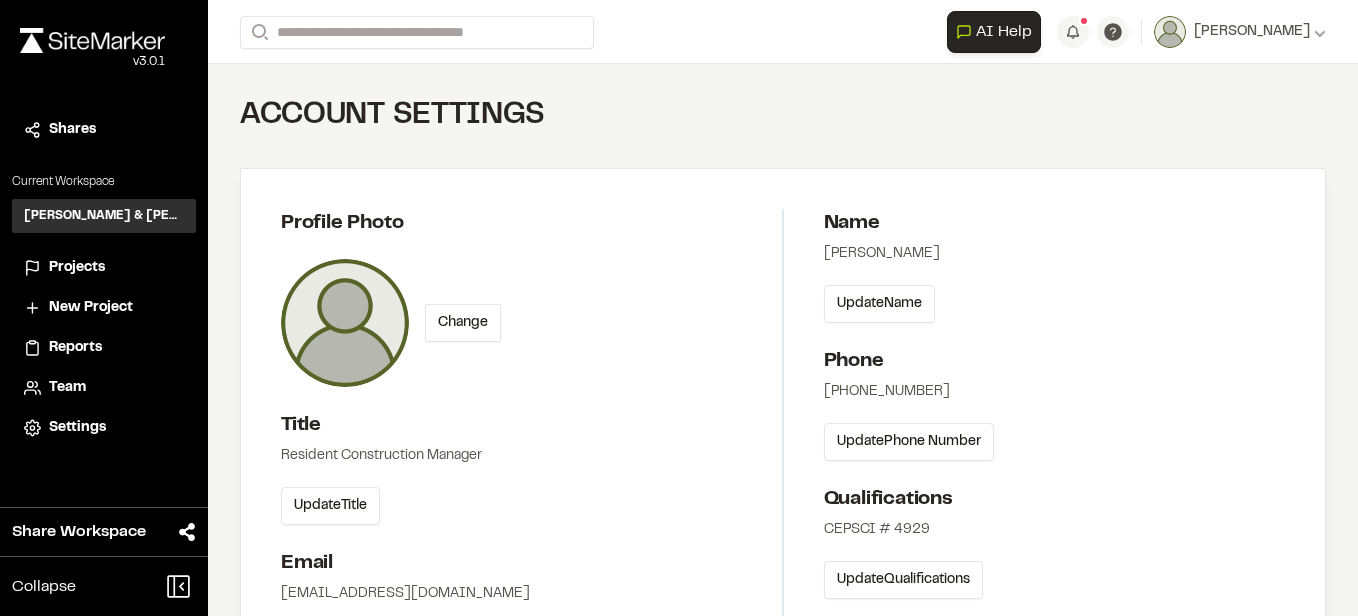 click on "Projects" at bounding box center [77, 268] 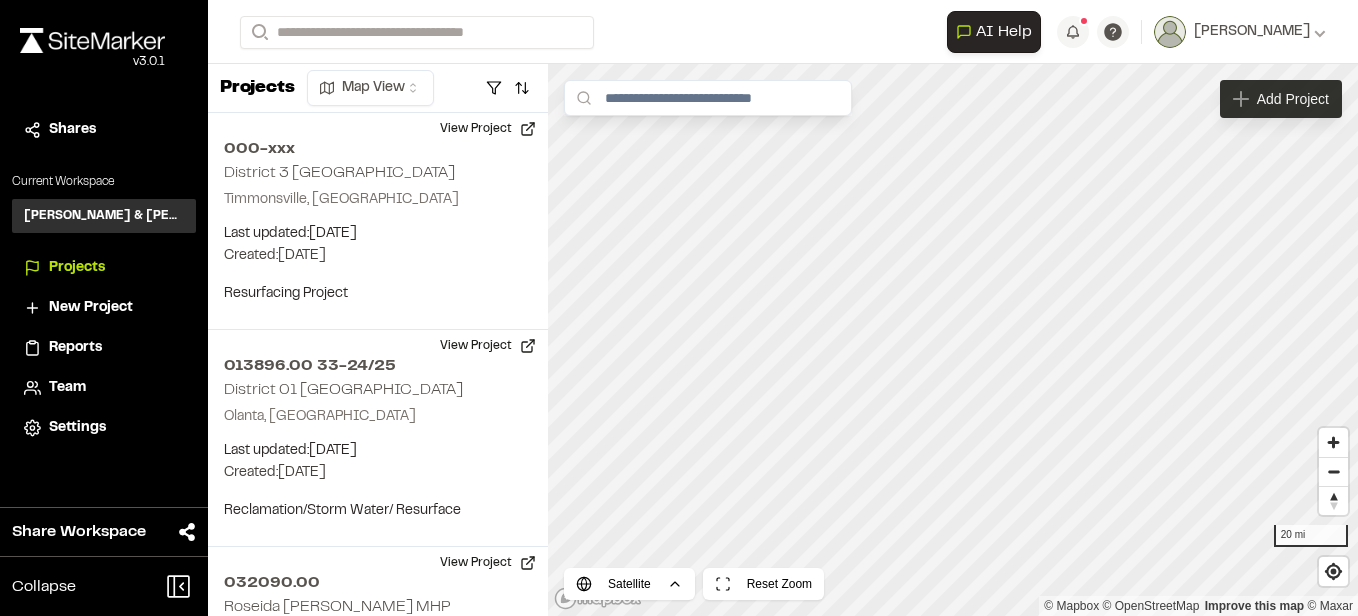 click on "Add Project" at bounding box center [1281, 99] 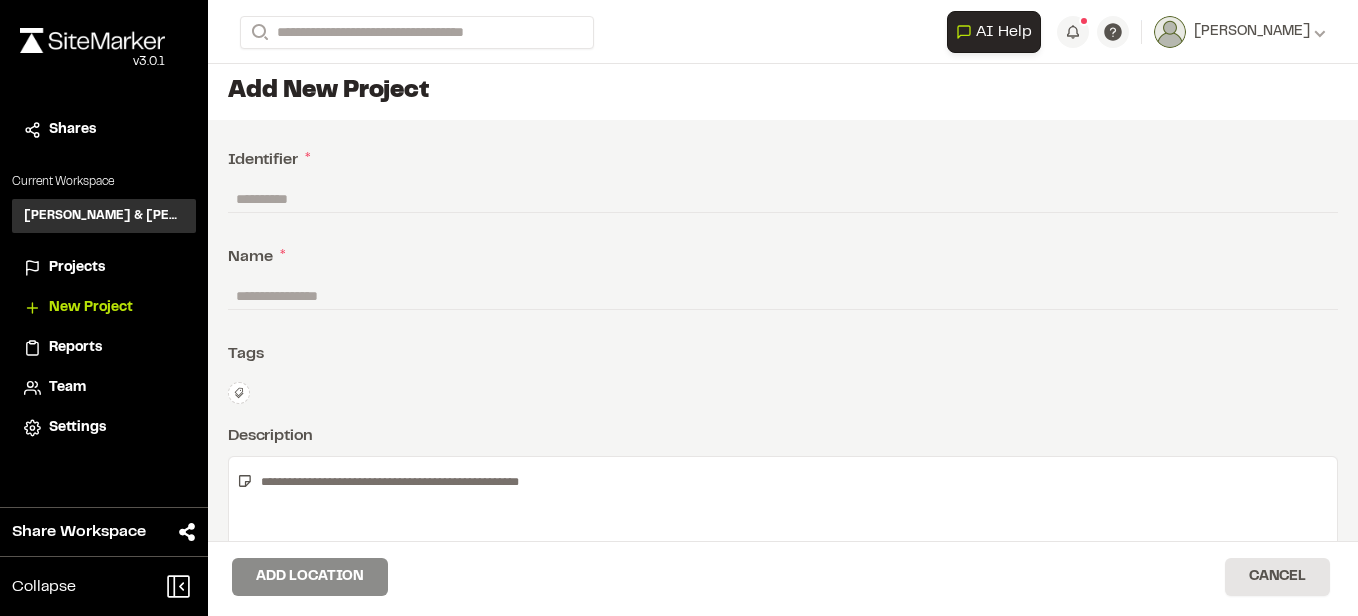 click at bounding box center (783, 199) 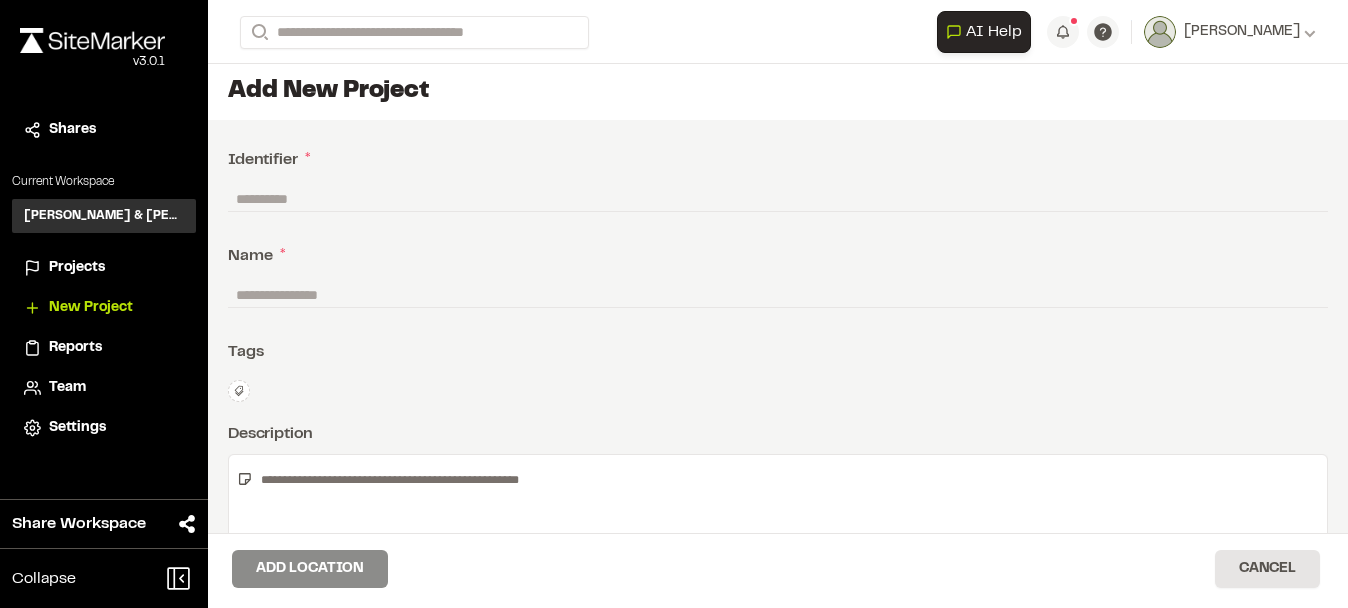 click at bounding box center (778, 199) 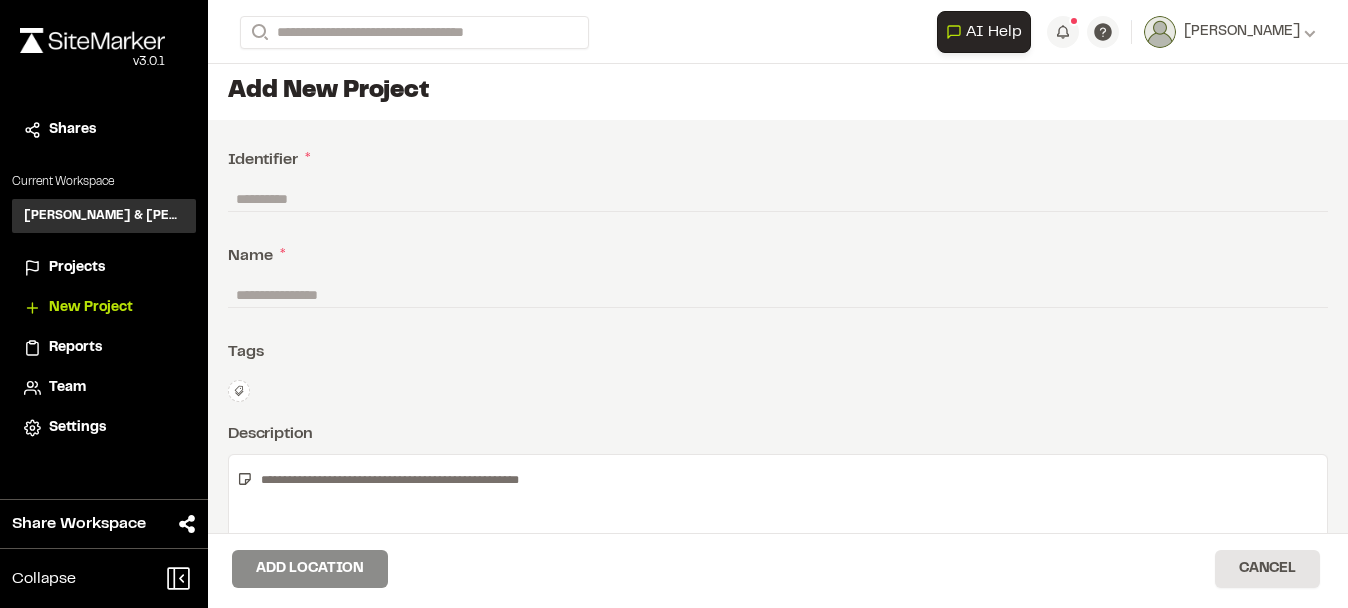 paste on "********" 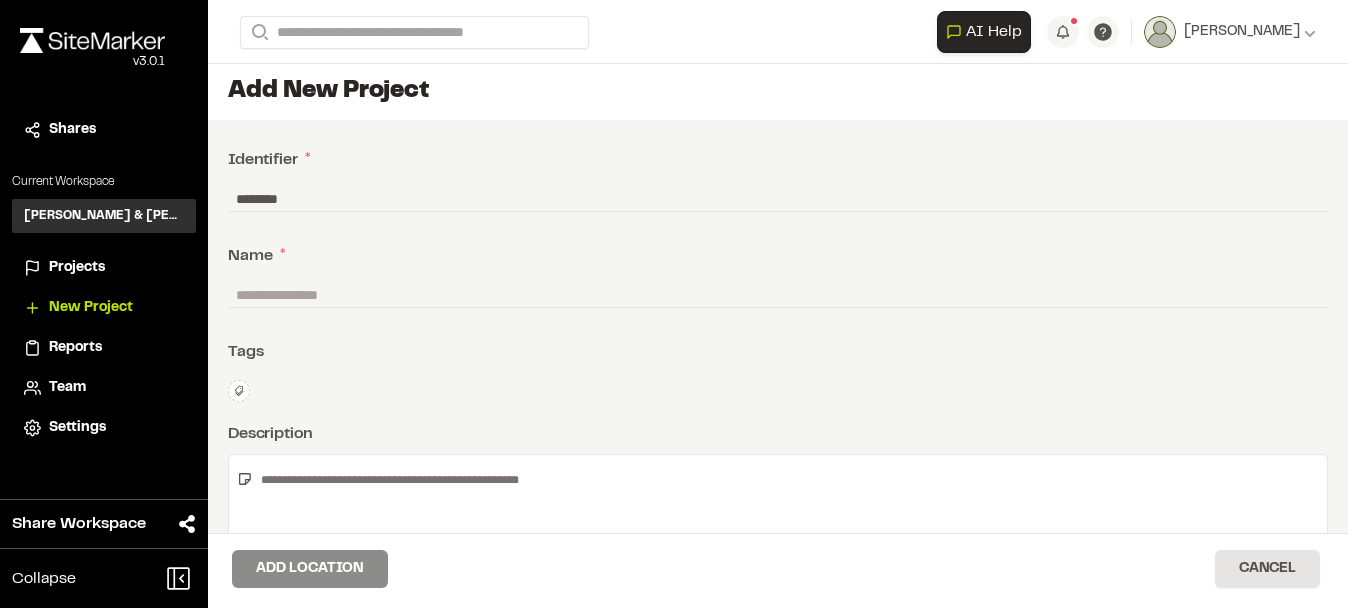 click on "********" at bounding box center [778, 199] 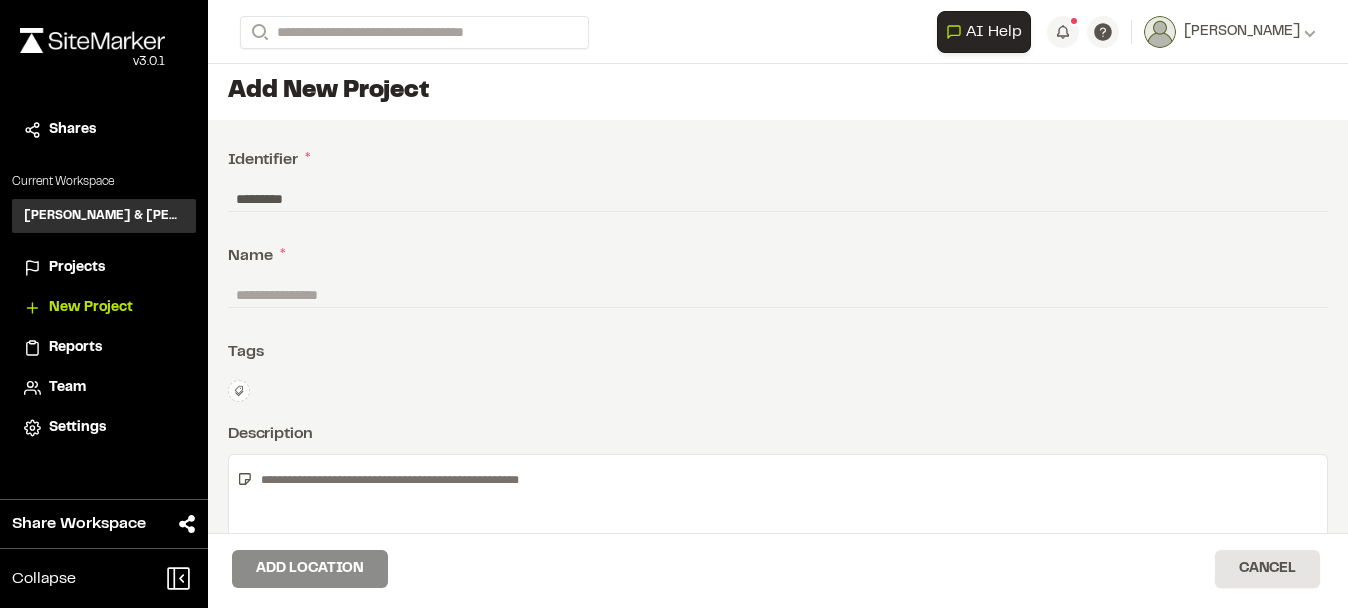 type on "*********" 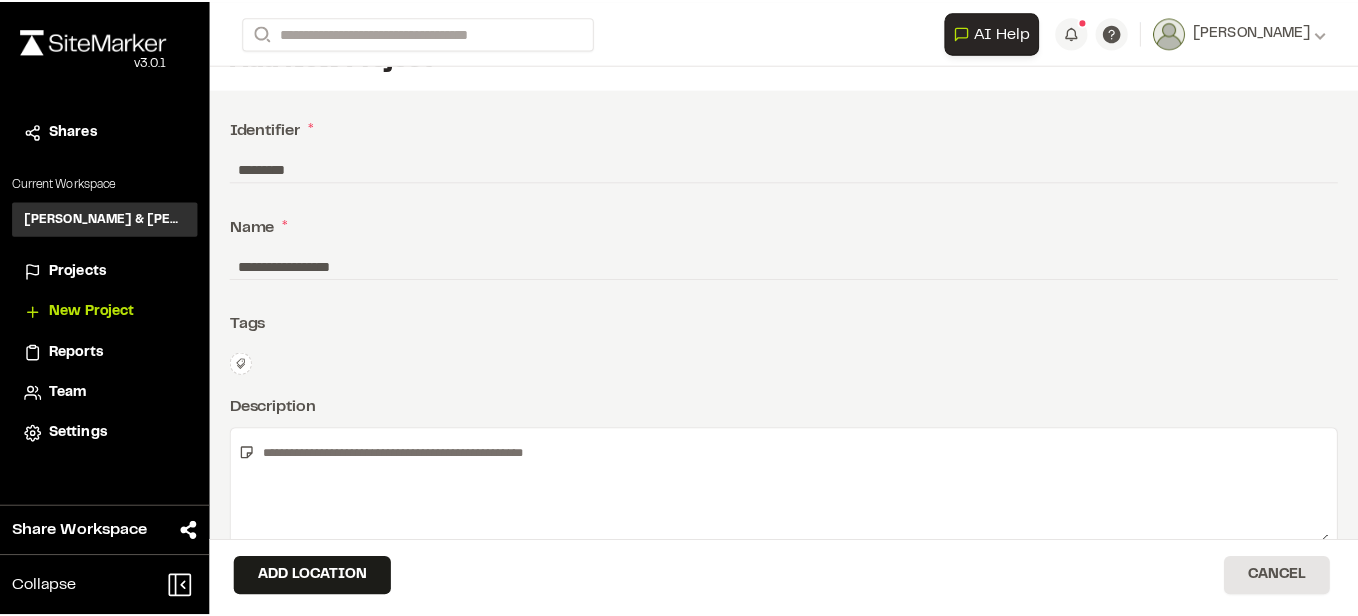 scroll, scrollTop: 80, scrollLeft: 0, axis: vertical 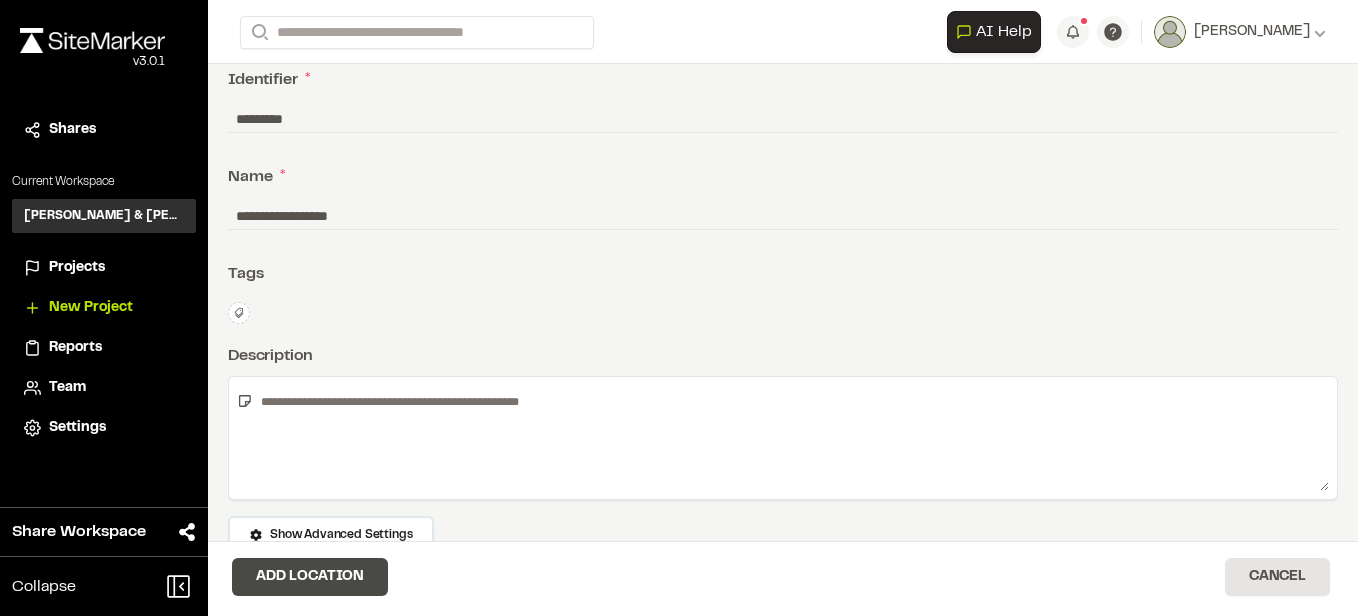 type on "**********" 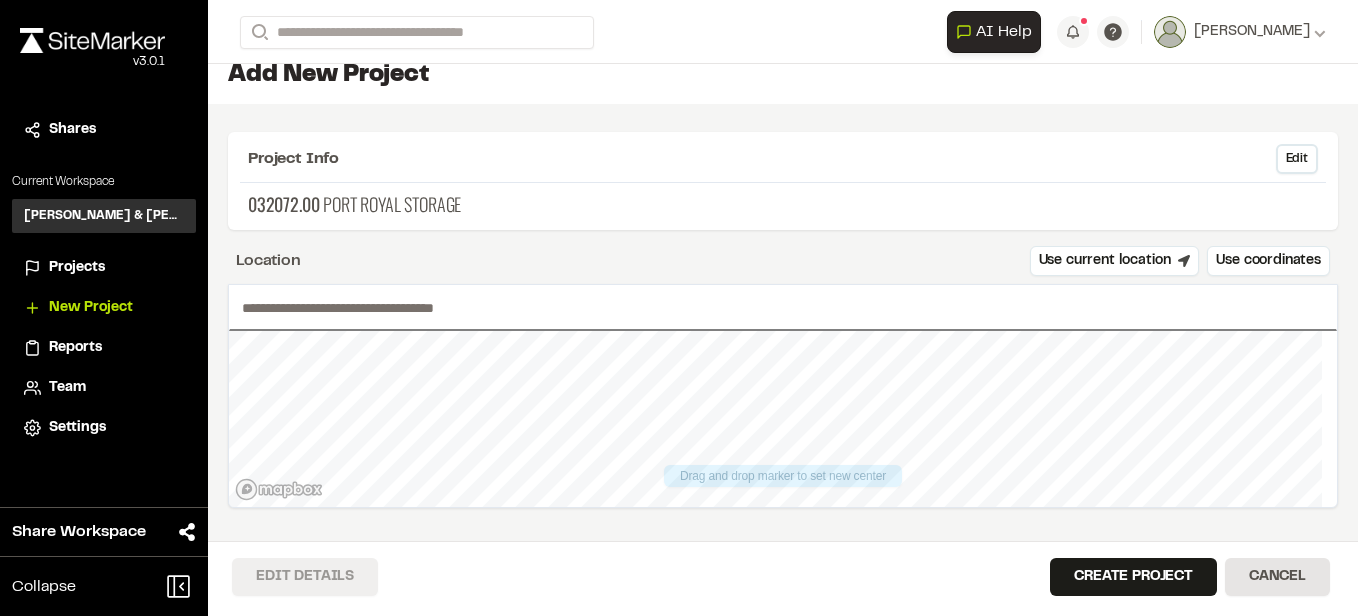 scroll, scrollTop: 16, scrollLeft: 0, axis: vertical 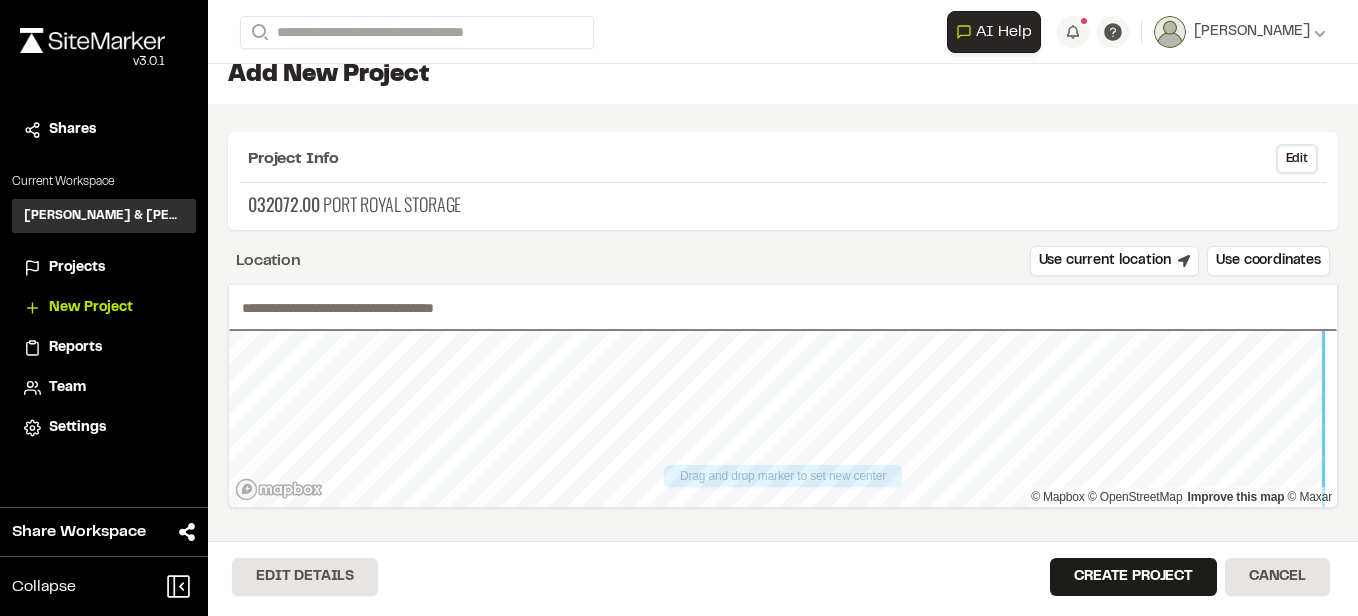 click on "Drag and drop marker to set new center © Mapbox   © OpenStreetMap   Improve this map   © Maxar" at bounding box center [783, 396] 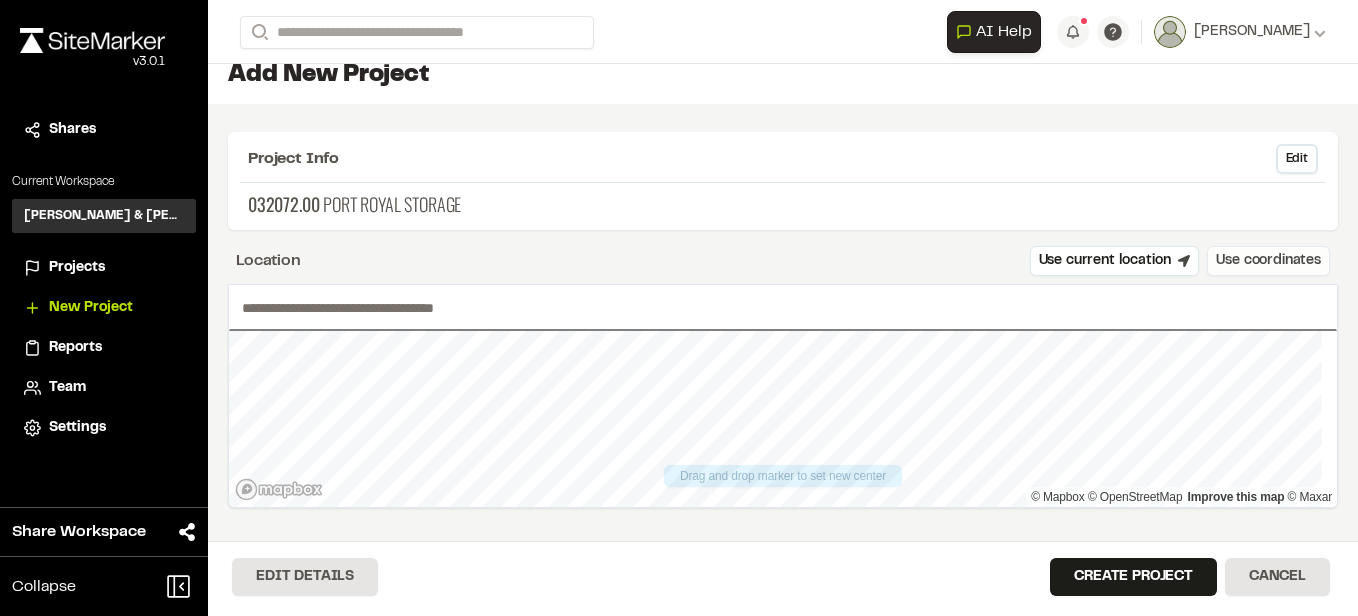 click on "Use coordinates" at bounding box center (1268, 261) 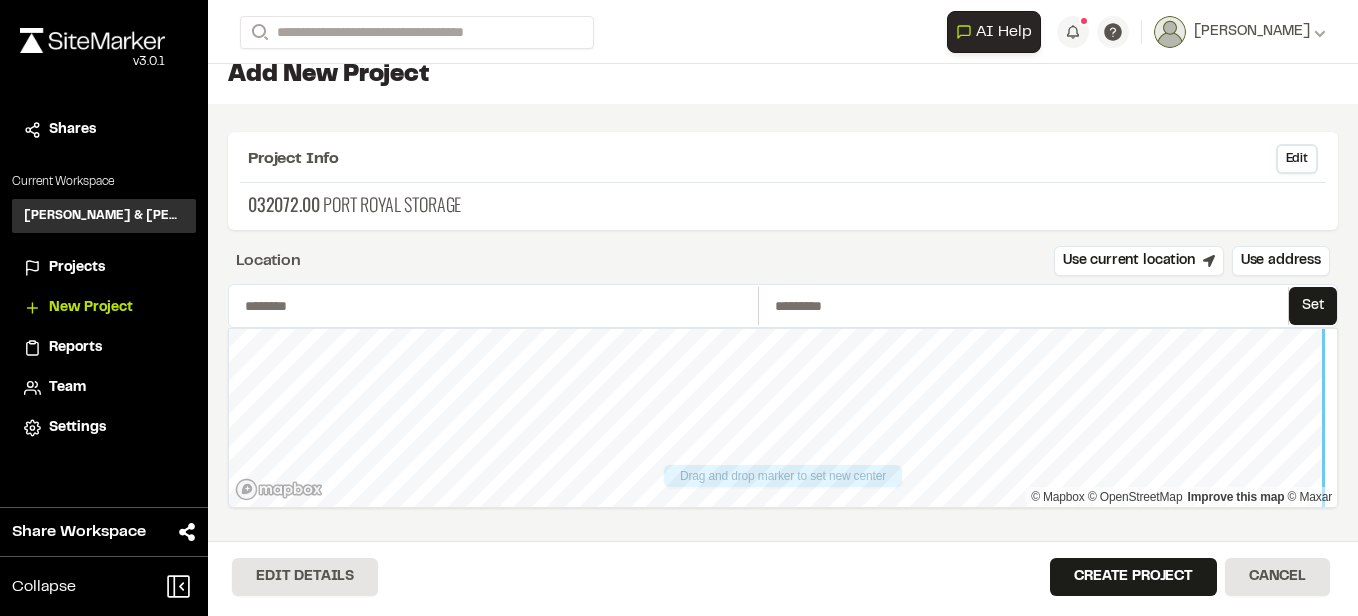 type on "**********" 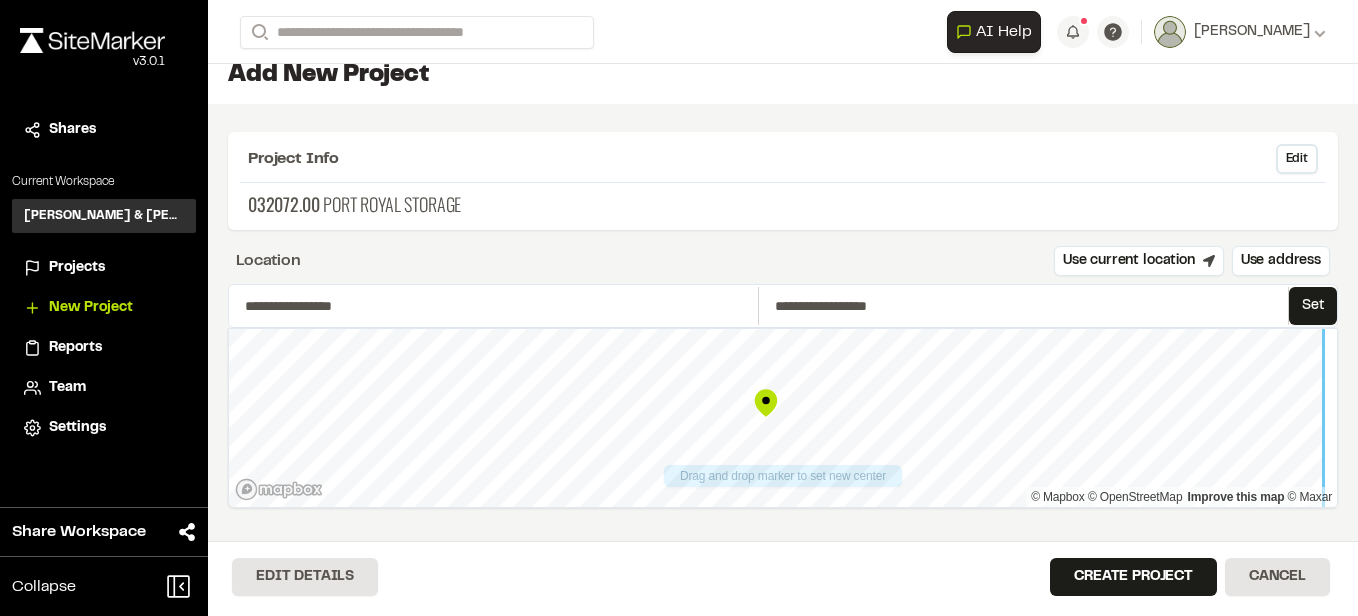 type on "**********" 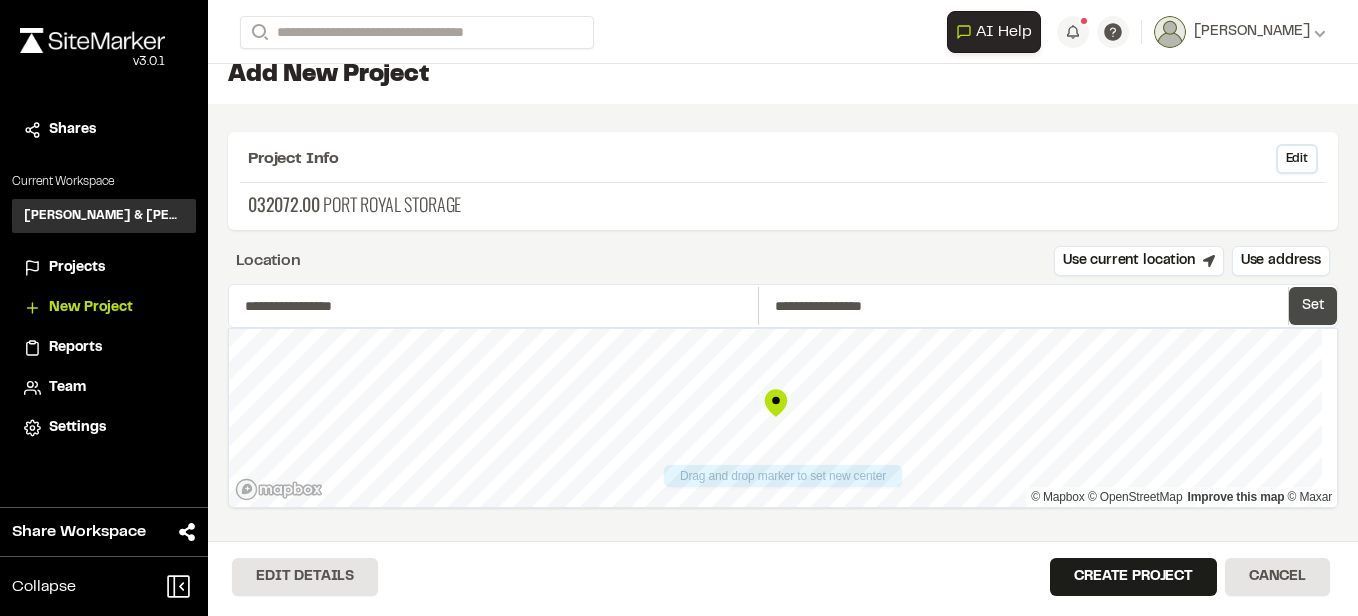 click on "Set" at bounding box center [1313, 306] 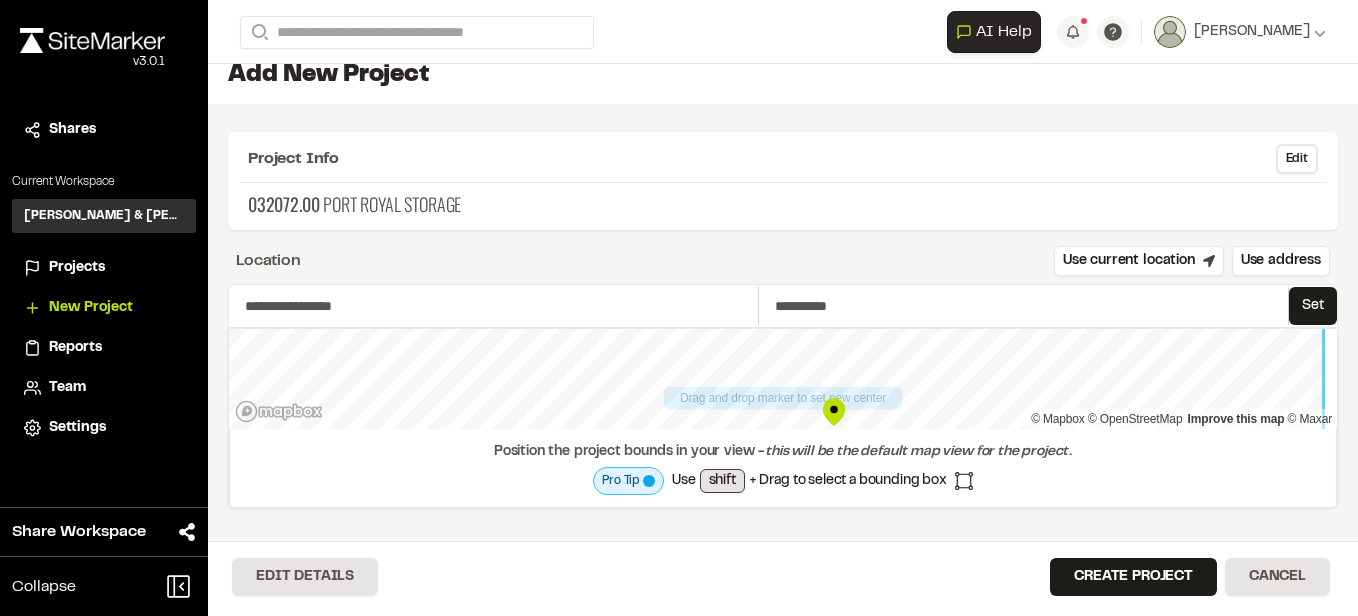 type on "**********" 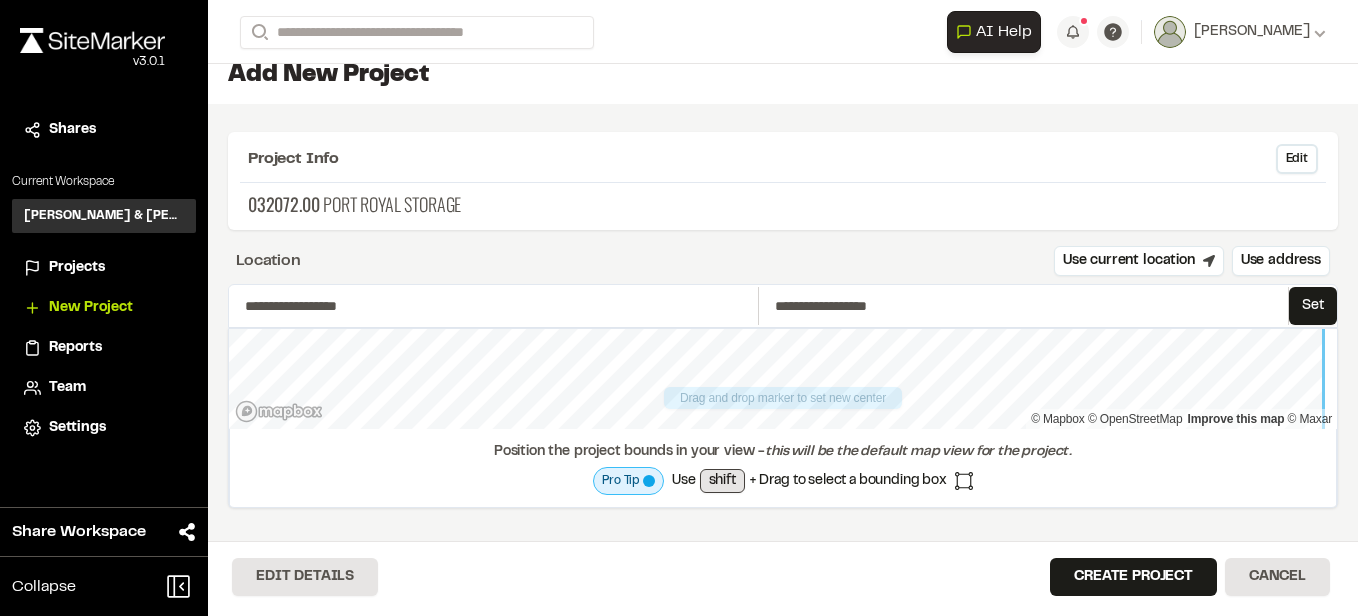 type on "**********" 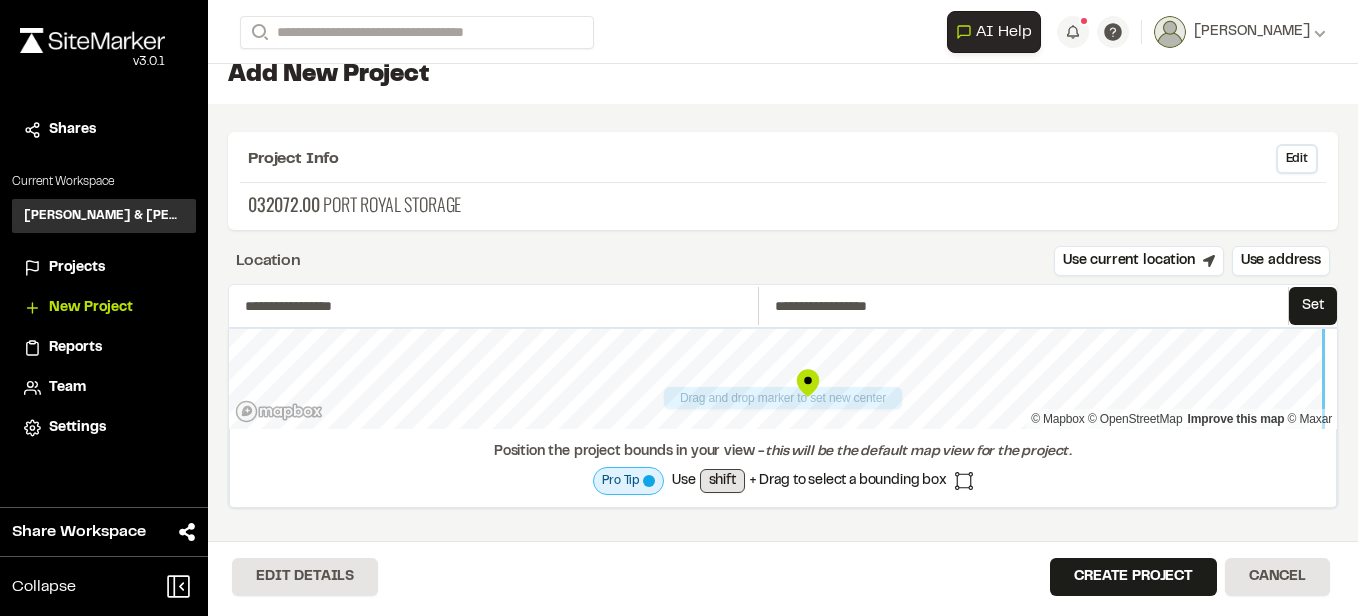 type on "**********" 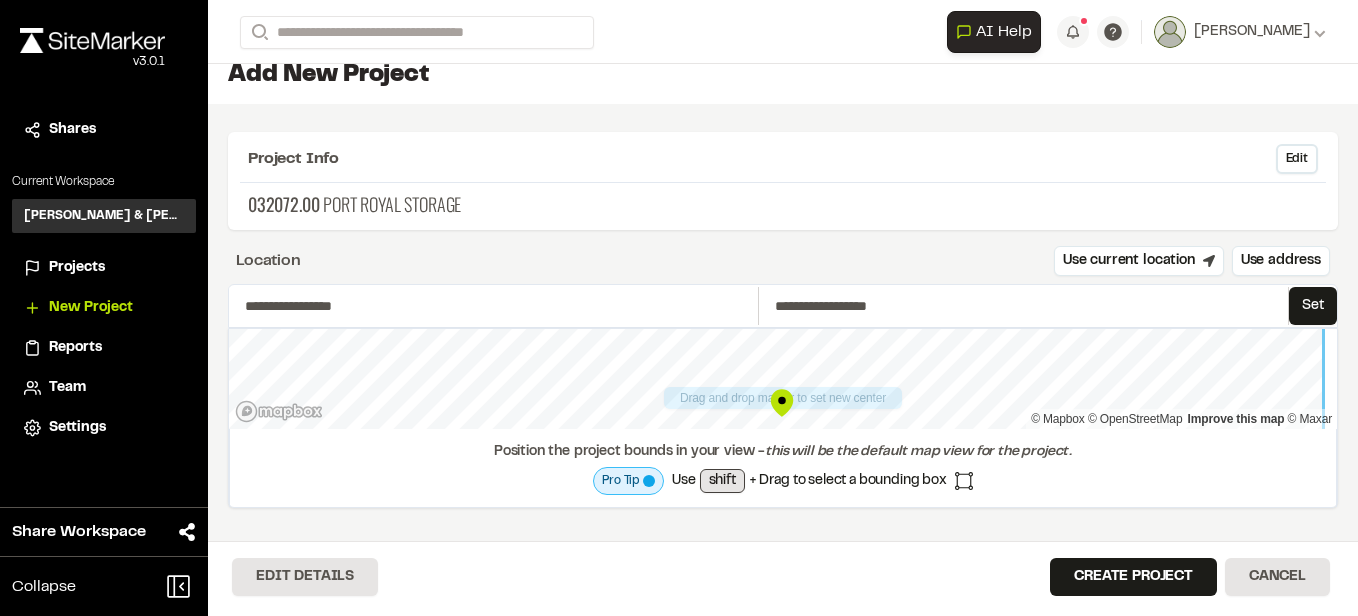 type on "**********" 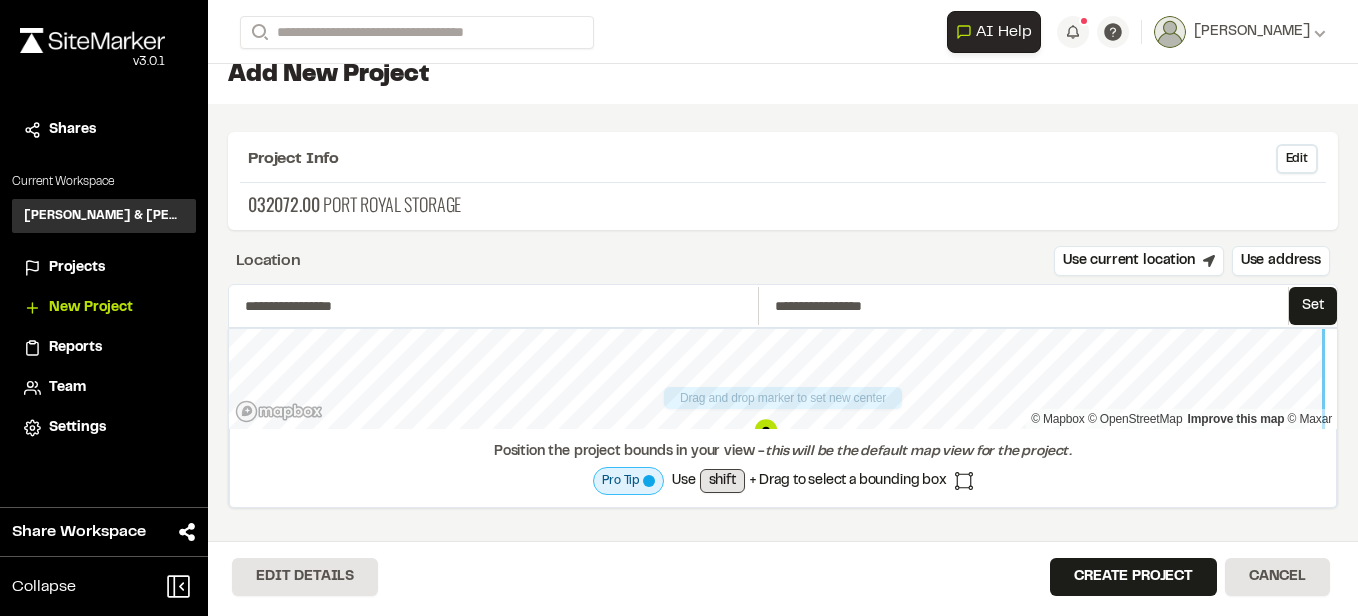 type on "**********" 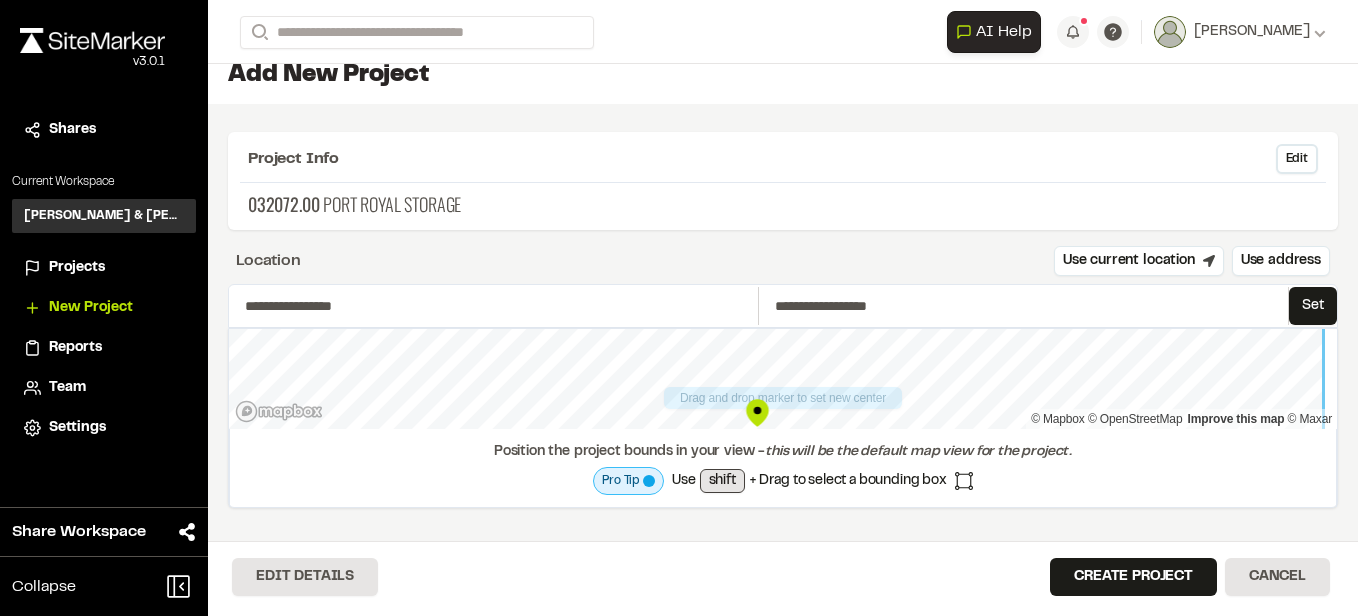 type on "**********" 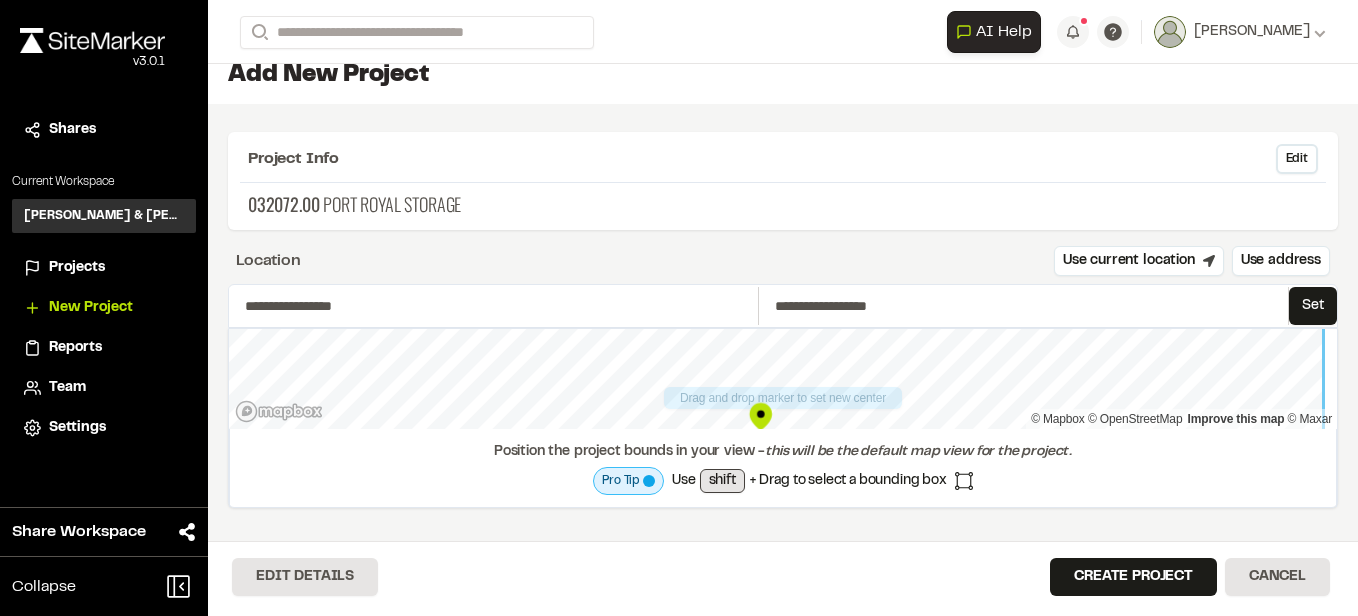type on "**********" 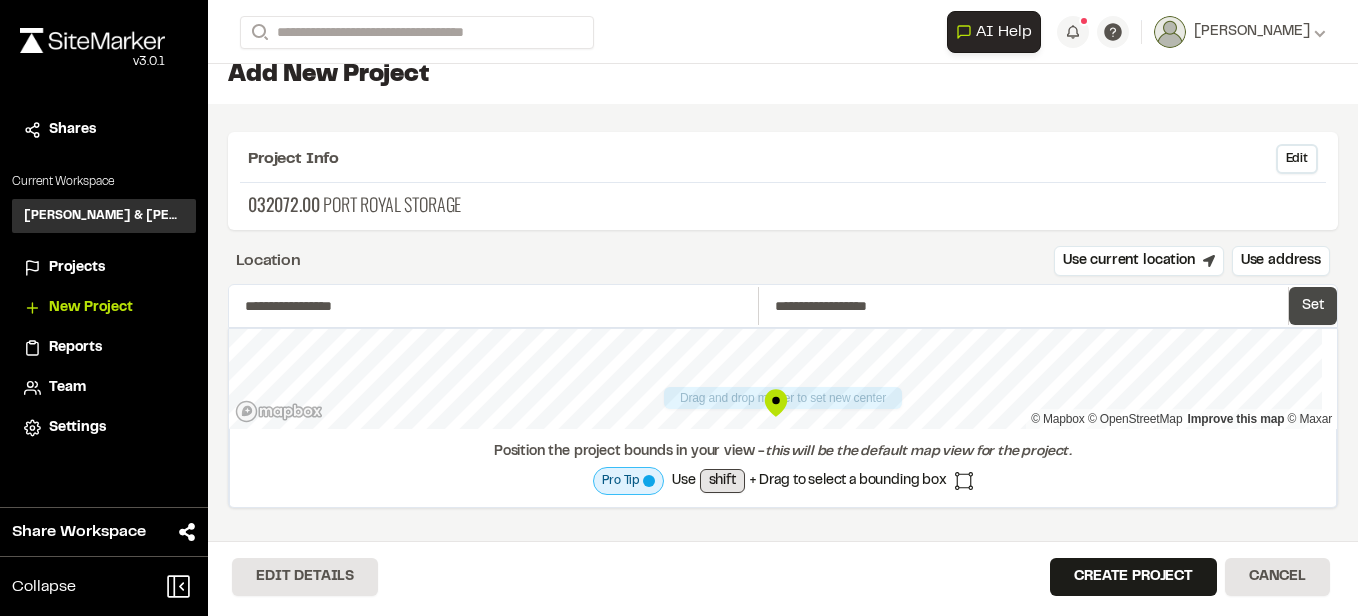 click on "Set" at bounding box center (1313, 306) 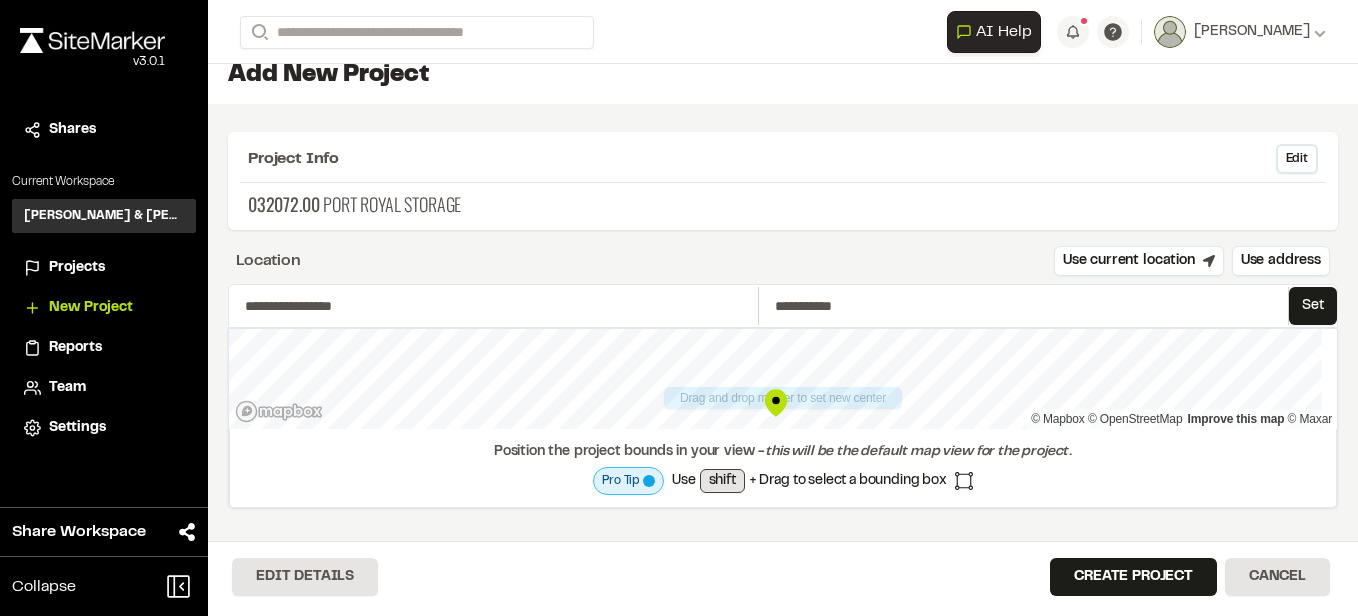 type on "**********" 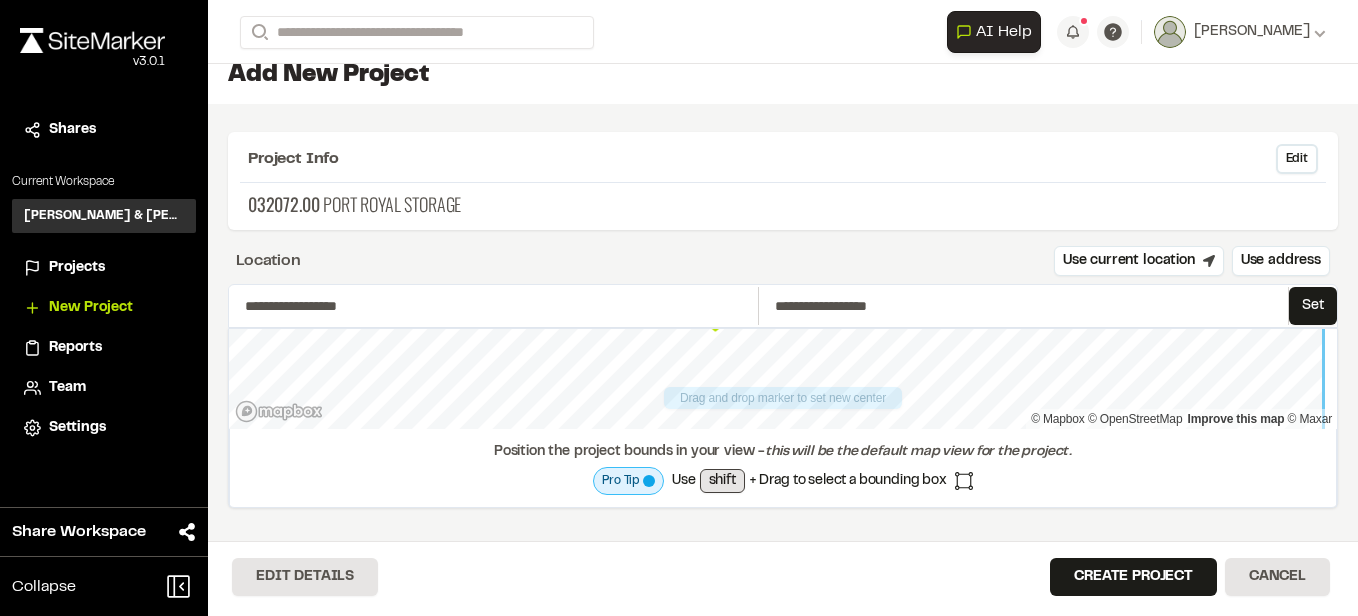 click on "**********" at bounding box center (783, 360) 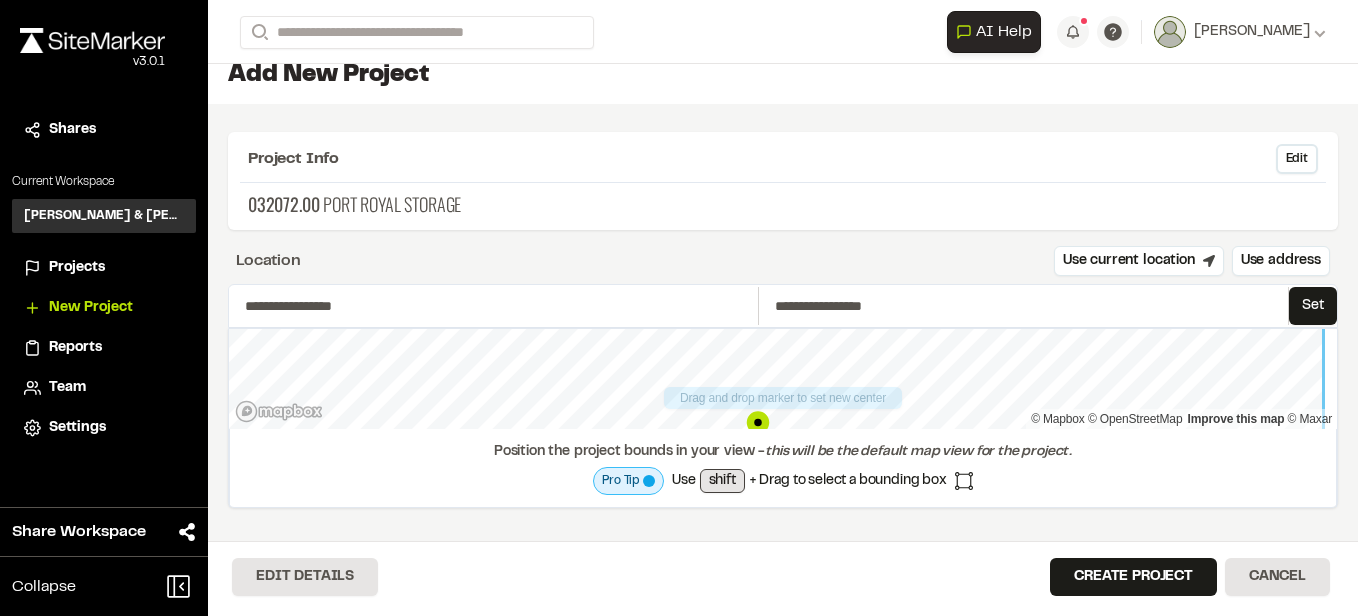 type on "**********" 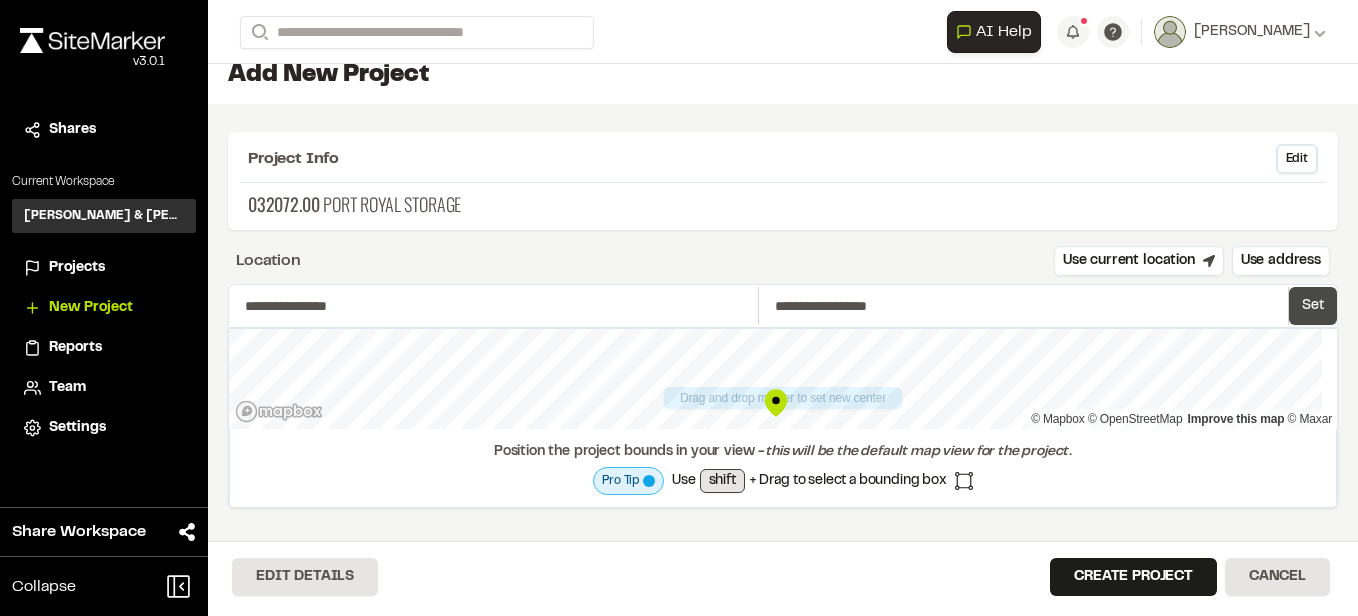 click on "Set" at bounding box center (1313, 306) 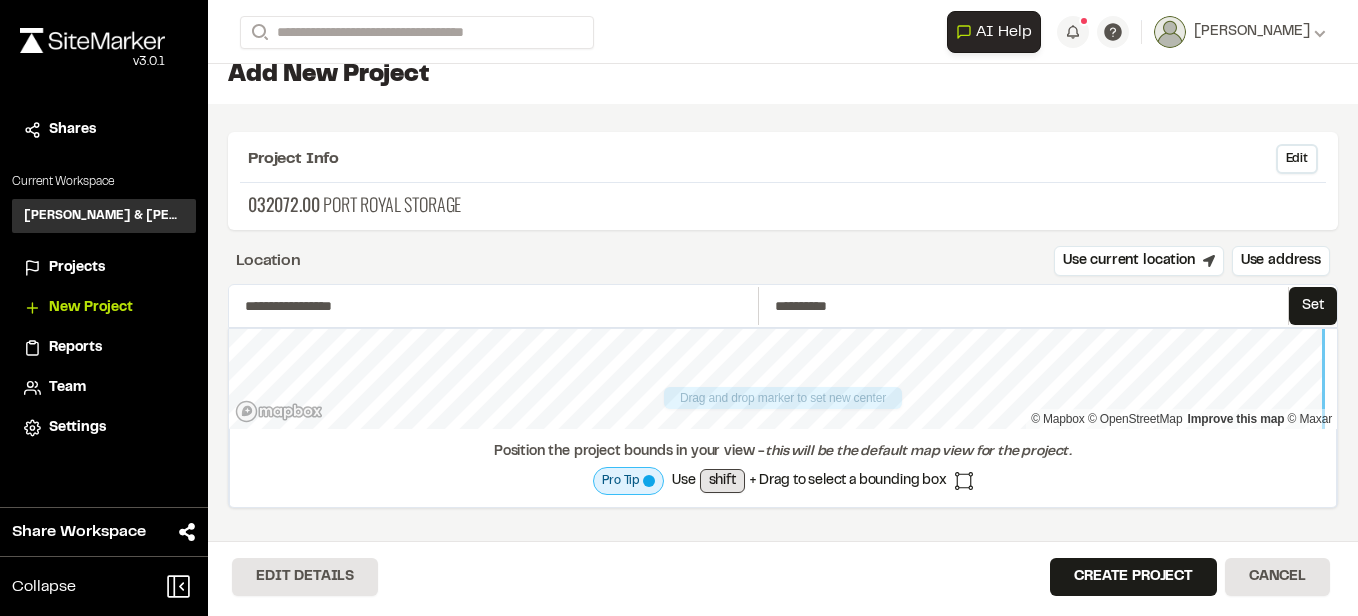 click on "Drag and drop marker to set new center © Mapbox   © OpenStreetMap   Improve this map   © Maxar Position the project bounds in your view -  this will be the default map view for the project. Pro Tip      Use  shift  + Drag to select a bounding box" at bounding box center [783, 418] 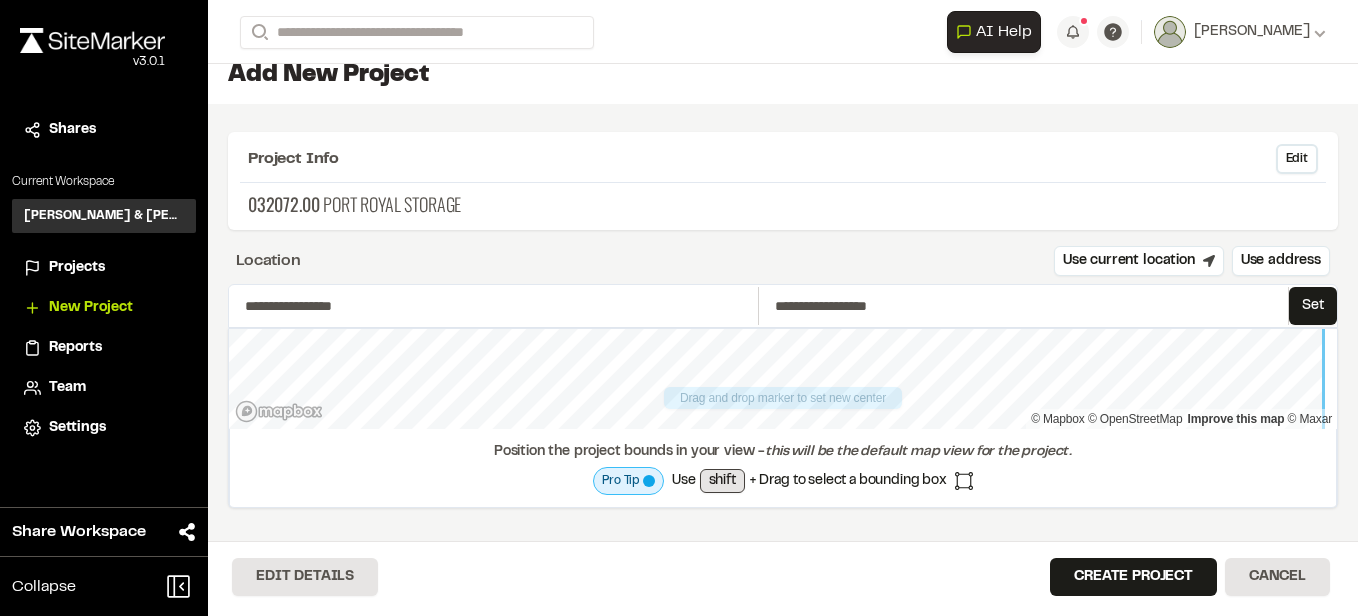 click on "Drag and drop marker to set new center © Mapbox   © OpenStreetMap   Improve this map   © Maxar Position the project bounds in your view -  this will be the default map view for the project. Pro Tip      Use  shift  + Drag to select a bounding box" at bounding box center [783, 418] 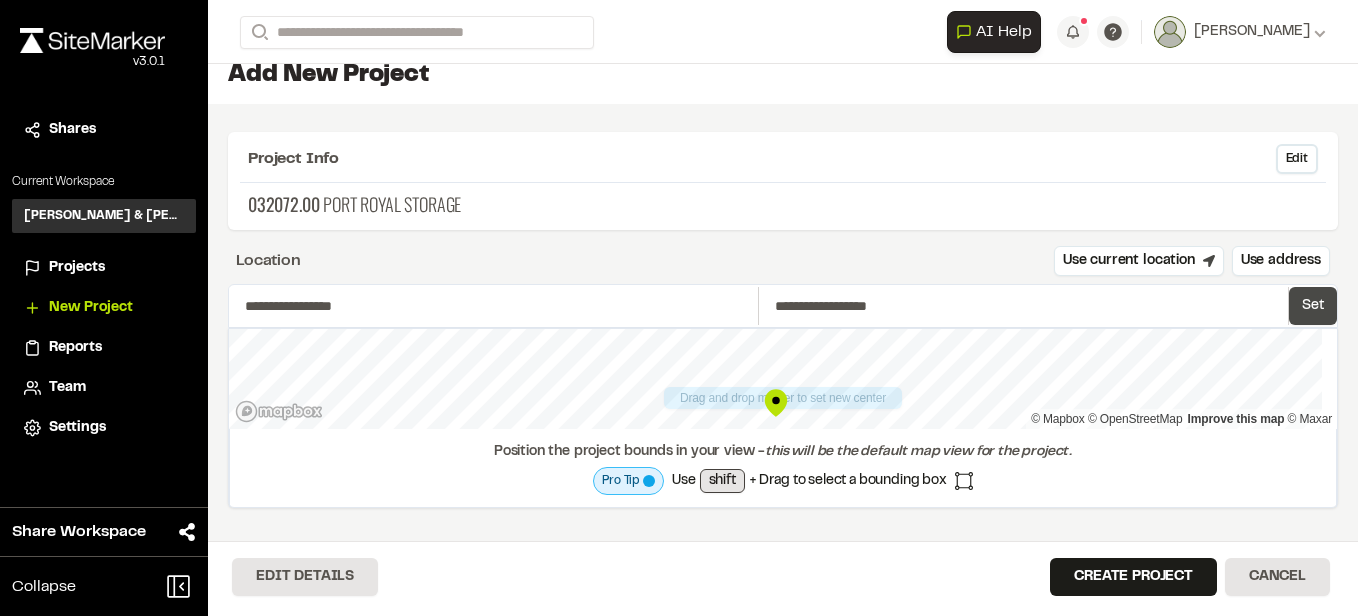 click on "Set" at bounding box center (1313, 306) 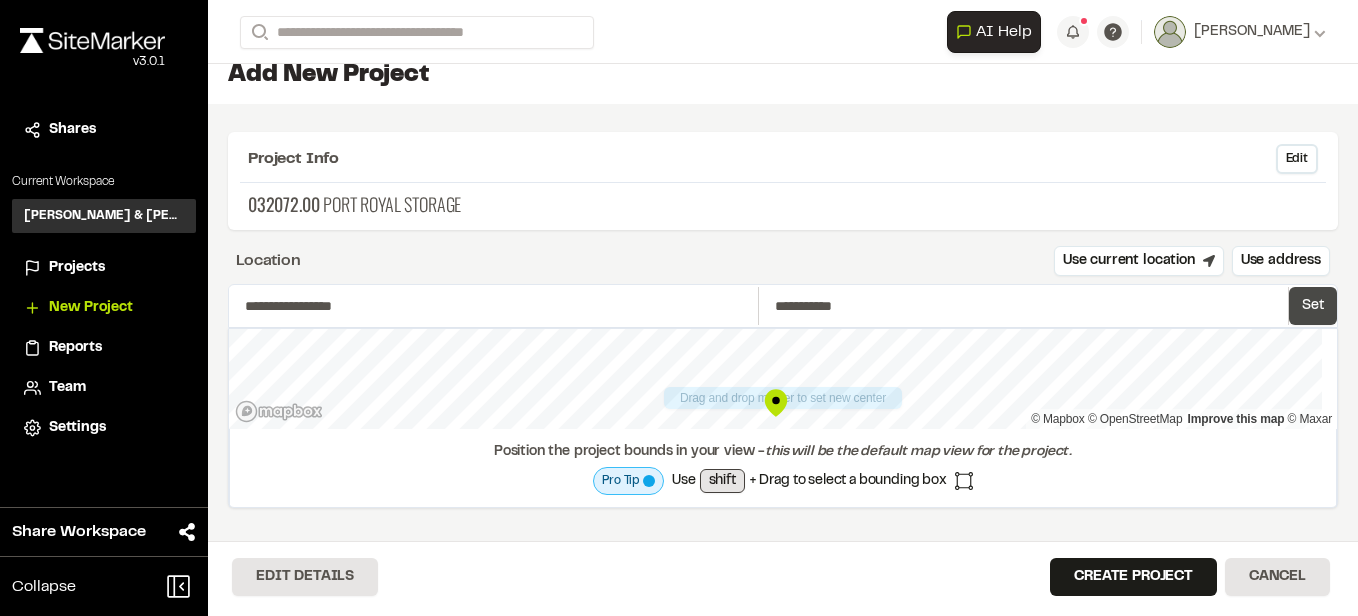 type on "**********" 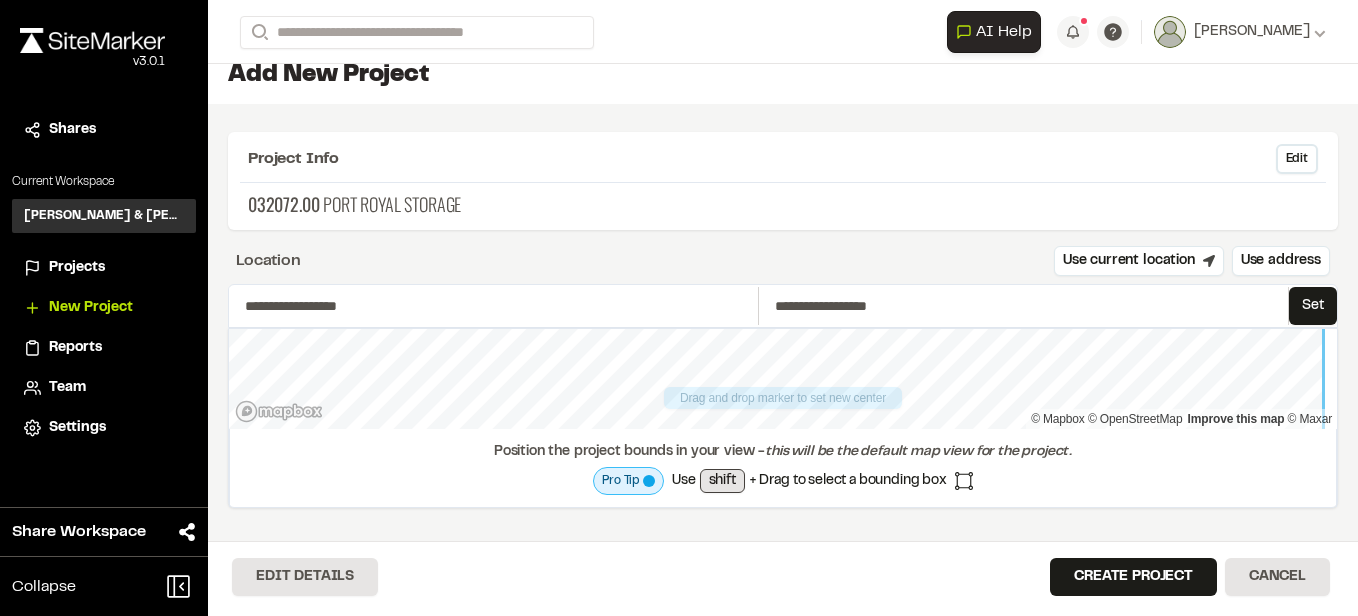 click on "**********" at bounding box center [783, 360] 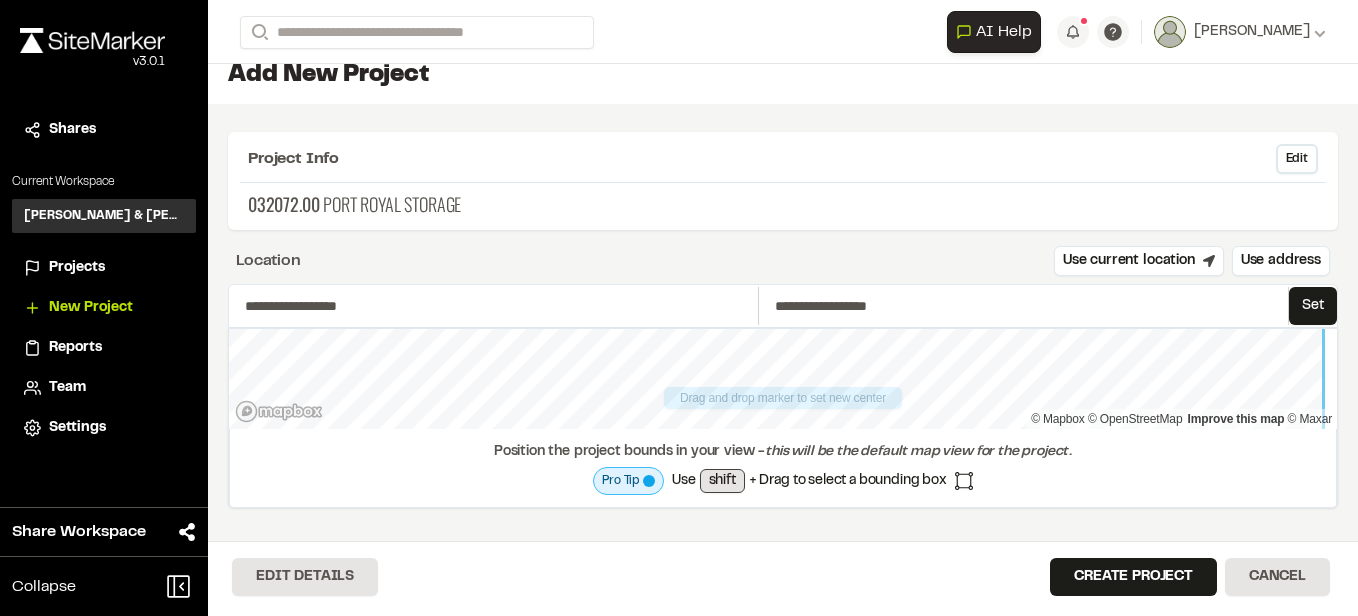 type on "**********" 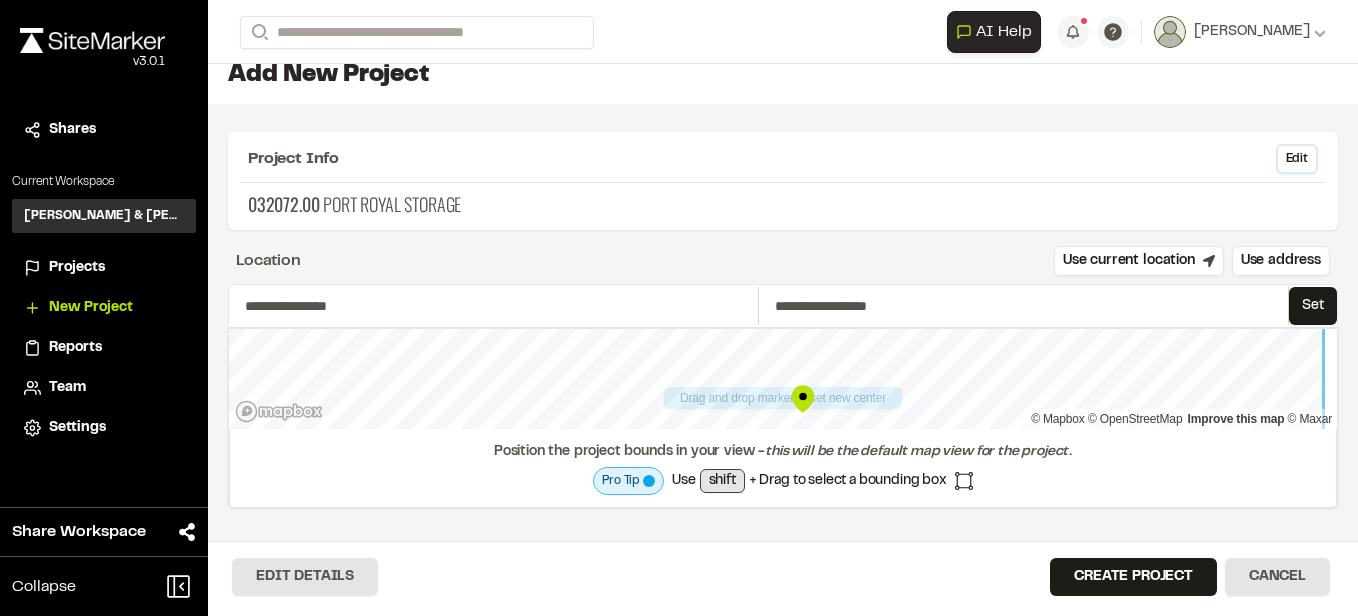 type on "**********" 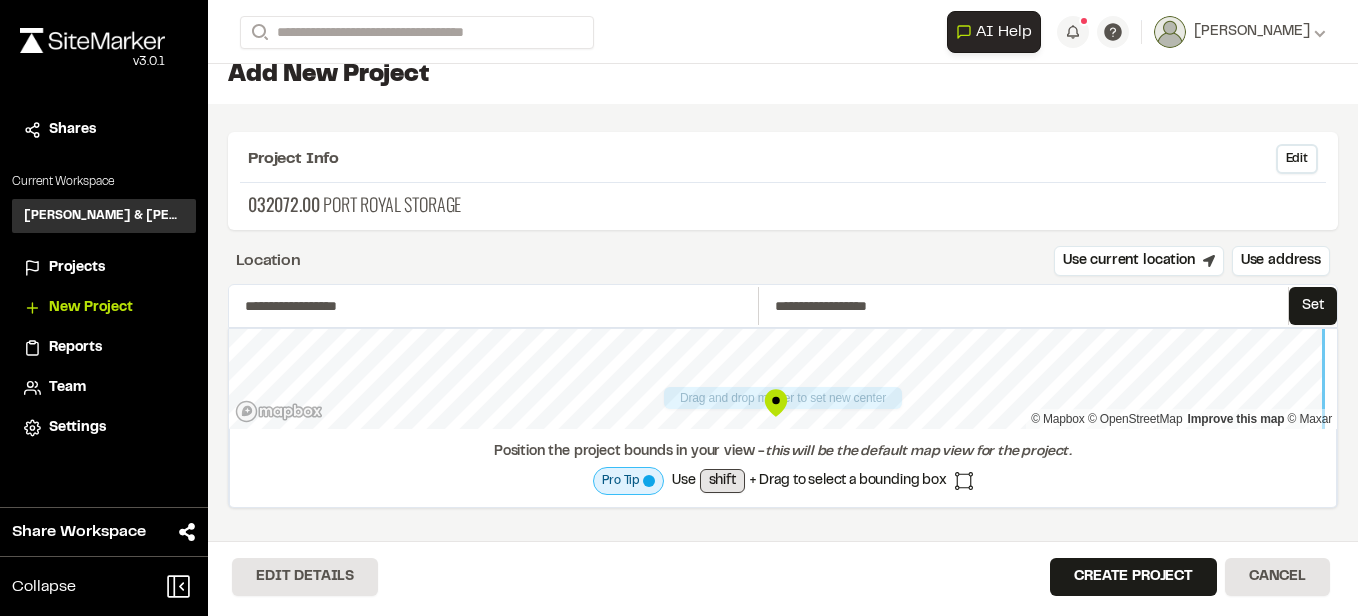 click at bounding box center (776, 403) 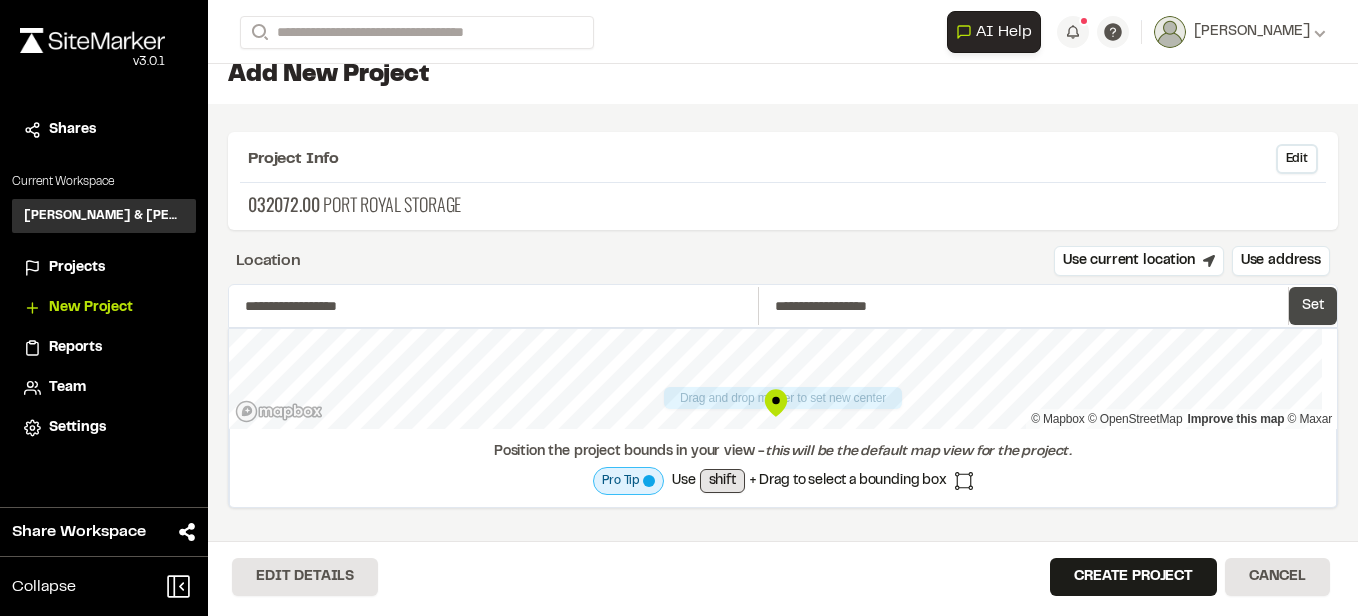 click on "Set" at bounding box center (1313, 306) 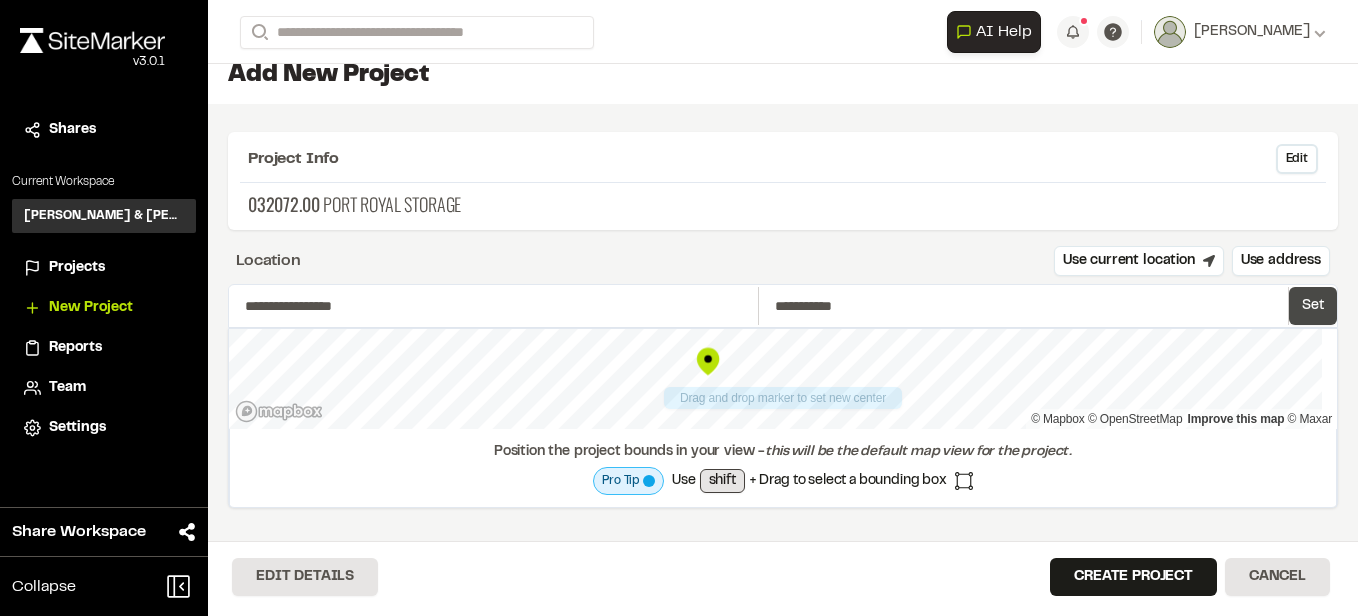 type on "**********" 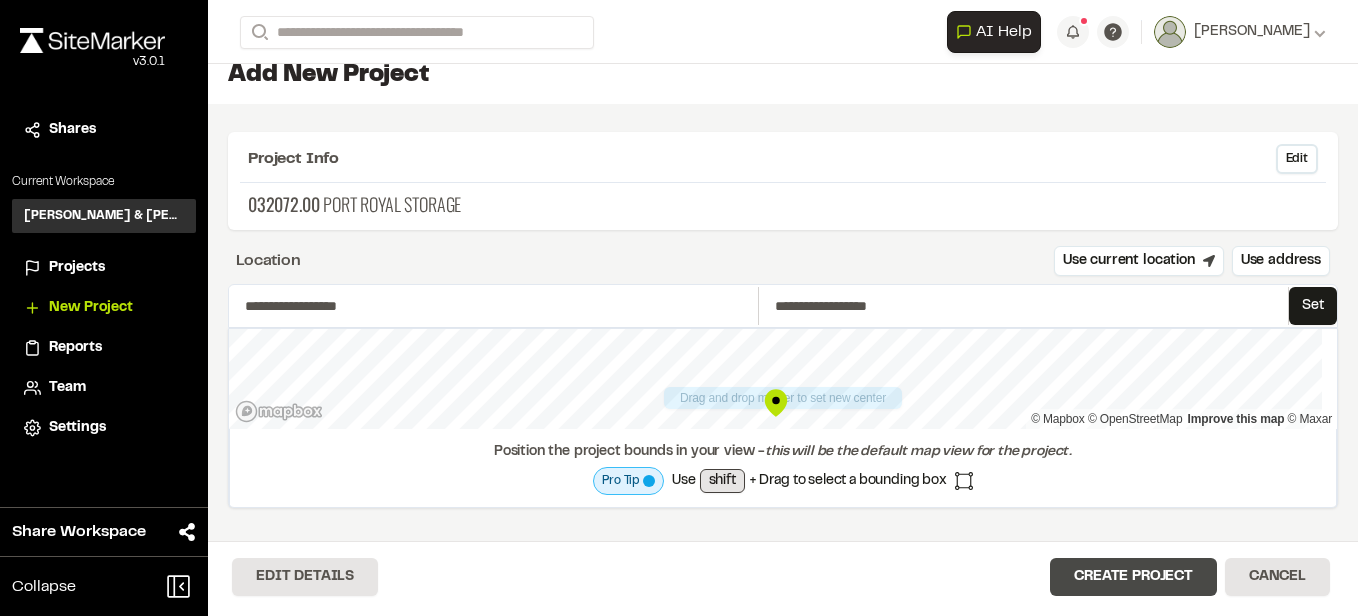 click on "Create Project" at bounding box center (1133, 577) 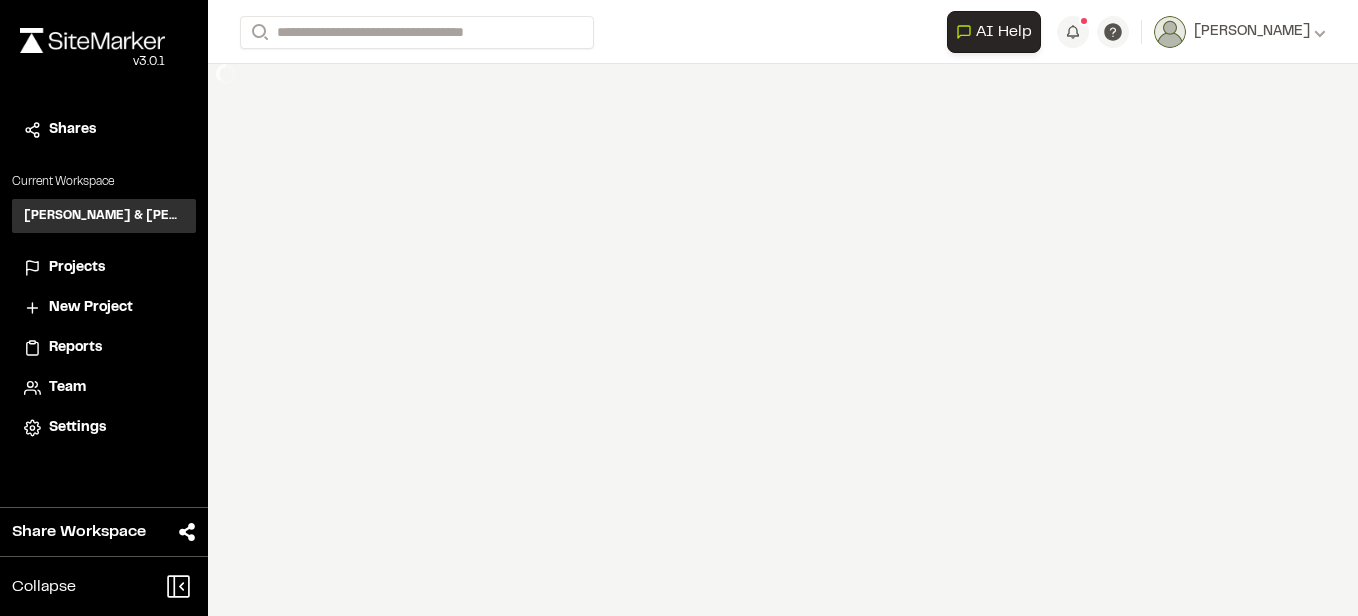 scroll, scrollTop: 0, scrollLeft: 0, axis: both 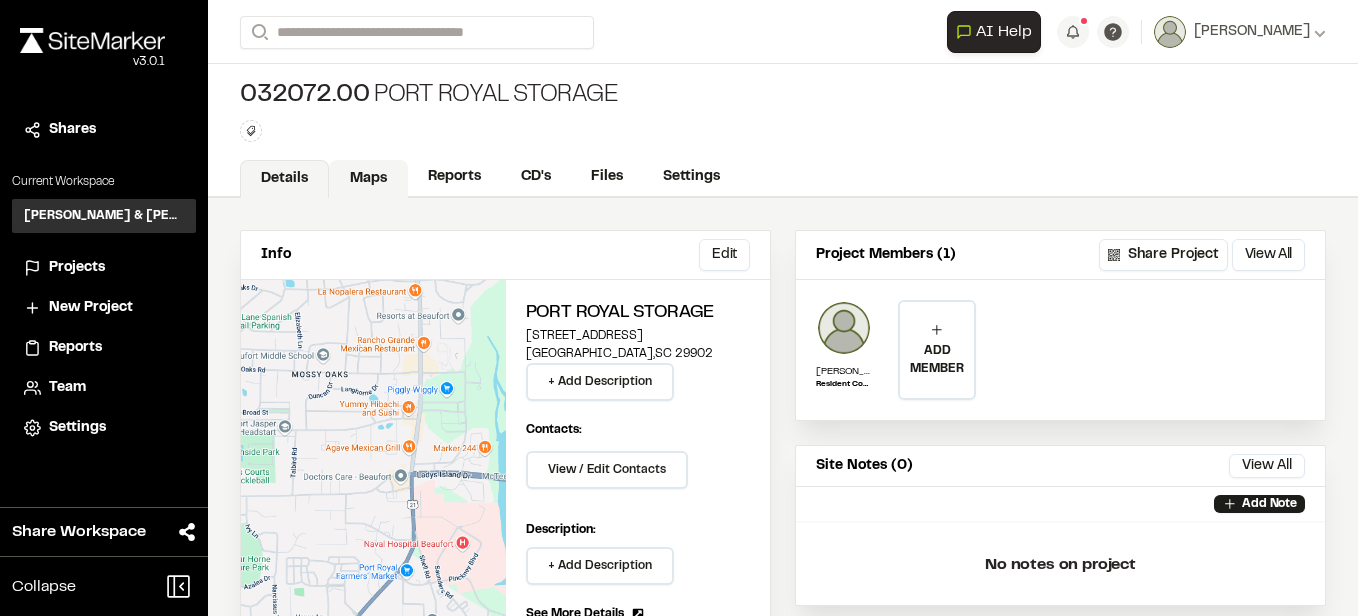 click on "Maps" at bounding box center [368, 179] 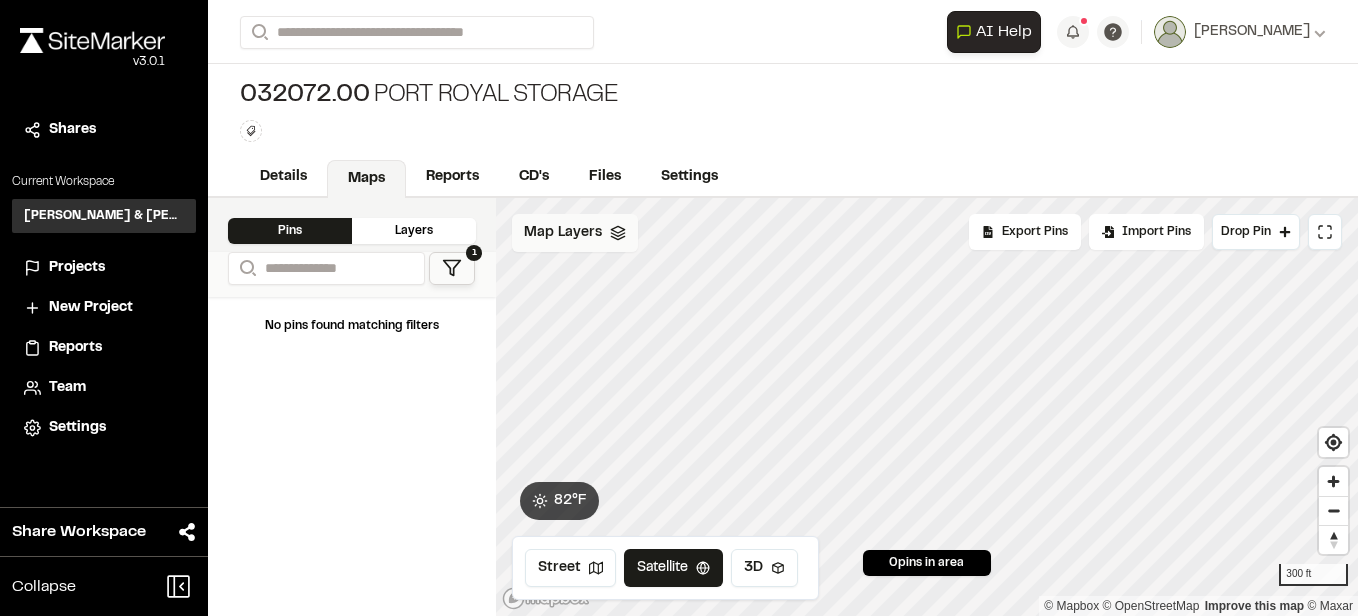 click 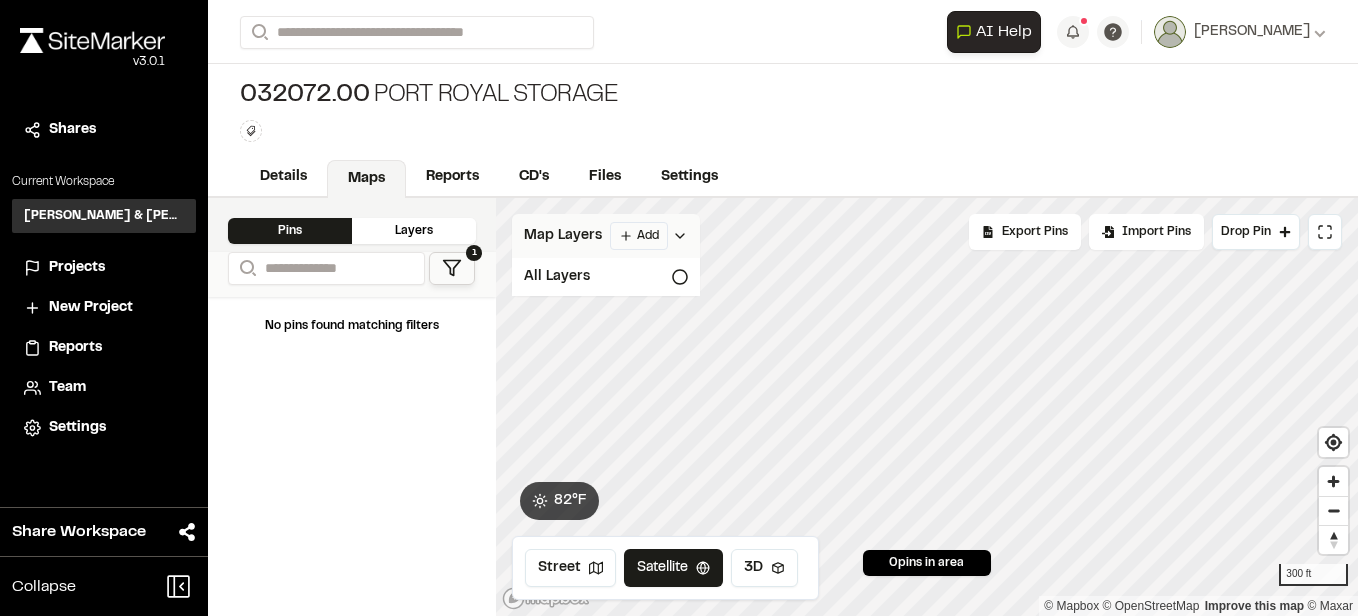 click on "**********" at bounding box center (679, 308) 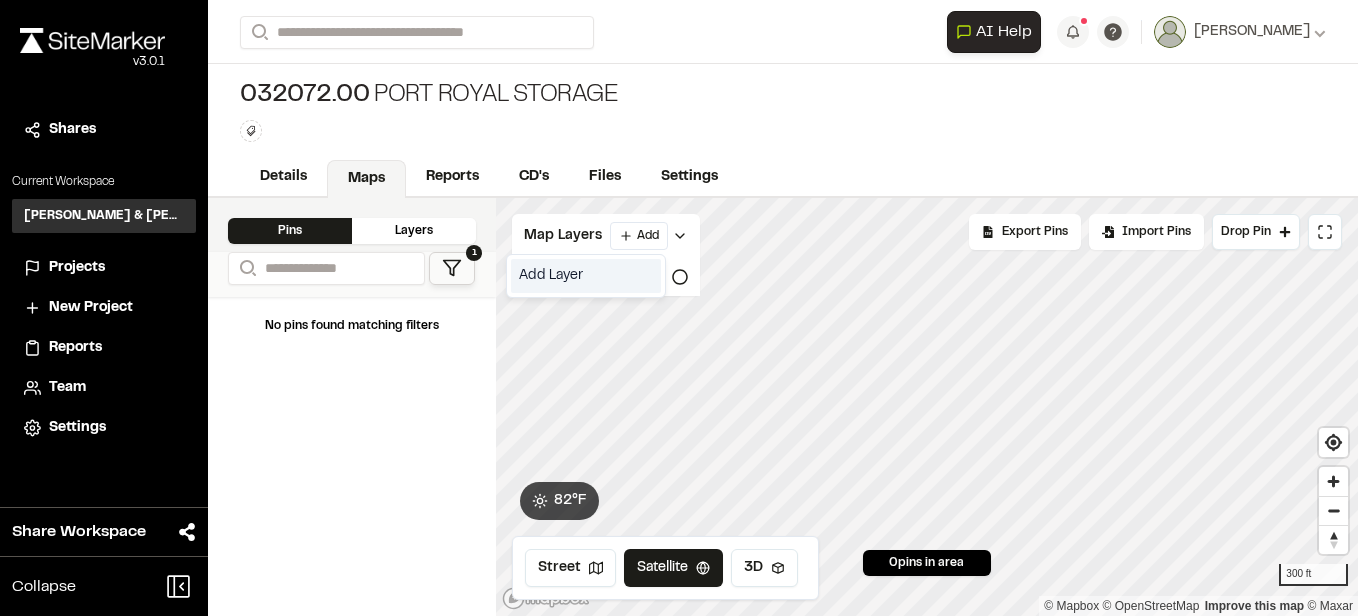click on "Add Layer" at bounding box center (586, 276) 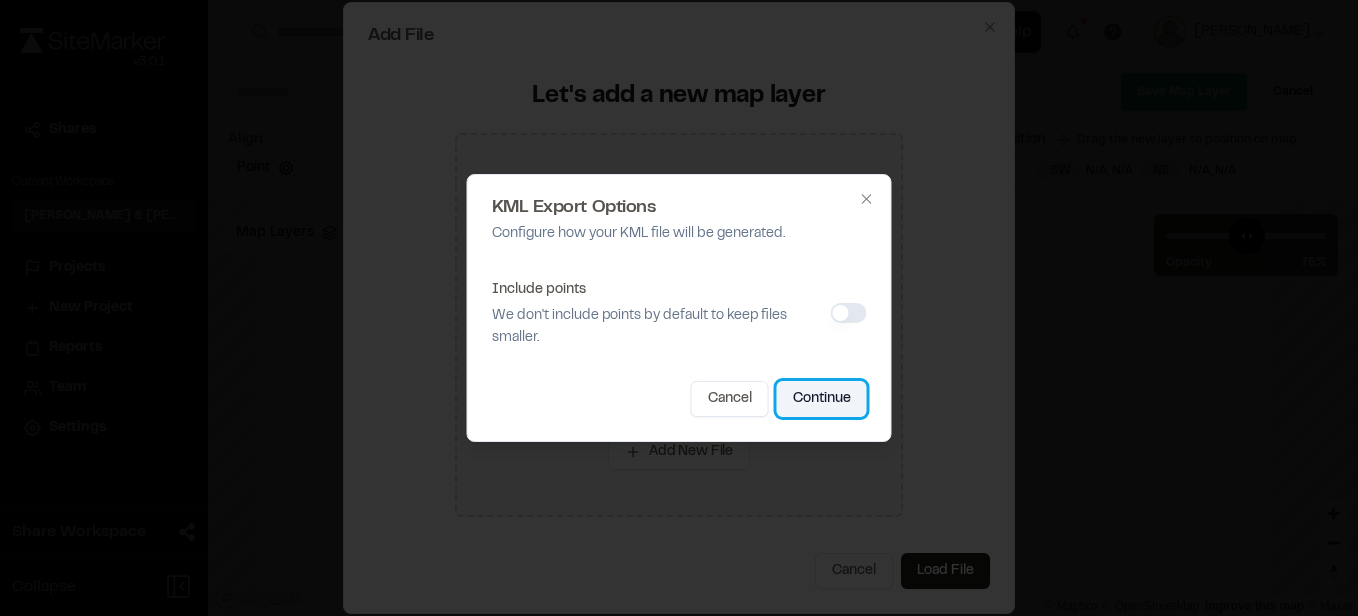 click on "Continue" at bounding box center (822, 399) 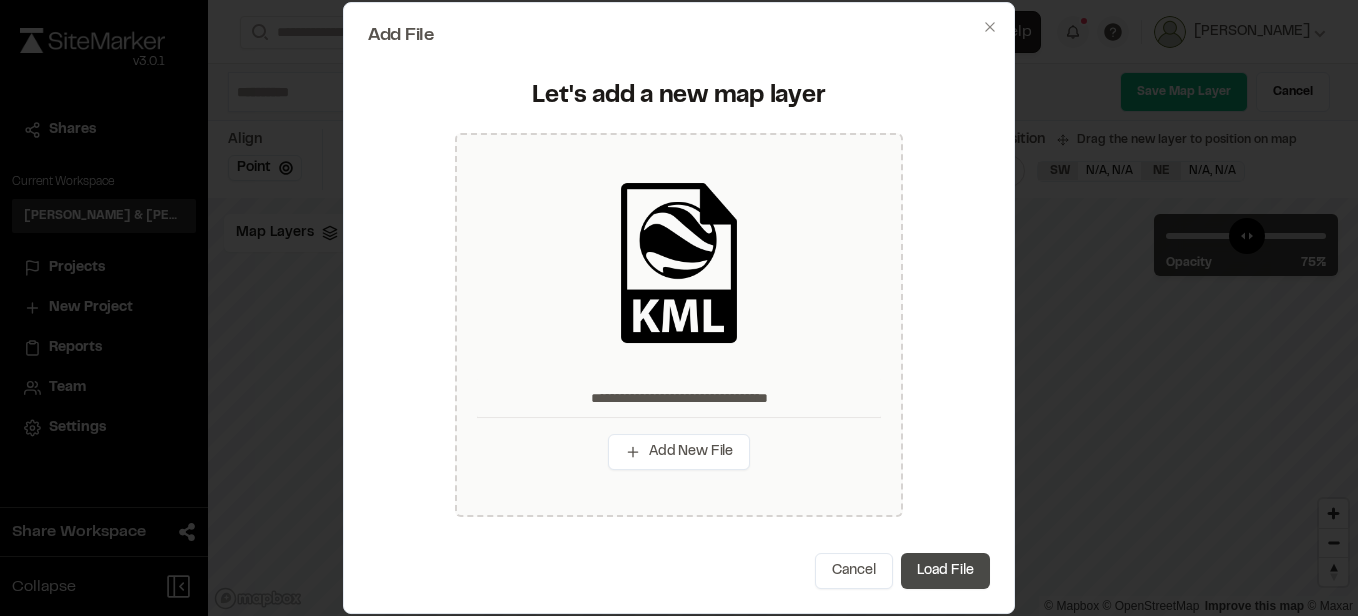 click on "Load File" at bounding box center [945, 571] 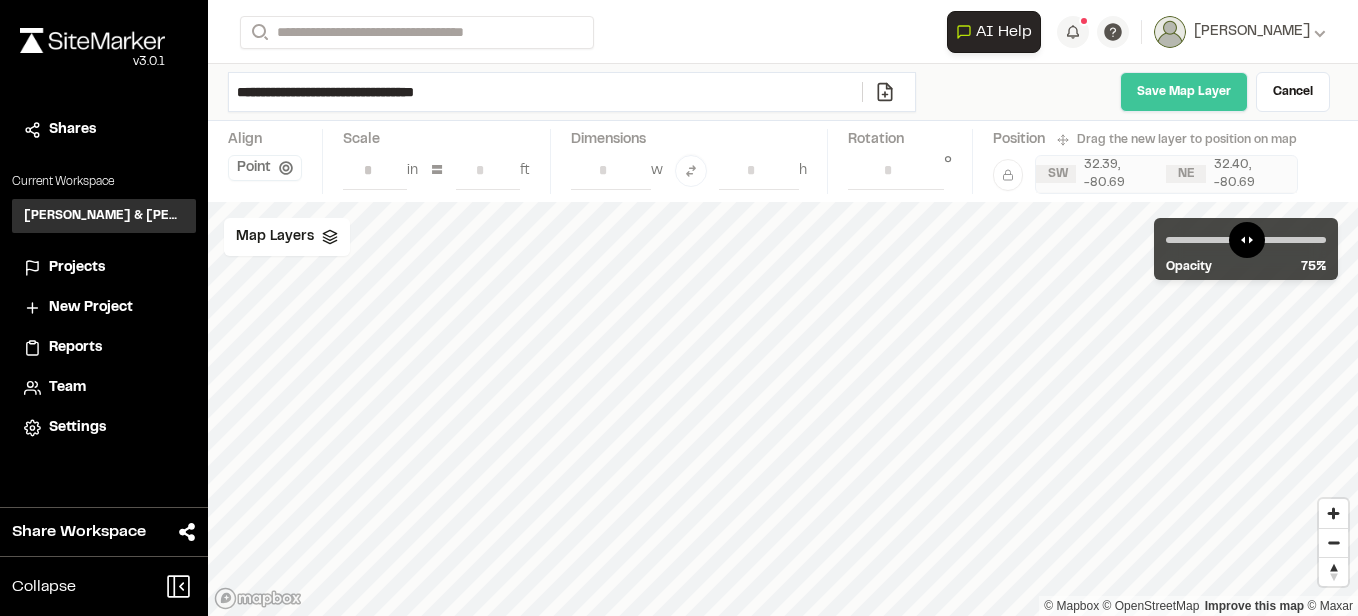 click on "Save Map Layer" at bounding box center [1184, 92] 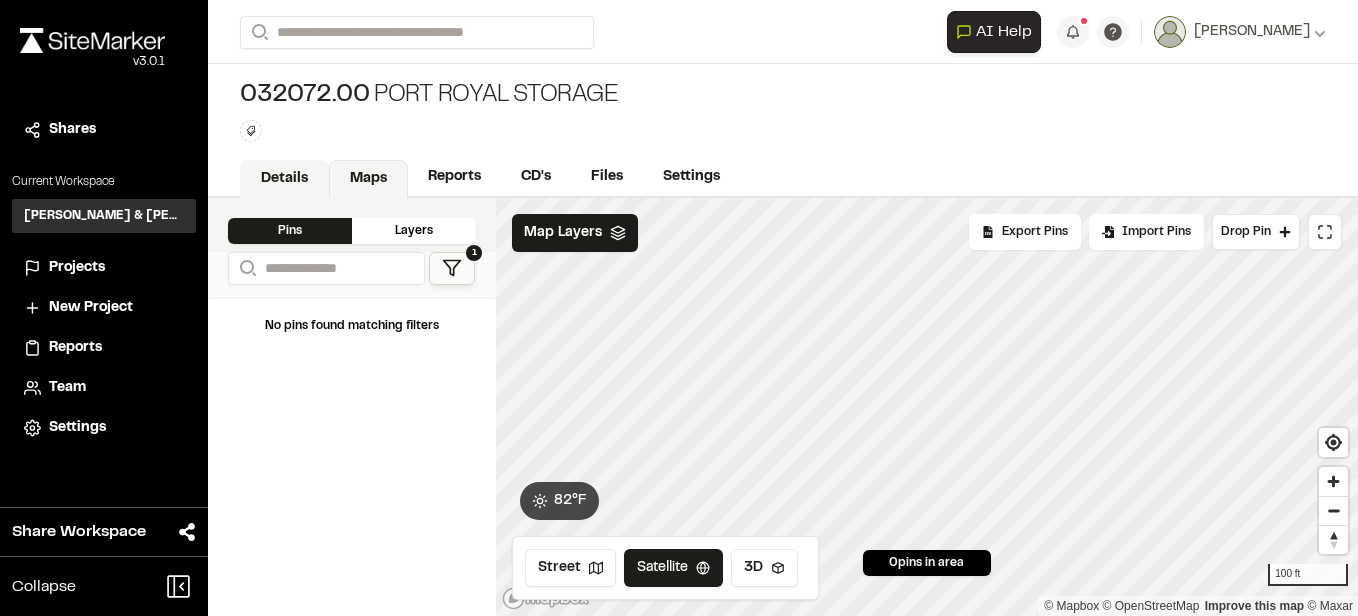 click on "Details" at bounding box center (284, 179) 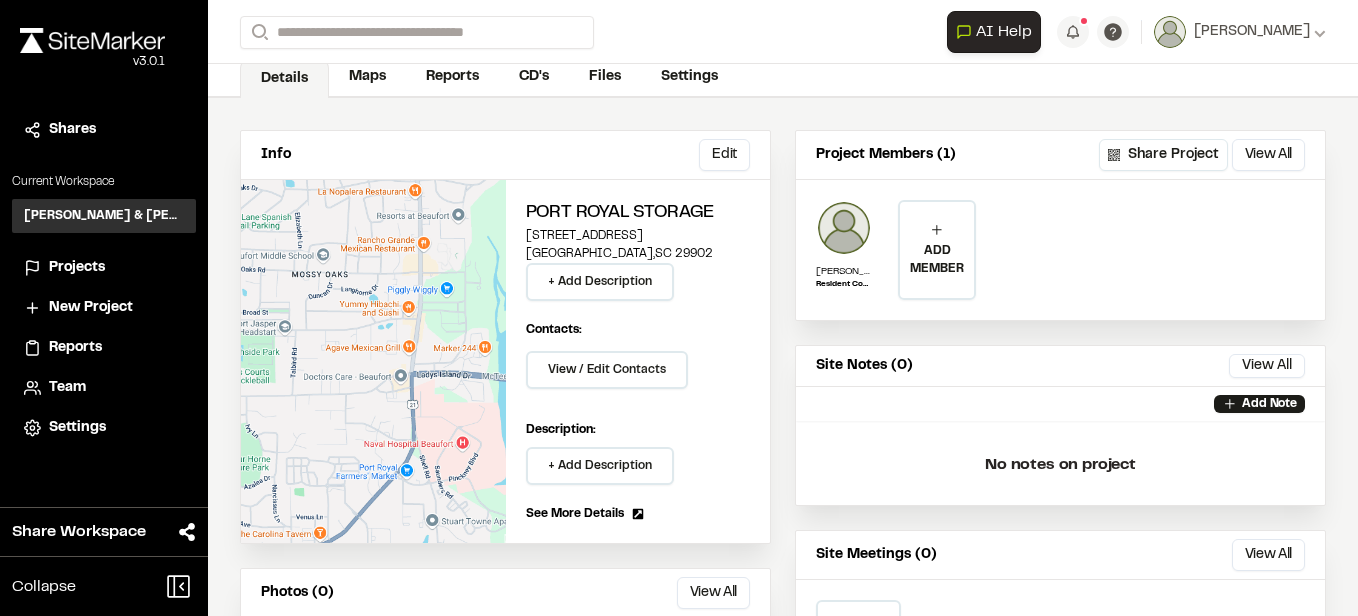 scroll, scrollTop: 200, scrollLeft: 0, axis: vertical 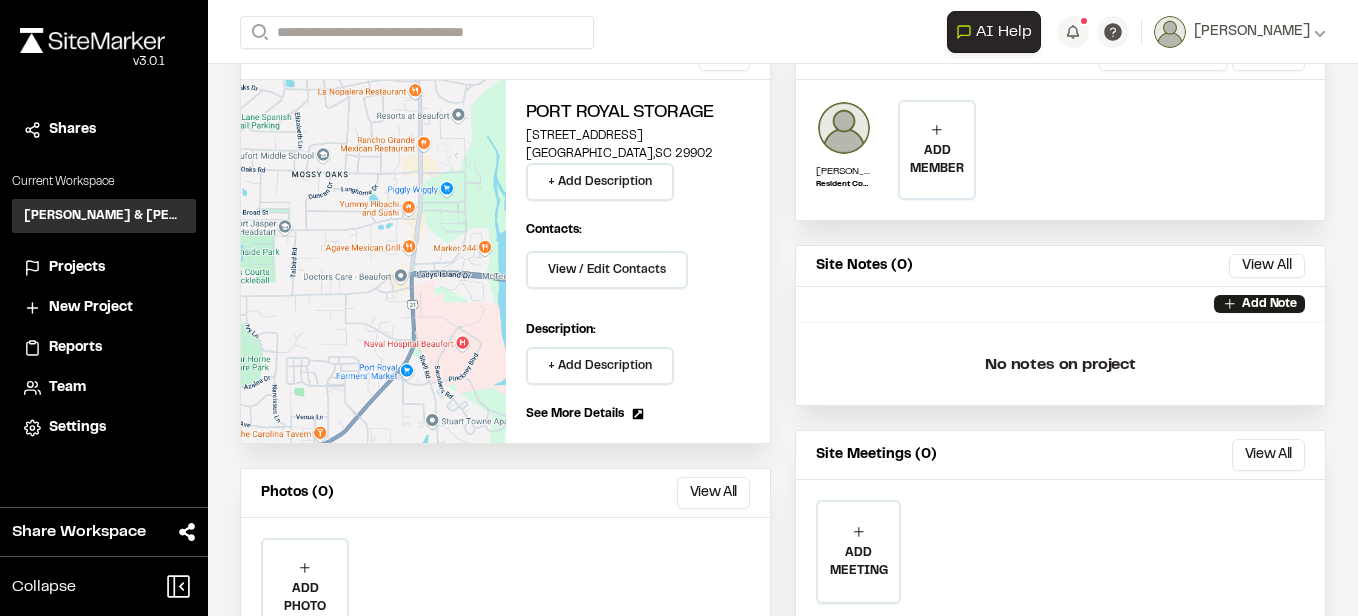 click on "[STREET_ADDRESS]" at bounding box center [638, 136] 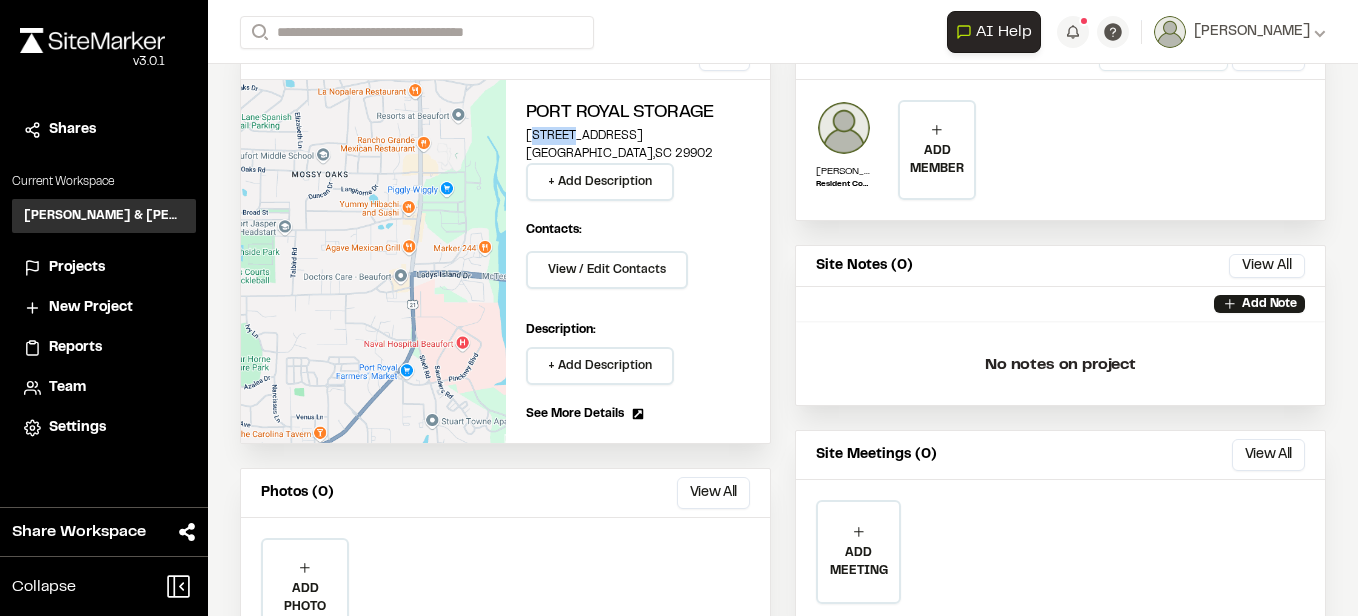 drag, startPoint x: 560, startPoint y: 131, endPoint x: 530, endPoint y: 139, distance: 31.04835 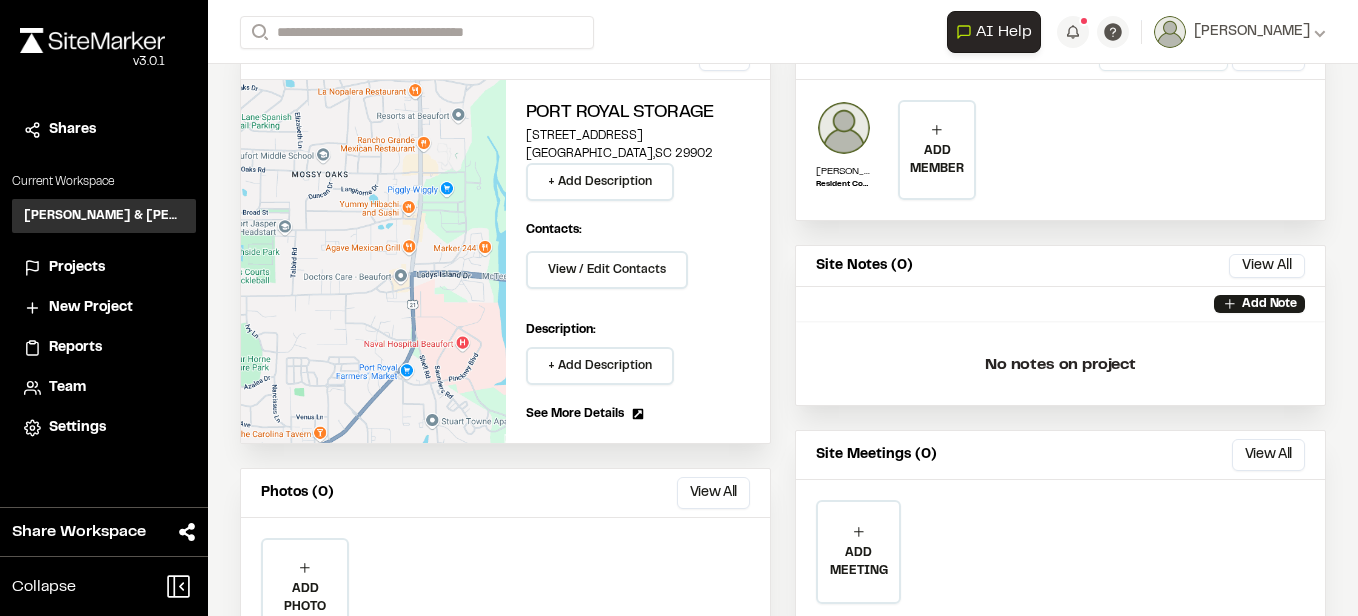 drag, startPoint x: 530, startPoint y: 139, endPoint x: 596, endPoint y: 134, distance: 66.189125 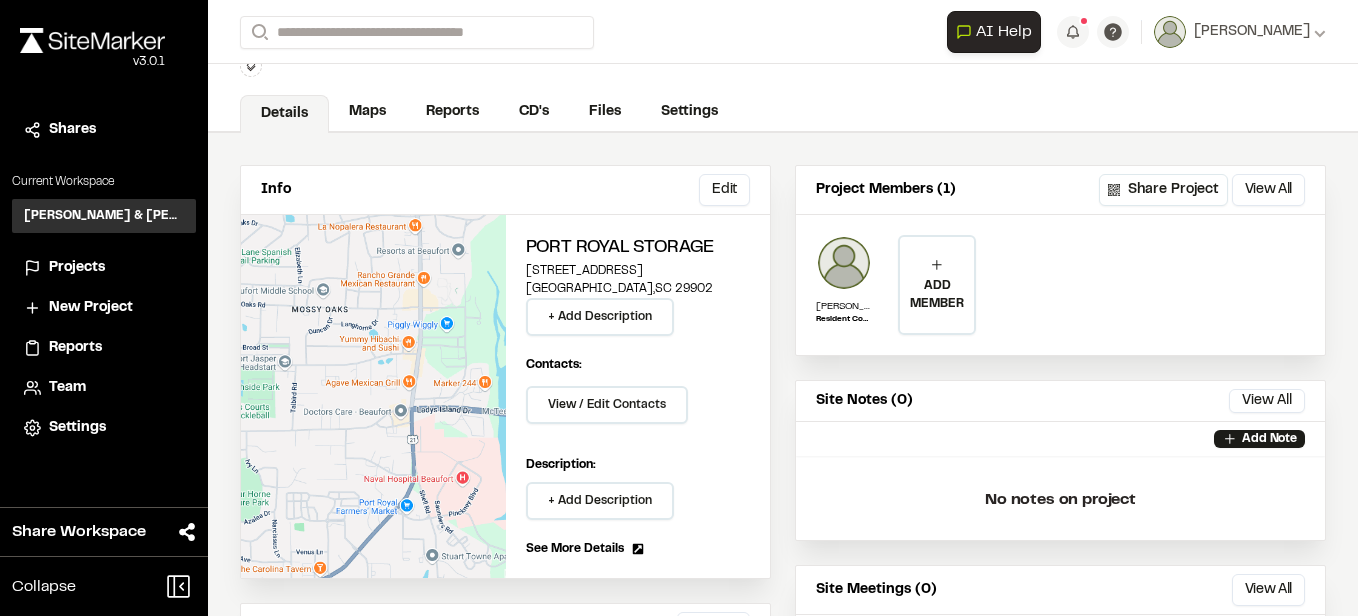 scroll, scrollTop: 100, scrollLeft: 0, axis: vertical 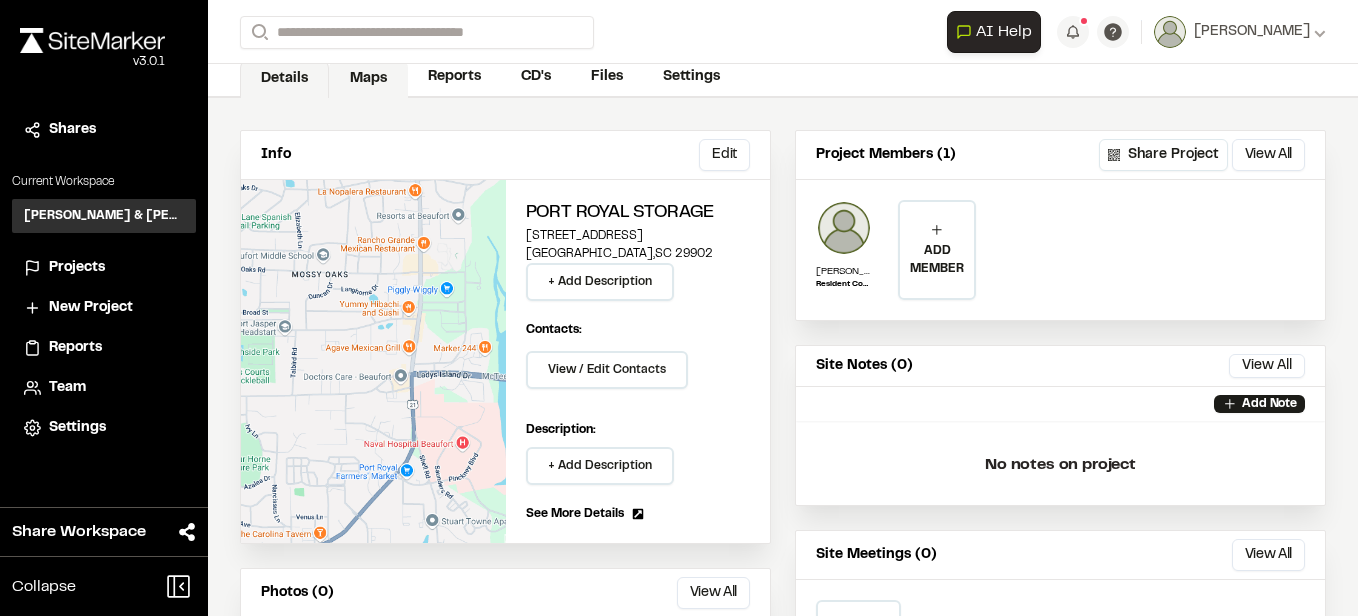 click on "Maps" at bounding box center [368, 79] 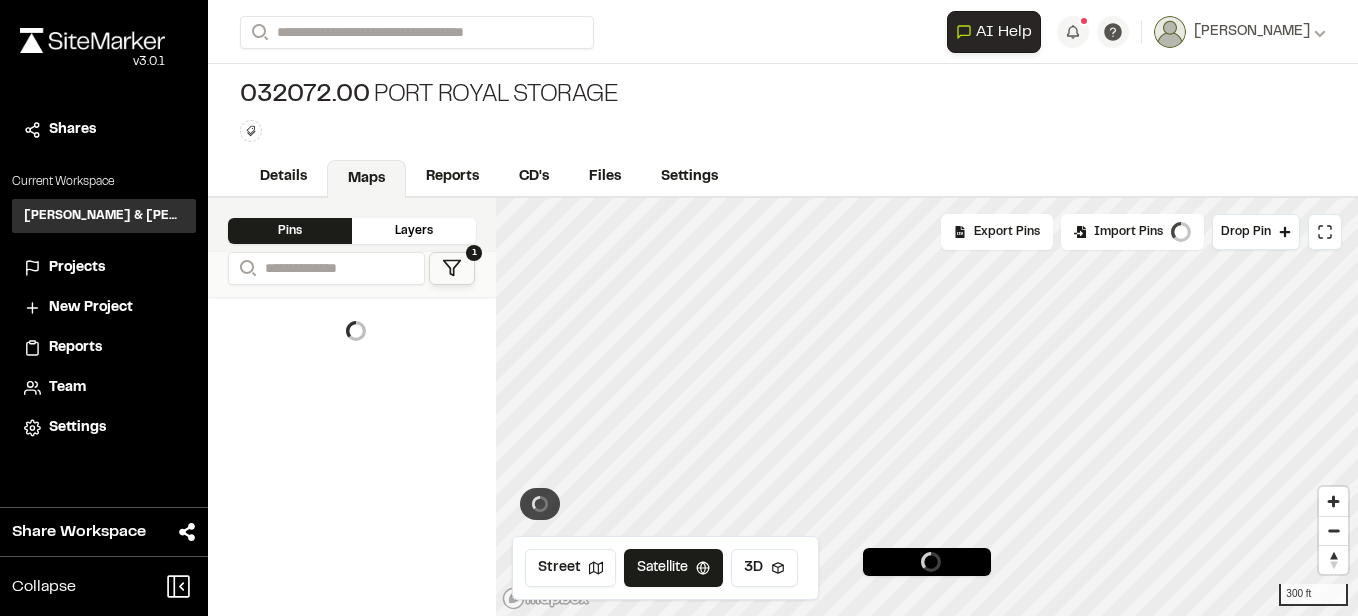 scroll, scrollTop: 0, scrollLeft: 0, axis: both 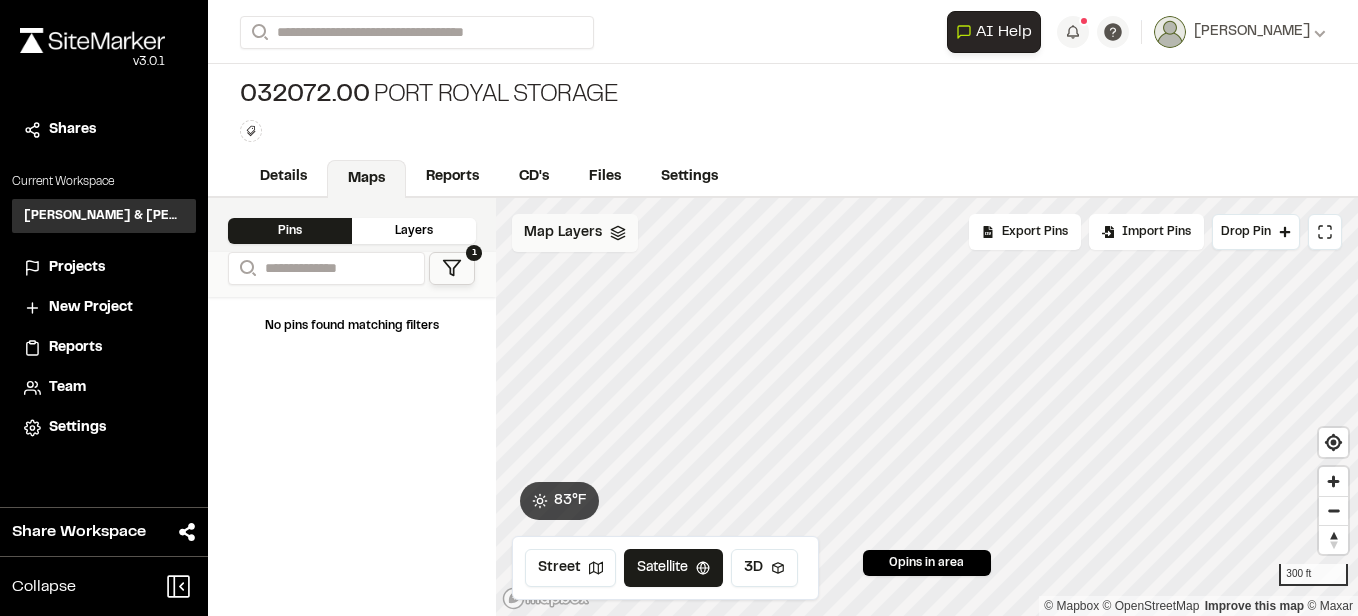 click on "Map Layers" at bounding box center (563, 233) 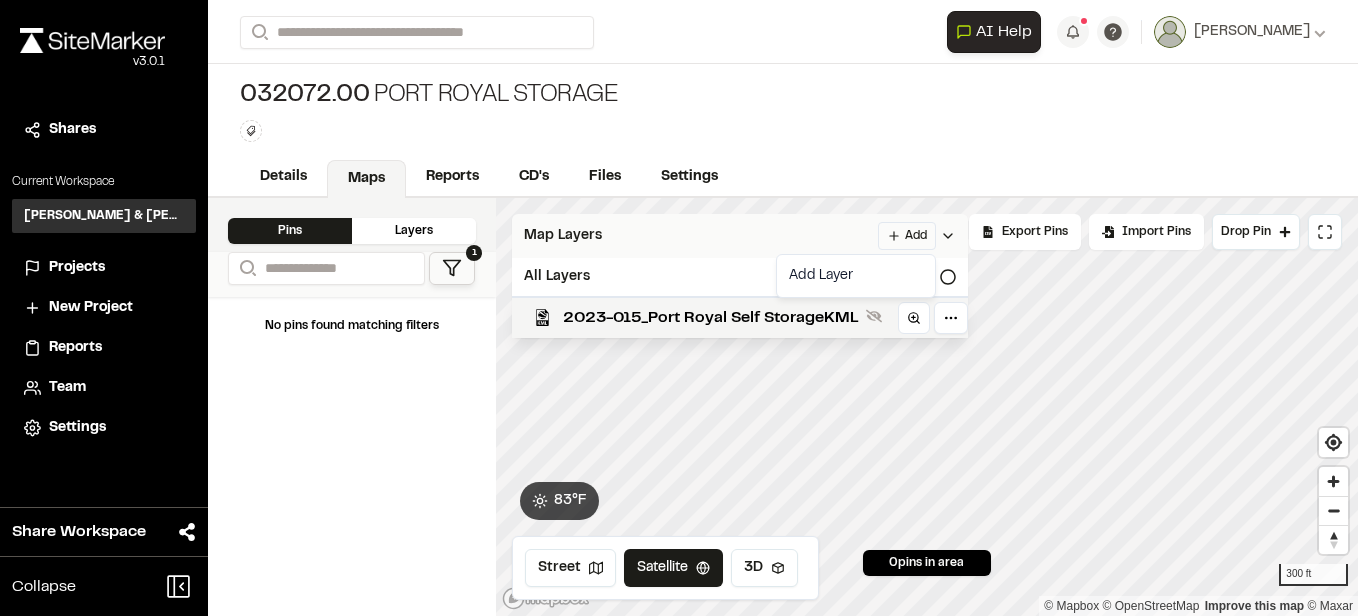 click on "**********" at bounding box center [679, 308] 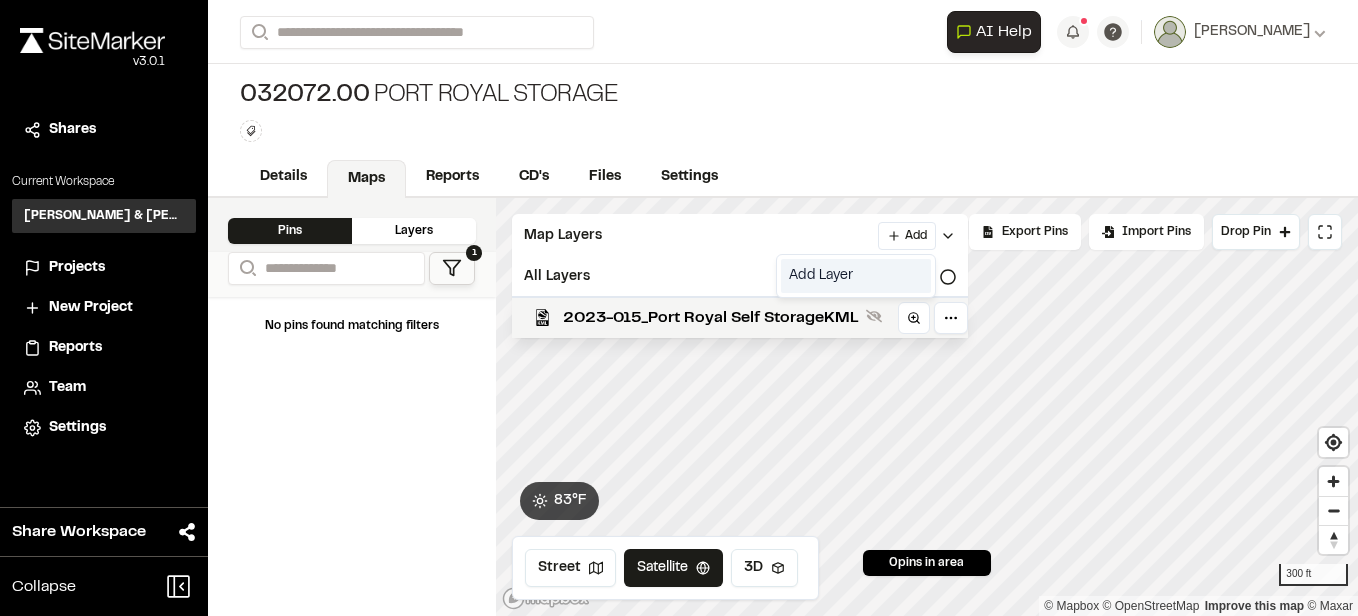 click on "Add Layer" at bounding box center [856, 276] 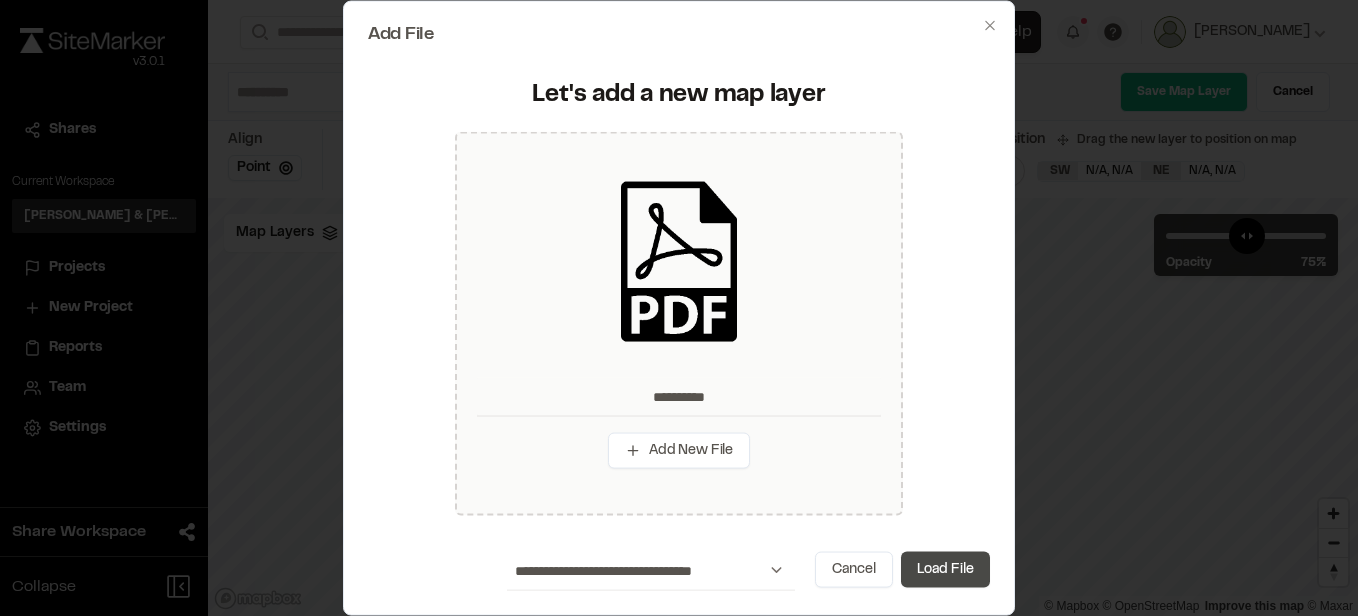 click on "Load File" at bounding box center (945, 569) 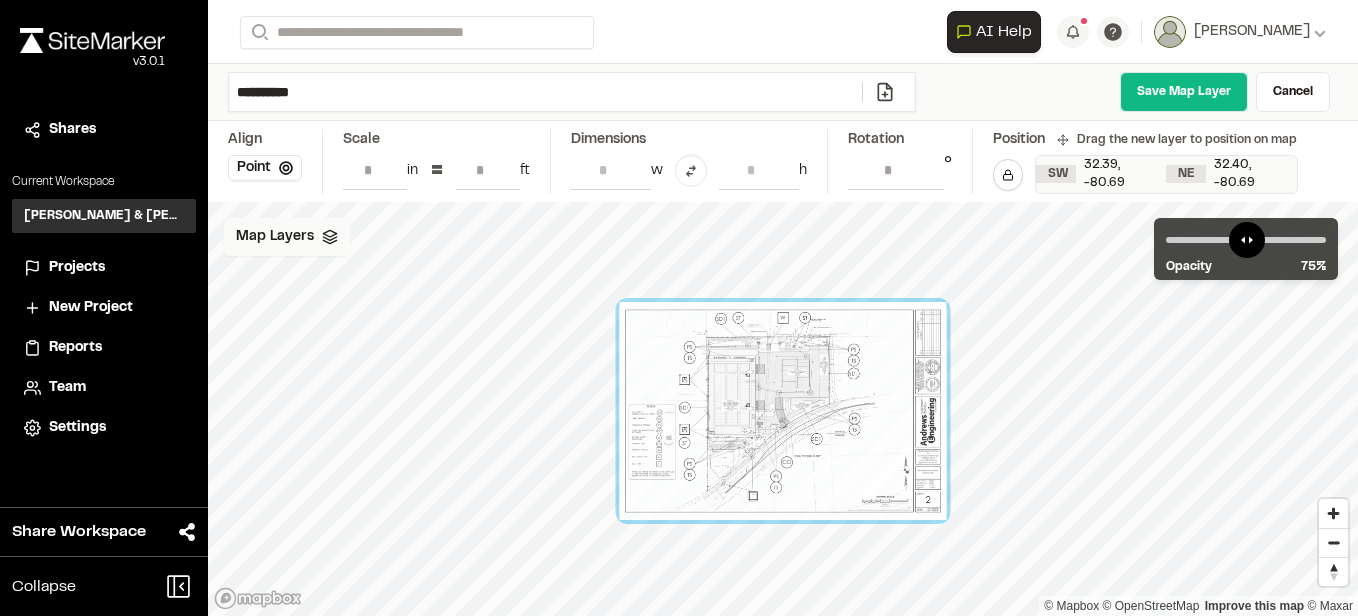 click on "Map Layers" at bounding box center [287, 237] 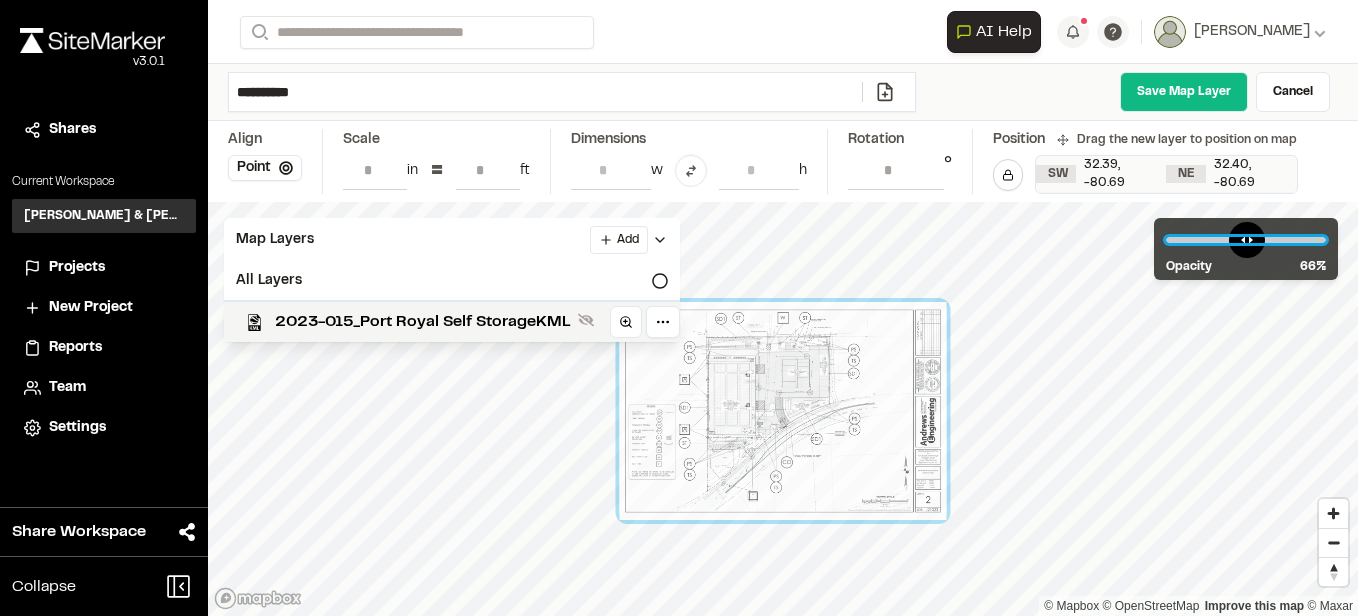 drag, startPoint x: 1280, startPoint y: 242, endPoint x: 1266, endPoint y: 242, distance: 14 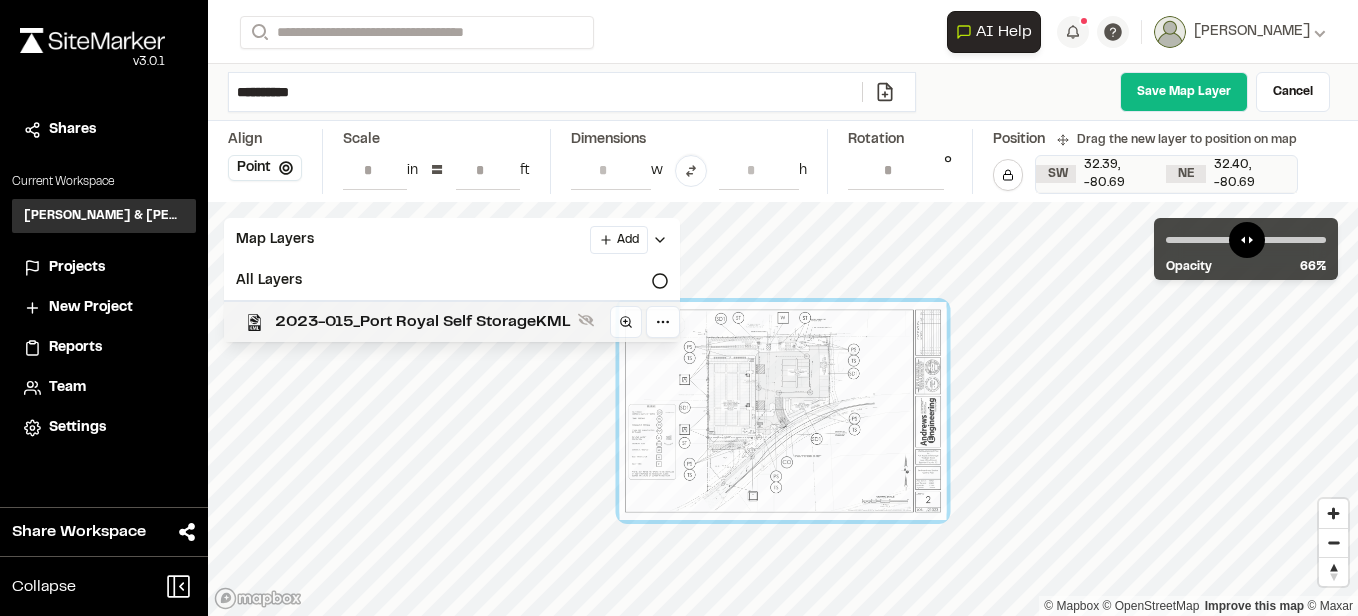 click on "2023-015_Port Royal Self StorageKML" at bounding box center [422, 322] 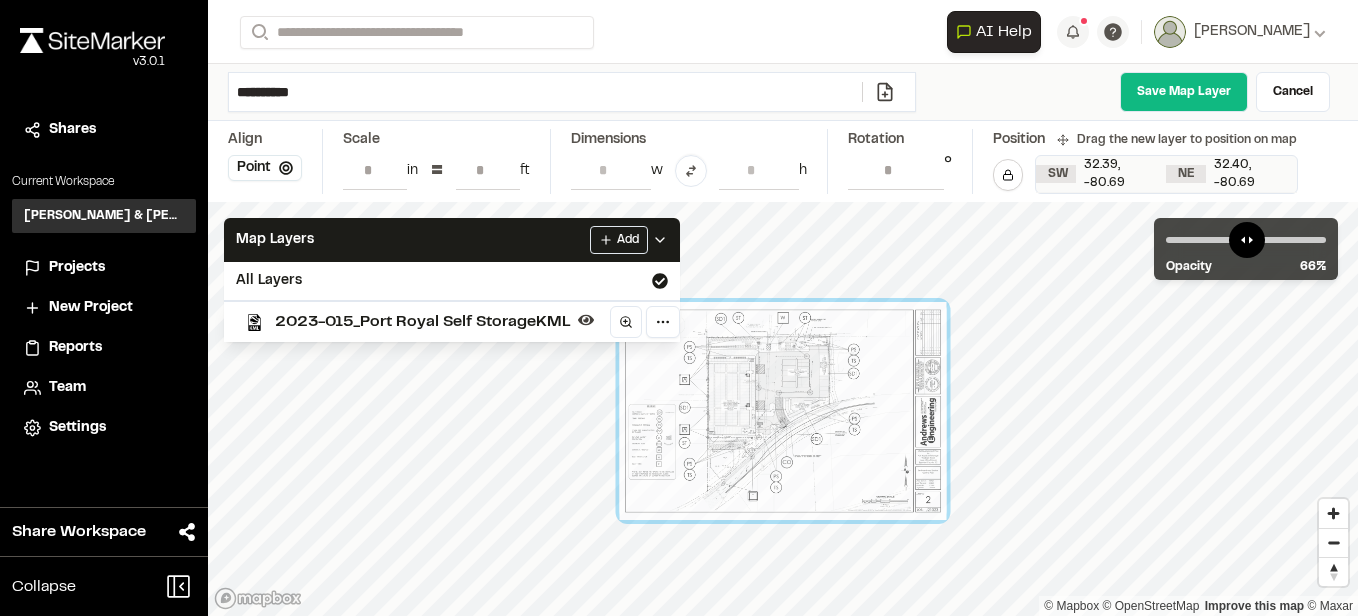 click on "**********" at bounding box center (545, 92) 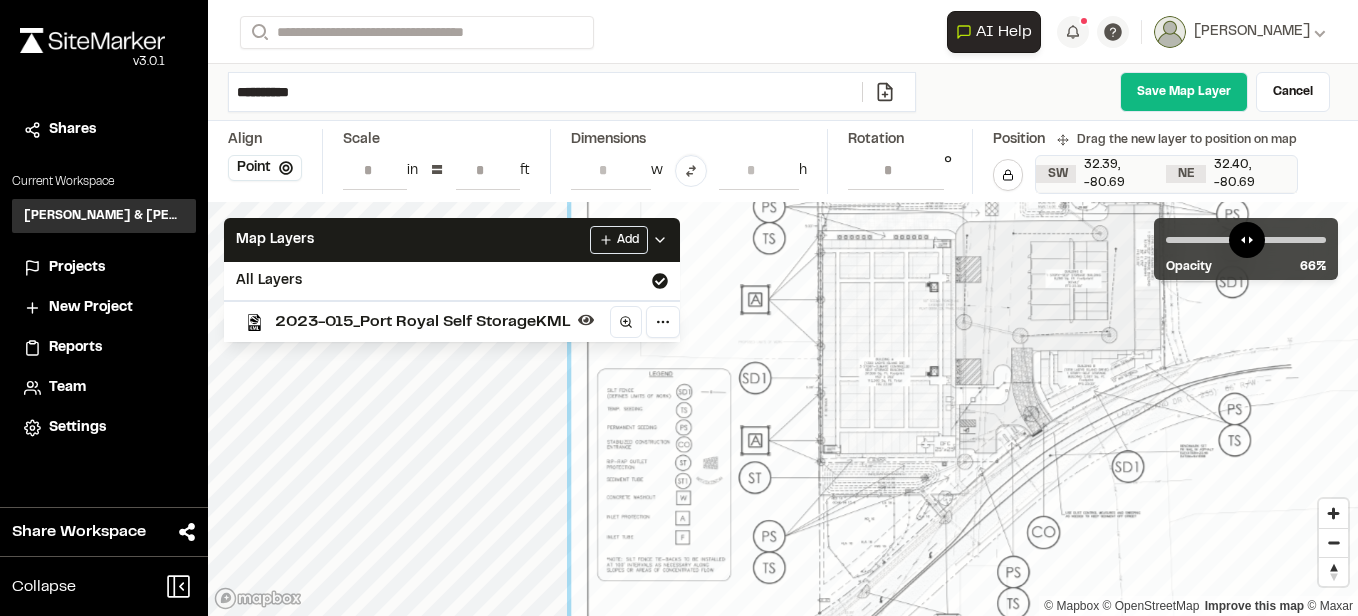 drag, startPoint x: 863, startPoint y: 343, endPoint x: 1032, endPoint y: 343, distance: 169 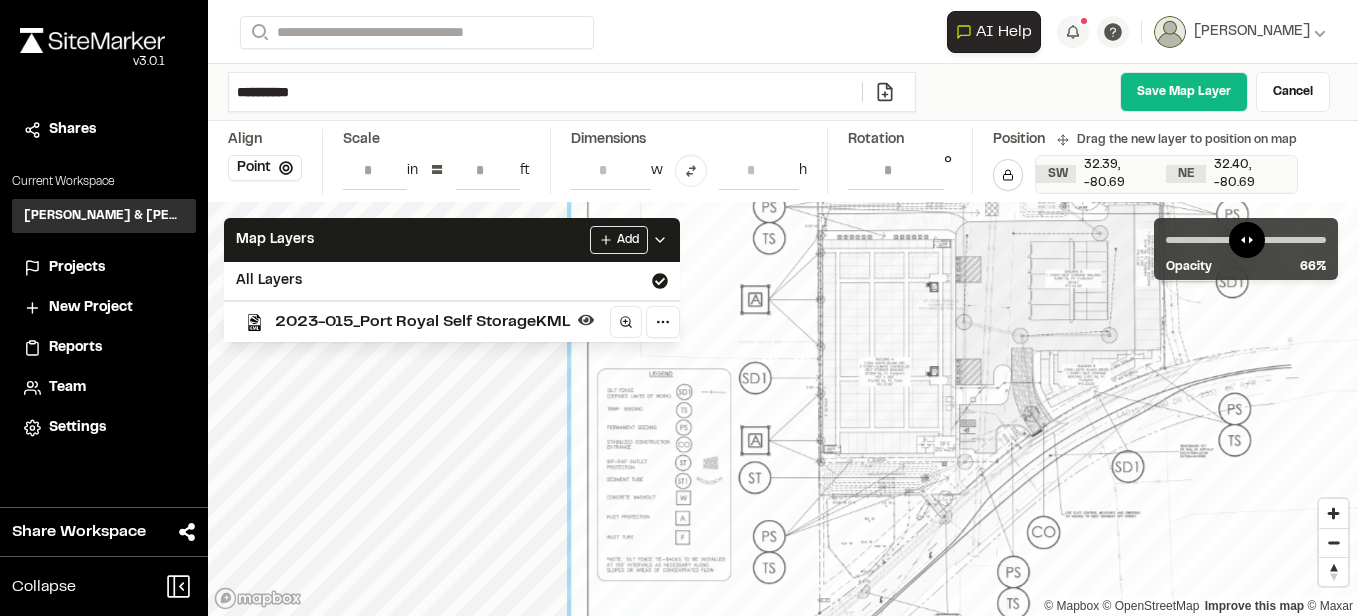 click at bounding box center [1032, 387] 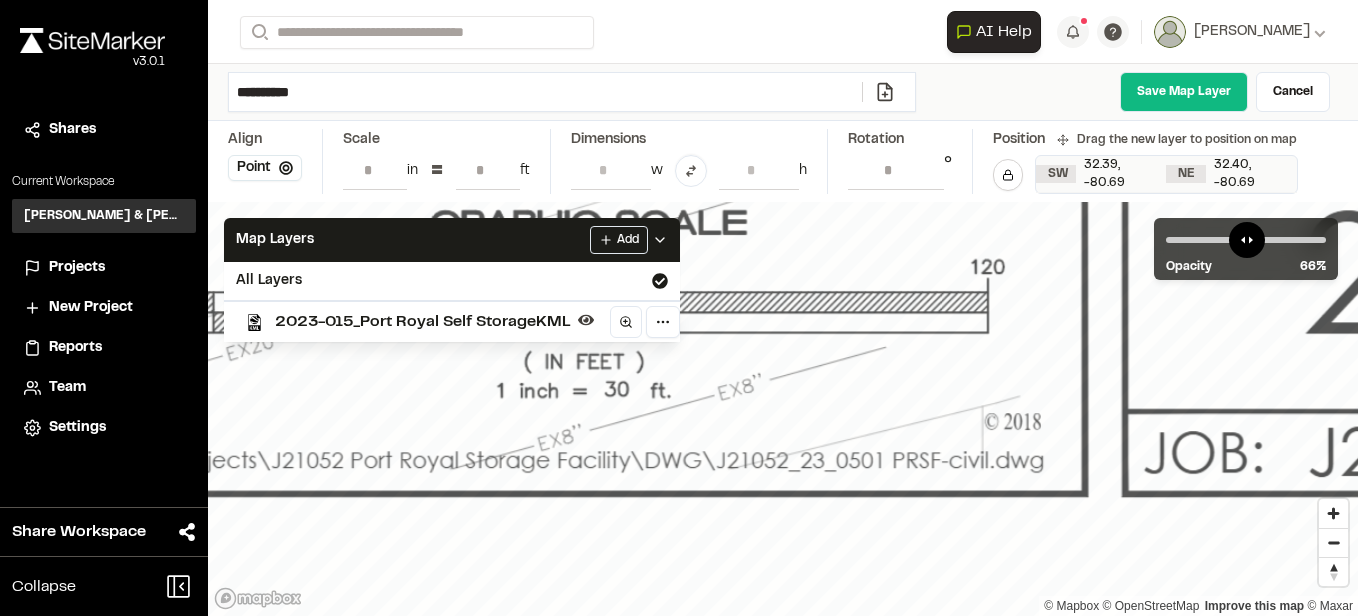 click on "**" at bounding box center [488, 170] 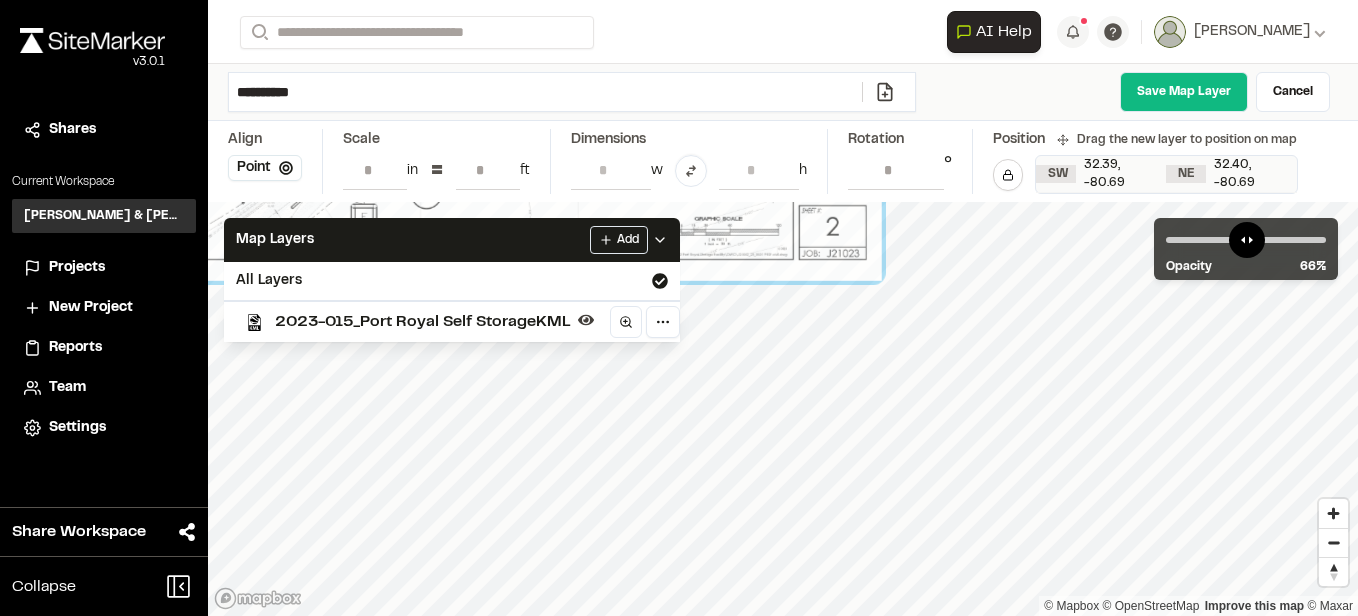 type on "**" 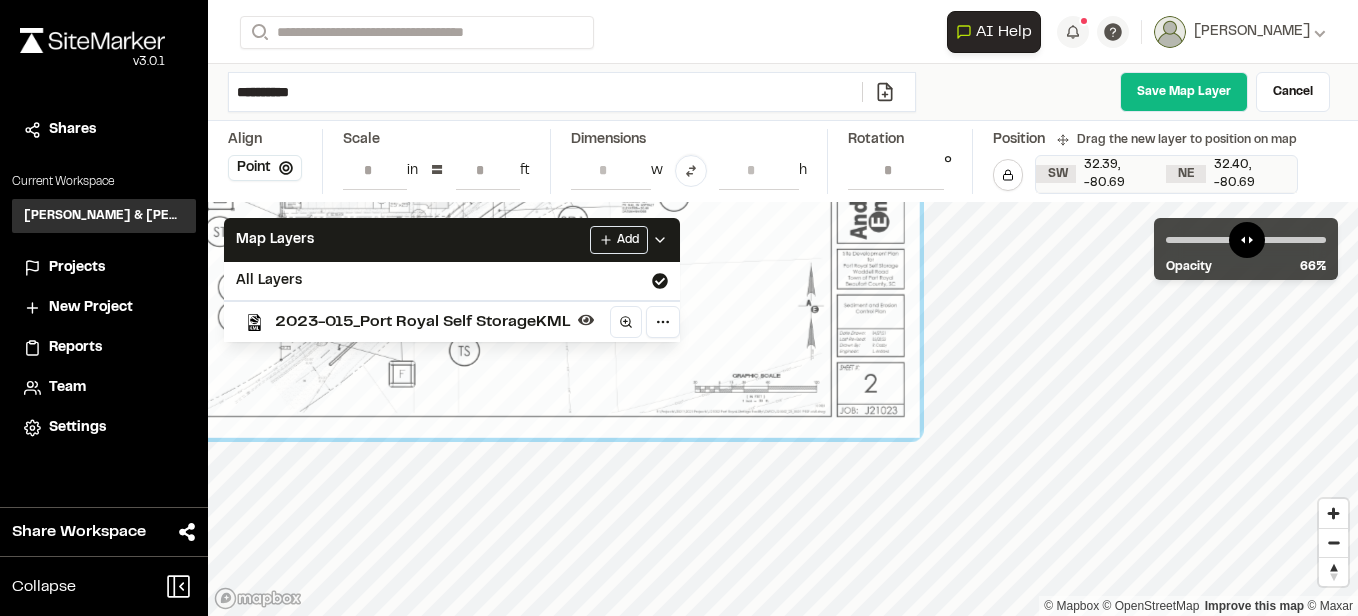 drag, startPoint x: 780, startPoint y: 253, endPoint x: 818, endPoint y: 411, distance: 162.50539 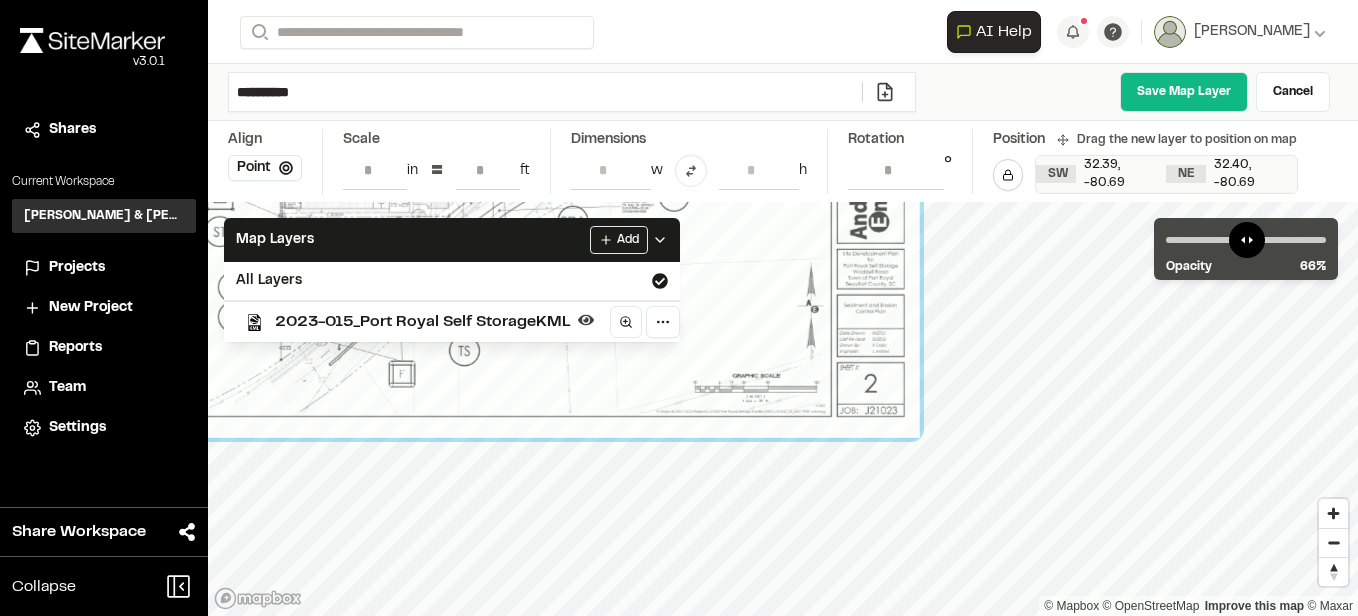 click at bounding box center [483, 146] 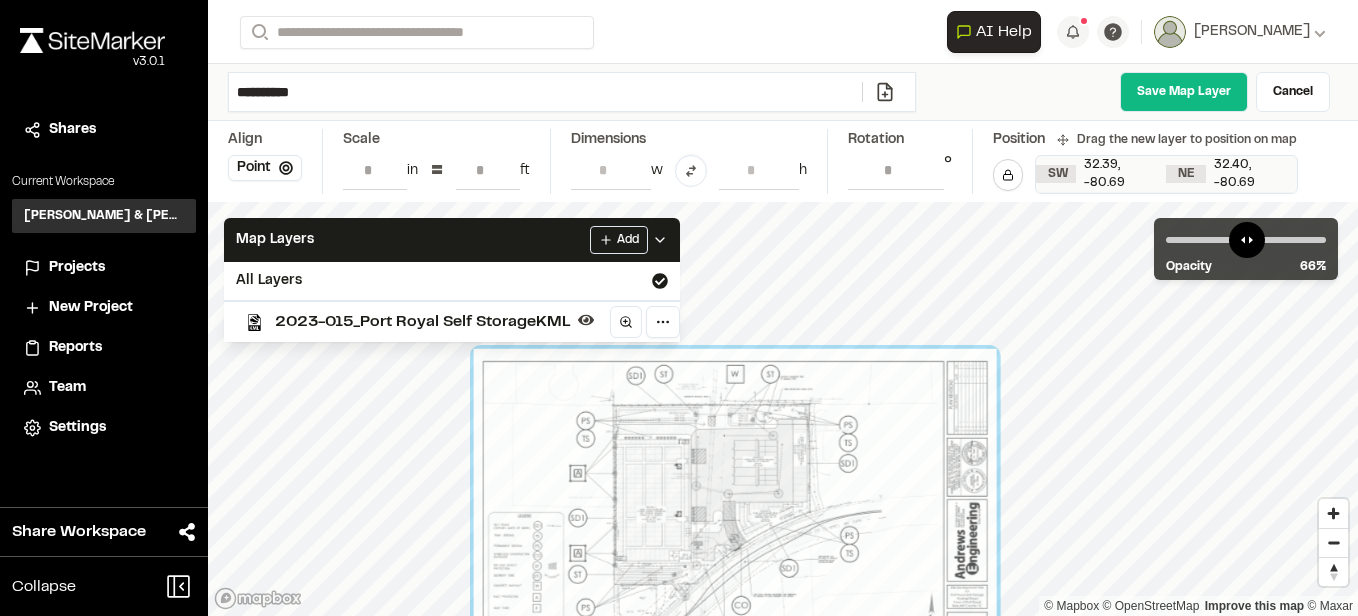 drag, startPoint x: 742, startPoint y: 402, endPoint x: 715, endPoint y: 562, distance: 162.26213 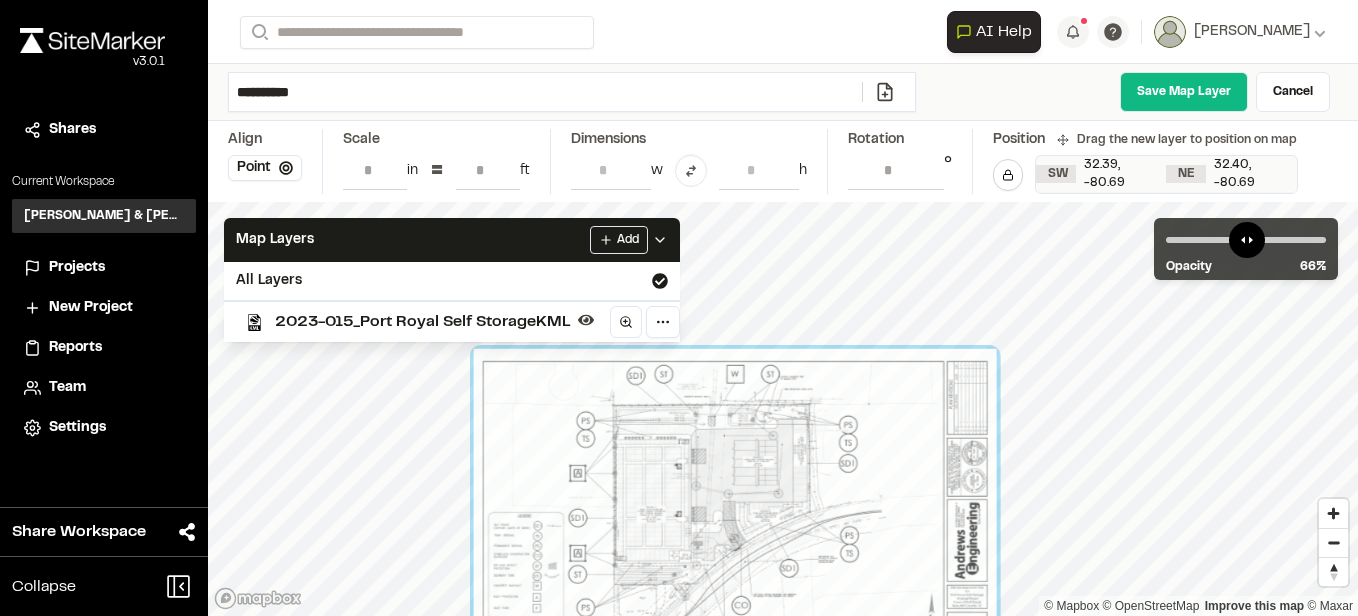 click at bounding box center [735, 523] 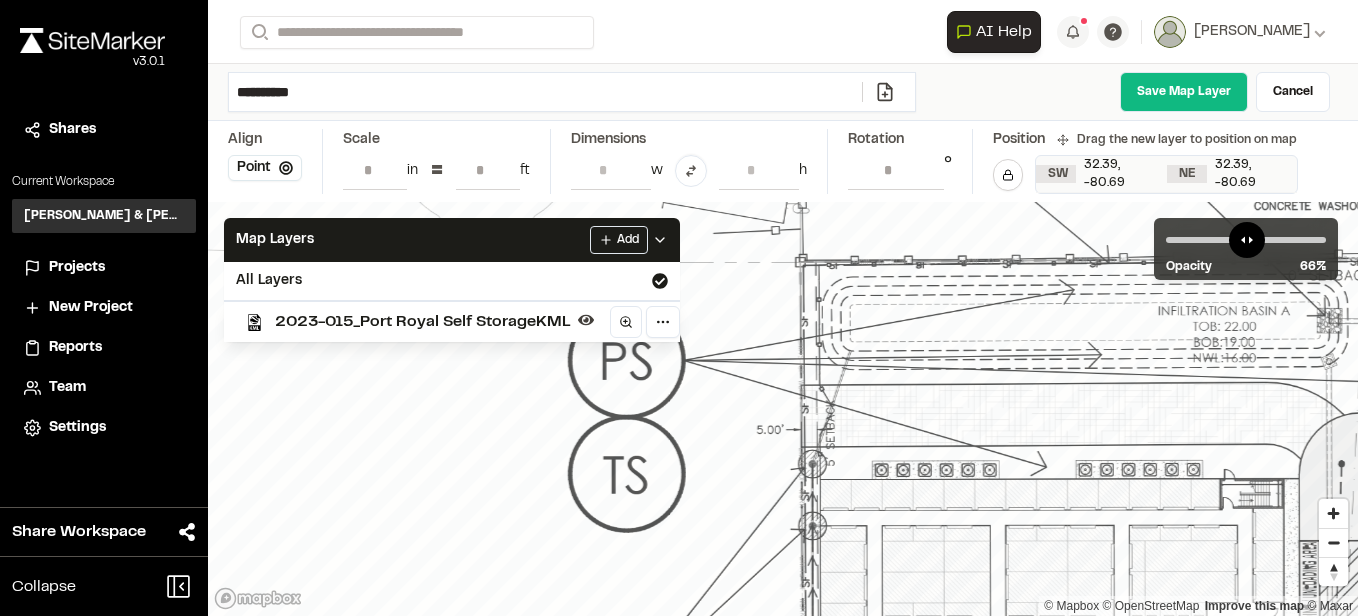 drag, startPoint x: 449, startPoint y: 410, endPoint x: 822, endPoint y: 263, distance: 400.92145 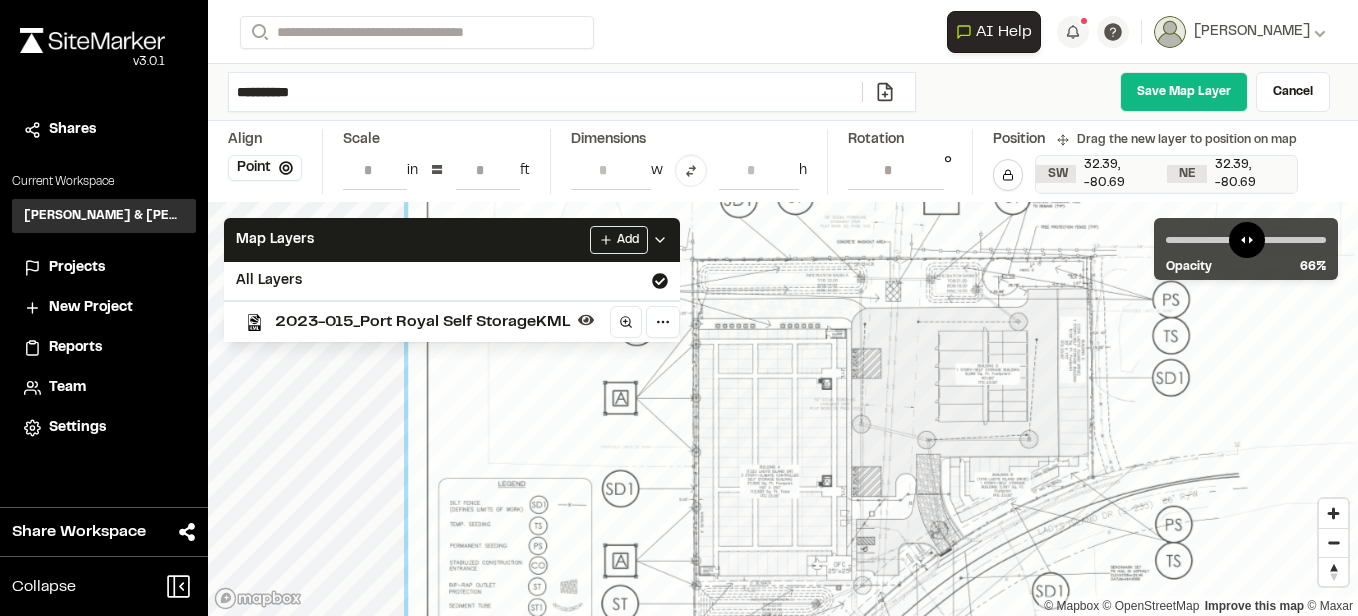 drag, startPoint x: 793, startPoint y: 468, endPoint x: 722, endPoint y: 286, distance: 195.35864 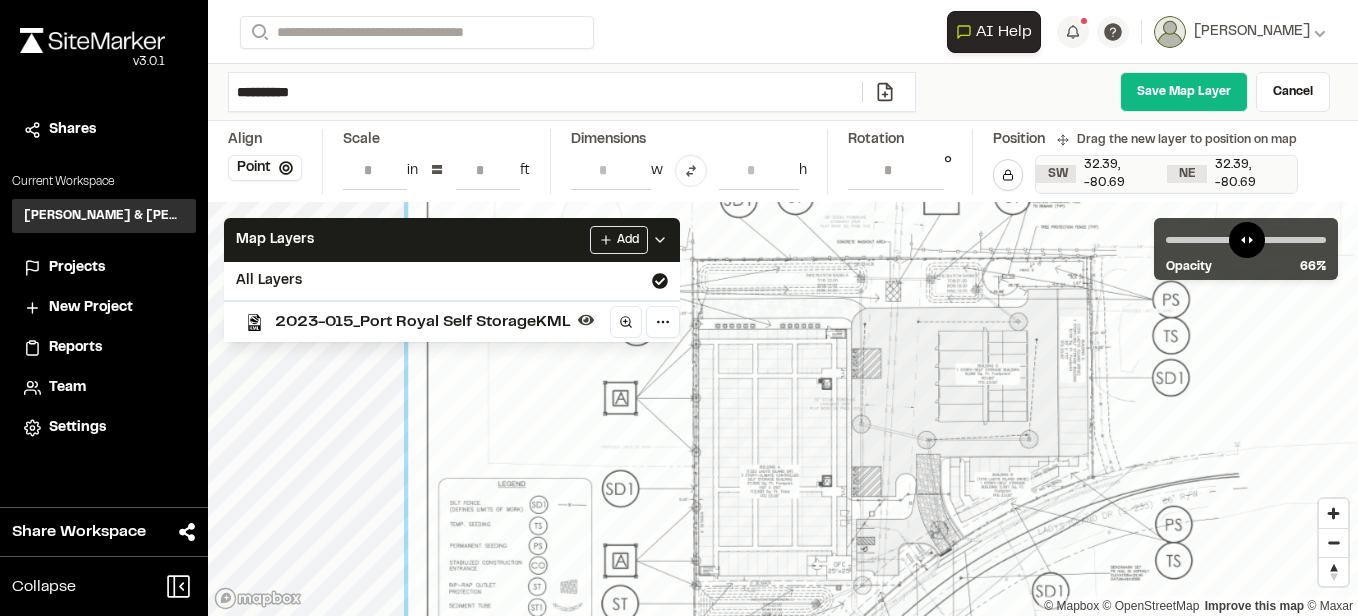 click at bounding box center (940, 500) 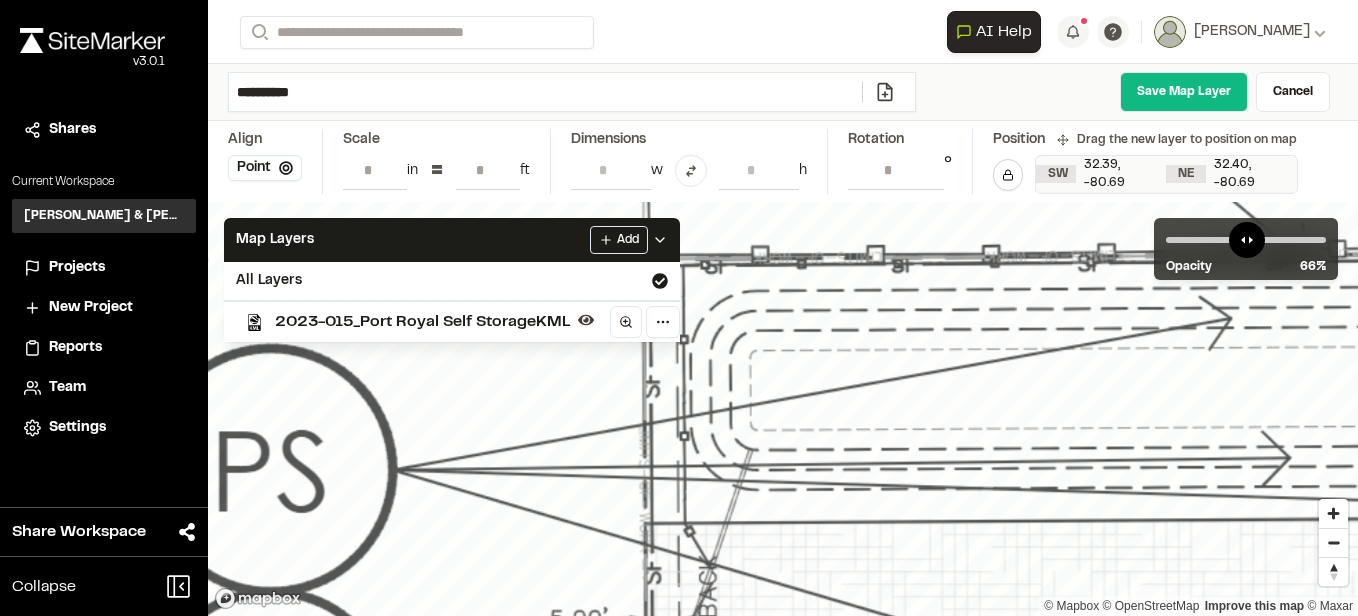 drag, startPoint x: 512, startPoint y: 432, endPoint x: 694, endPoint y: 501, distance: 194.6407 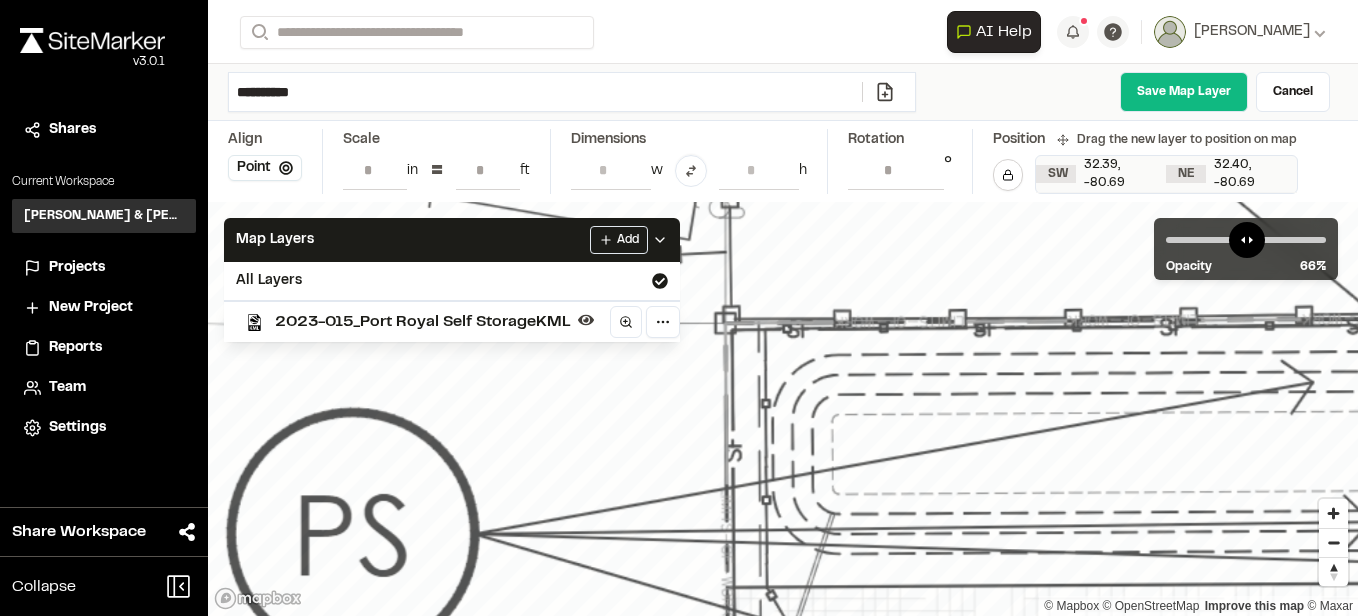 drag, startPoint x: 721, startPoint y: 393, endPoint x: 803, endPoint y: 457, distance: 104.019226 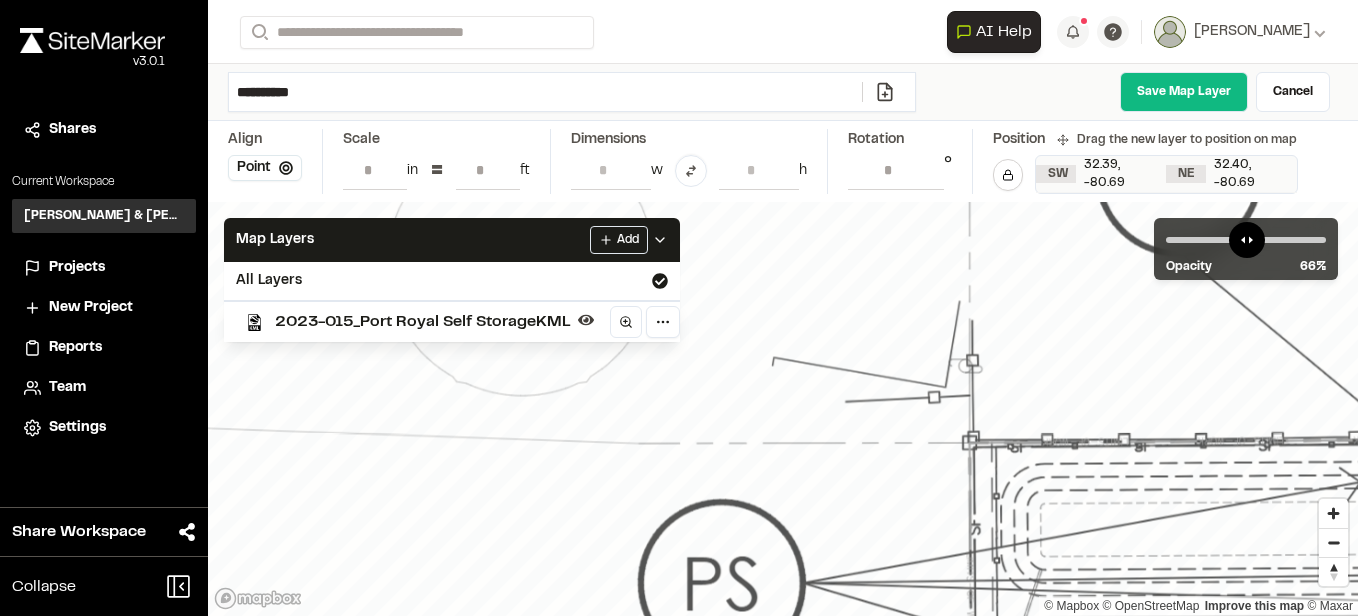 drag, startPoint x: 1112, startPoint y: 528, endPoint x: 1054, endPoint y: 478, distance: 76.57676 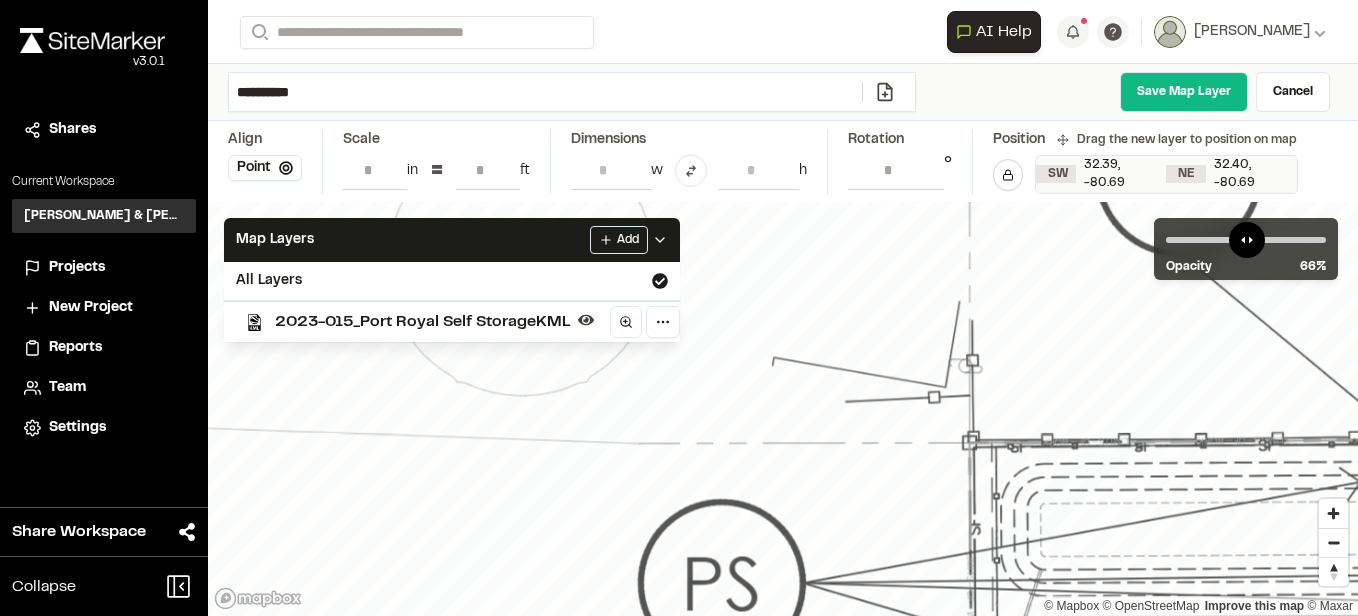 click at bounding box center (2082, 1516) 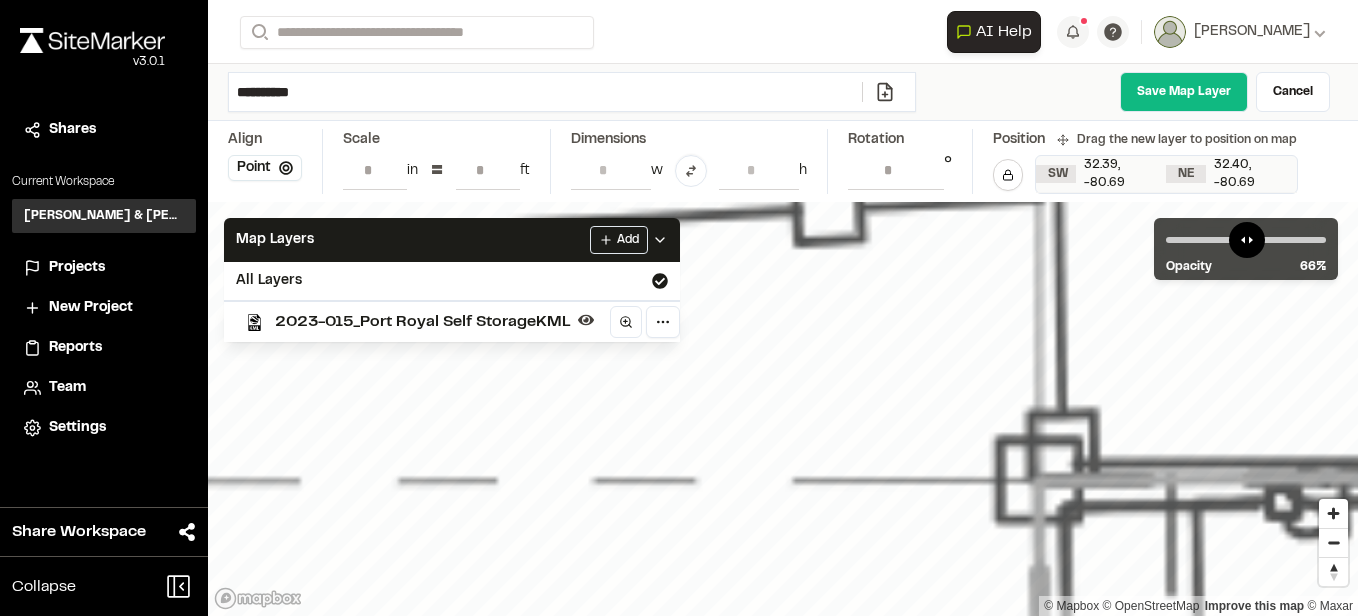 drag, startPoint x: 1234, startPoint y: 541, endPoint x: 1228, endPoint y: 526, distance: 16.155495 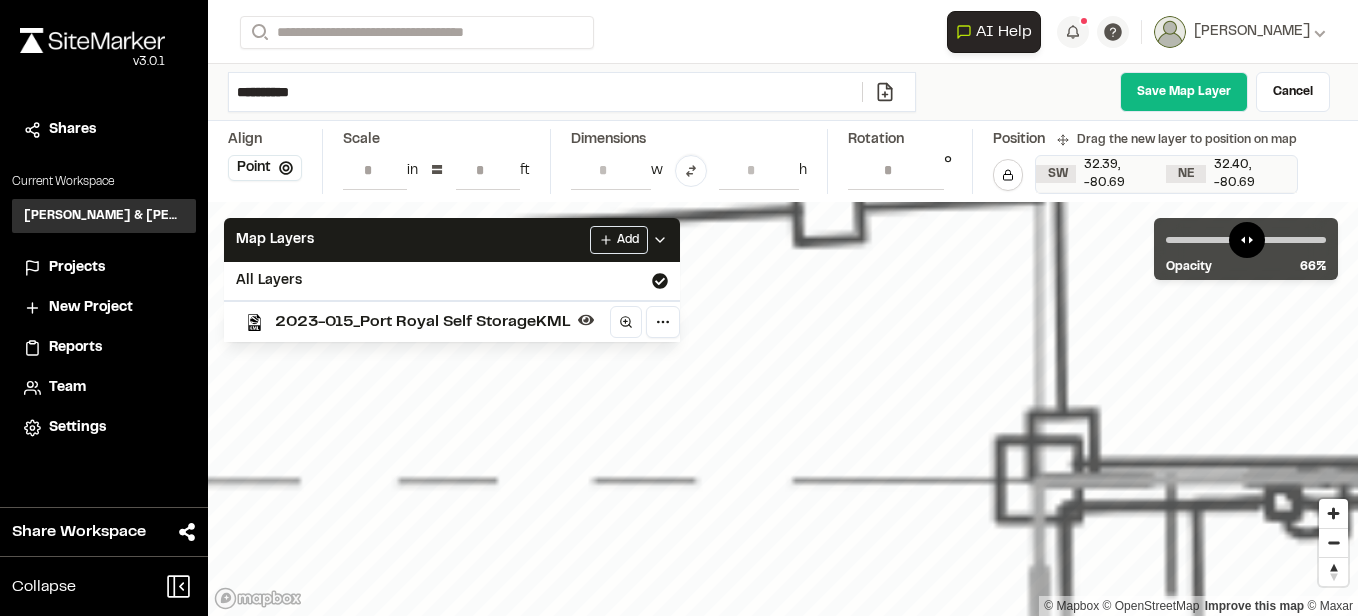 click at bounding box center (7666, 6880) 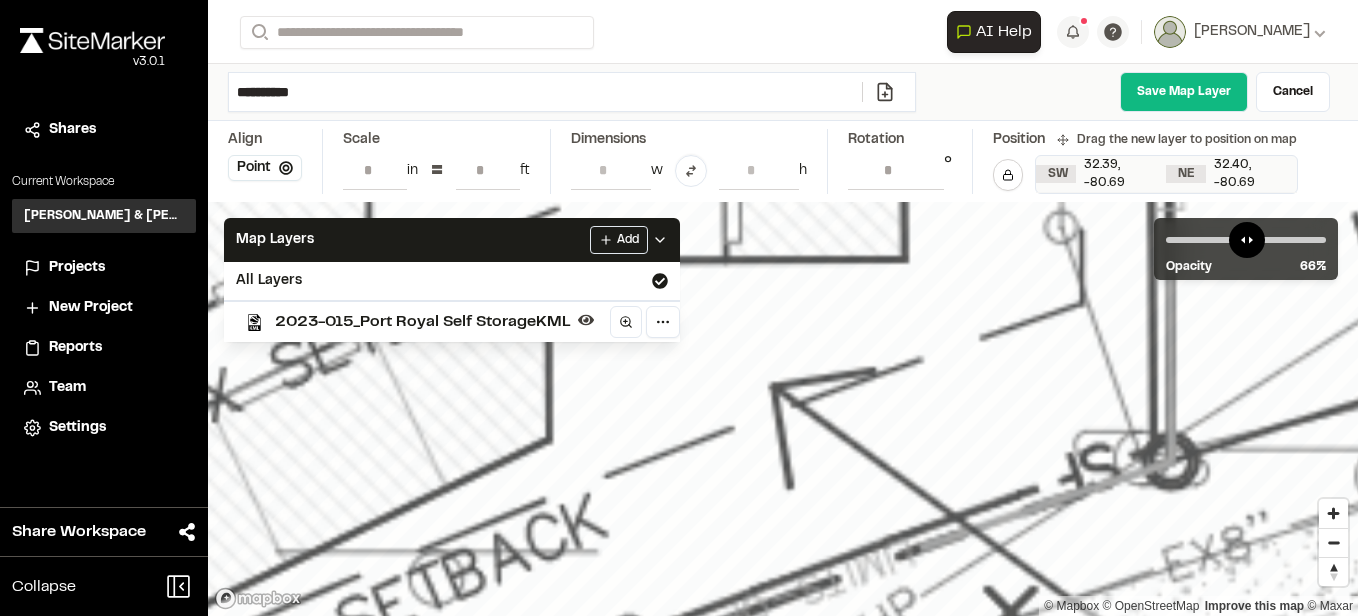 click at bounding box center [-1580, 868] 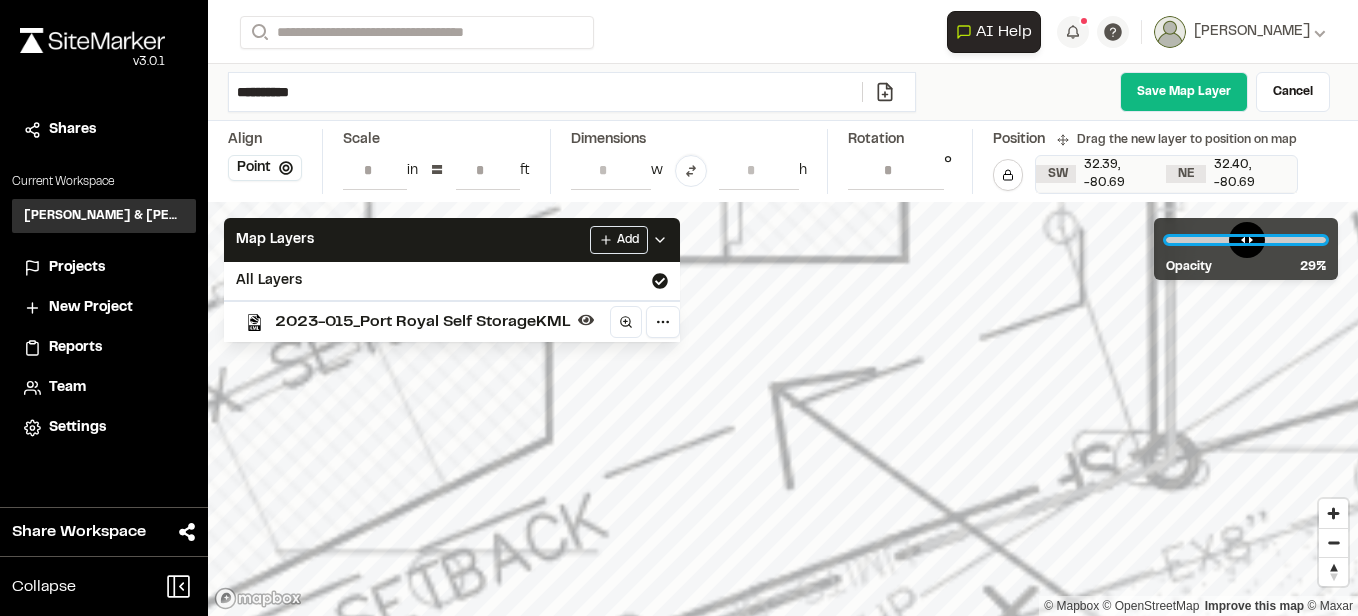 drag, startPoint x: 1262, startPoint y: 232, endPoint x: 1219, endPoint y: 261, distance: 51.86521 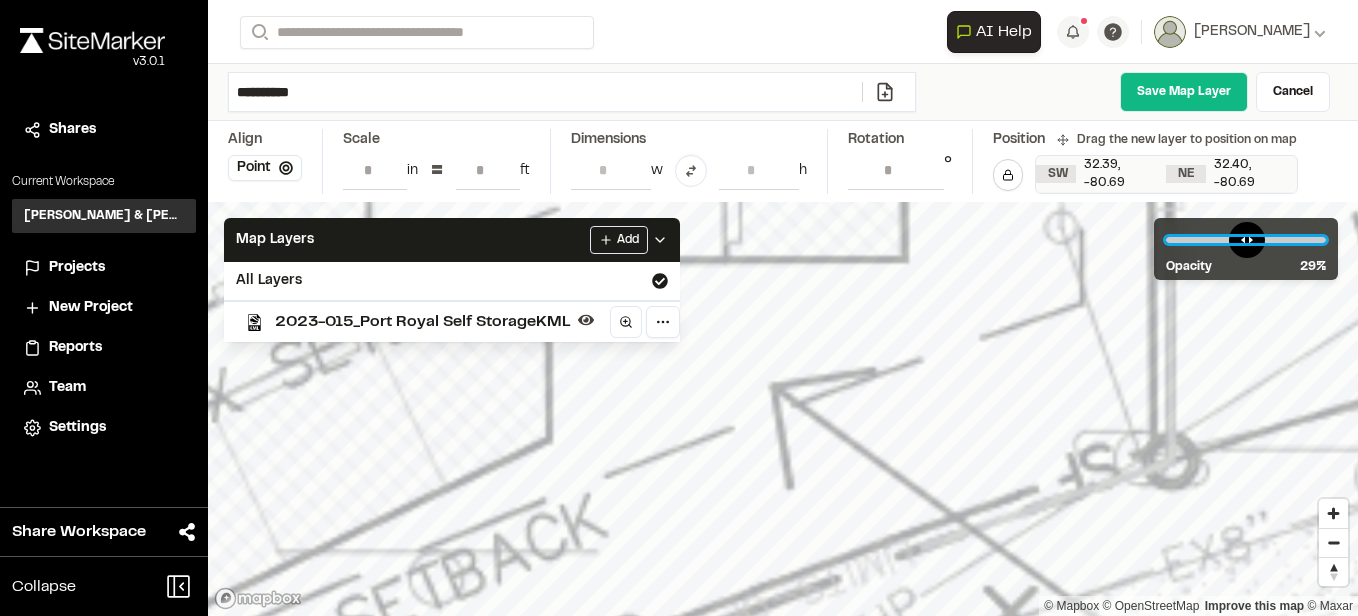 type on "**" 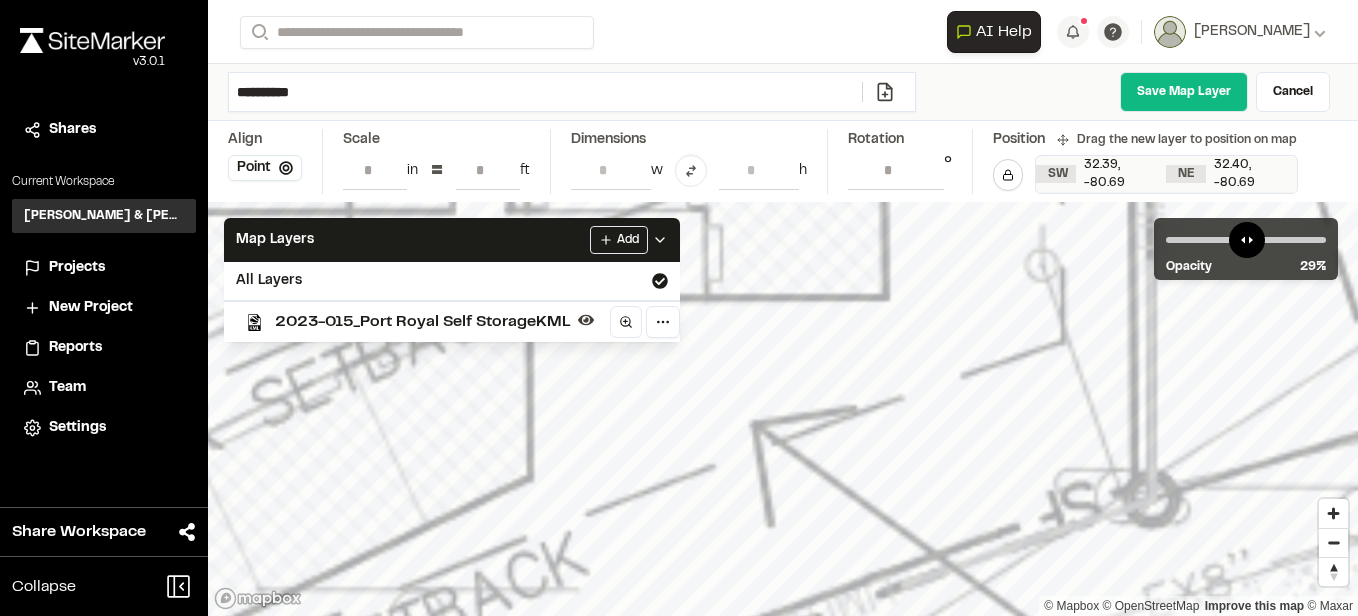 drag, startPoint x: 1195, startPoint y: 469, endPoint x: 1176, endPoint y: 507, distance: 42.48529 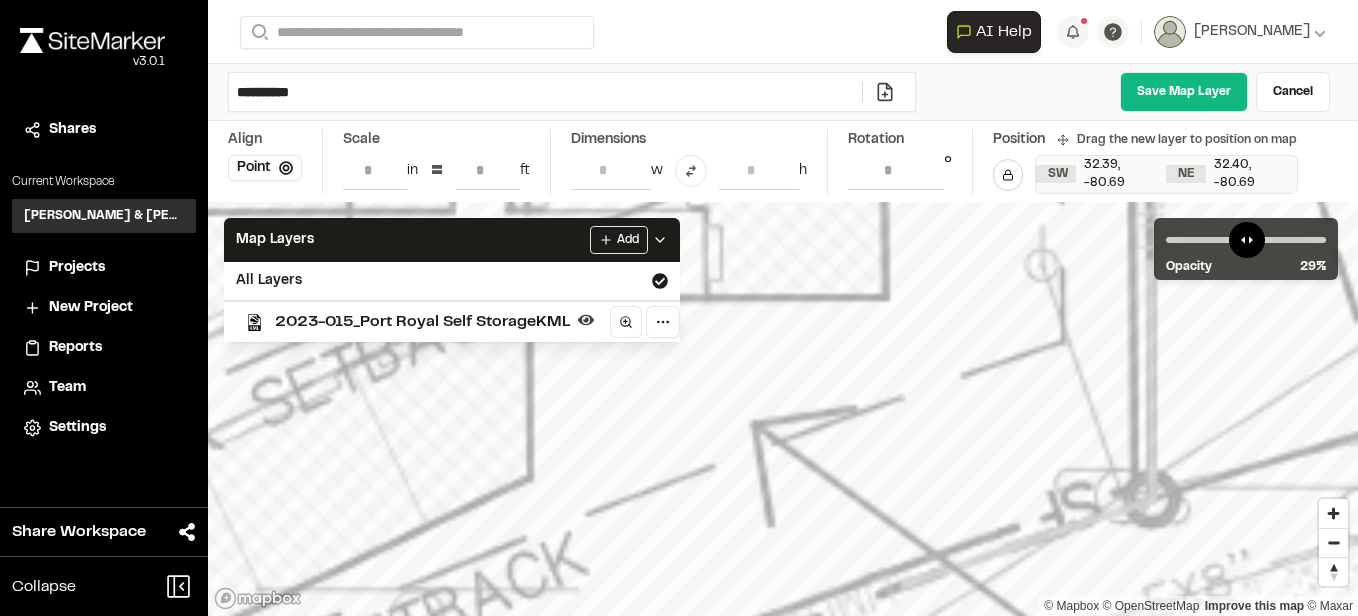 click at bounding box center [-1599, 906] 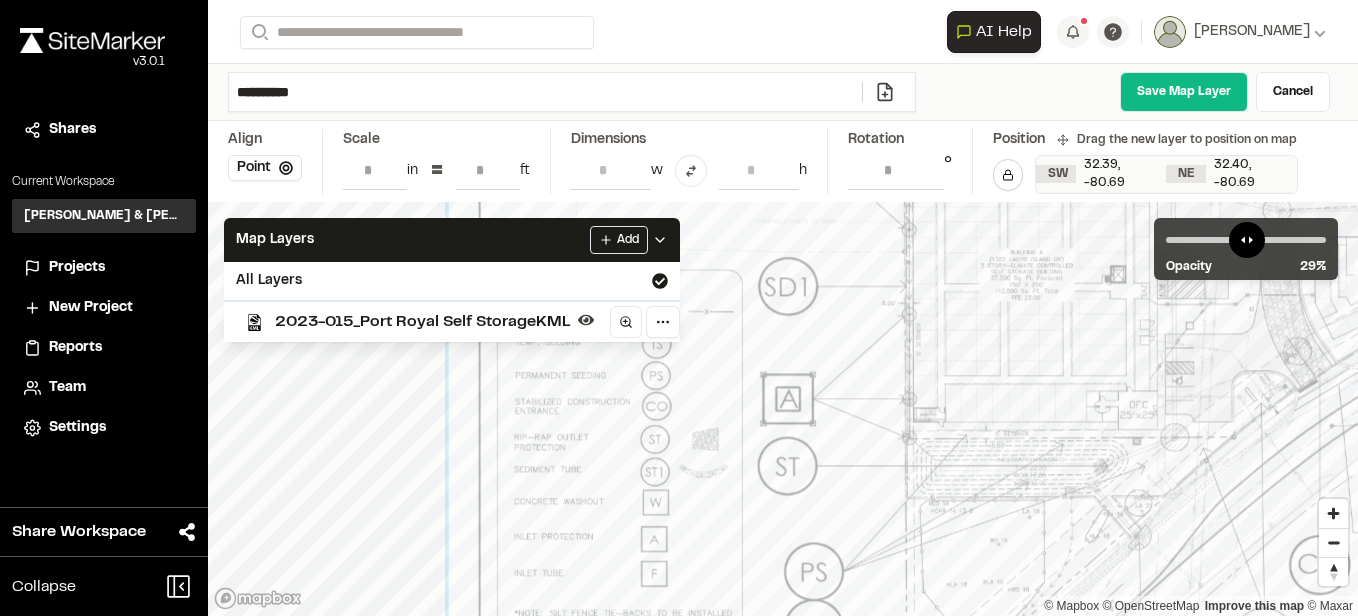 drag, startPoint x: 1252, startPoint y: 538, endPoint x: 1229, endPoint y: 478, distance: 64.25729 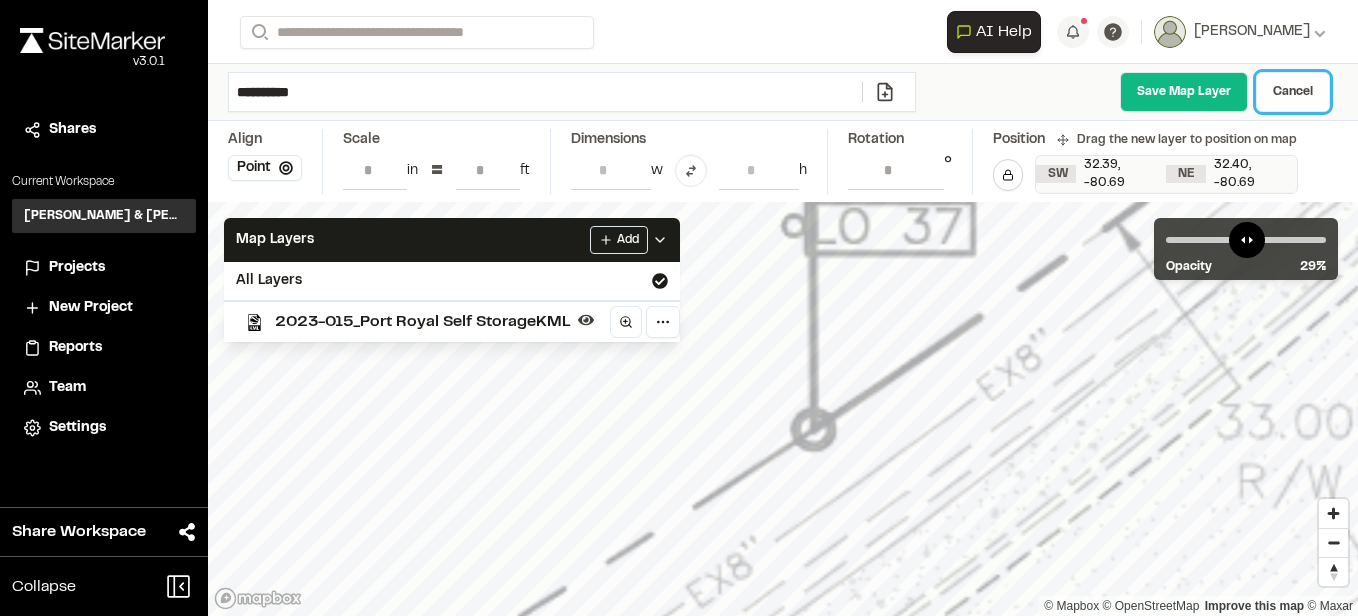 click on "Cancel" at bounding box center [1293, 92] 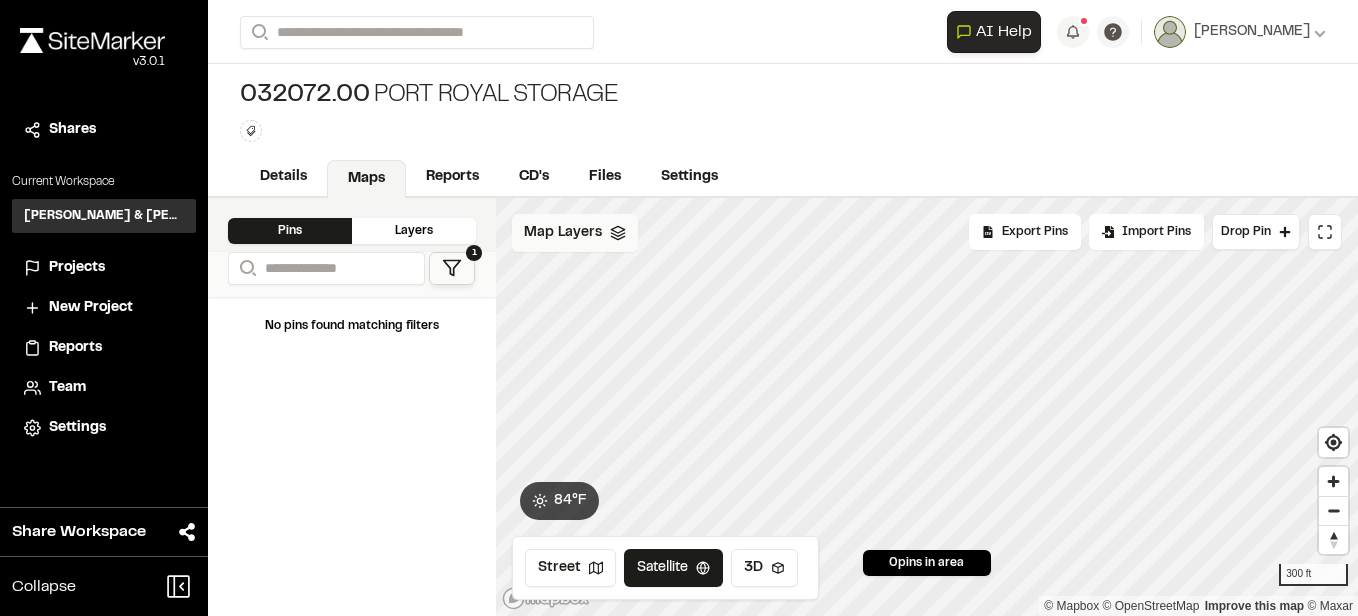 click on "Map Layers" at bounding box center (575, 233) 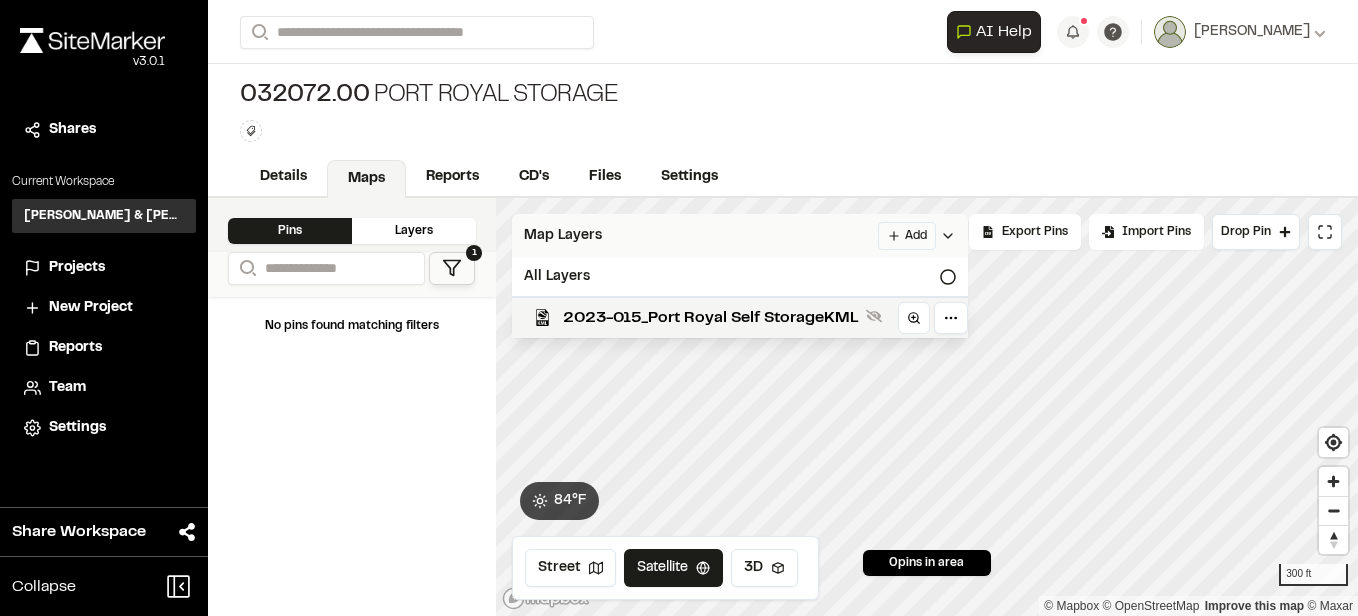 click on "**********" at bounding box center (679, 308) 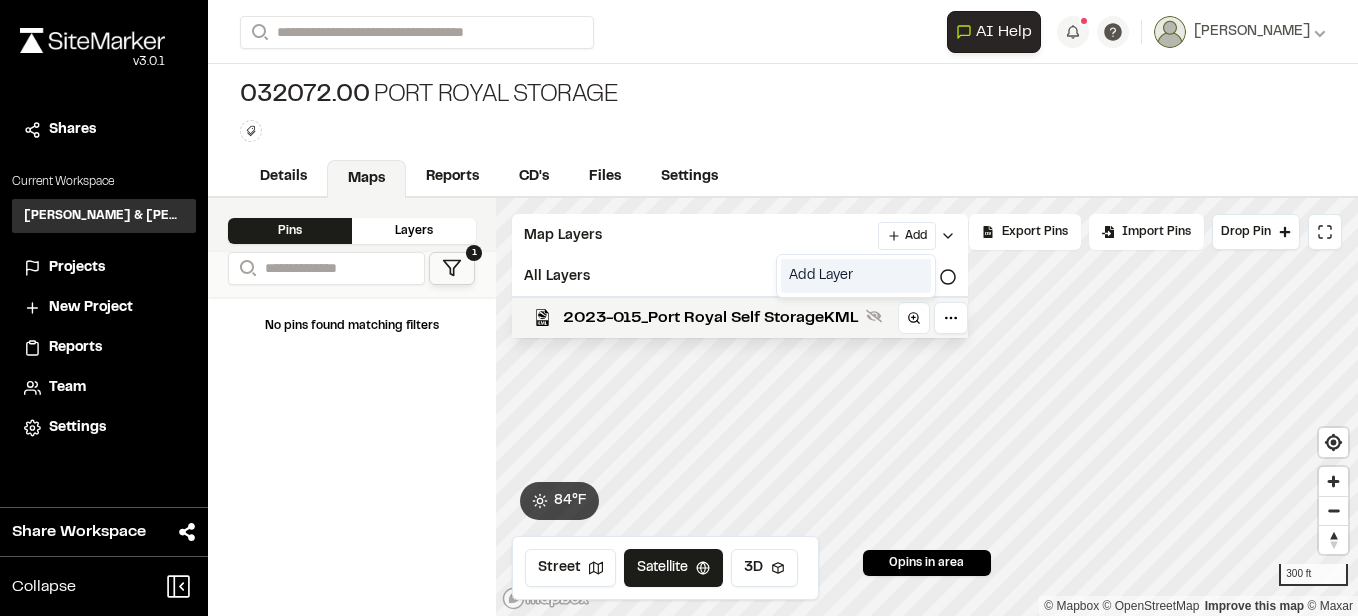 click on "Add Layer" at bounding box center [856, 276] 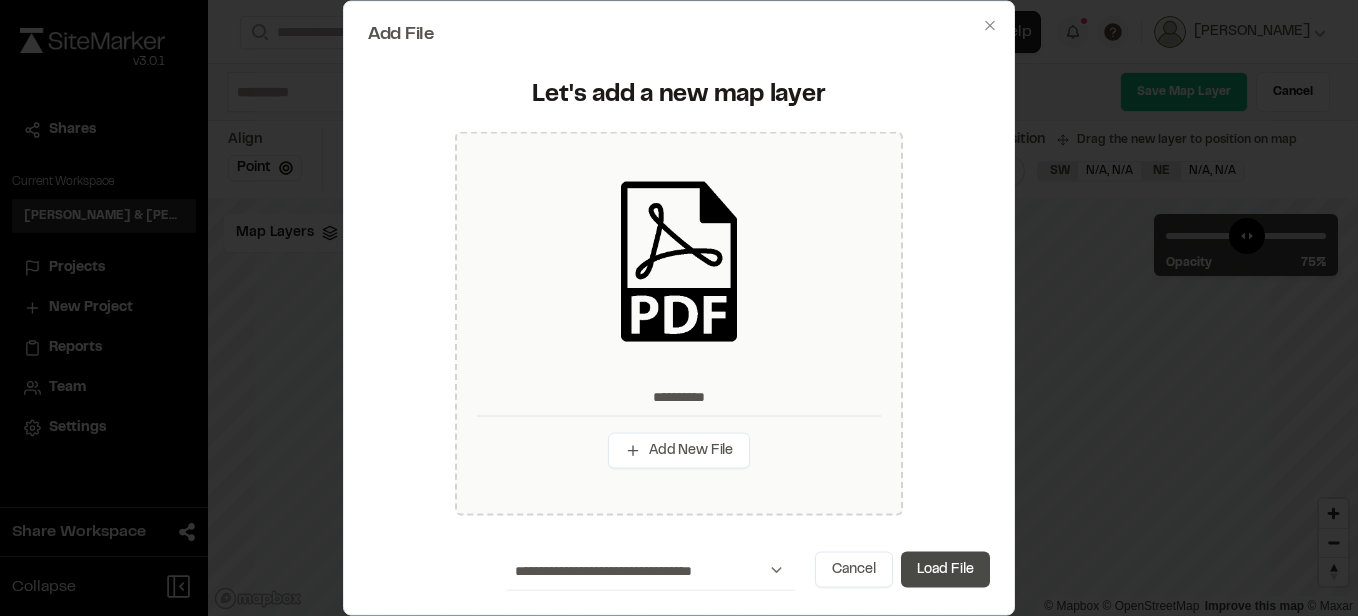 click on "Load File" at bounding box center [945, 569] 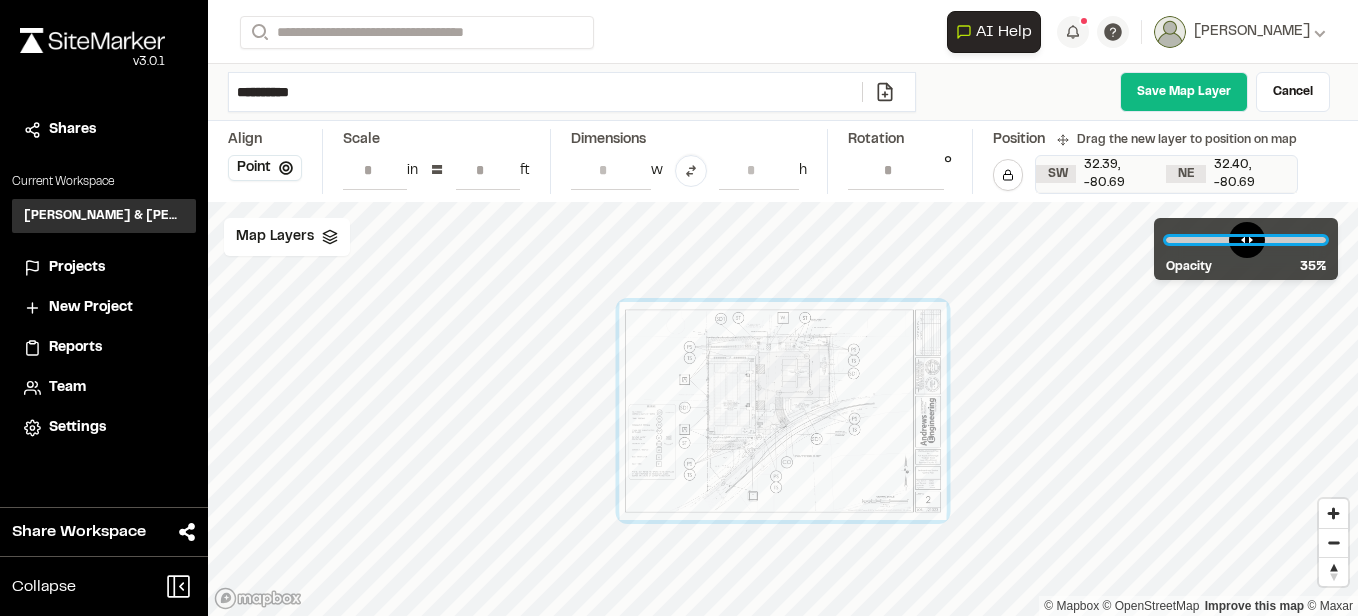 drag, startPoint x: 1270, startPoint y: 239, endPoint x: 1227, endPoint y: 243, distance: 43.185646 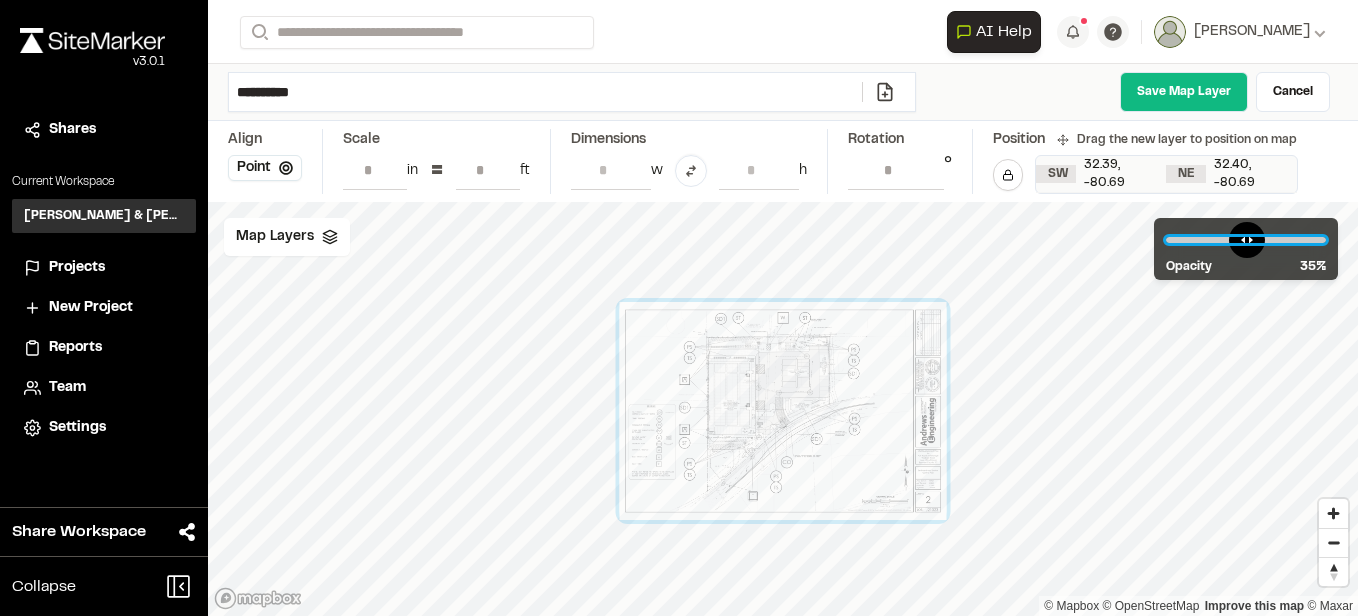 type on "**" 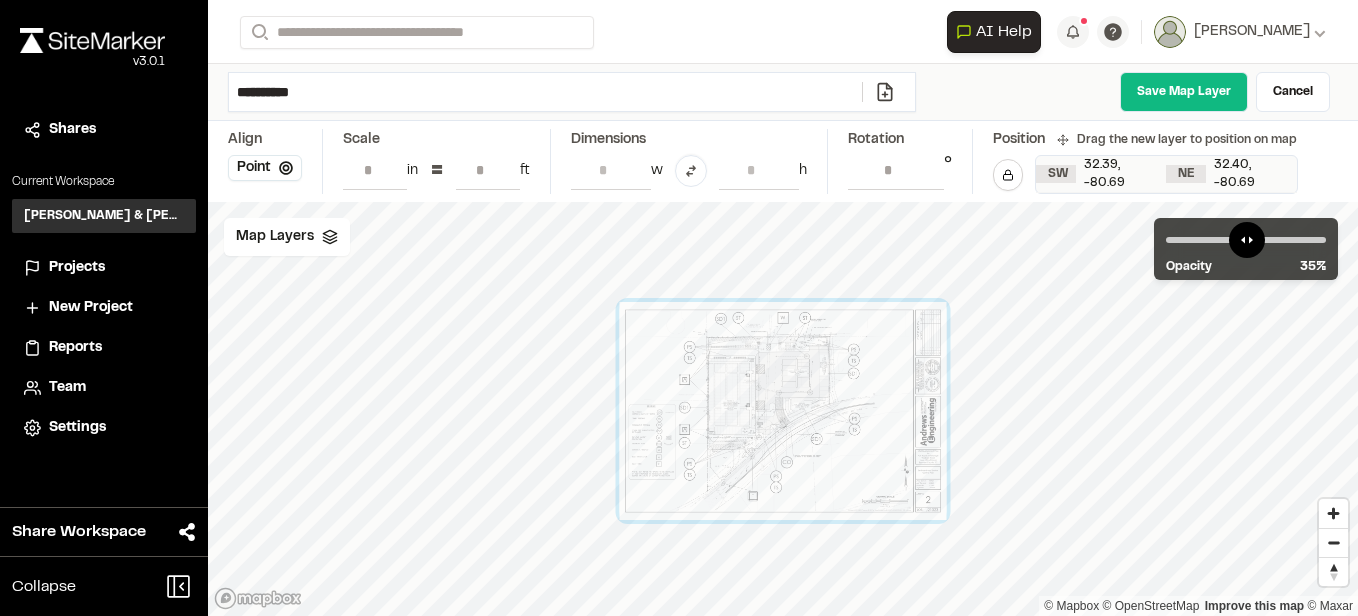 click on "**" at bounding box center [488, 170] 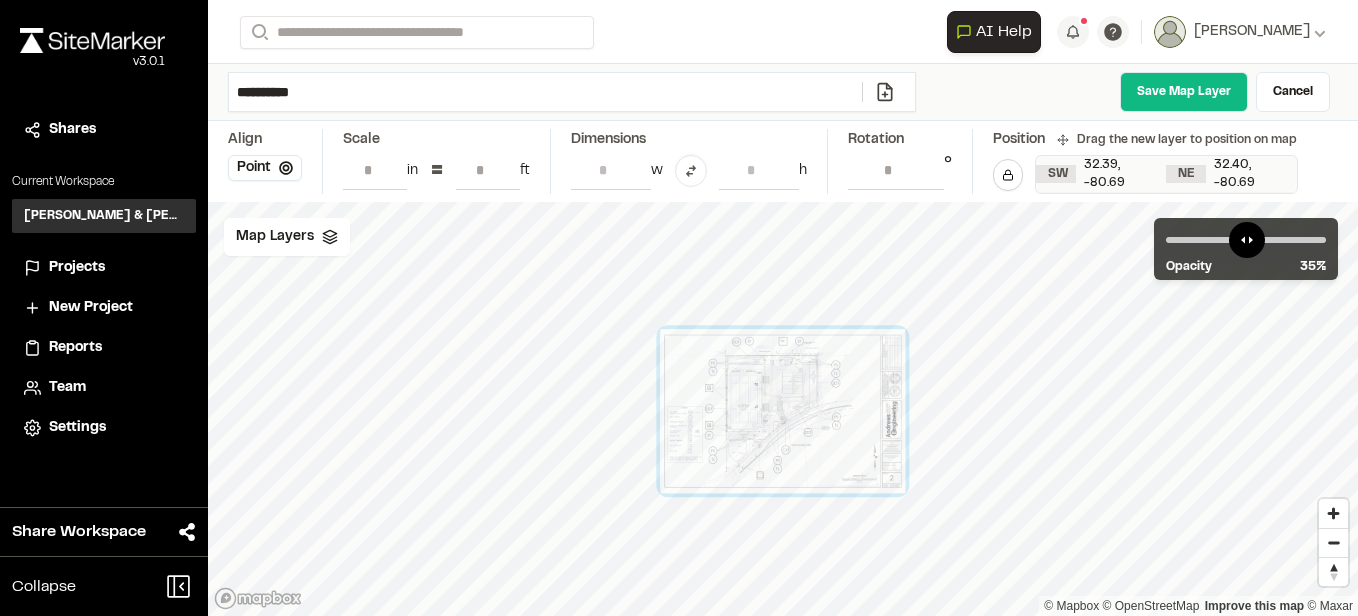 type on "**" 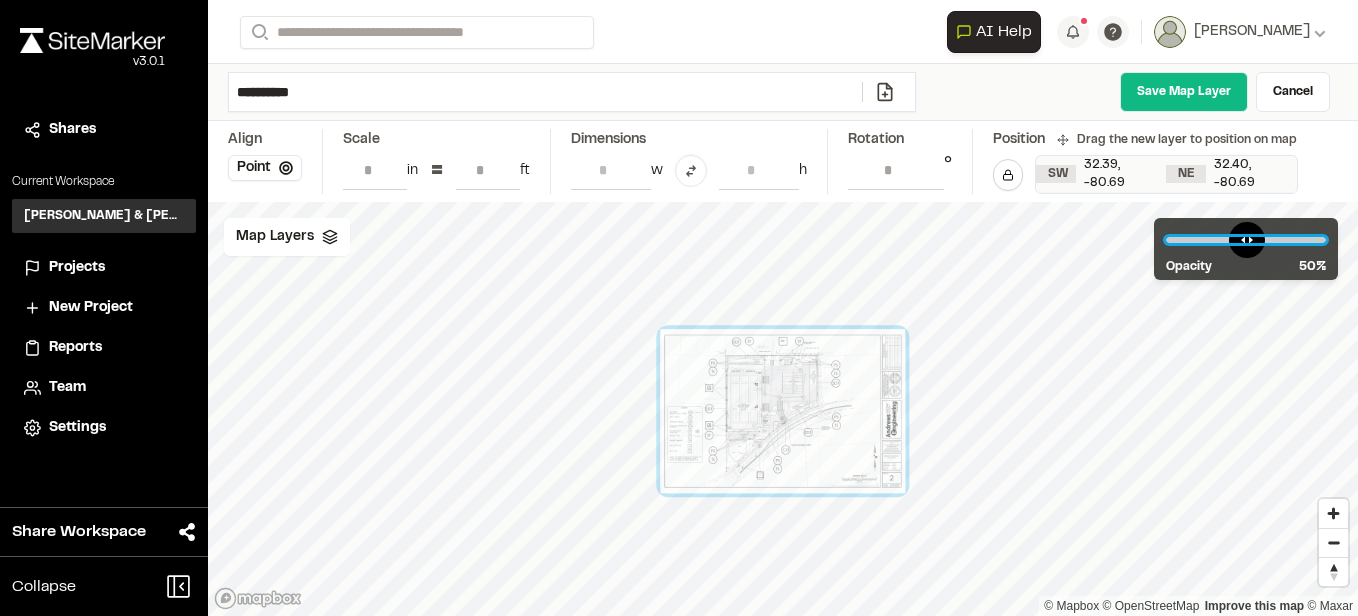 drag, startPoint x: 1230, startPoint y: 238, endPoint x: 1245, endPoint y: 238, distance: 15 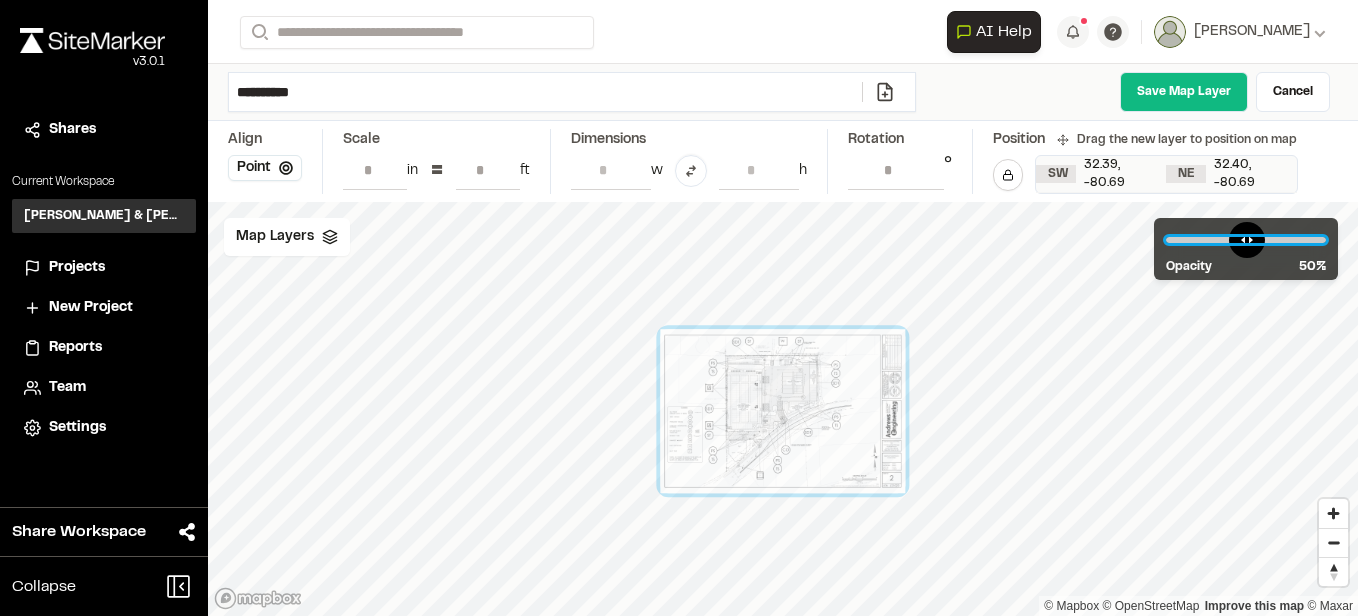 type on "**" 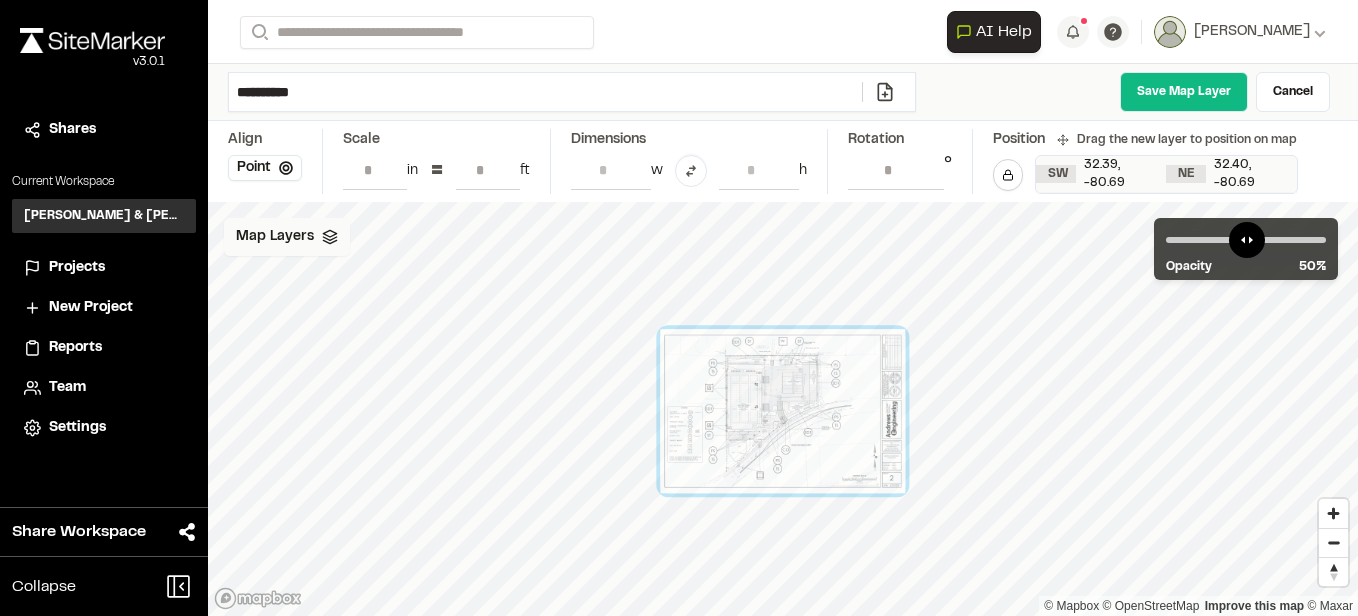 click on "Map Layers" at bounding box center [287, 237] 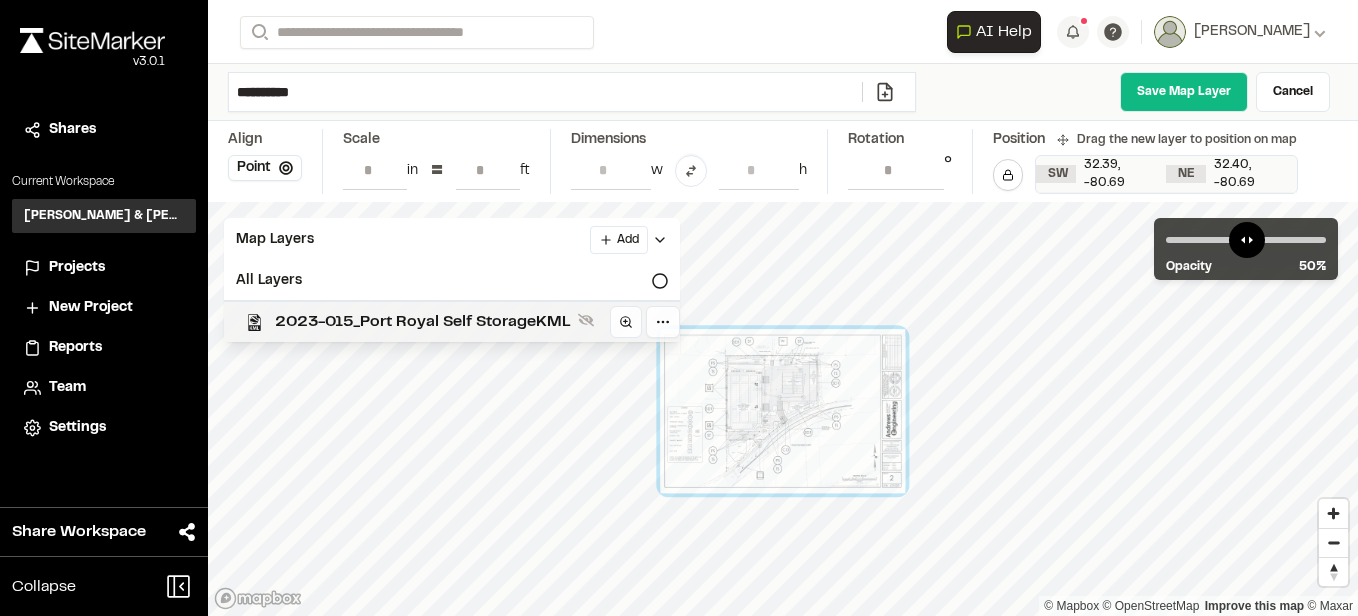 click on "2023-015_Port Royal Self StorageKML" at bounding box center (422, 322) 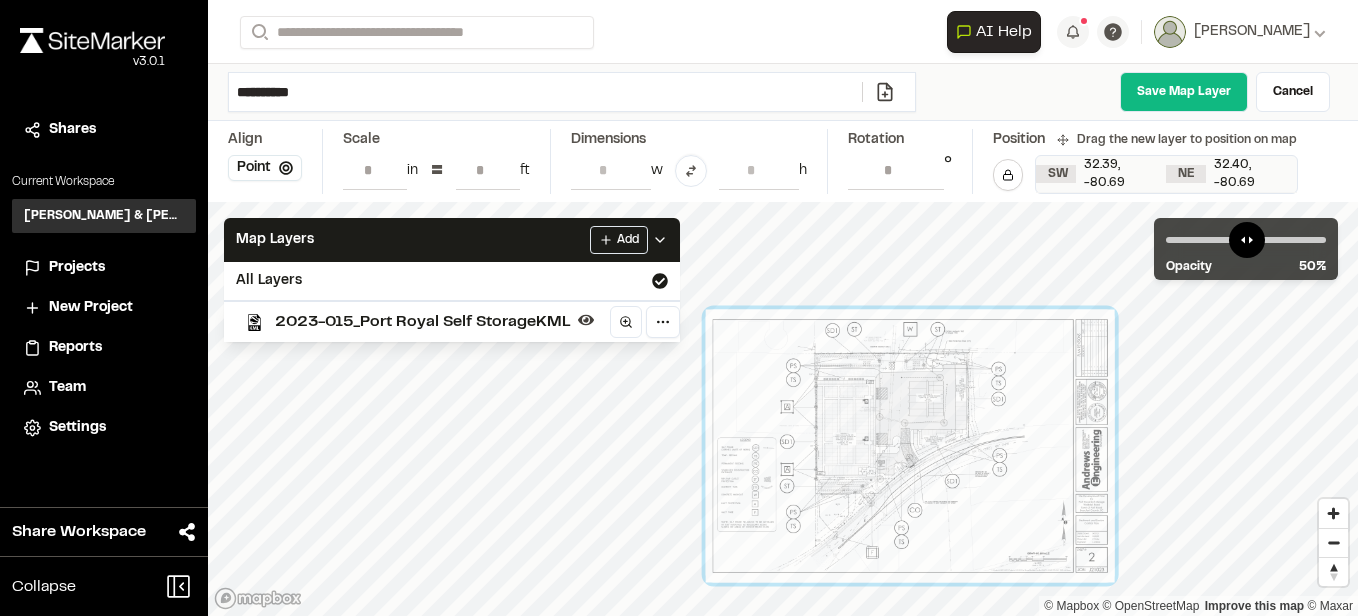 drag, startPoint x: 828, startPoint y: 432, endPoint x: 944, endPoint y: 550, distance: 165.46902 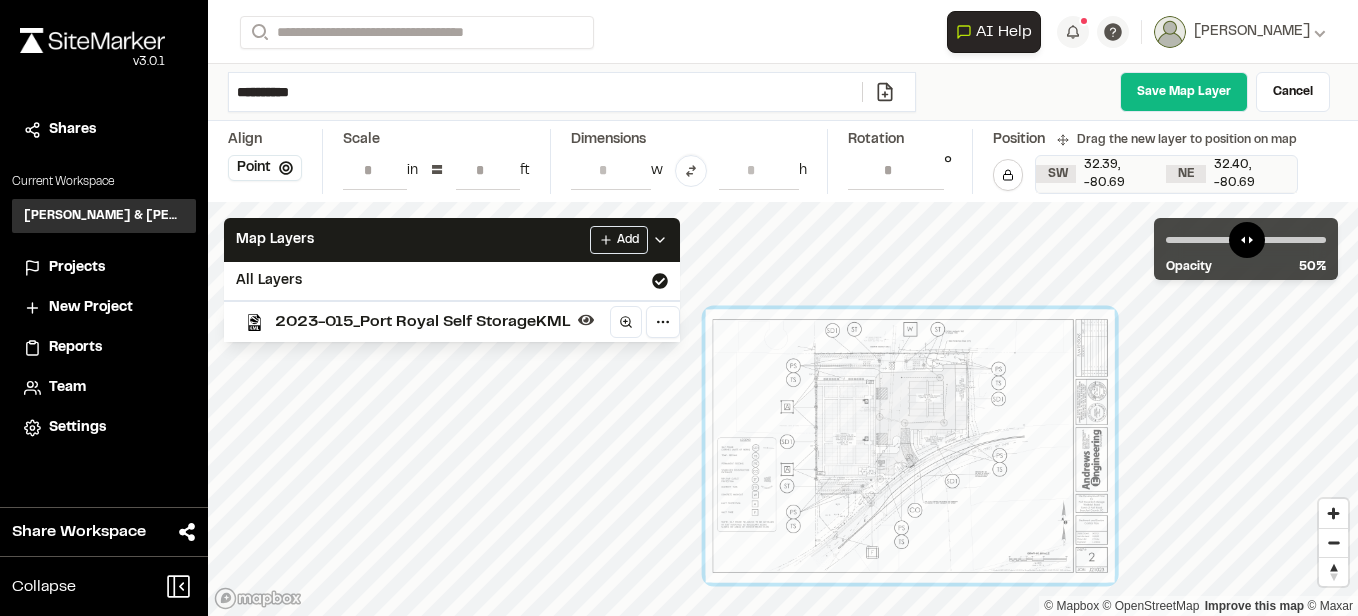 click at bounding box center [910, 445] 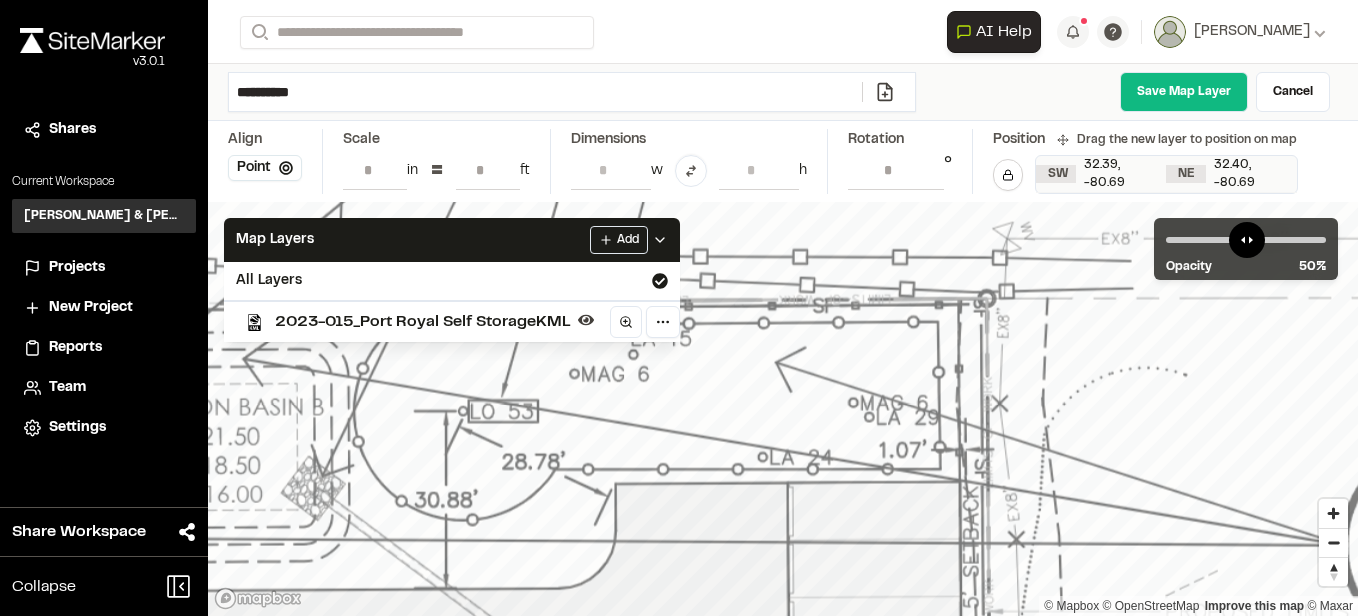 drag, startPoint x: 1103, startPoint y: 481, endPoint x: 1082, endPoint y: 373, distance: 110.02273 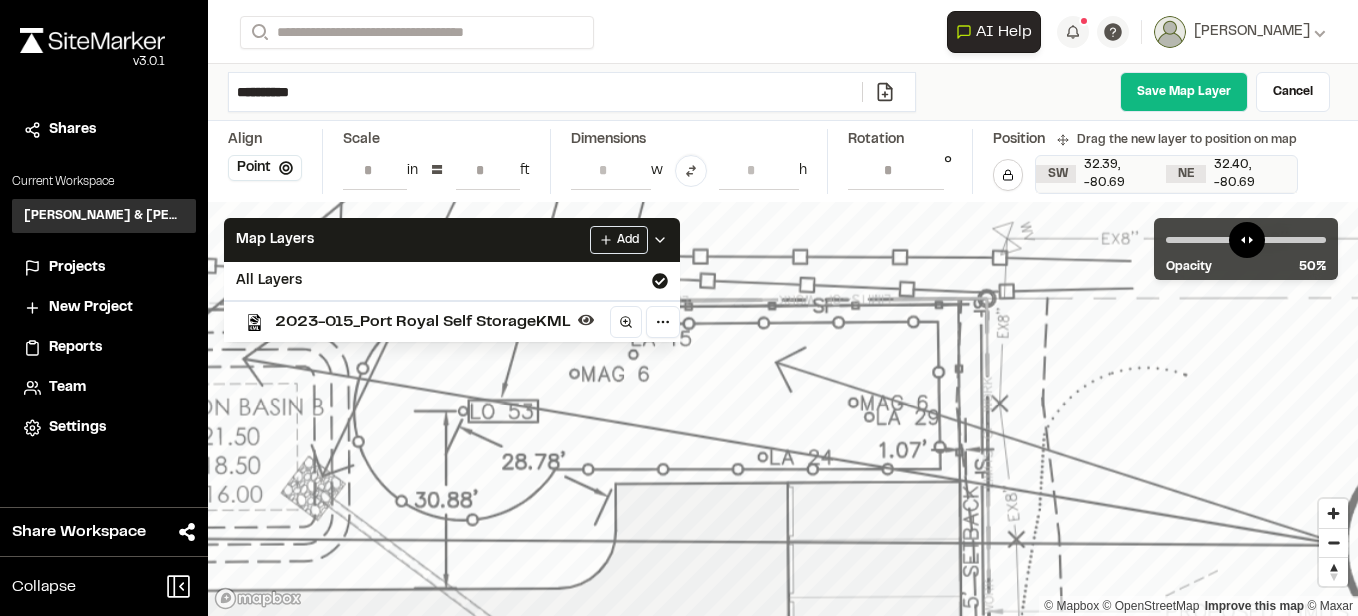 click at bounding box center (109, 1711) 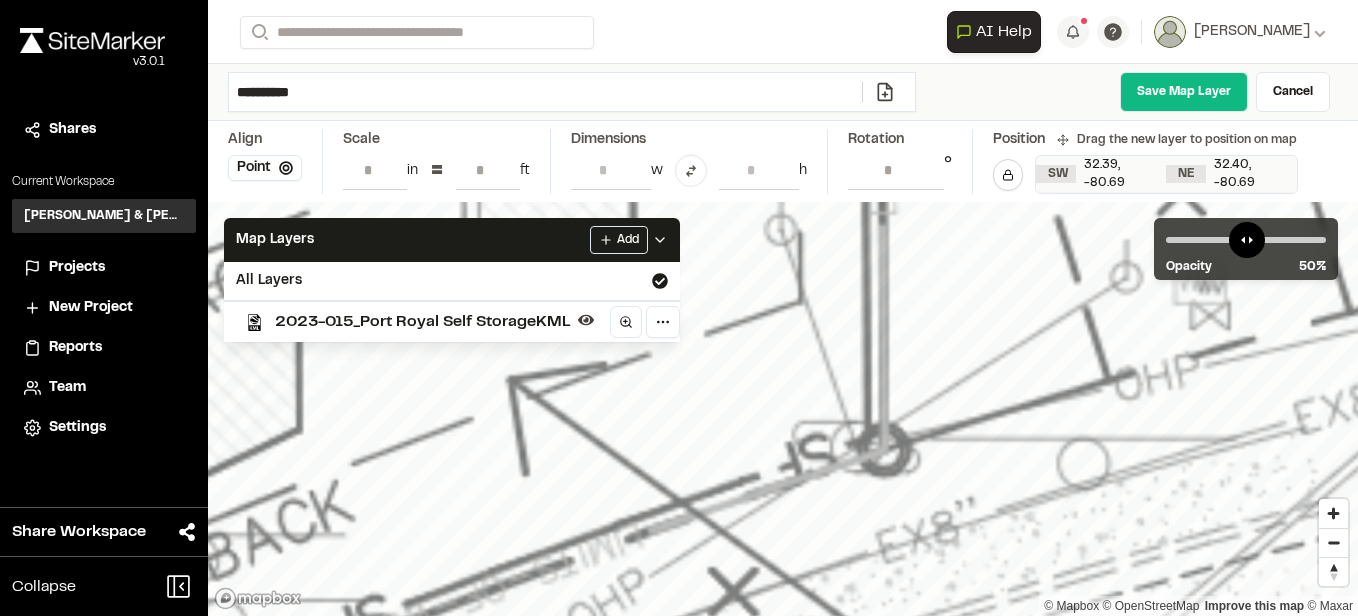 drag, startPoint x: 1009, startPoint y: 429, endPoint x: 999, endPoint y: 436, distance: 12.206555 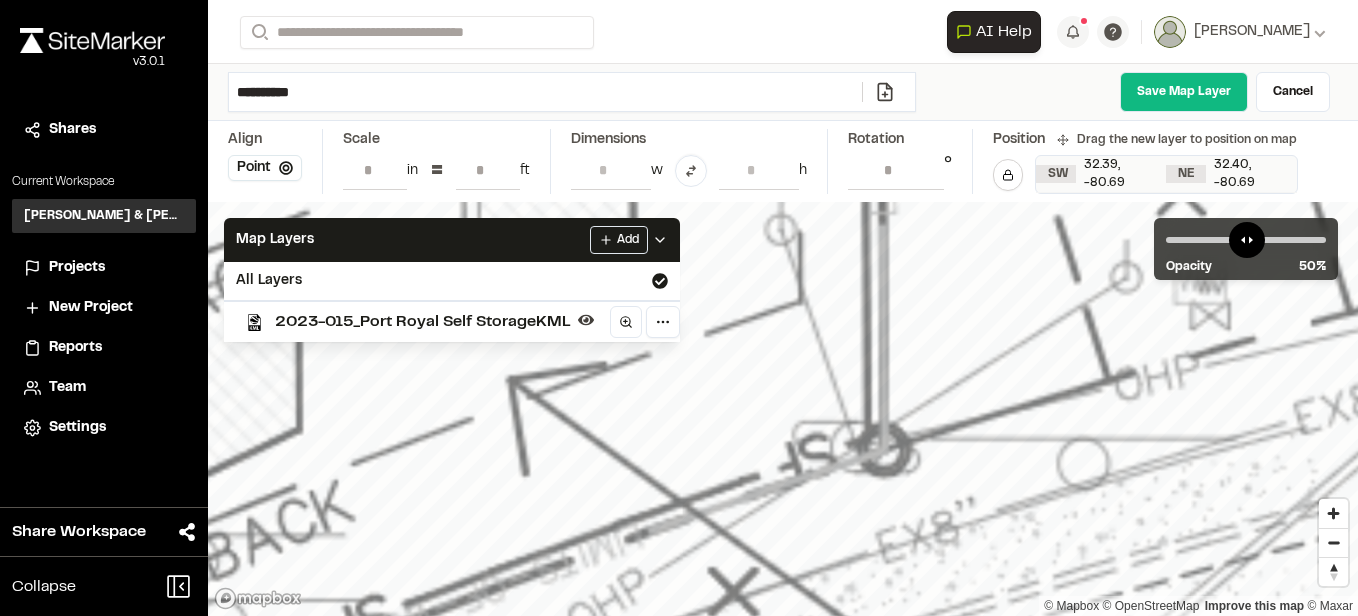 click at bounding box center [-1703, 832] 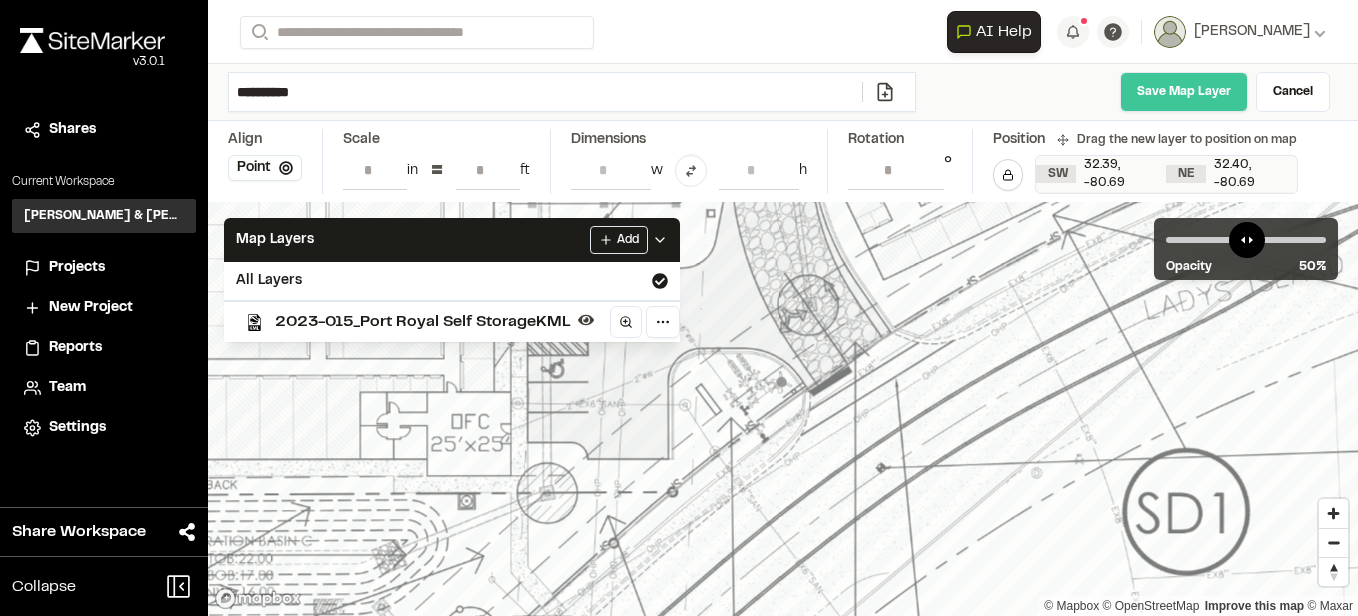 click on "Save Map Layer" at bounding box center (1184, 92) 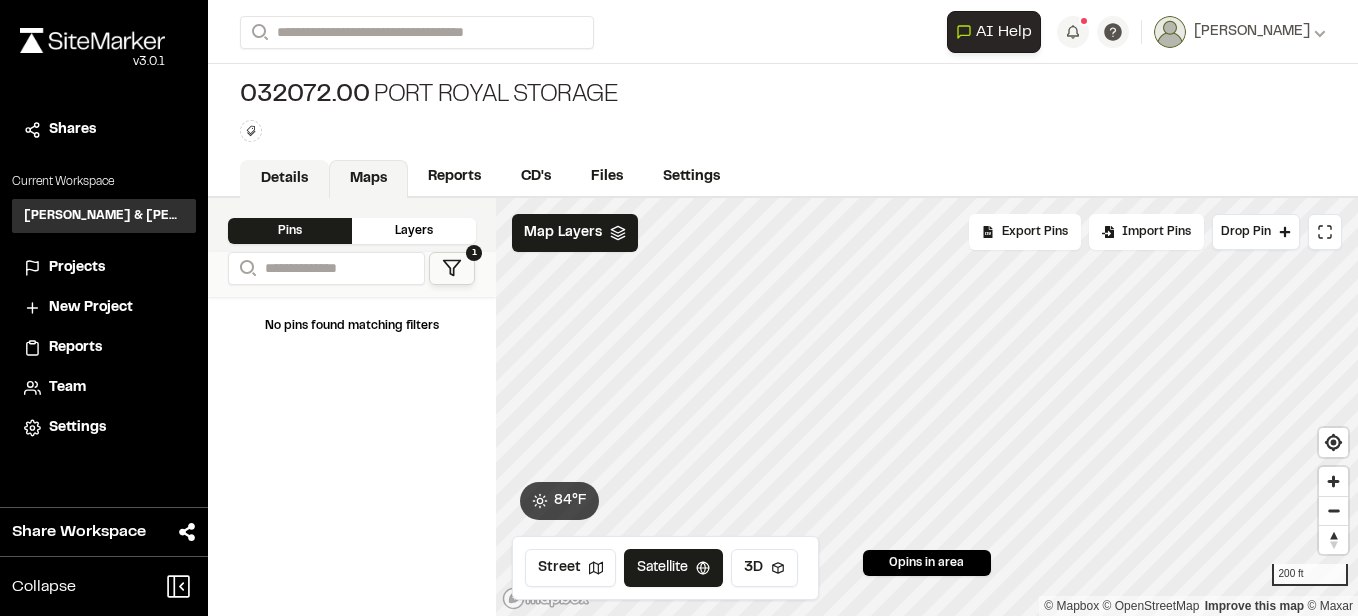 click on "Details" at bounding box center (284, 179) 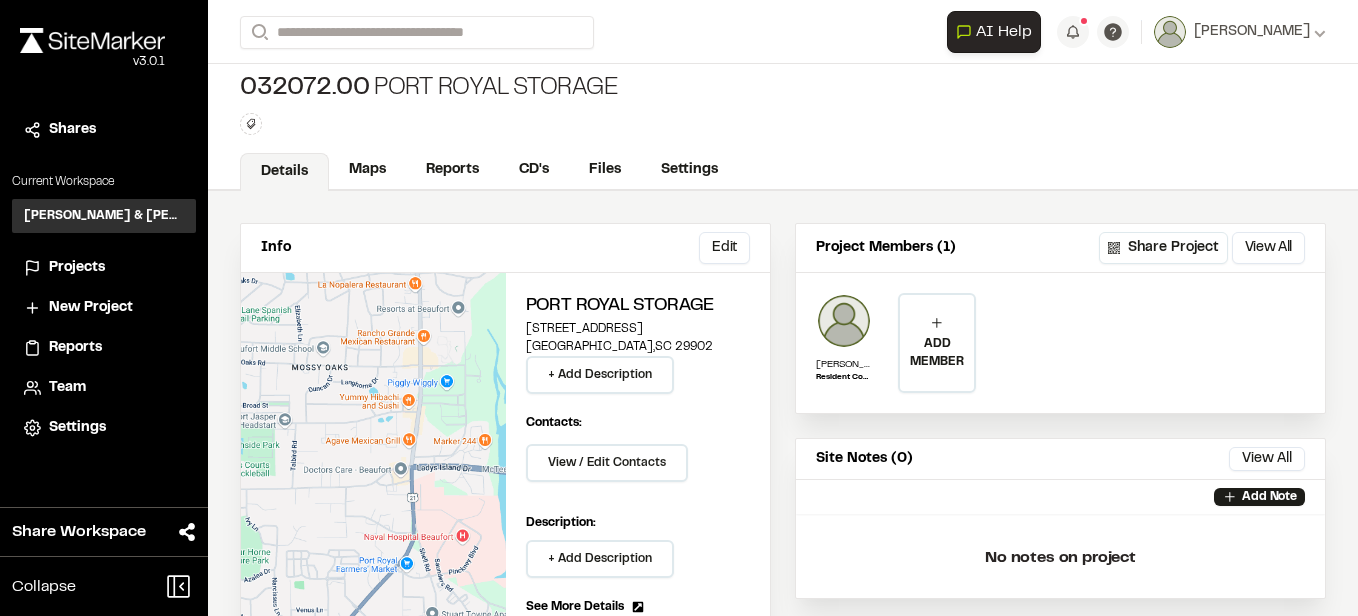 scroll, scrollTop: 0, scrollLeft: 0, axis: both 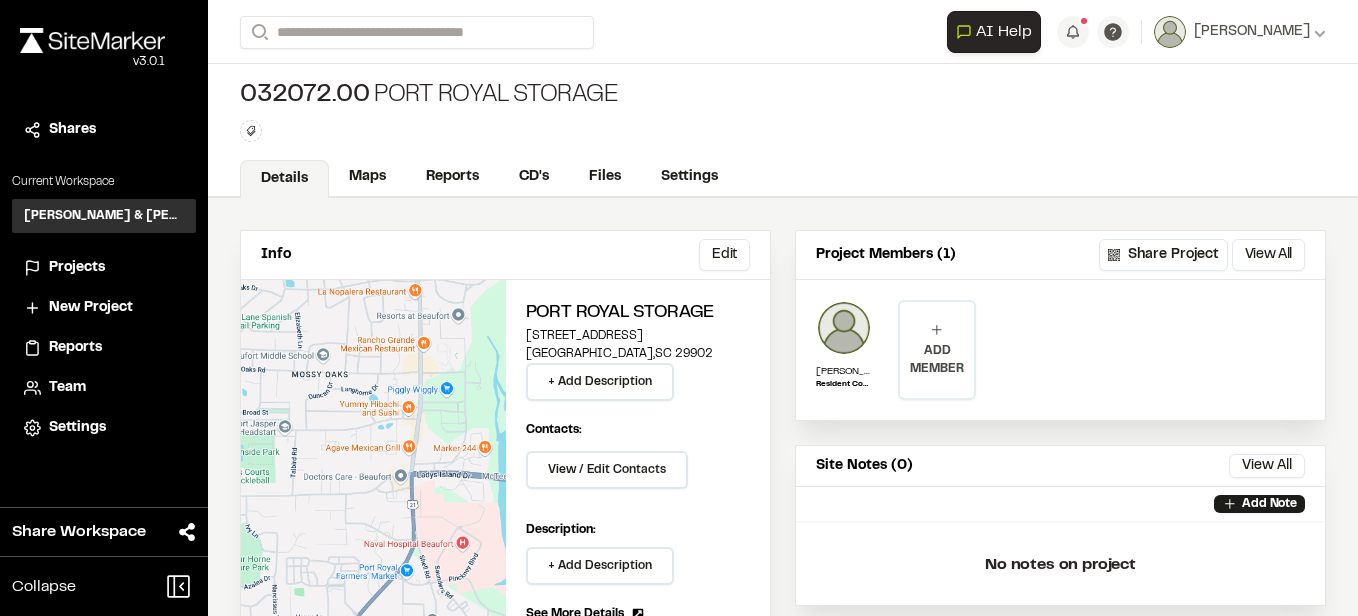 click on "ADD MEMBER" at bounding box center (937, 360) 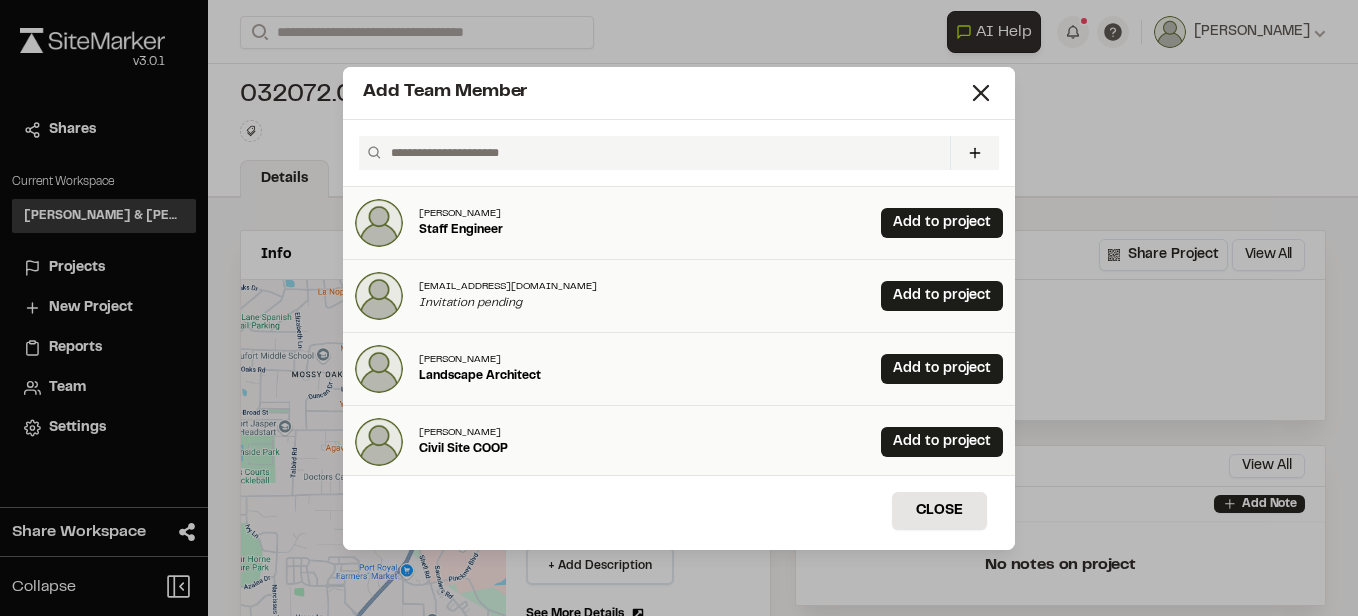 click at bounding box center (662, 153) 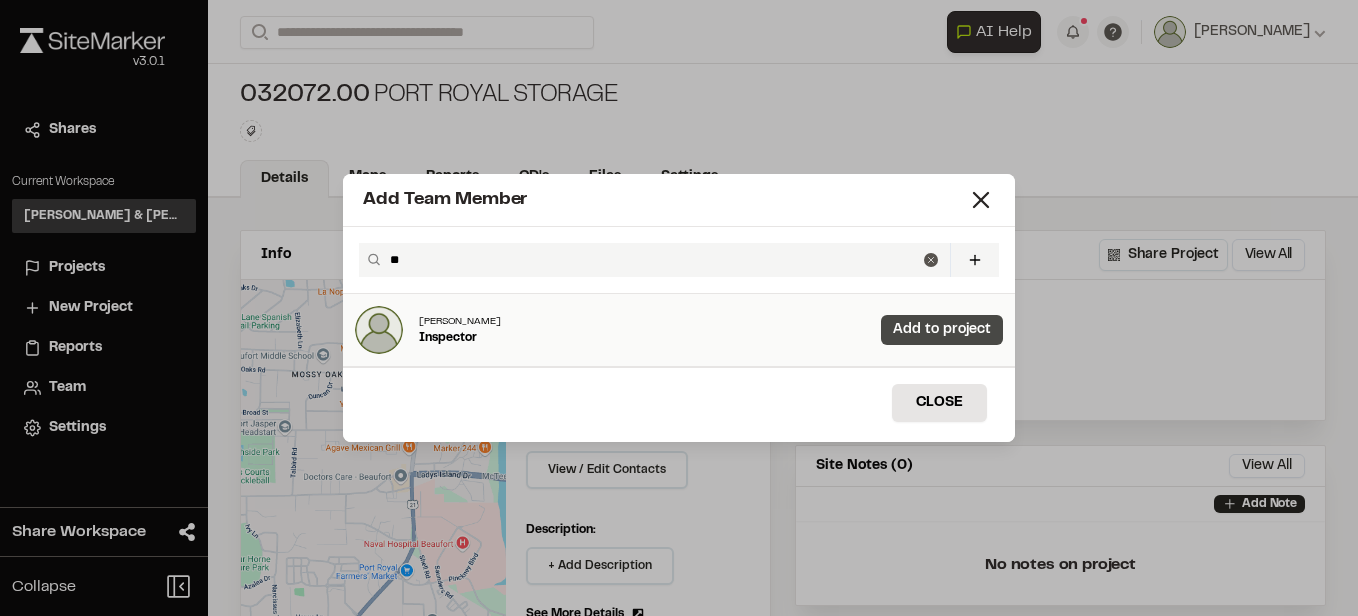 type on "**" 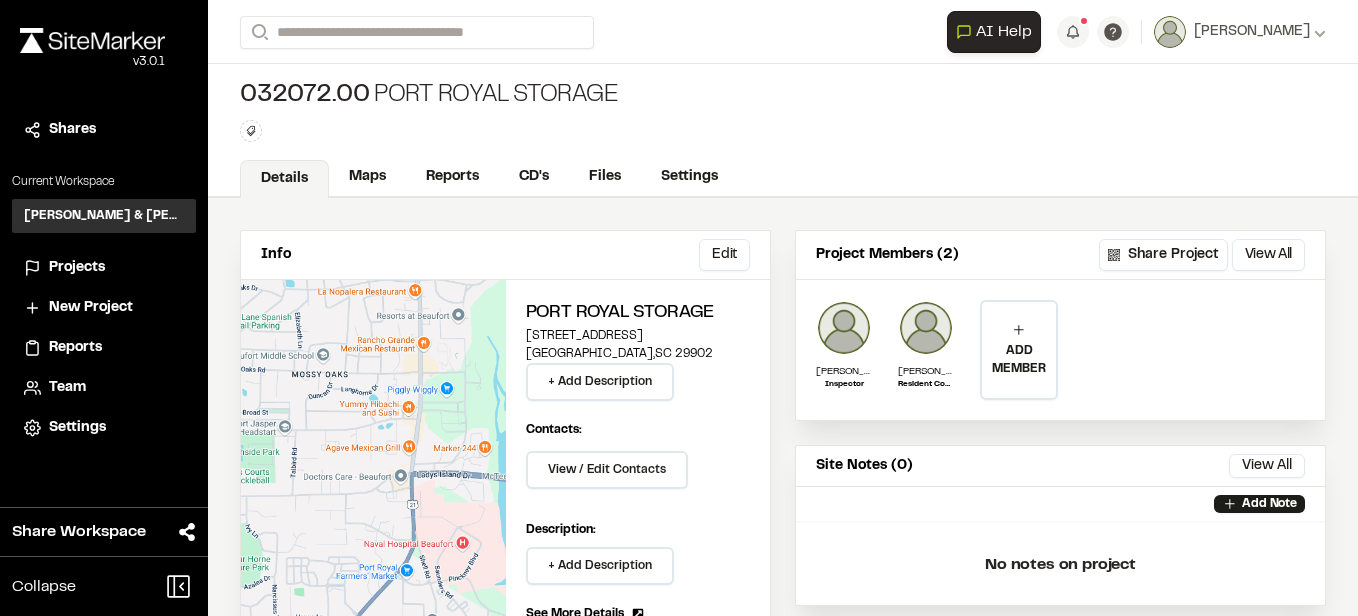click on "Add Team Member Invite New Team Member * Required Name Email  * Password   Password Info Password is not required if an invitation is sent to new user. New user will be able to add password during onboarding. Got it Phone Title Organization Permission Level   *   Permission Levels Got it   Account Controls Send Invitation Send Invitation Send Welcome Email Send Welcome Email Auto Confirm Email Auto Confirm Email Add New  Member   Close All workspace members have been added to the project + Add new member Invite New Team Member * Required Name Email  * Password   Password Info Password is not required if an invitation is sent to new user. New user will be able to add password during onboarding. Got it Phone Title Organization Permission Level   *   Permission Levels Got it   Account Controls Send Invitation Send Invitation Send Welcome Email Send Welcome Email Auto Confirm Email Auto Confirm Email Add New  Member   Close Load More Close" at bounding box center [679, 324] 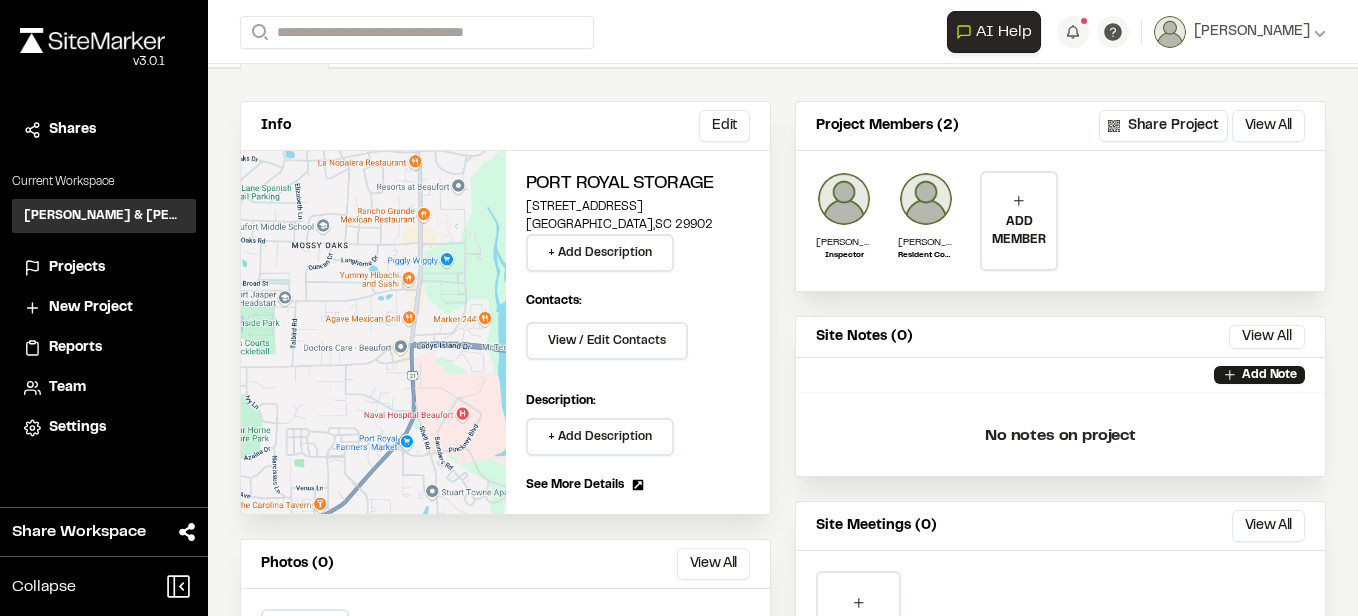 scroll, scrollTop: 0, scrollLeft: 0, axis: both 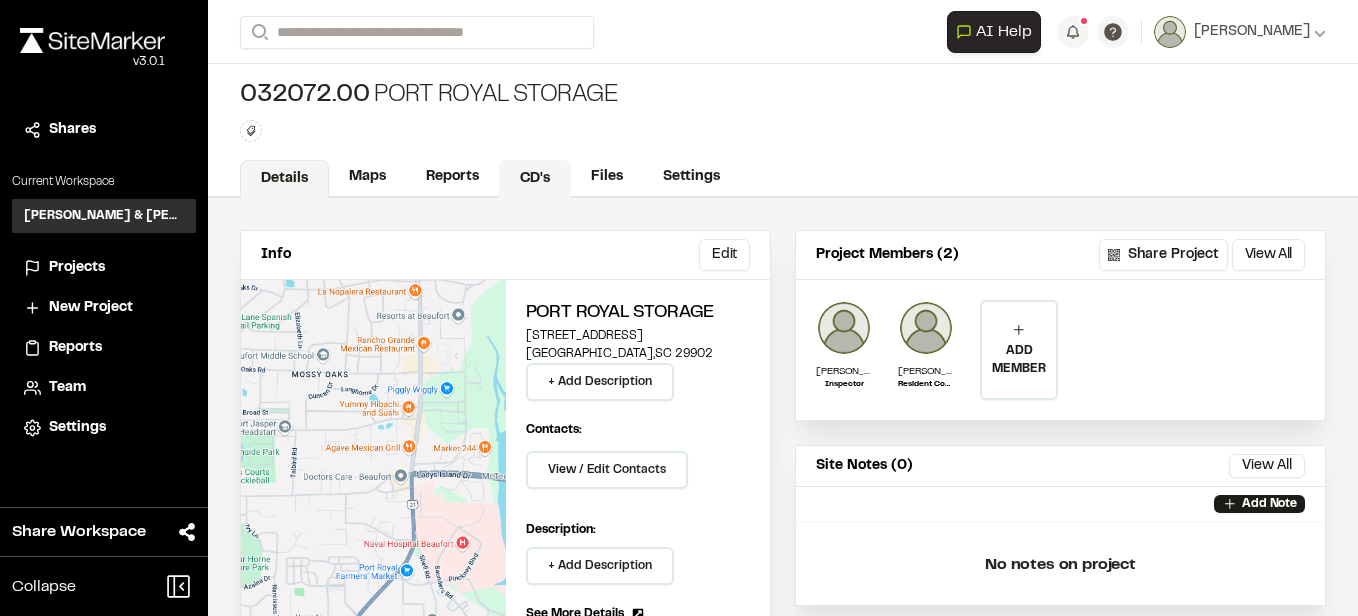 click on "CD's" at bounding box center [535, 179] 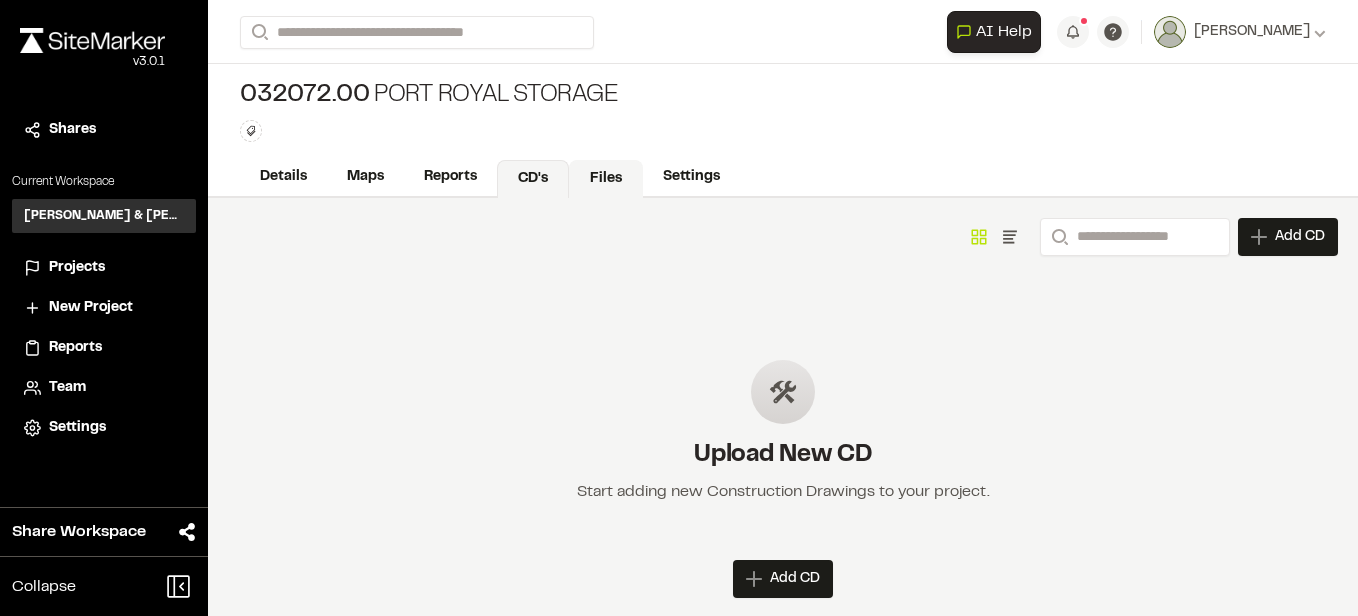 click on "Files" at bounding box center [606, 179] 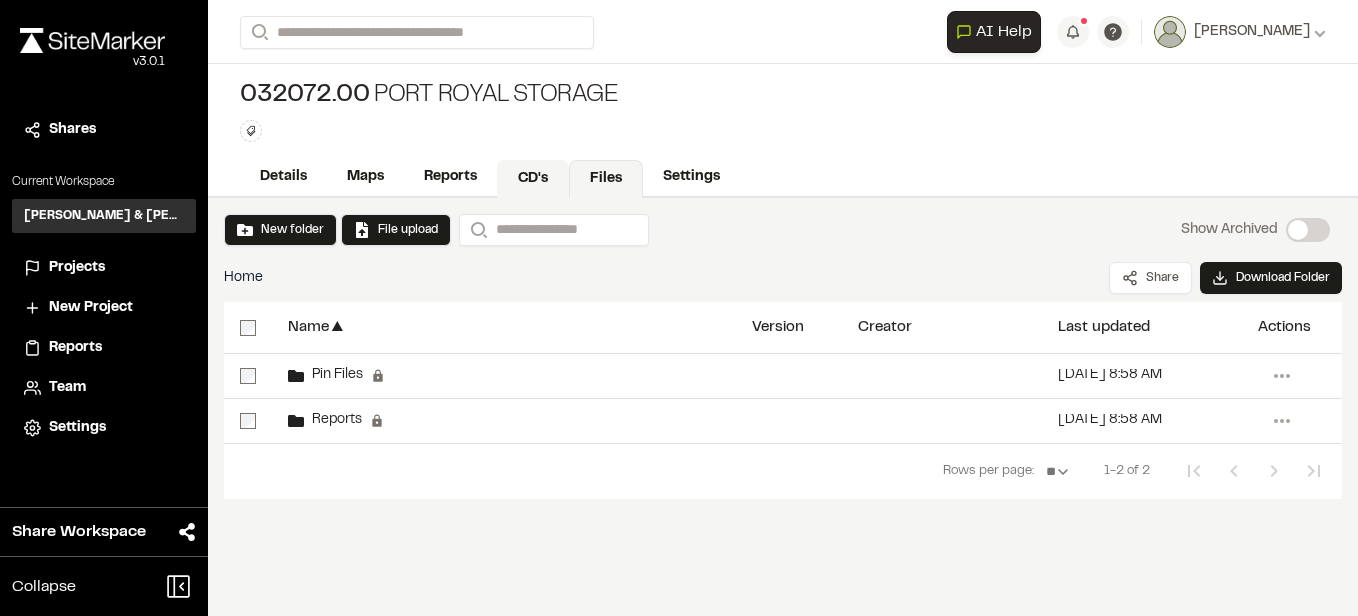 click on "CD's" at bounding box center (533, 179) 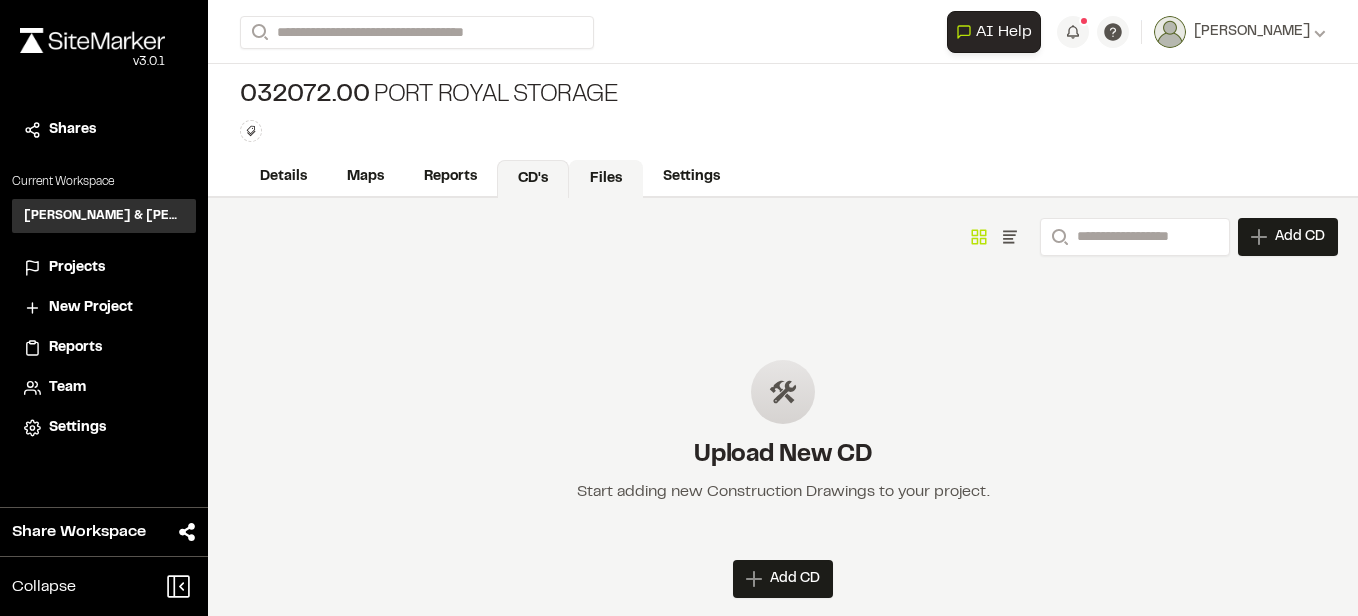 click on "Files" at bounding box center (606, 179) 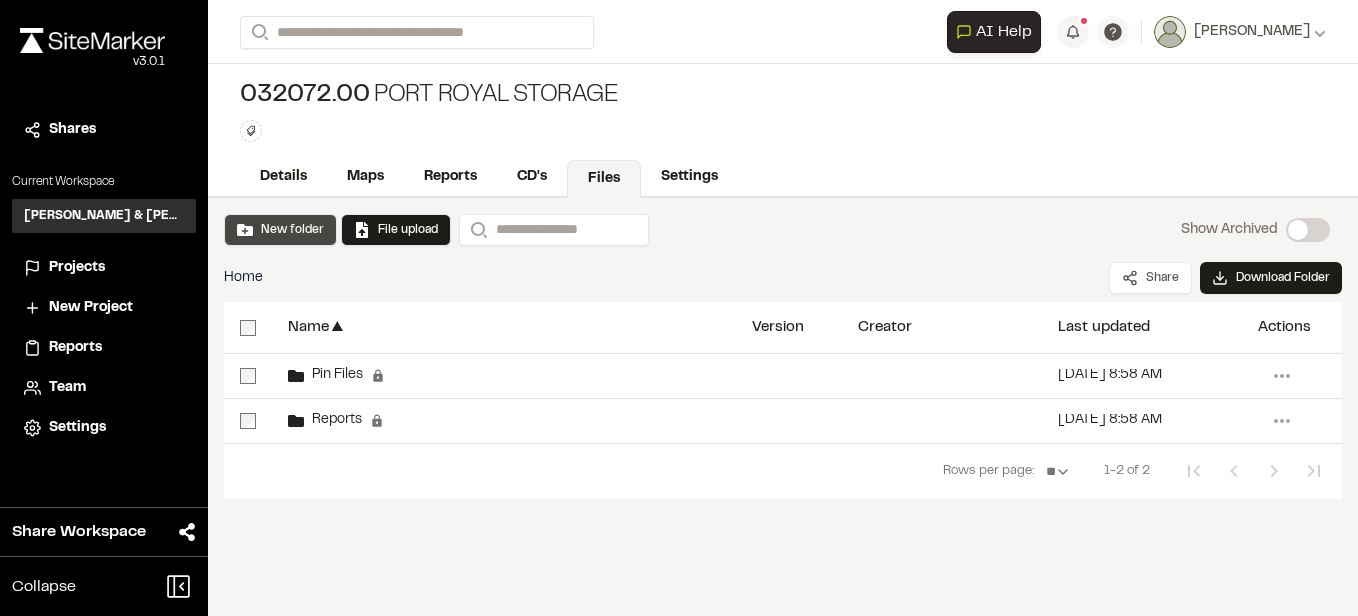 click on "New folder" at bounding box center [280, 230] 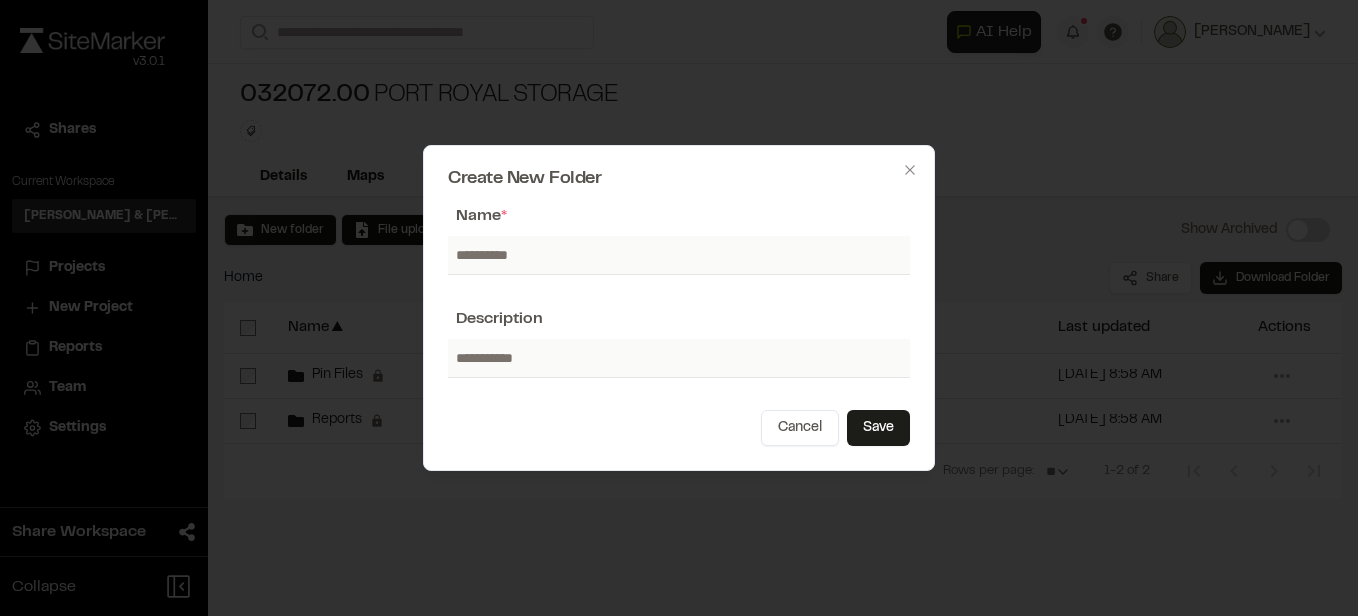 click at bounding box center (679, 255) 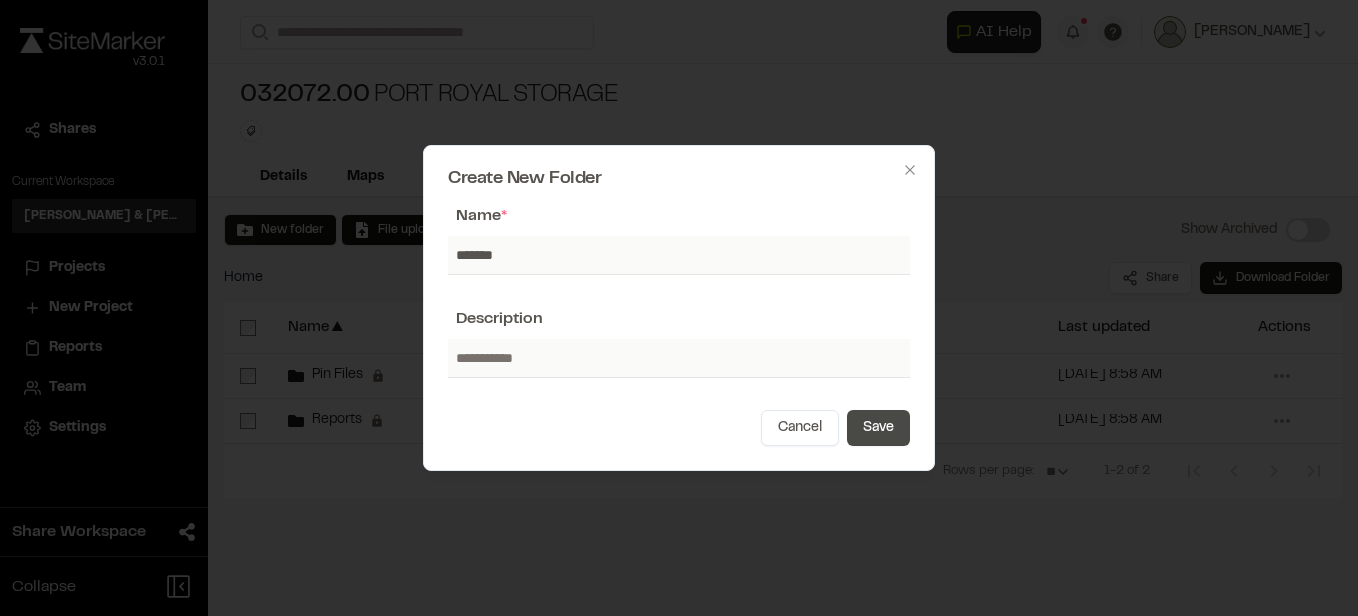 type on "*******" 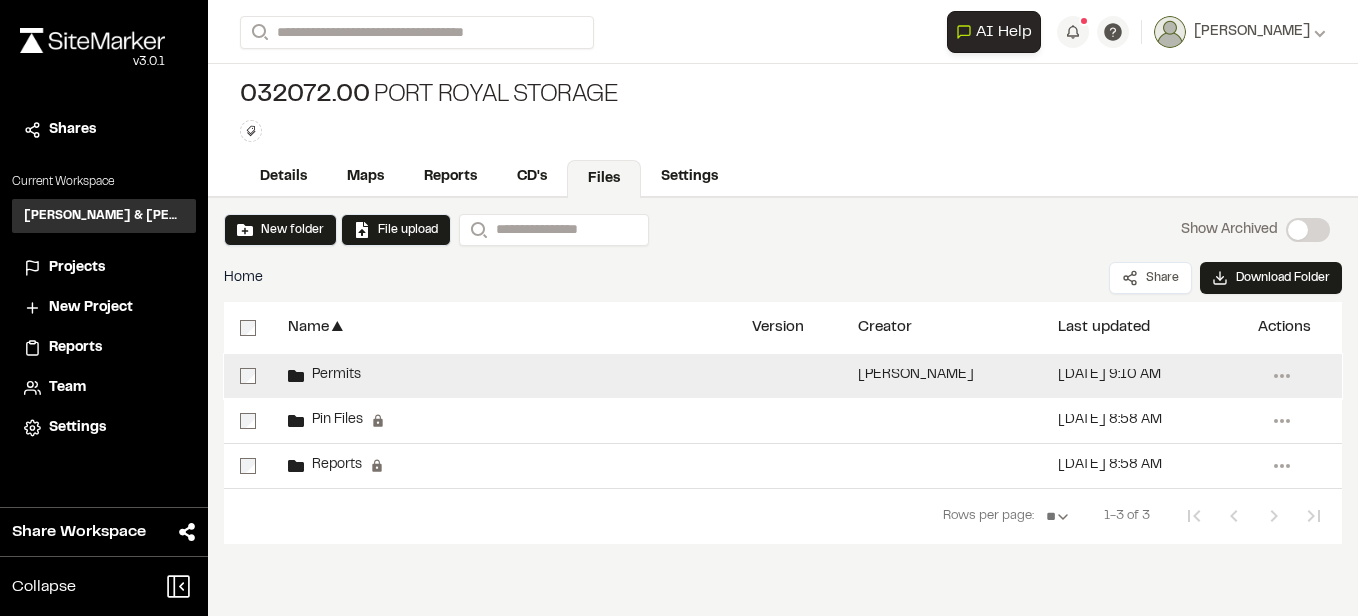 click on "Permits" at bounding box center [332, 375] 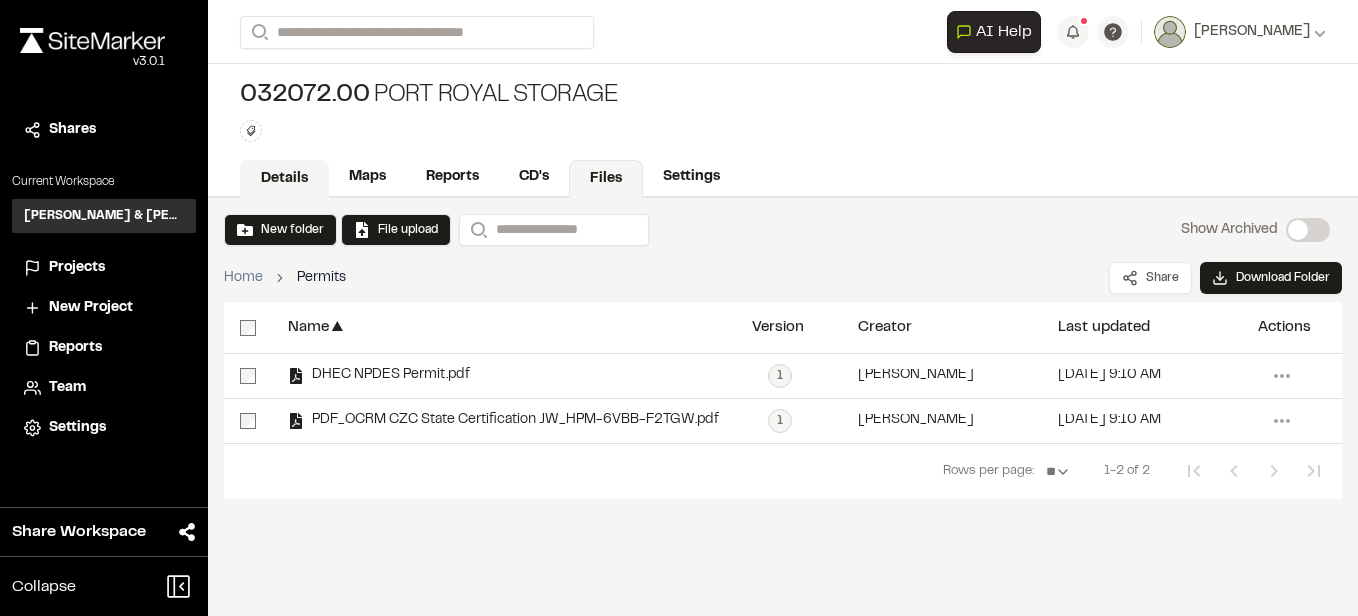 click on "Details" at bounding box center (284, 179) 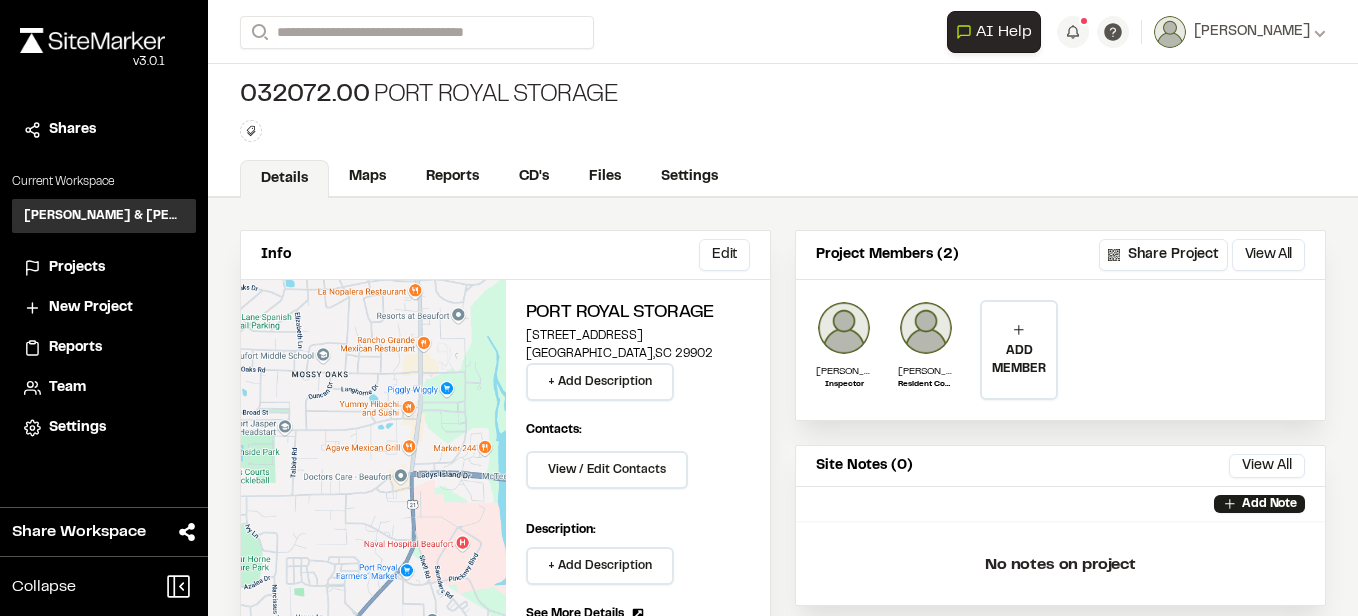 click on "[STREET_ADDRESS]" at bounding box center (638, 336) 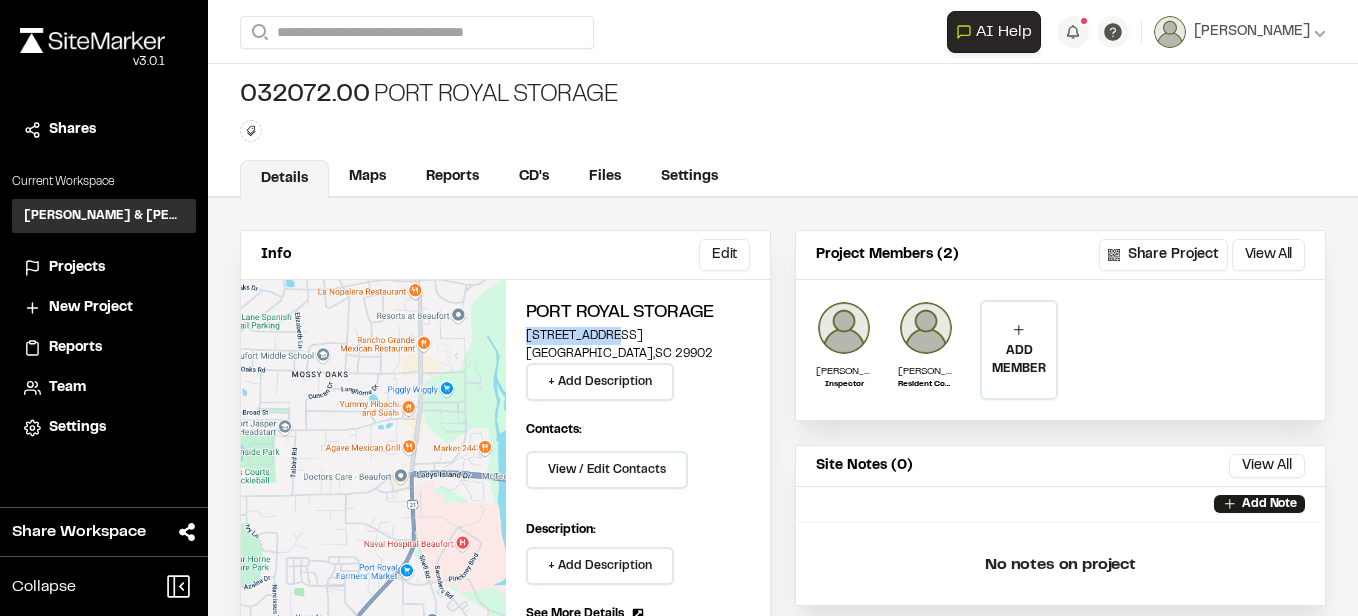 drag, startPoint x: 522, startPoint y: 333, endPoint x: 597, endPoint y: 329, distance: 75.10659 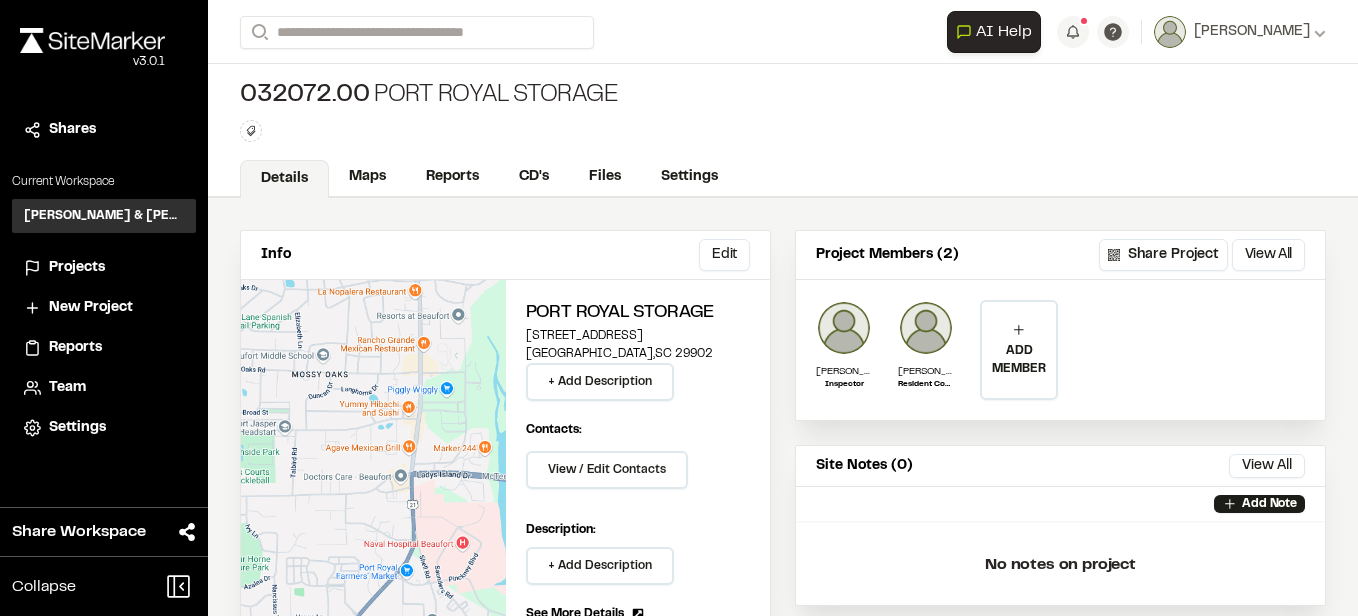 drag, startPoint x: 597, startPoint y: 329, endPoint x: 717, endPoint y: 380, distance: 130.38788 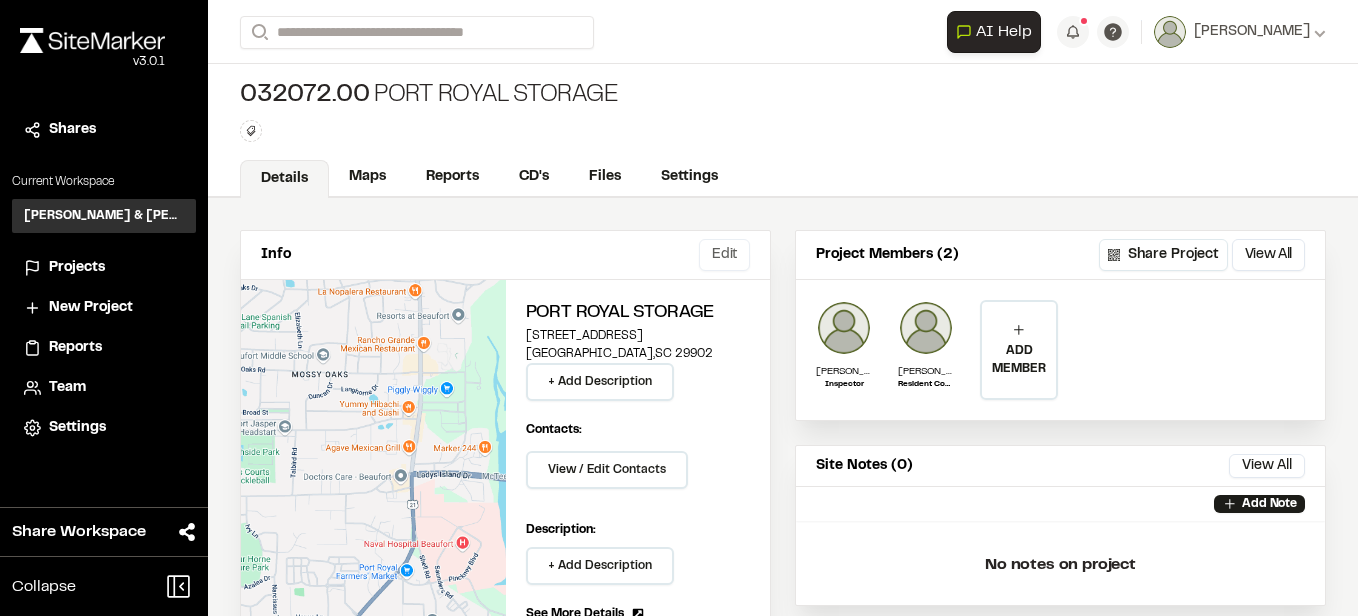click on "Edit" at bounding box center (724, 255) 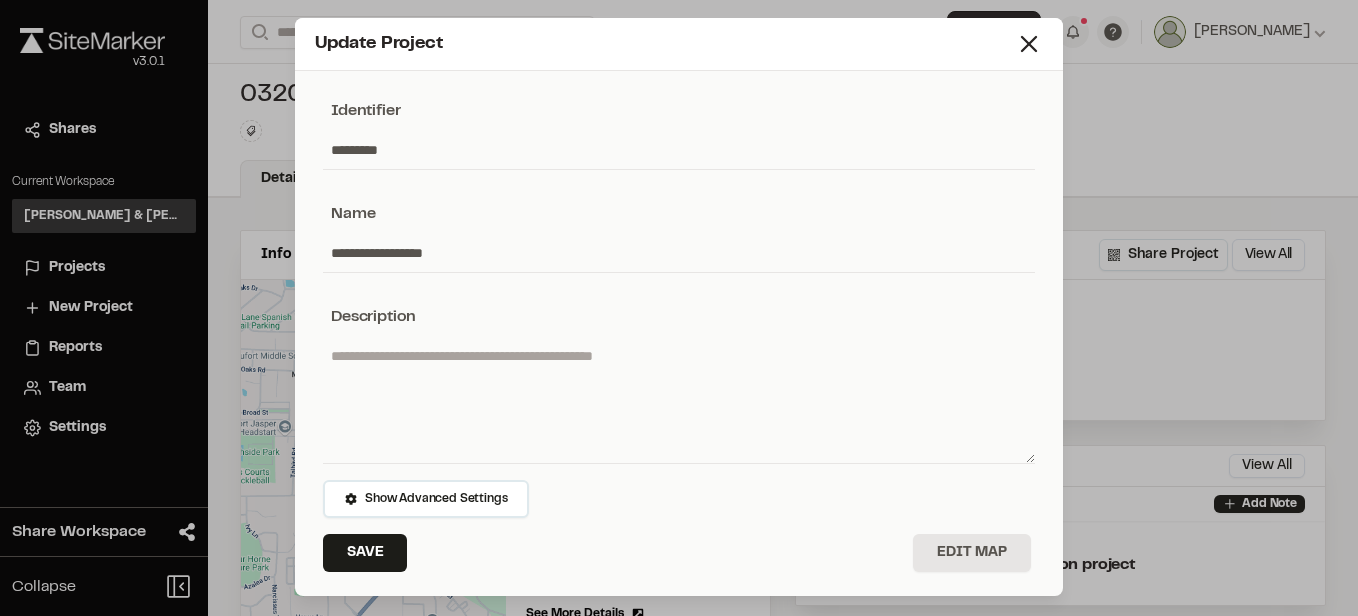scroll, scrollTop: 42, scrollLeft: 0, axis: vertical 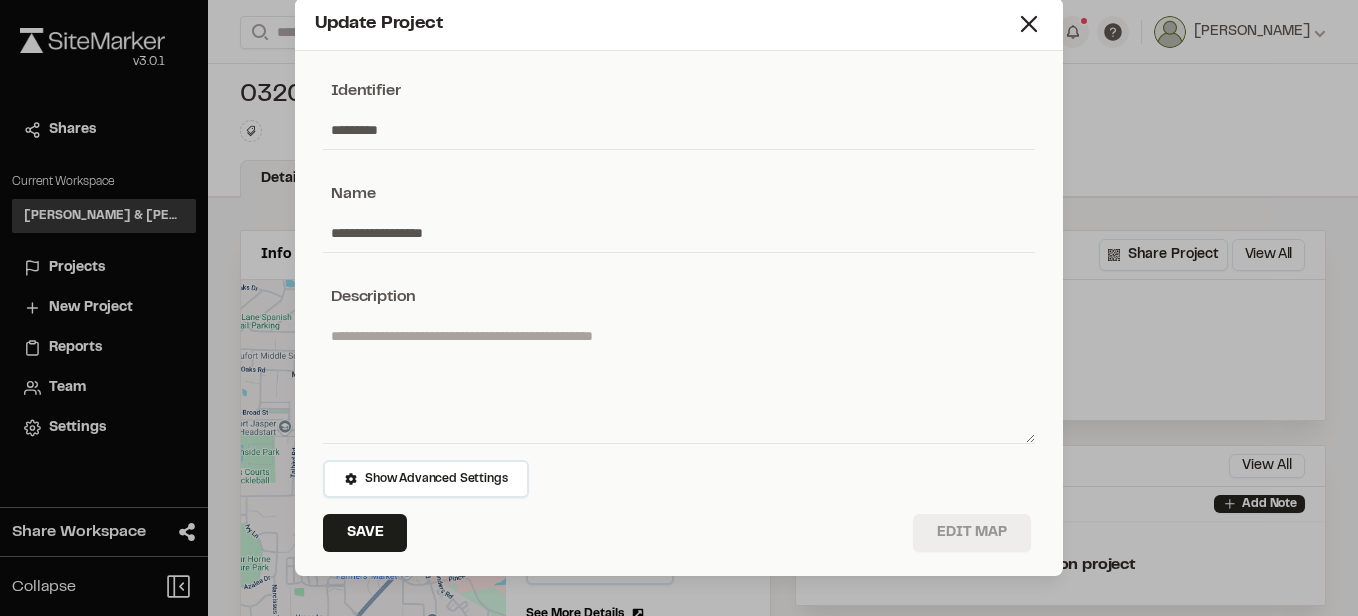 click on "Edit Map" at bounding box center (972, 533) 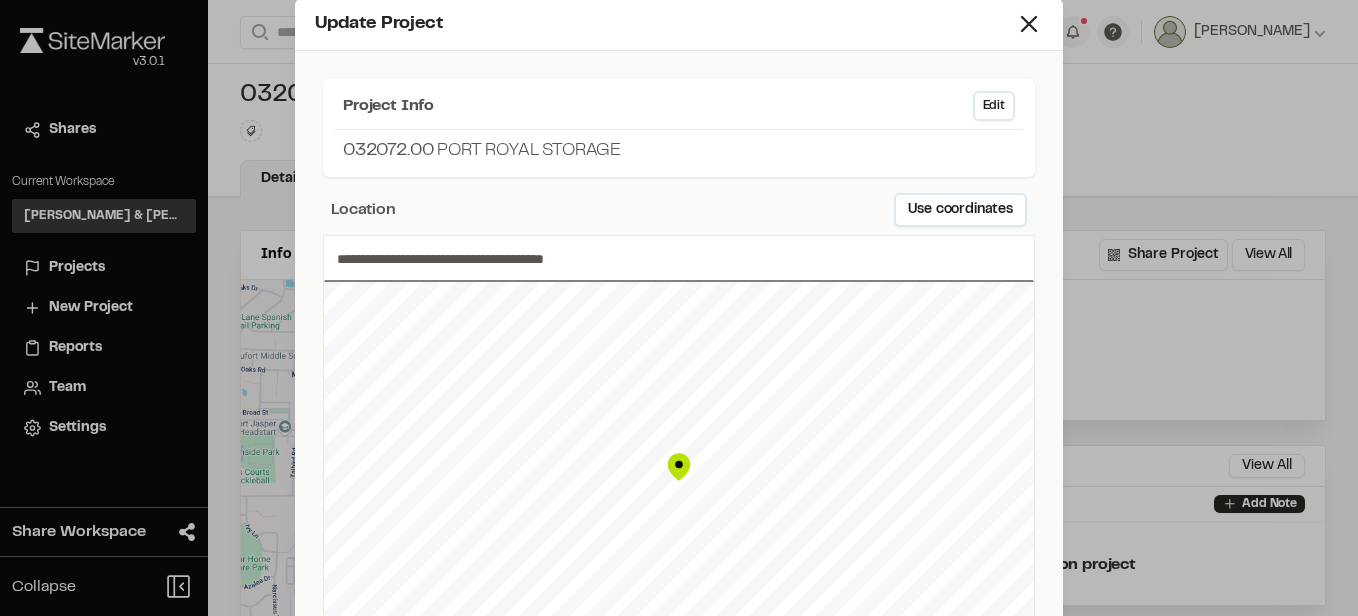 scroll, scrollTop: 0, scrollLeft: 0, axis: both 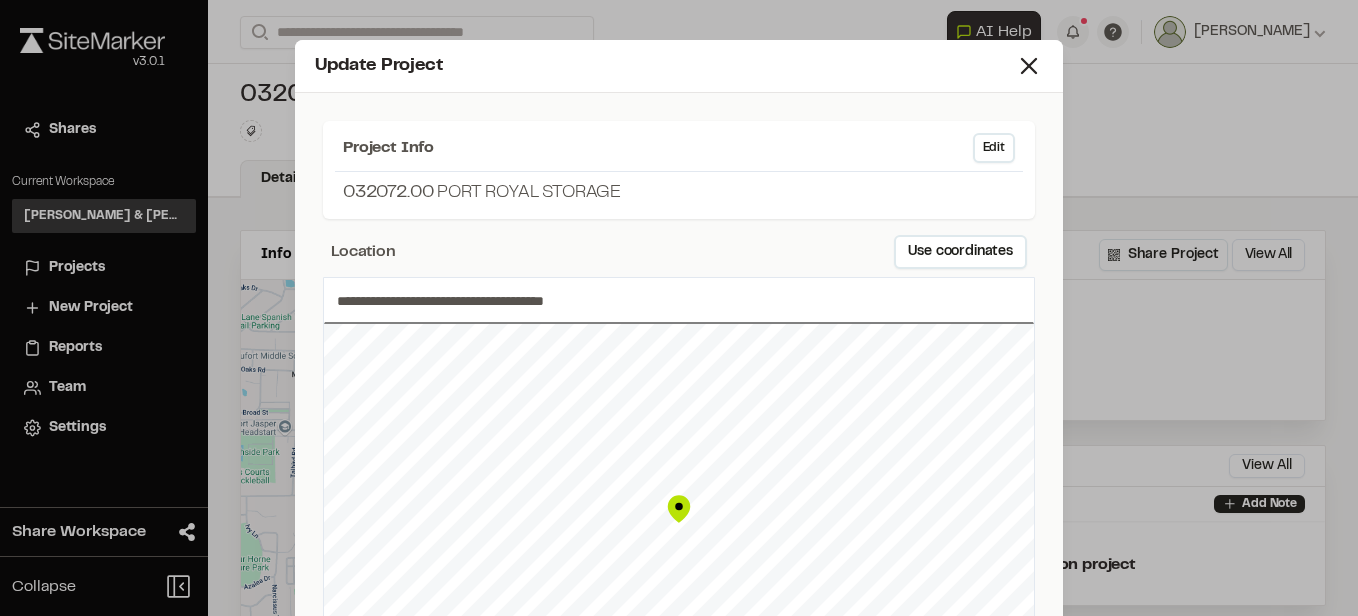 click on "**********" at bounding box center [679, 301] 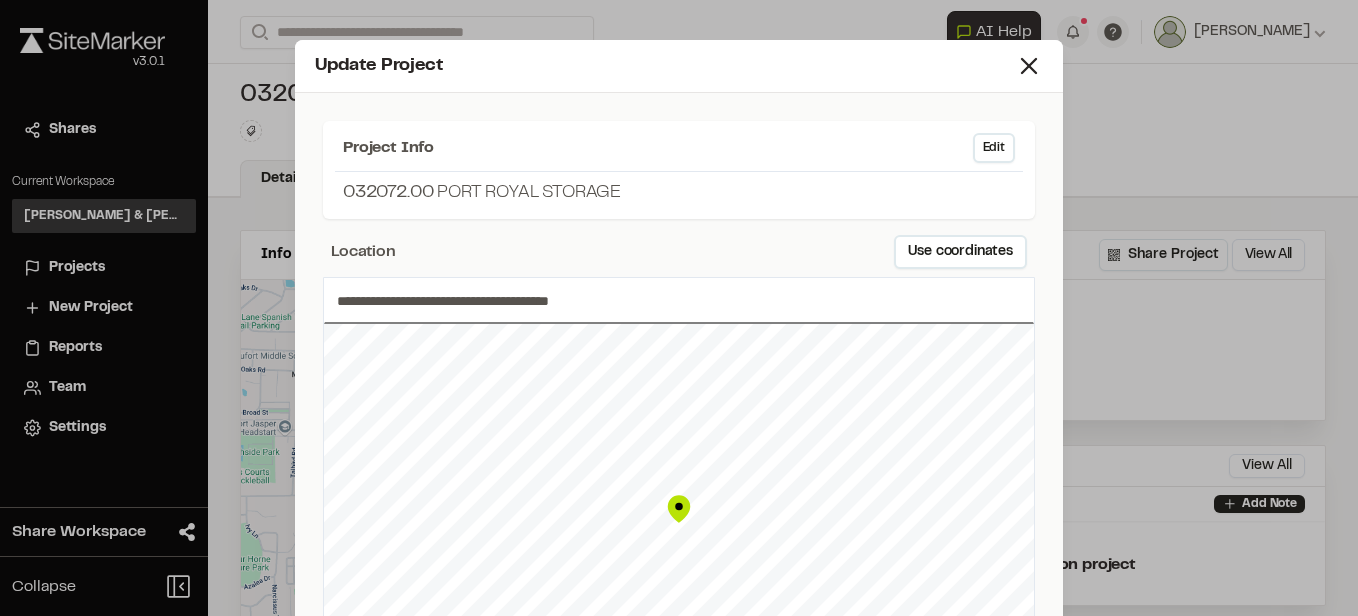 type on "**********" 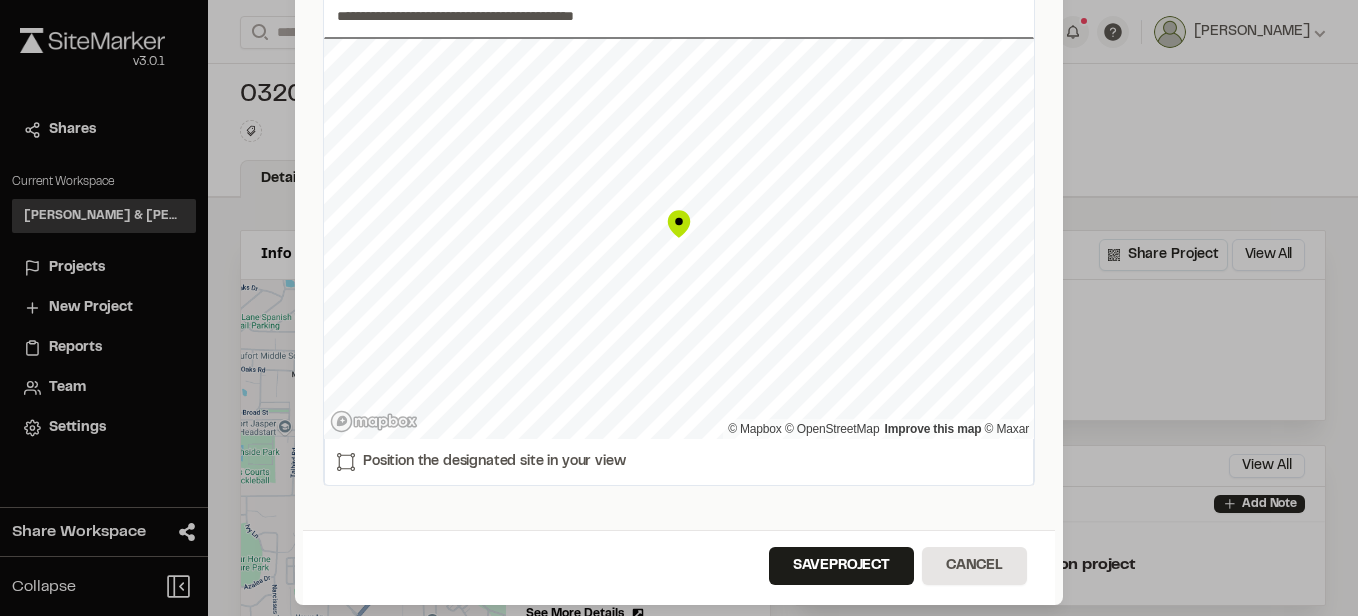 scroll, scrollTop: 300, scrollLeft: 0, axis: vertical 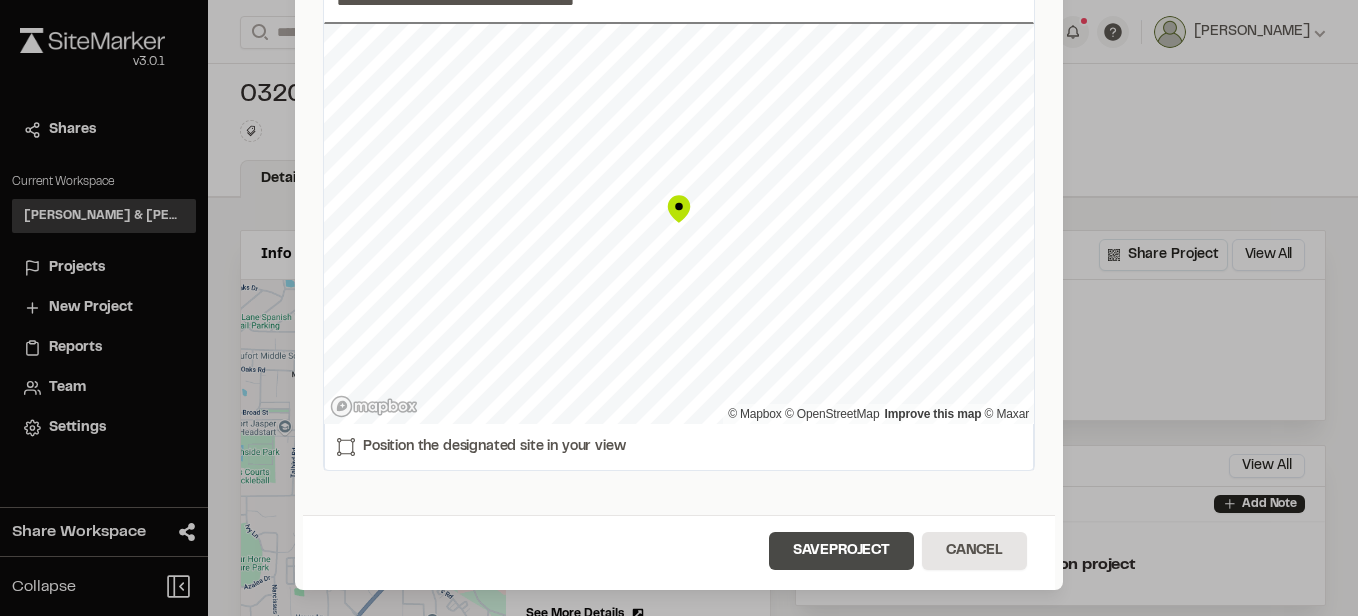 click on "Save  Project" at bounding box center [841, 551] 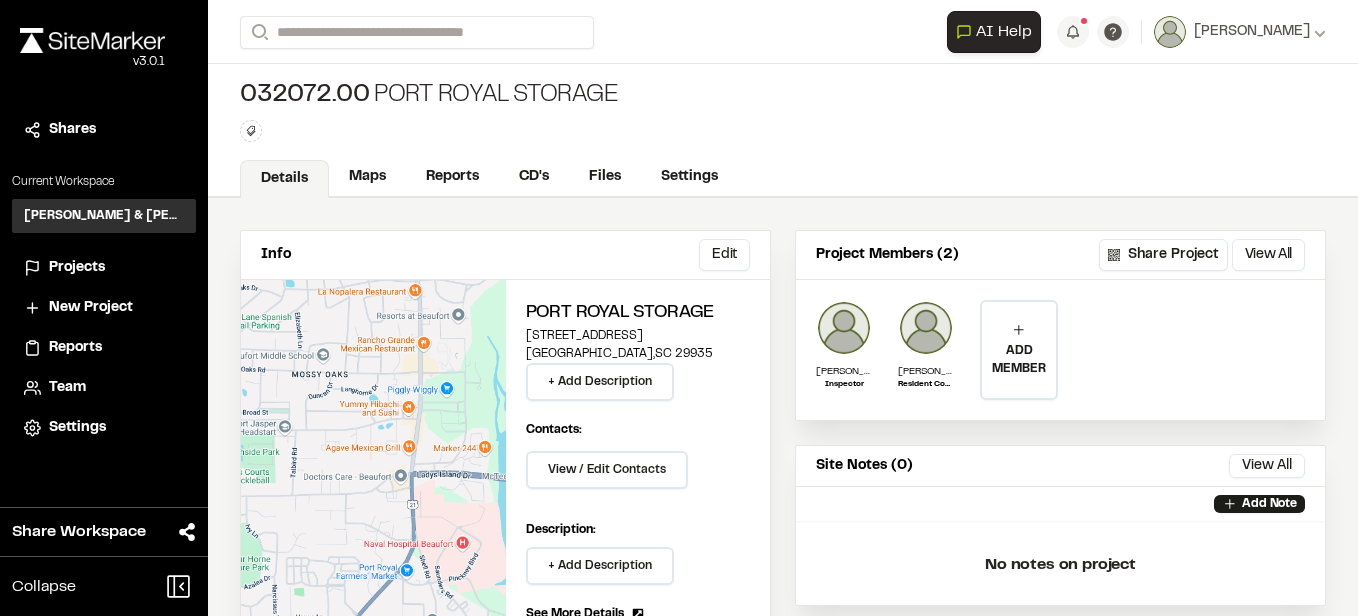 click on "[STREET_ADDRESS]" at bounding box center (638, 336) 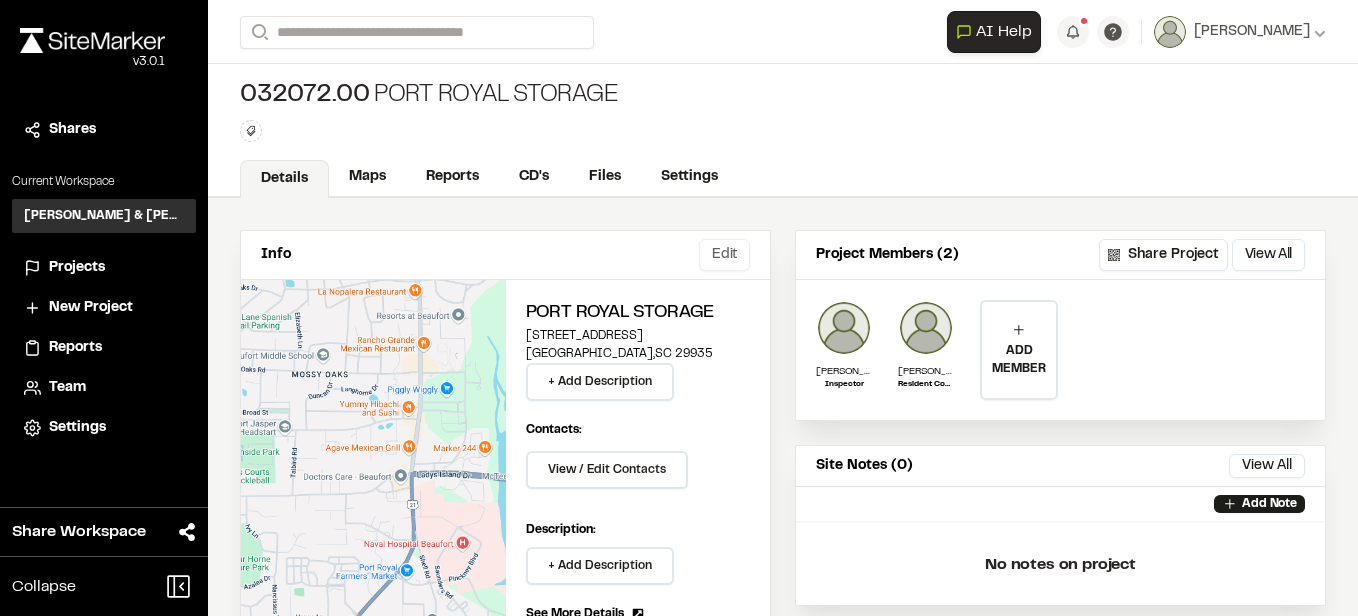 click on "Edit" at bounding box center (724, 255) 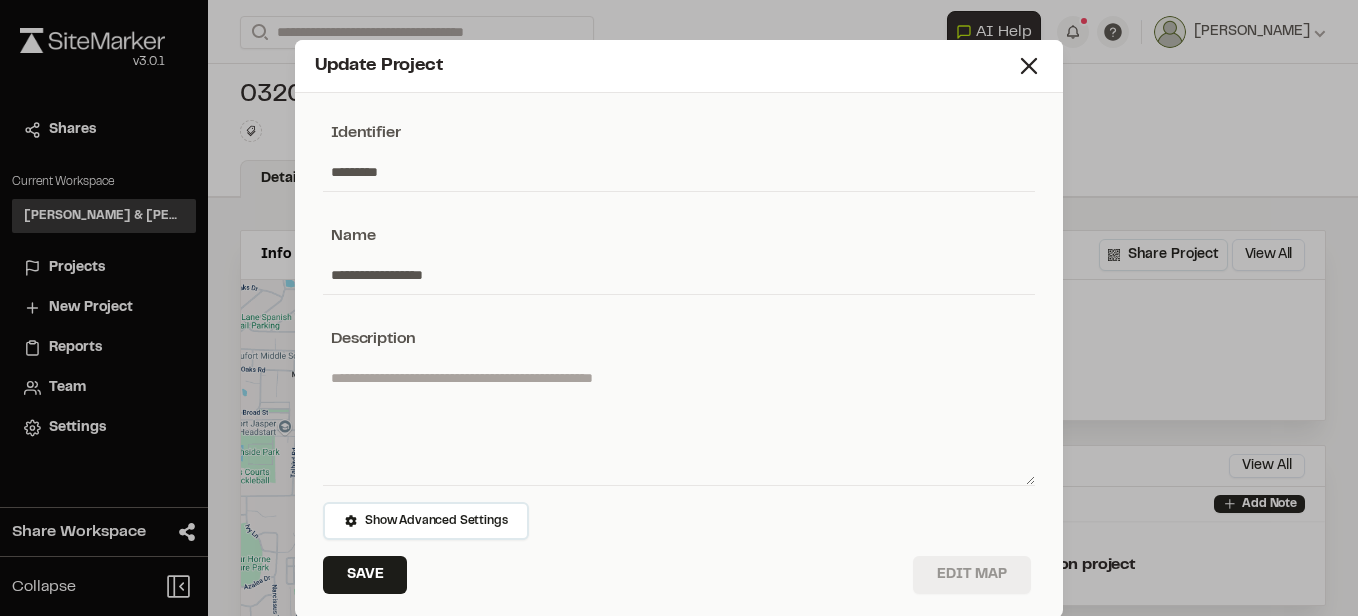 click on "Edit Map" at bounding box center [972, 575] 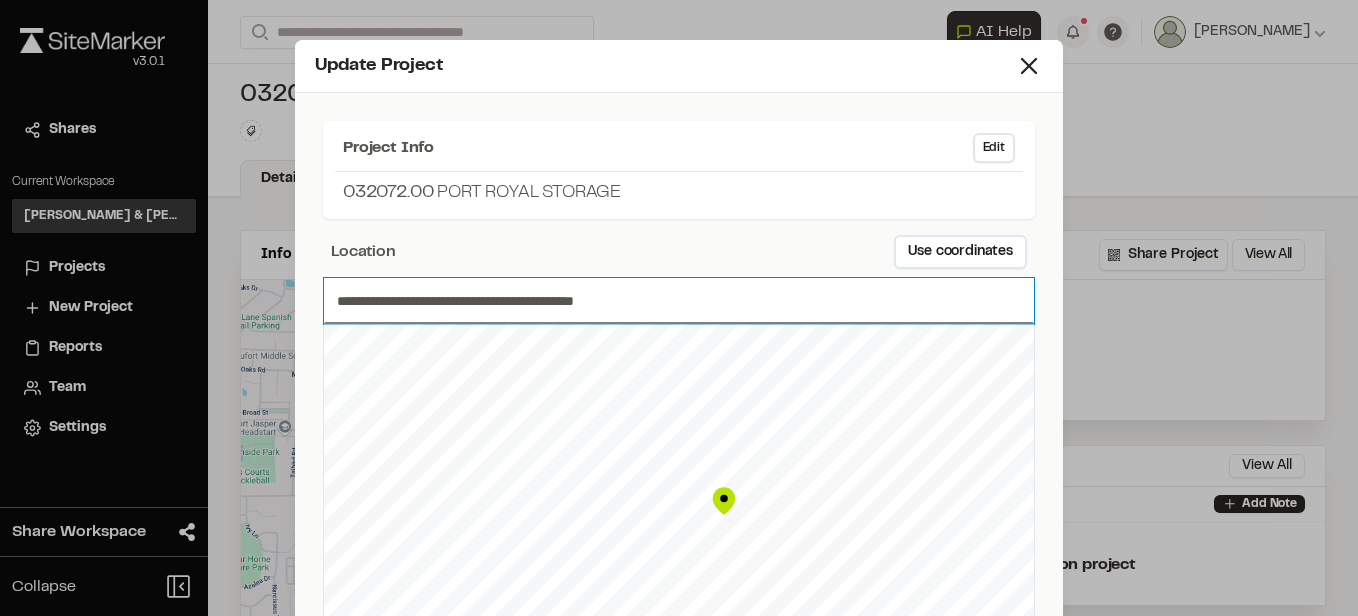 click on "**********" at bounding box center [679, 301] 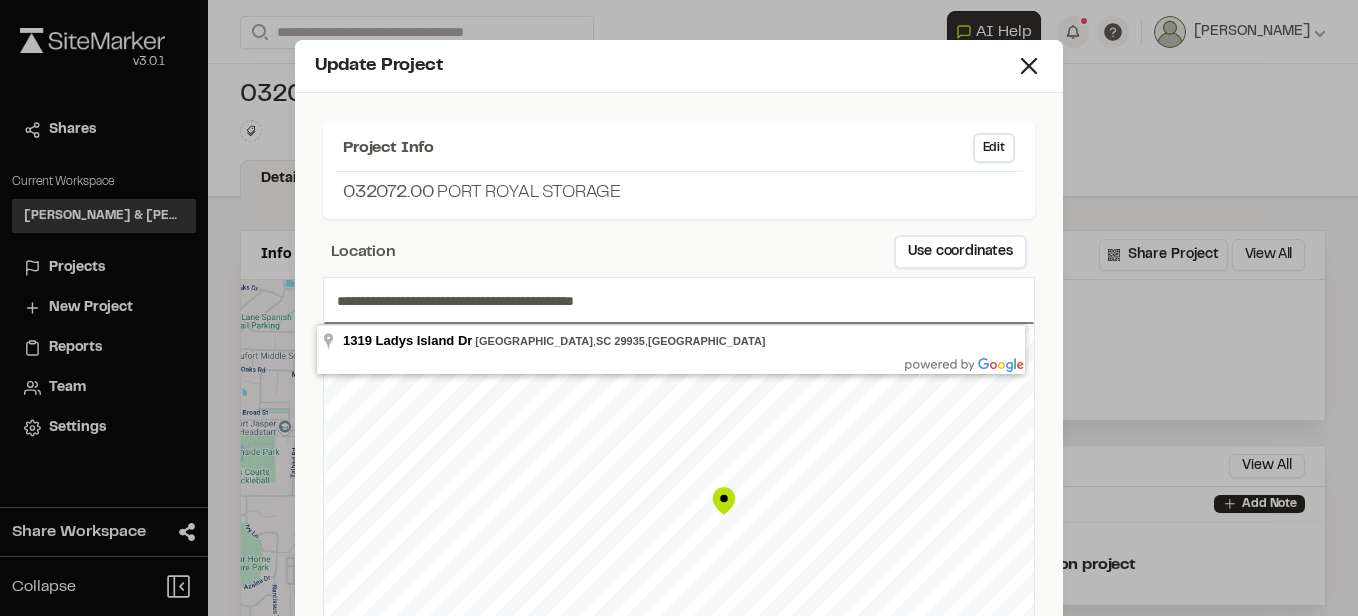 click on "Location Use coordinates" at bounding box center [679, 252] 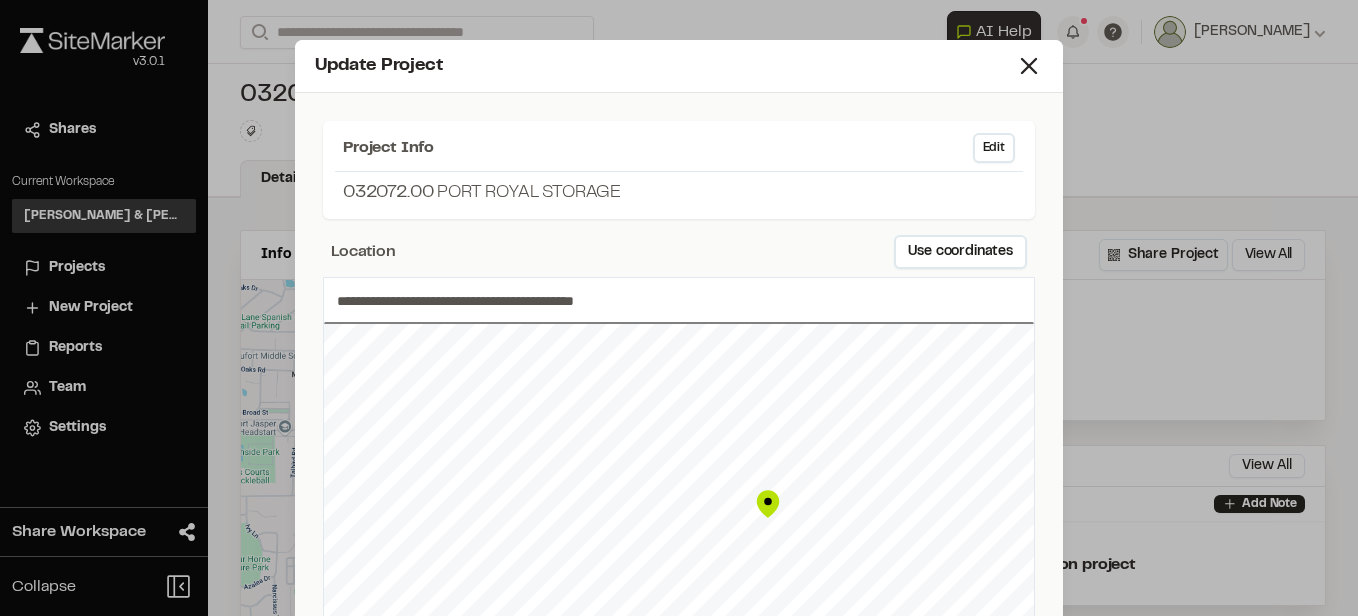 click at bounding box center [768, 504] 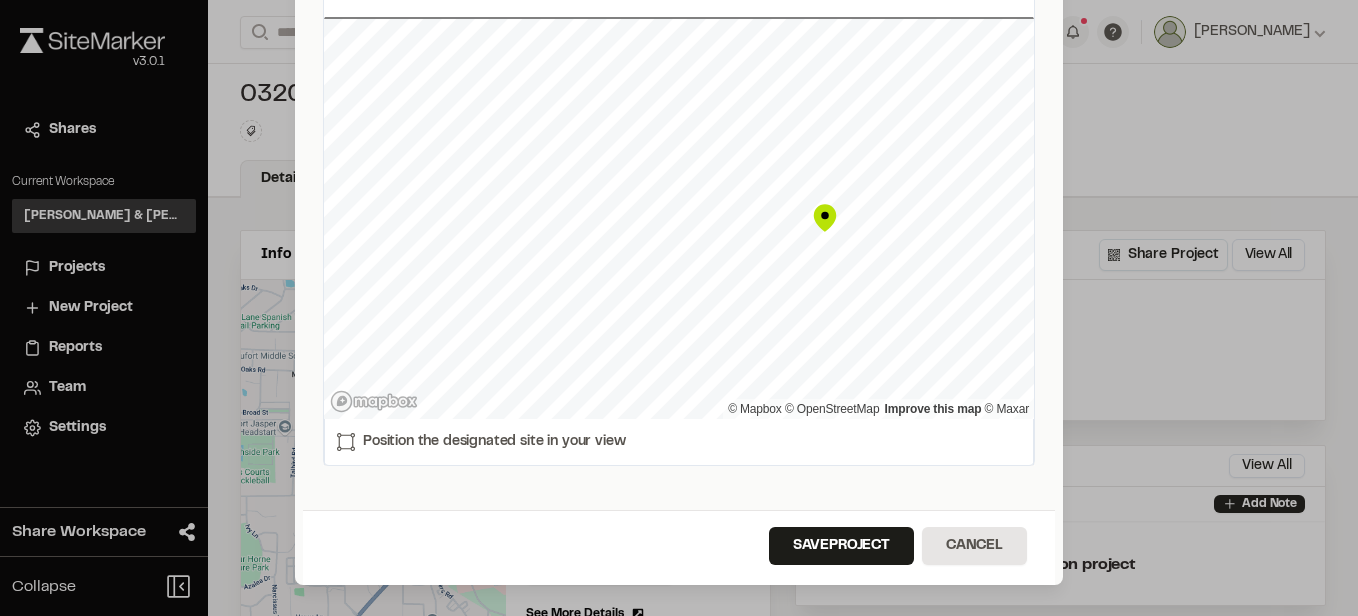 scroll, scrollTop: 314, scrollLeft: 0, axis: vertical 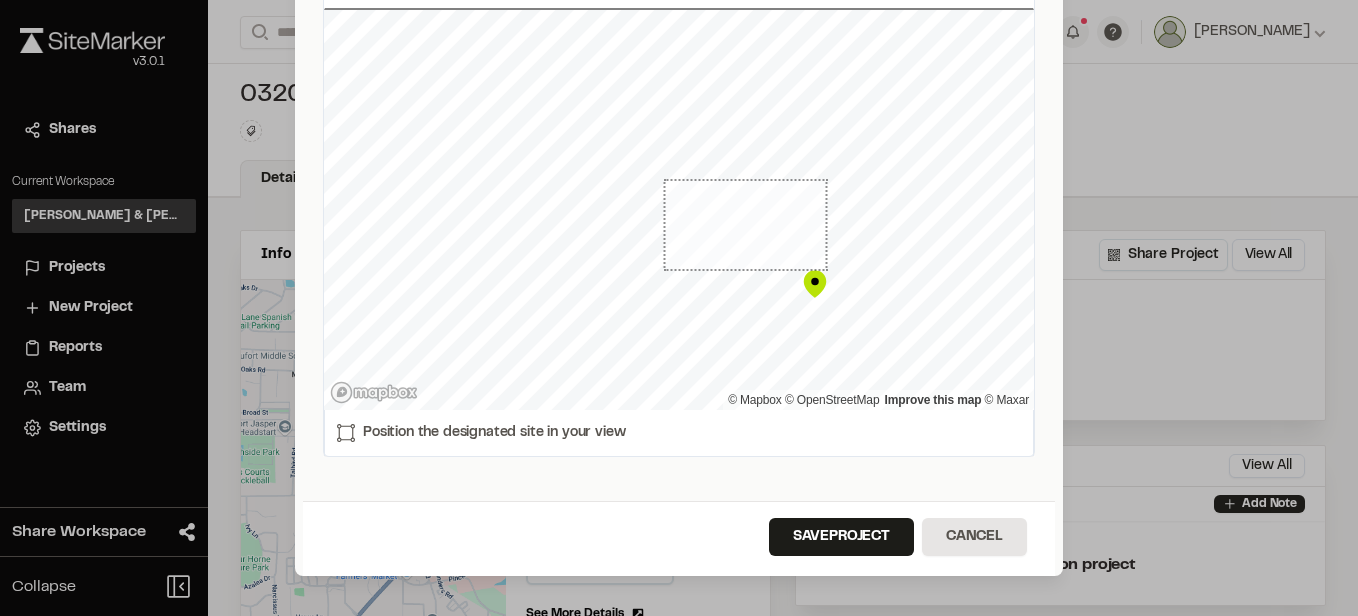 click at bounding box center [679, 10] 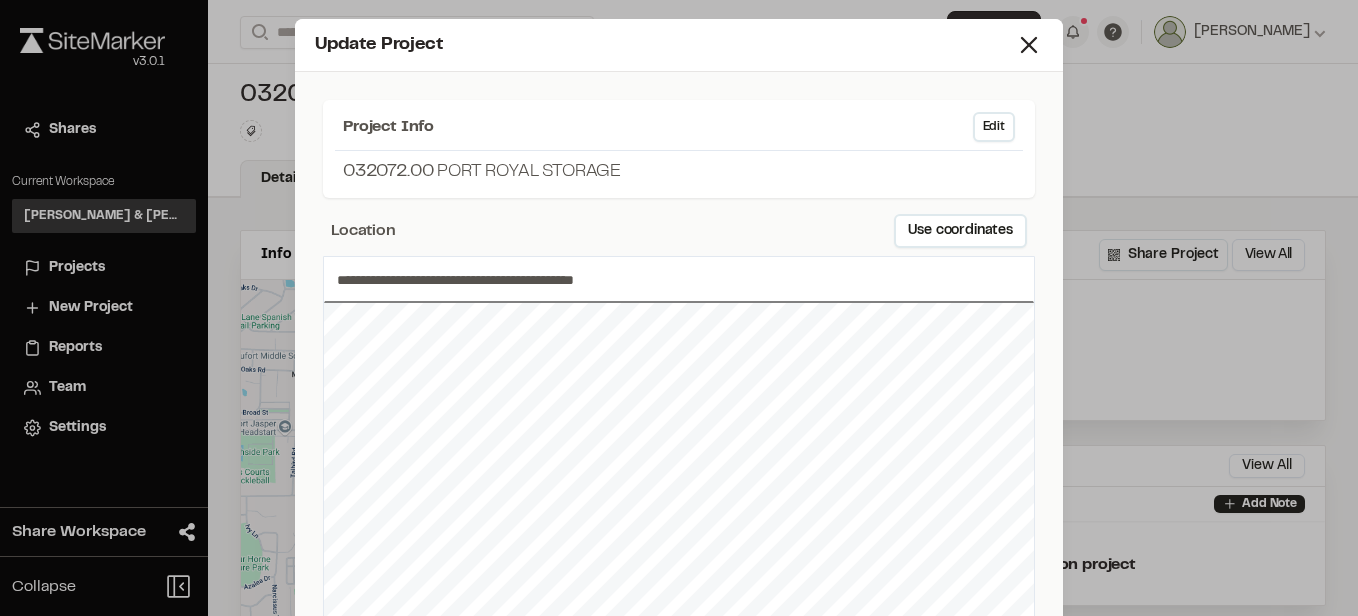 scroll, scrollTop: 0, scrollLeft: 0, axis: both 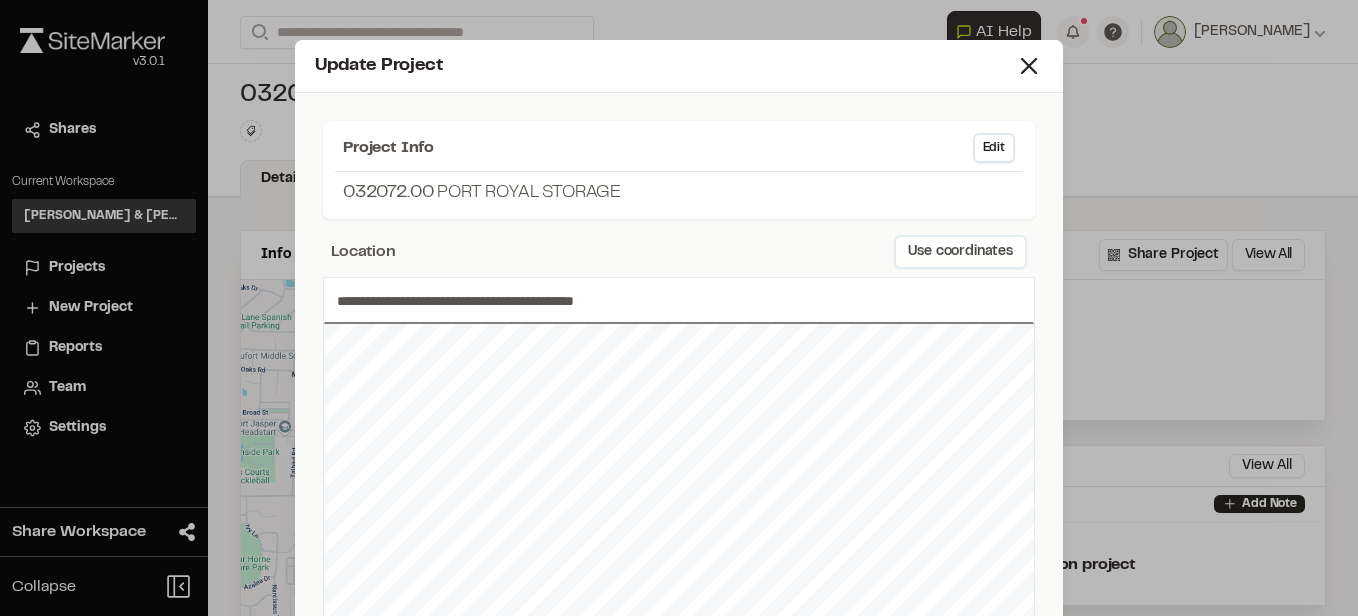 click on "Use coordinates" at bounding box center [960, 252] 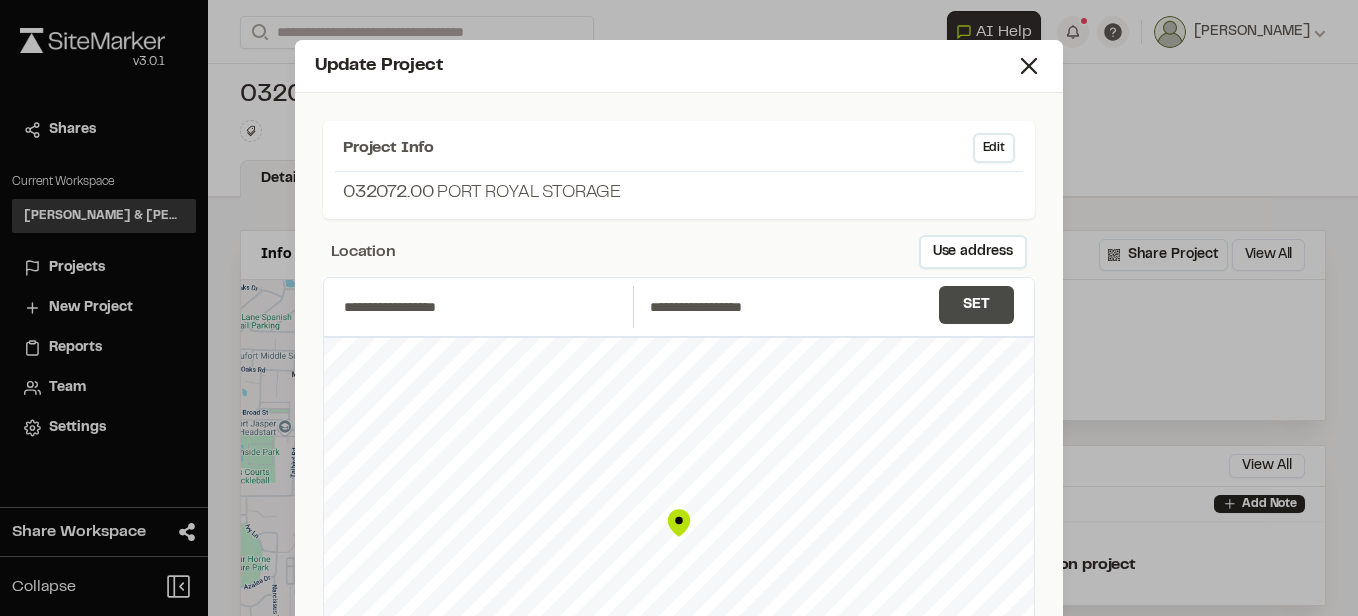 click on "Set" at bounding box center [976, 305] 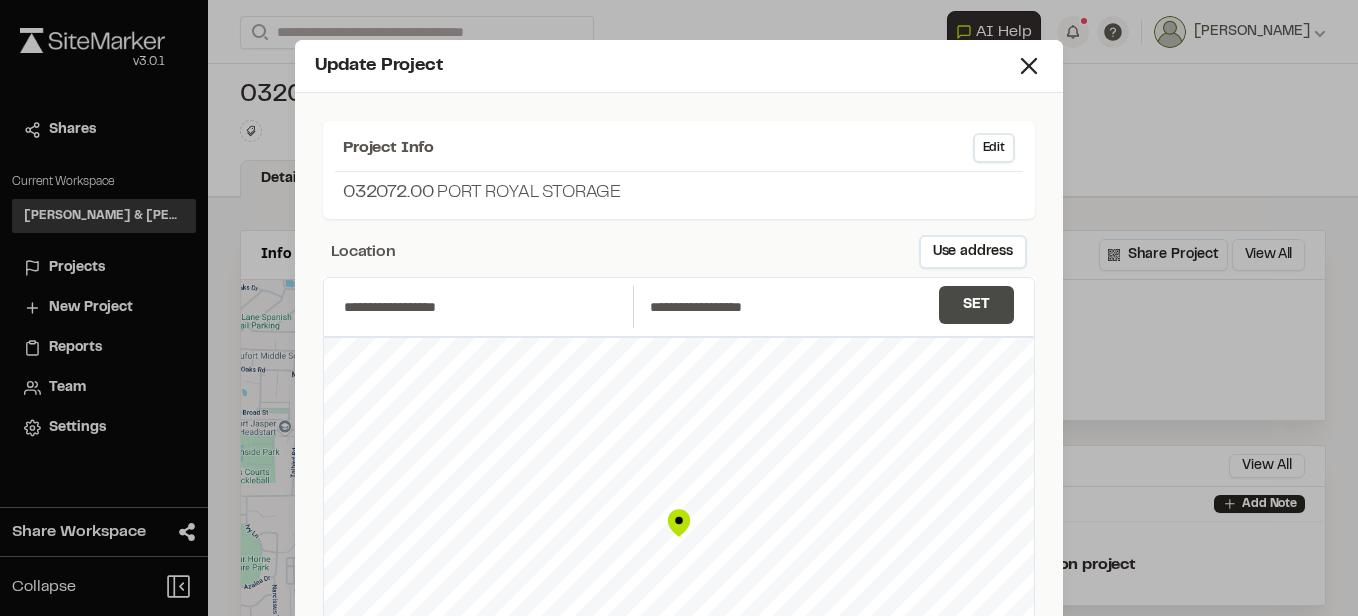 click on "Set" at bounding box center (976, 305) 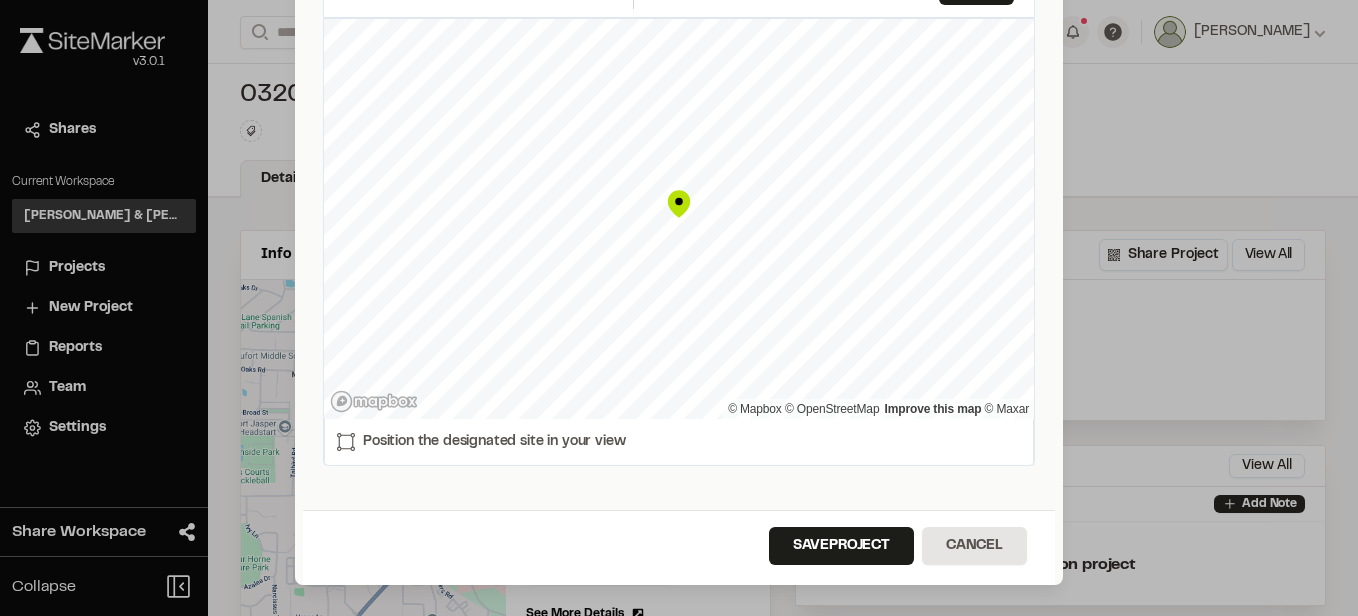 scroll, scrollTop: 328, scrollLeft: 0, axis: vertical 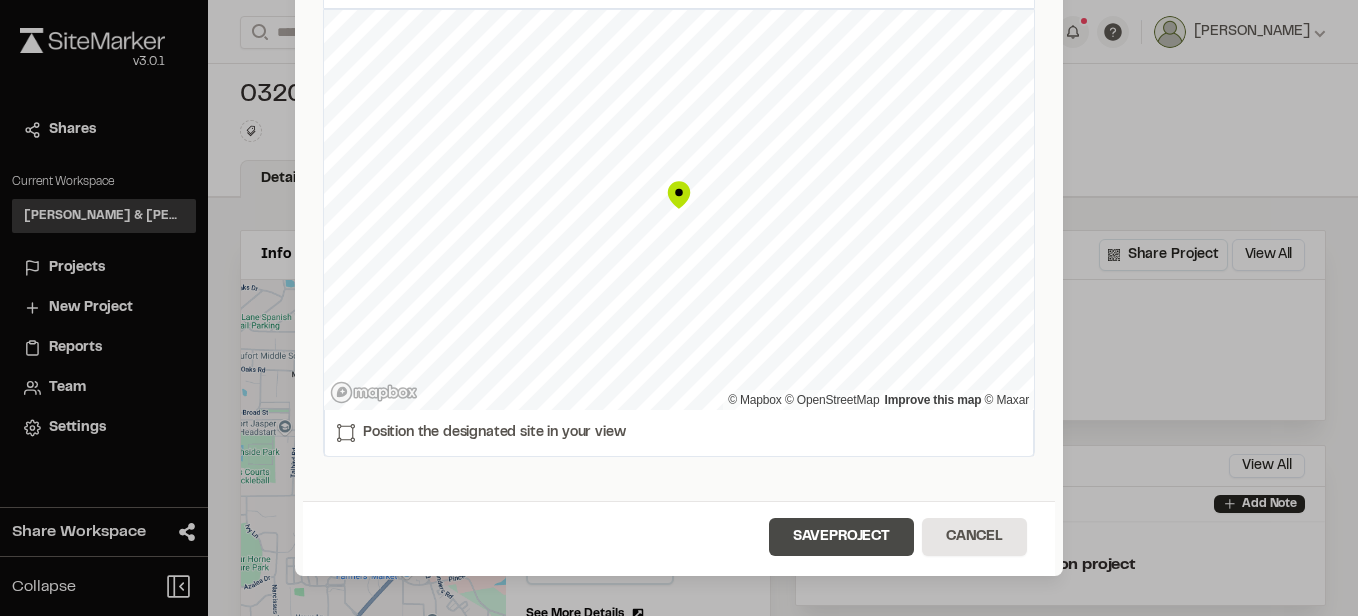 click on "Save  Project" at bounding box center (841, 537) 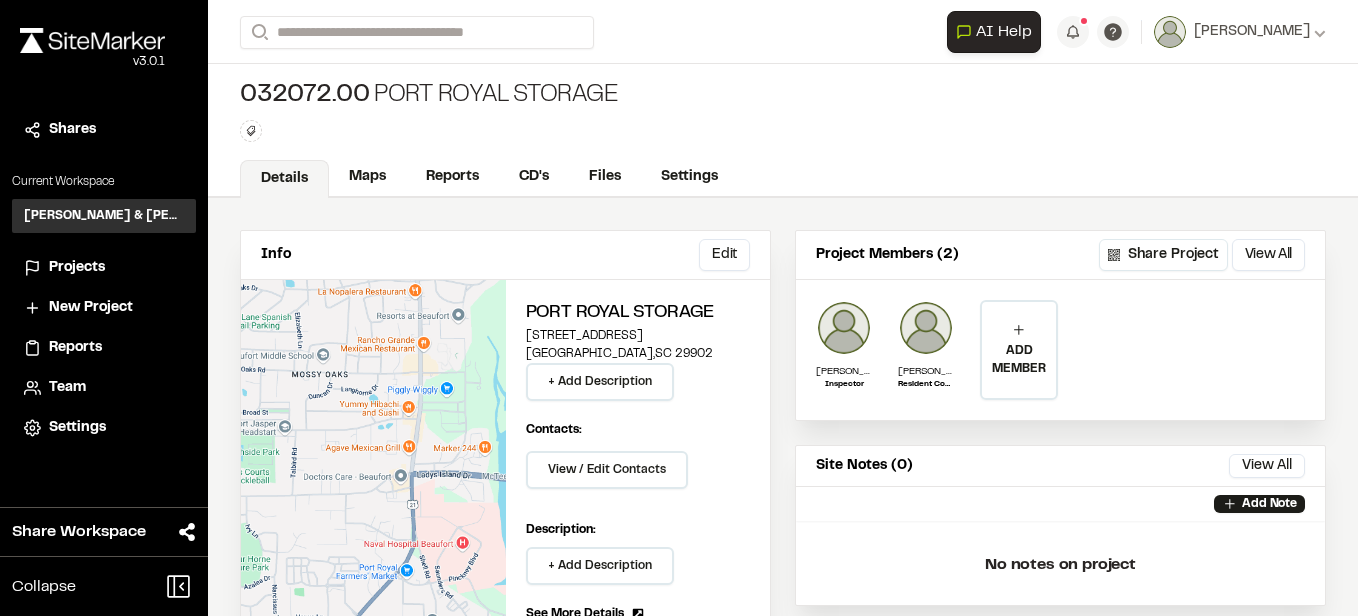 click on "[STREET_ADDRESS]" at bounding box center (638, 336) 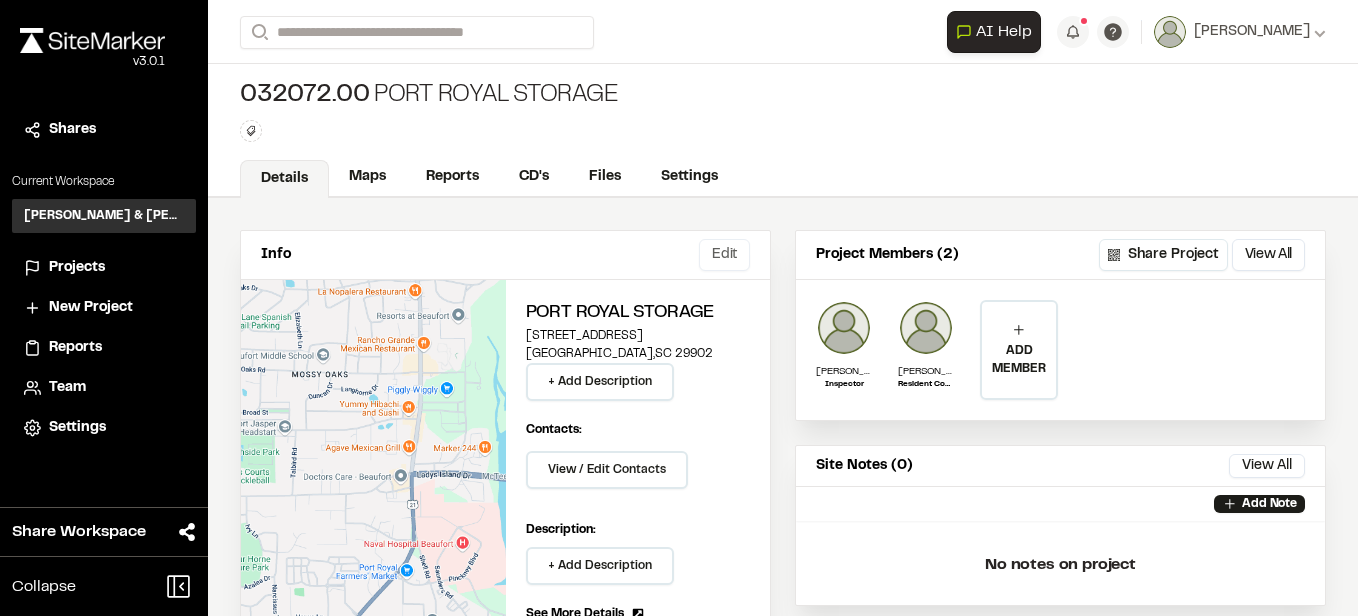 click on "Edit" at bounding box center (724, 255) 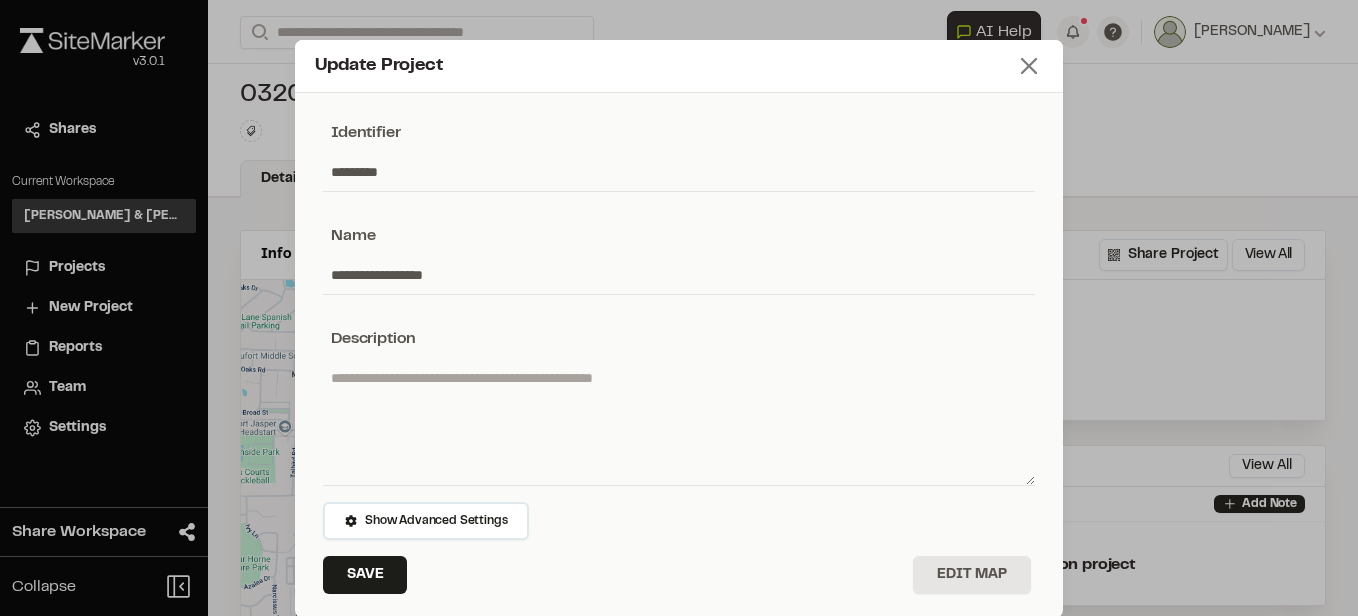 click 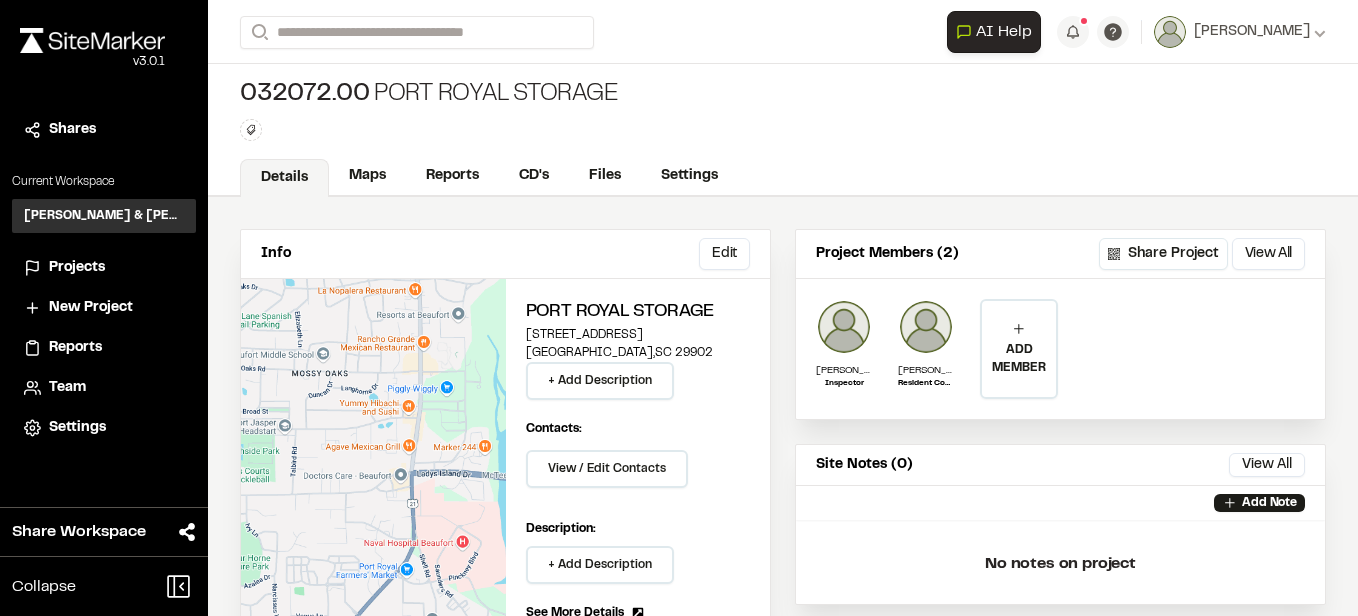 scroll, scrollTop: 0, scrollLeft: 0, axis: both 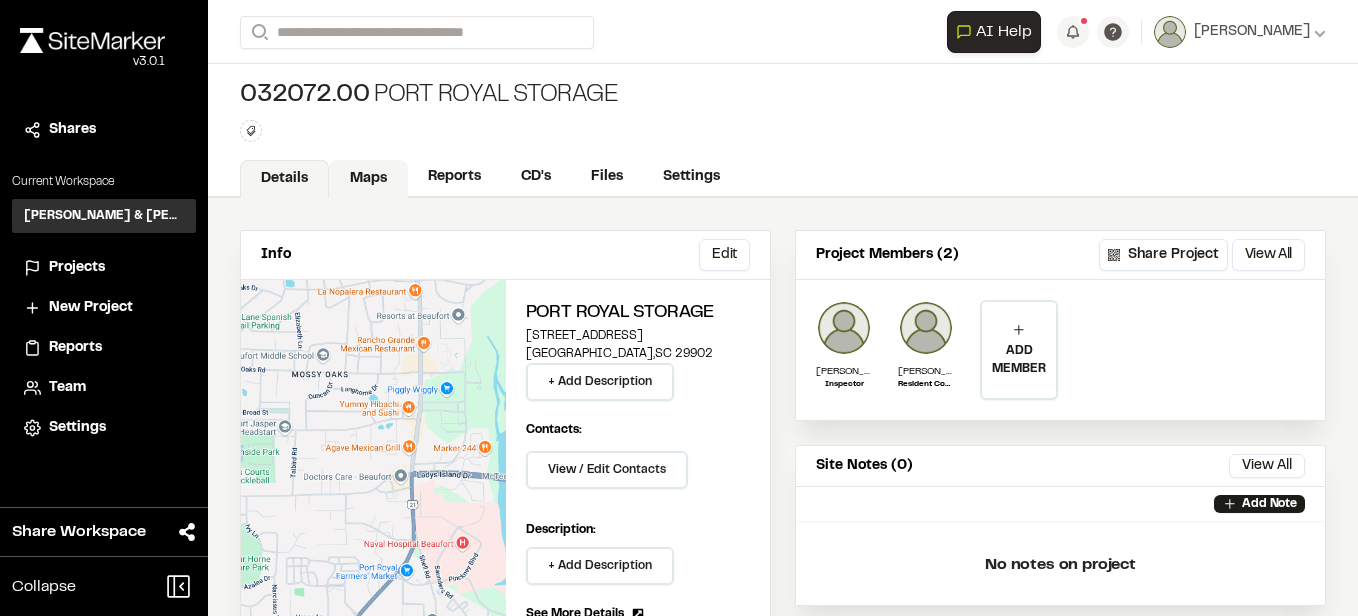 click on "Maps" at bounding box center (368, 179) 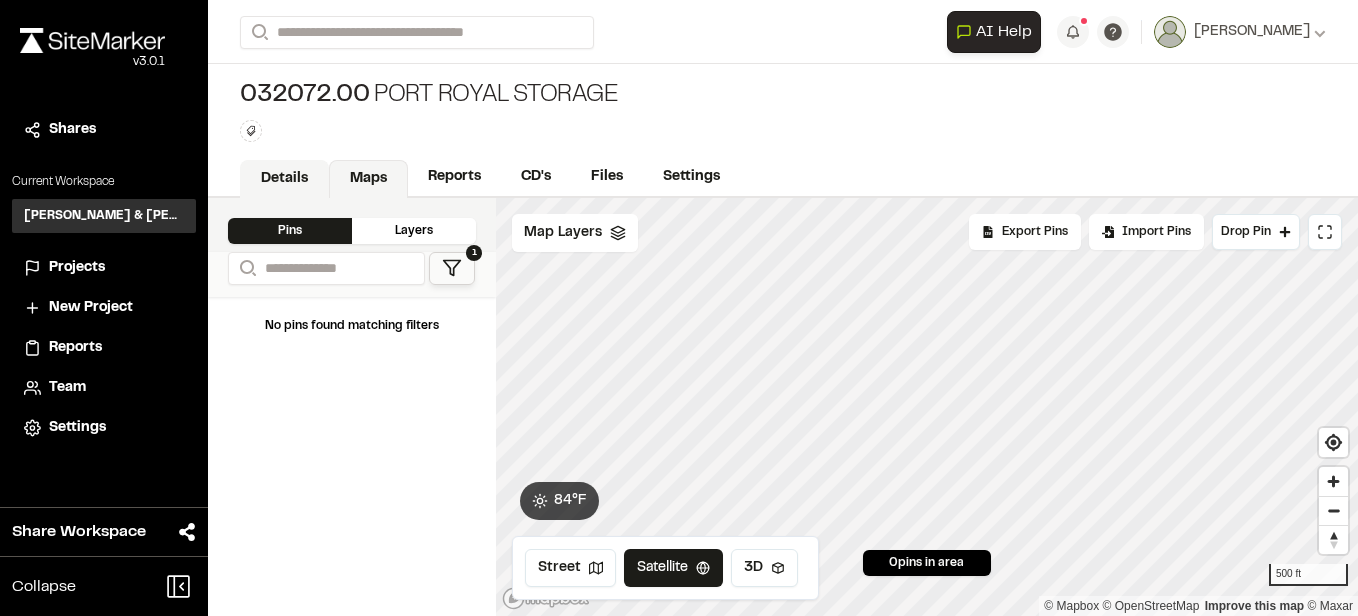 click on "Details" at bounding box center [284, 179] 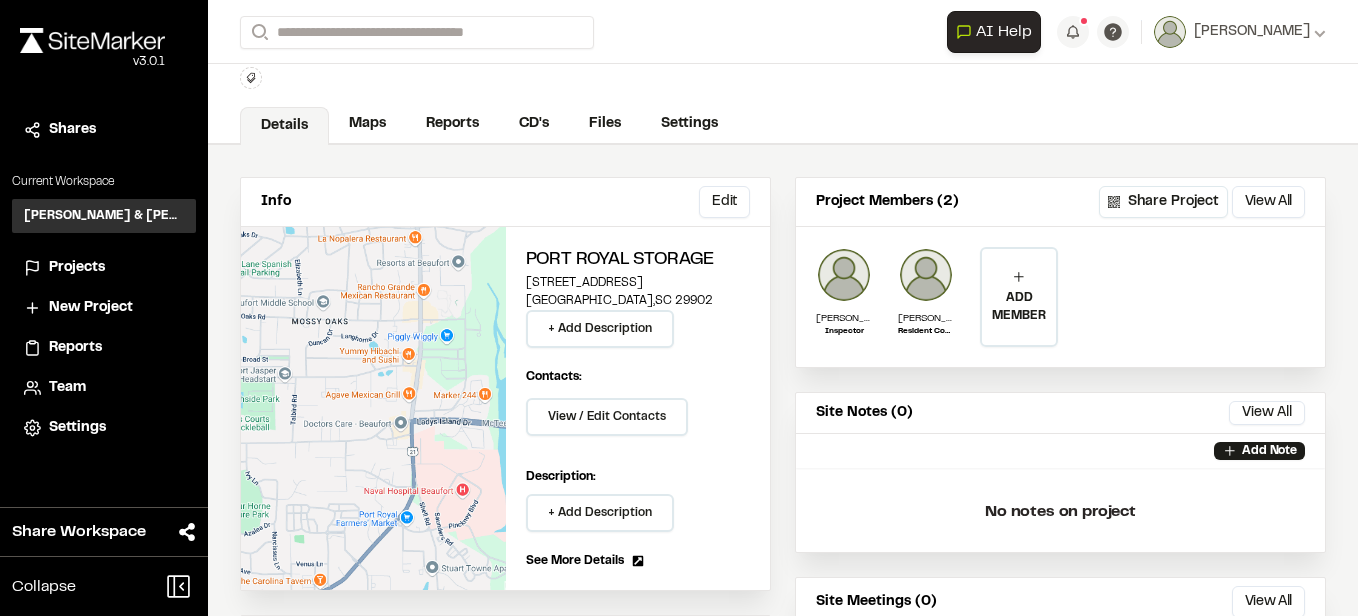 scroll, scrollTop: 0, scrollLeft: 0, axis: both 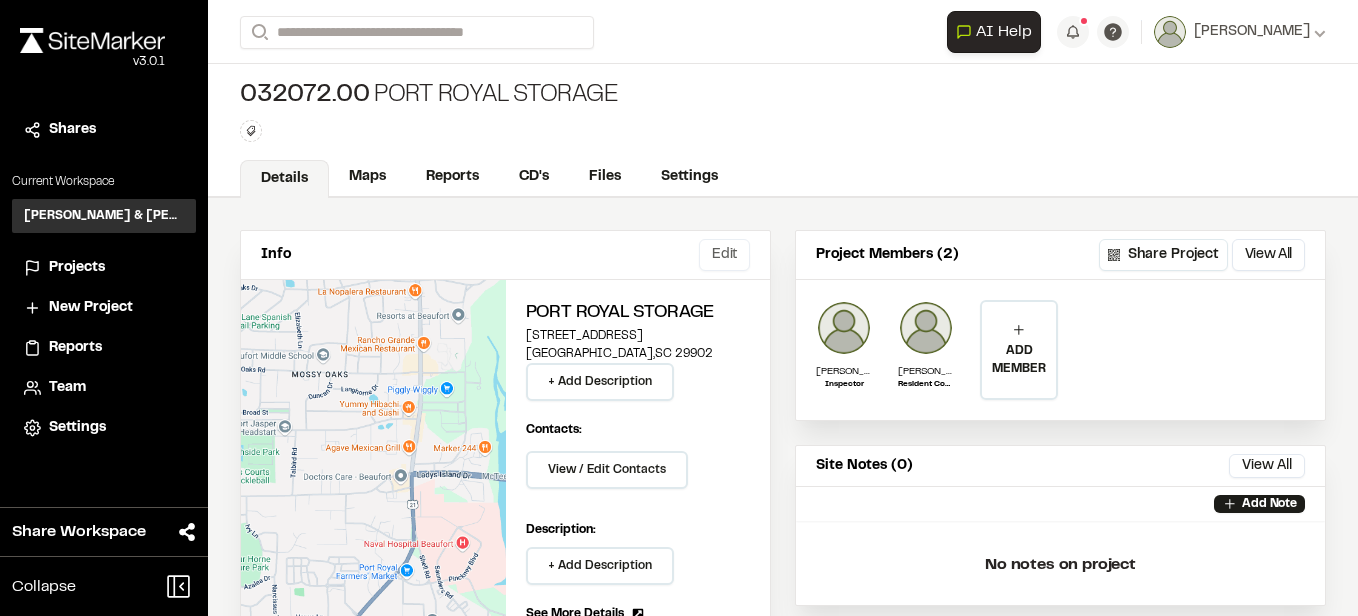 click on "Edit" at bounding box center [724, 255] 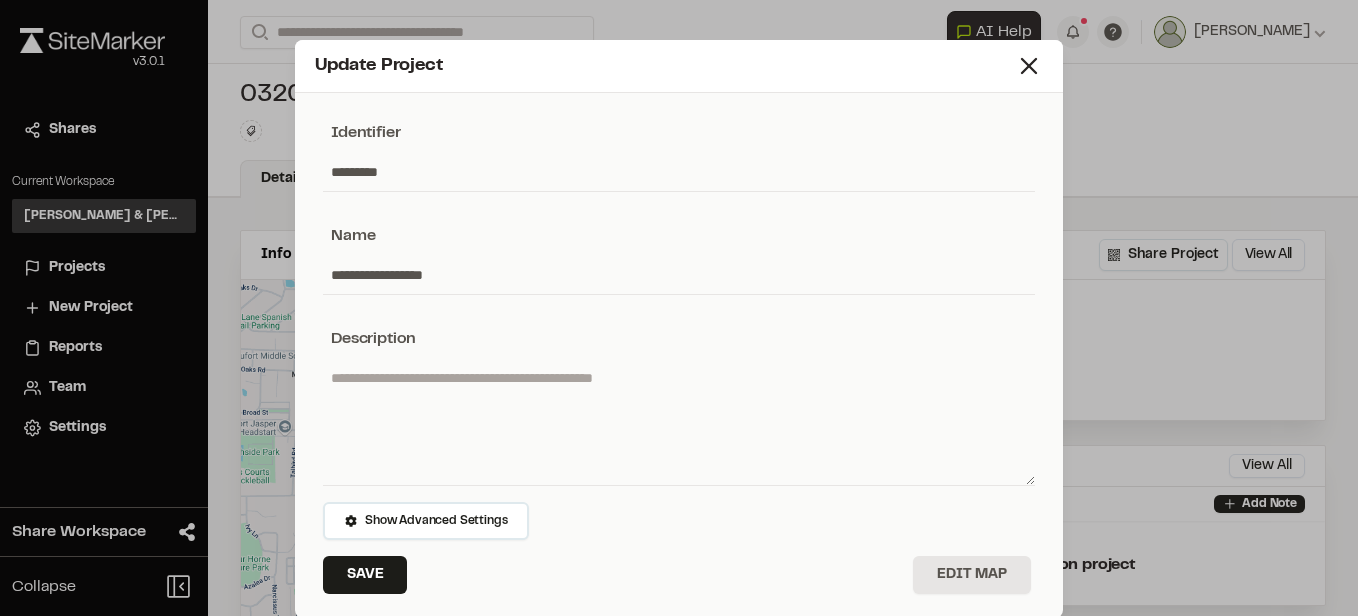 scroll, scrollTop: 42, scrollLeft: 0, axis: vertical 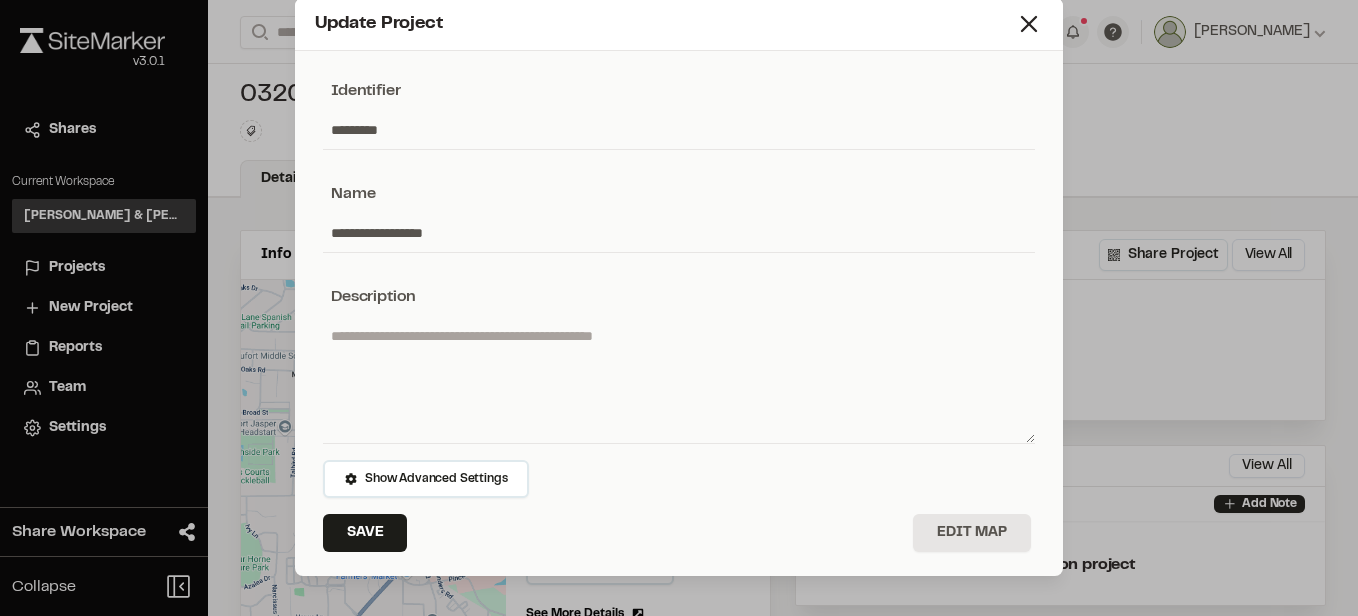 click at bounding box center (679, 380) 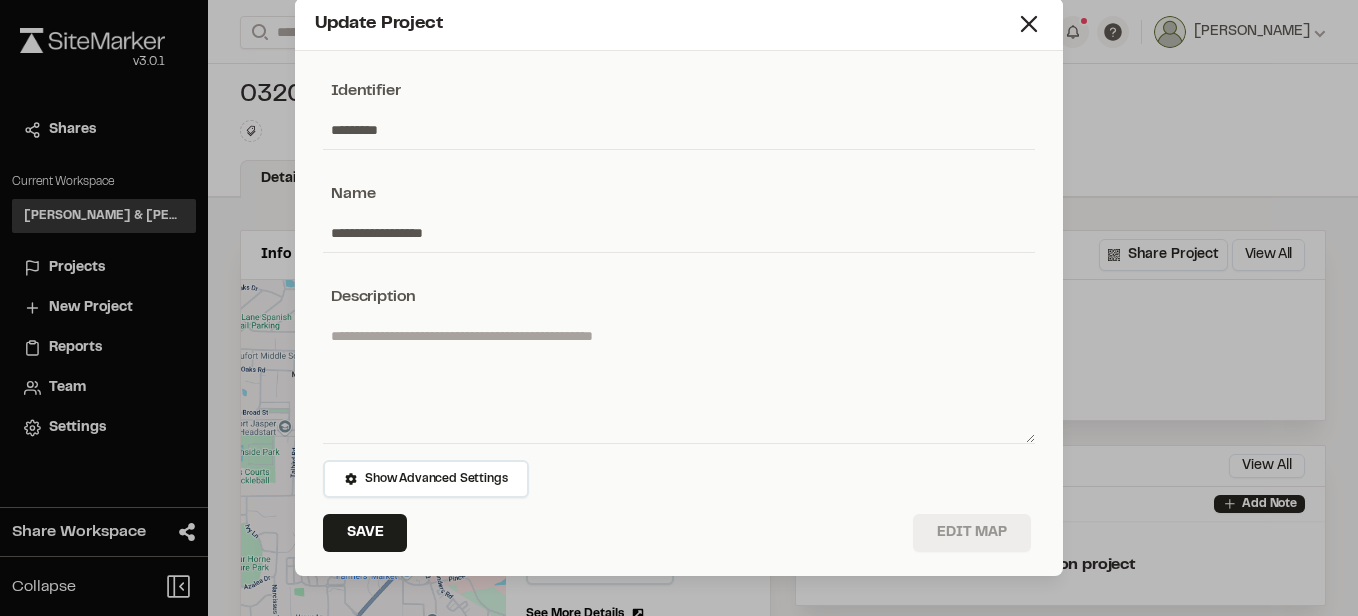 click on "Edit Map" at bounding box center [972, 533] 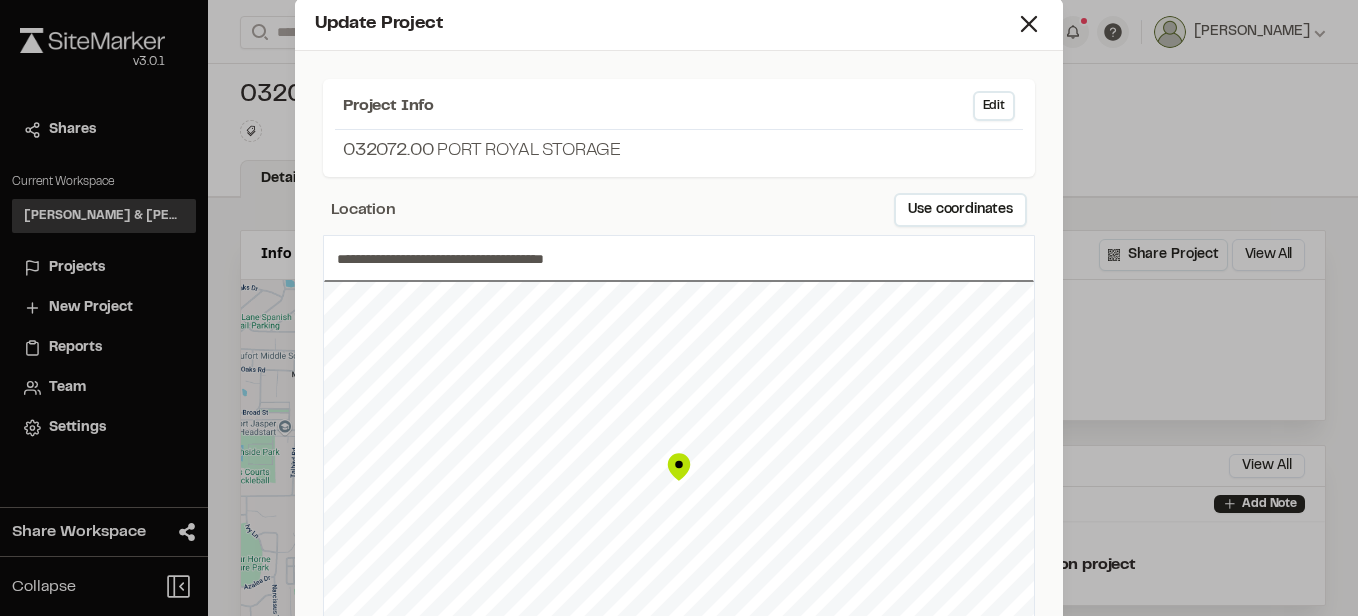 scroll, scrollTop: 0, scrollLeft: 0, axis: both 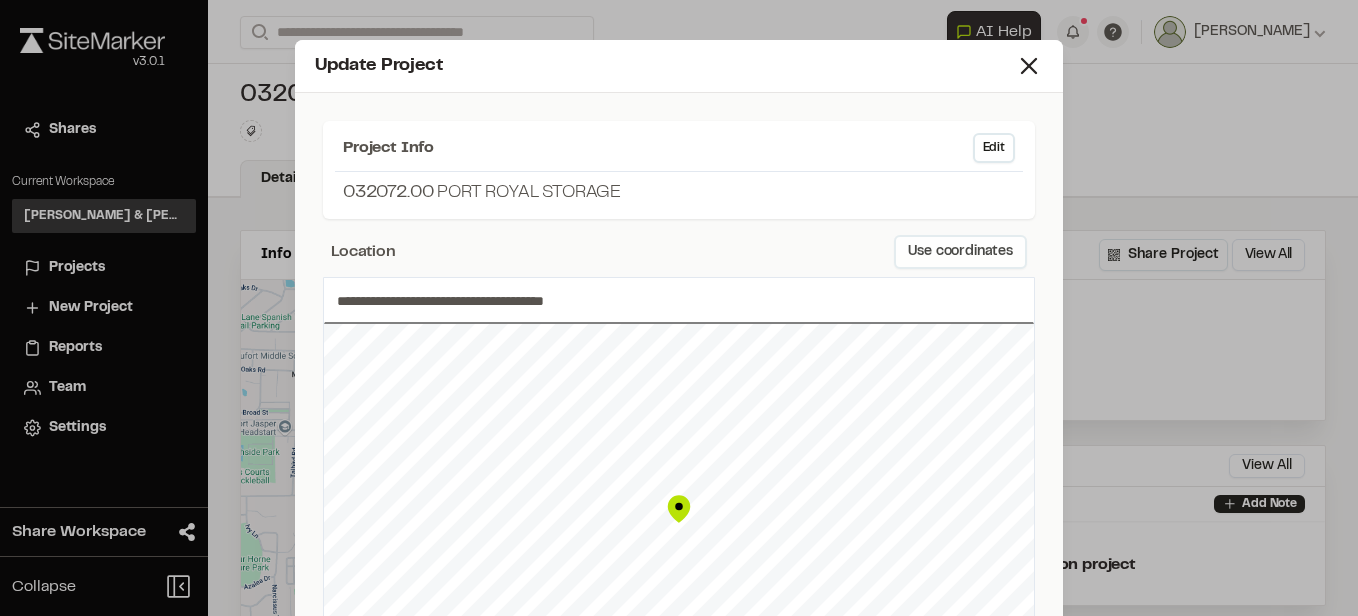click on "Use coordinates" at bounding box center [960, 252] 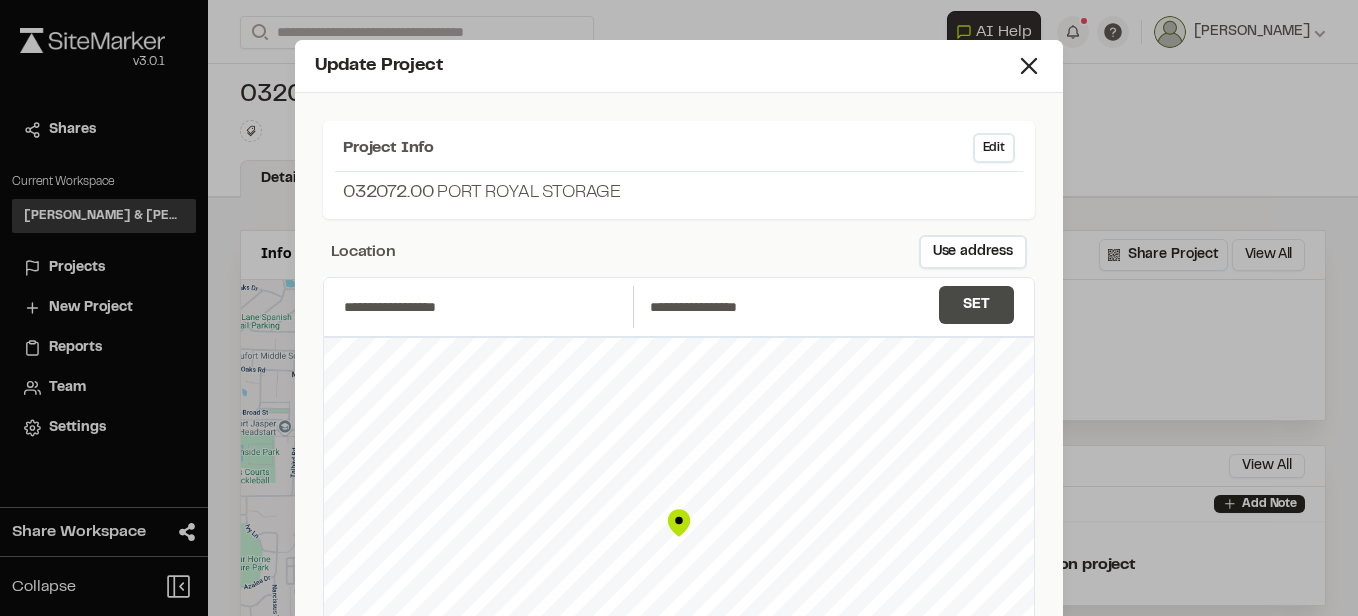 click on "Set" at bounding box center [976, 305] 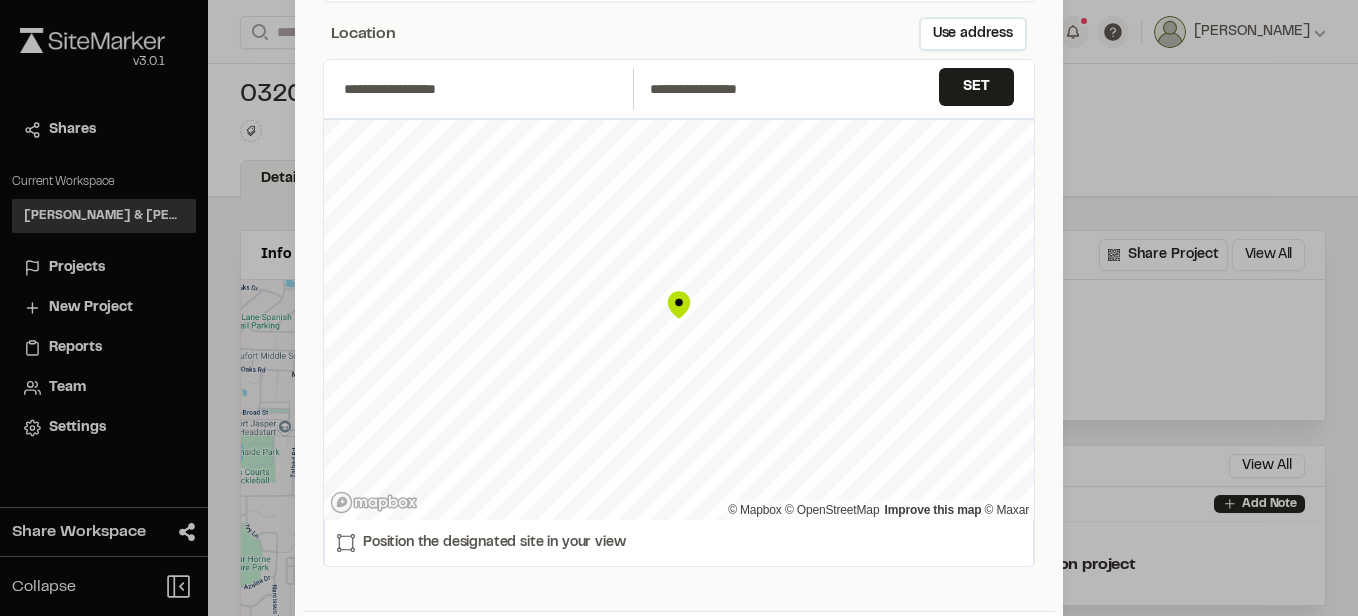 scroll, scrollTop: 300, scrollLeft: 0, axis: vertical 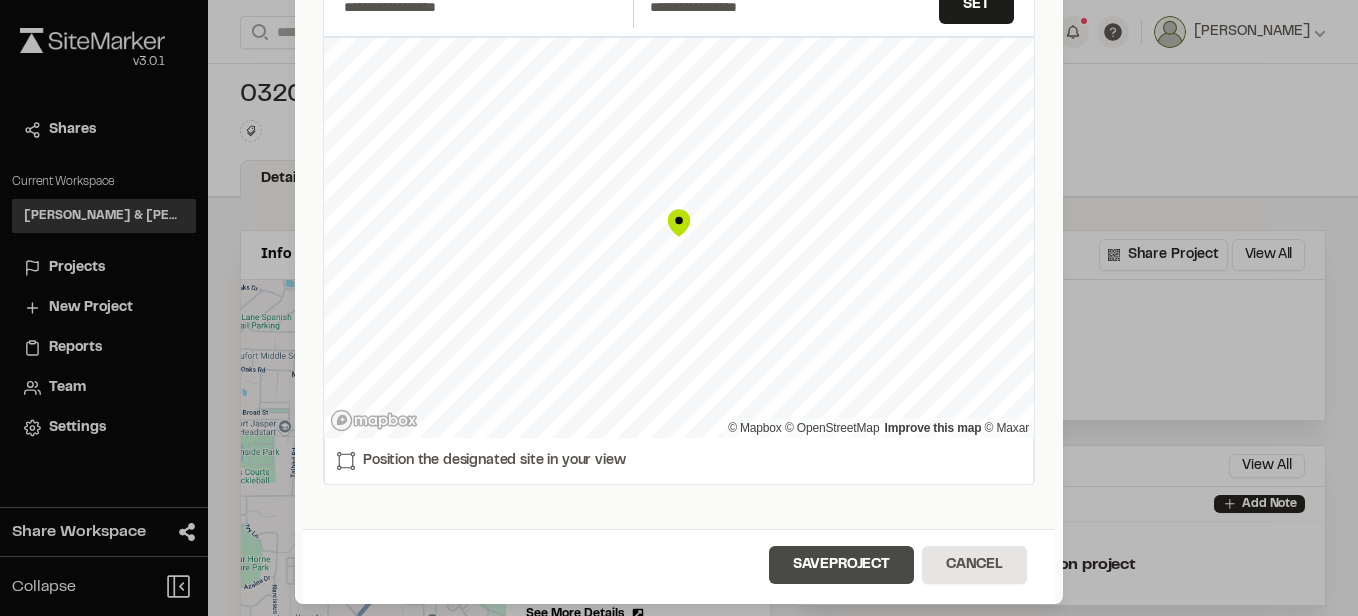 click on "Save  Project" at bounding box center (841, 565) 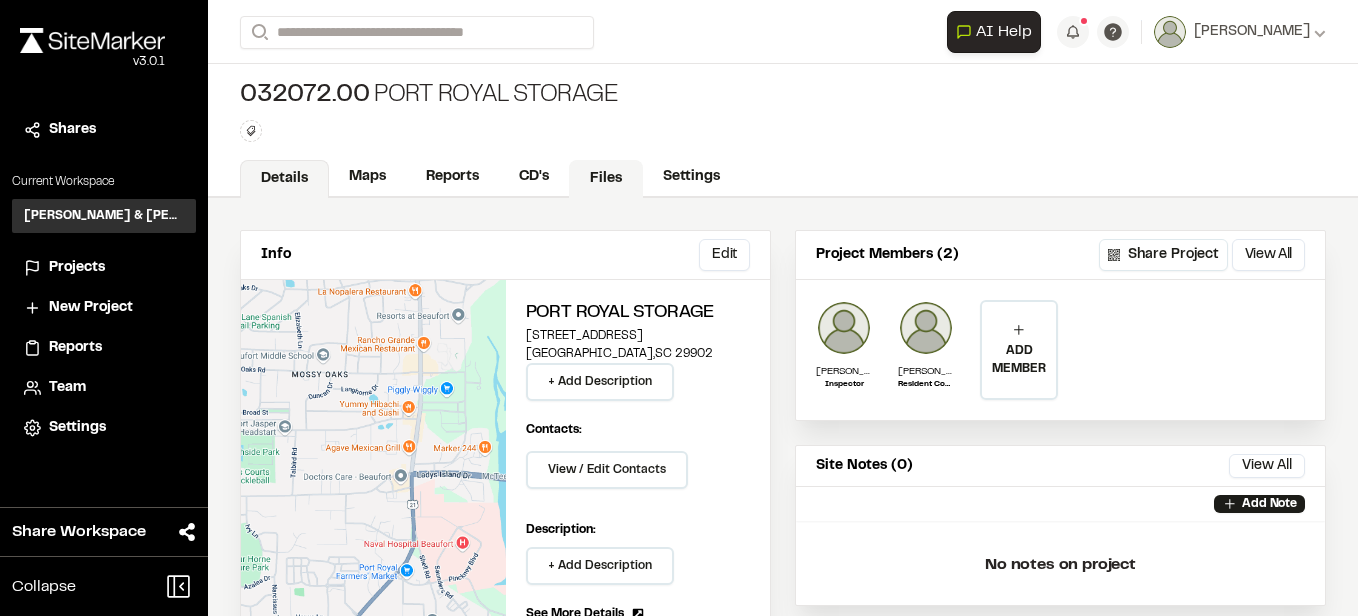 click on "Files" at bounding box center (606, 179) 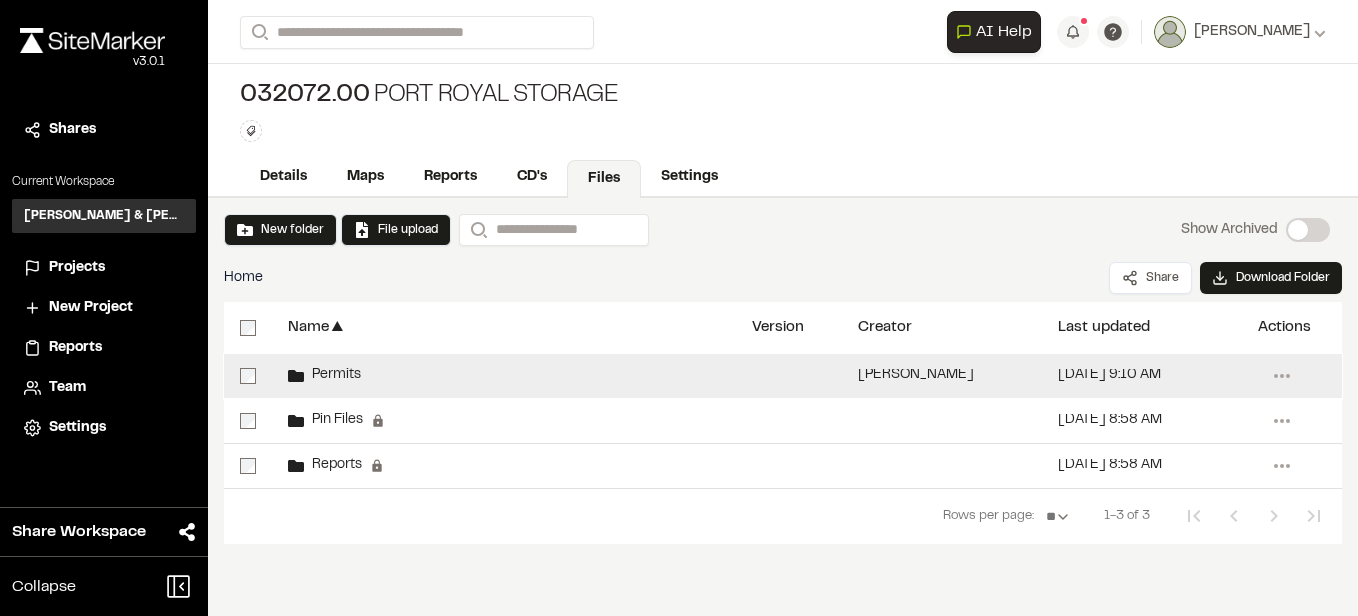 click on "Permits" at bounding box center [332, 375] 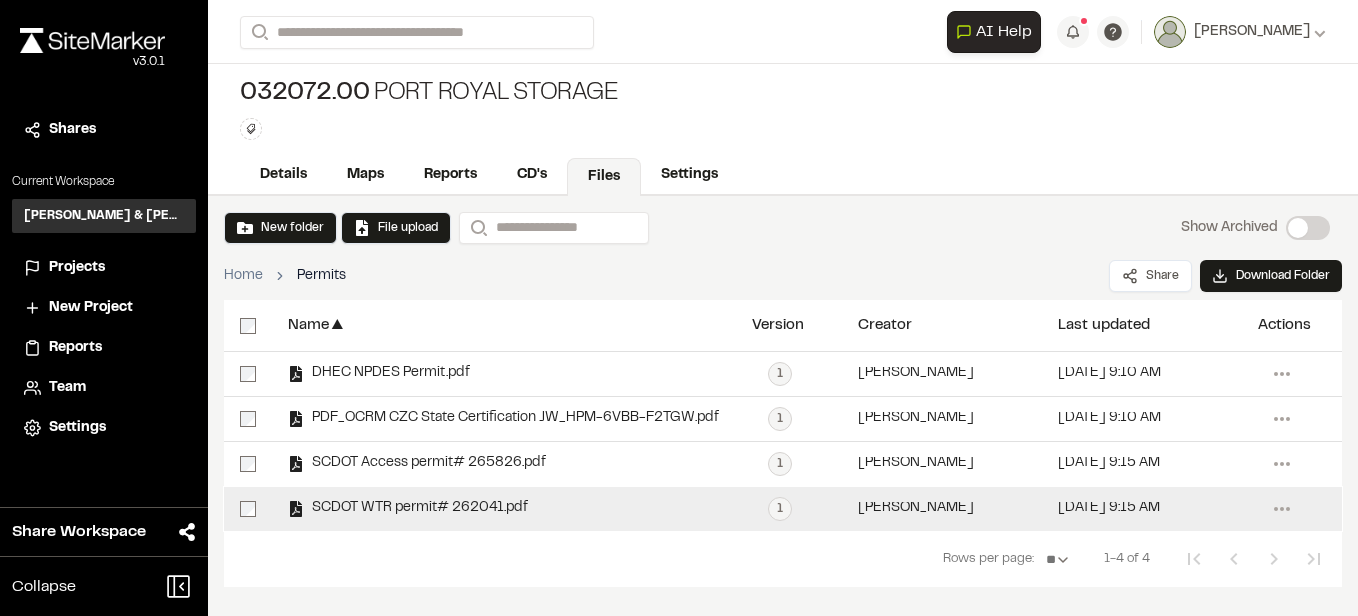 scroll, scrollTop: 0, scrollLeft: 0, axis: both 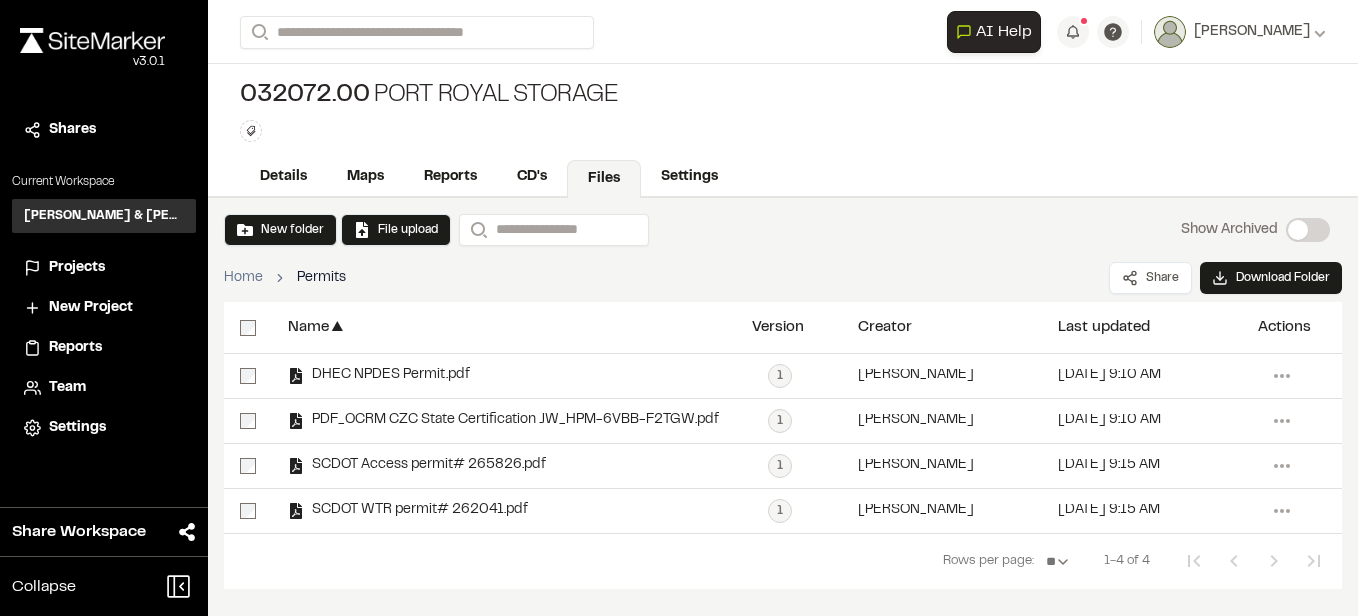 click on "Files" at bounding box center (604, 179) 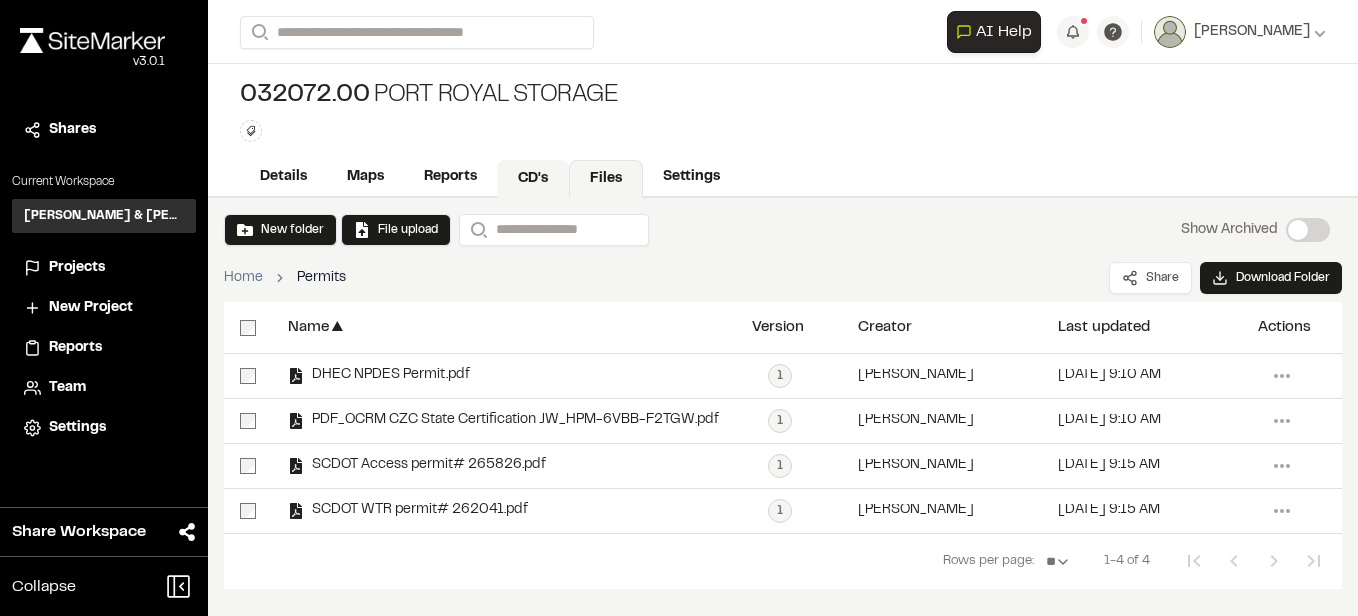 click on "CD's" at bounding box center [533, 179] 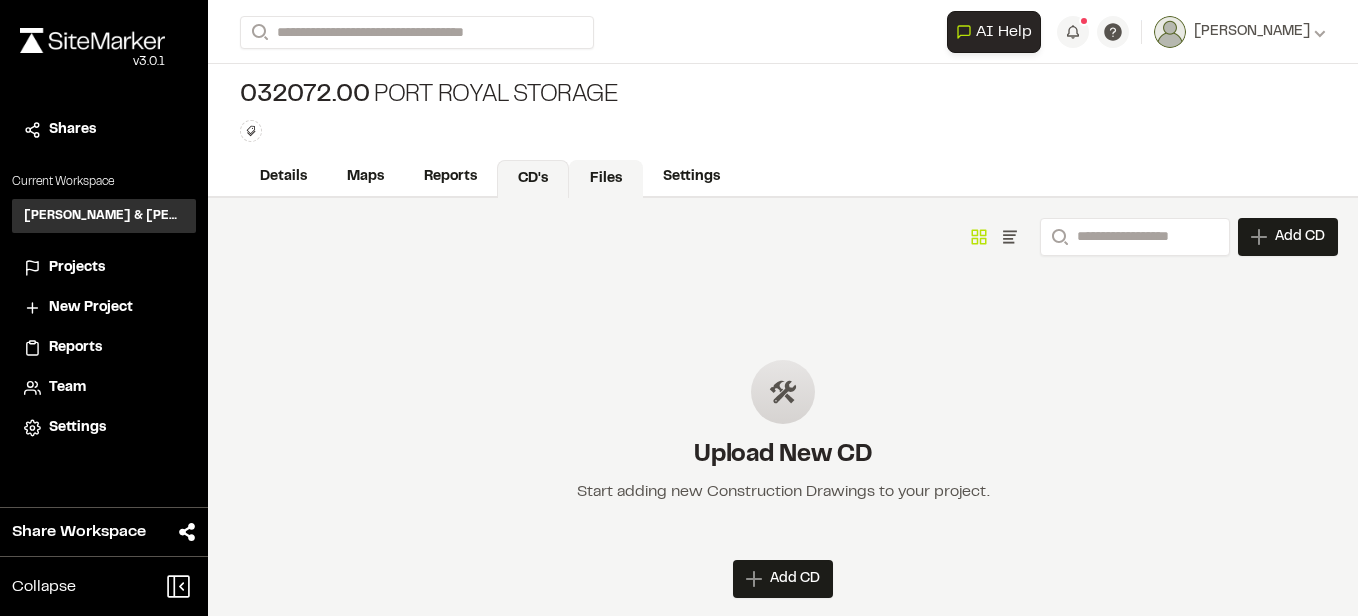 click on "Files" at bounding box center (606, 179) 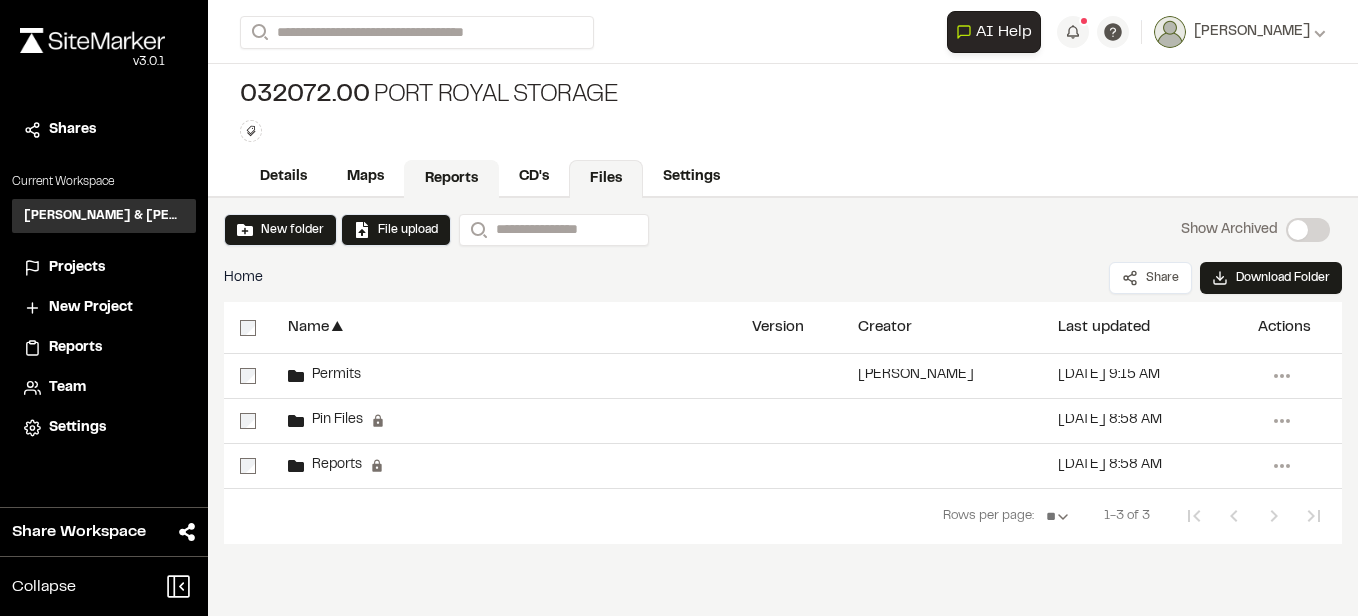 click on "Reports" at bounding box center (451, 179) 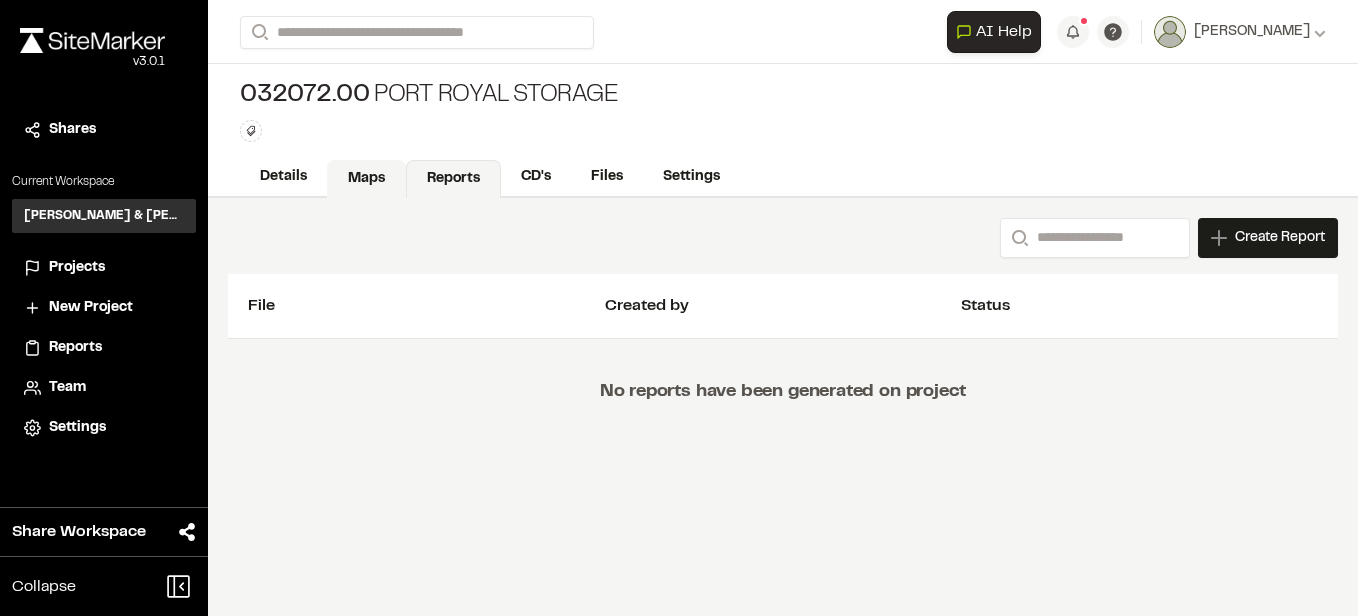 click on "Maps" at bounding box center [366, 179] 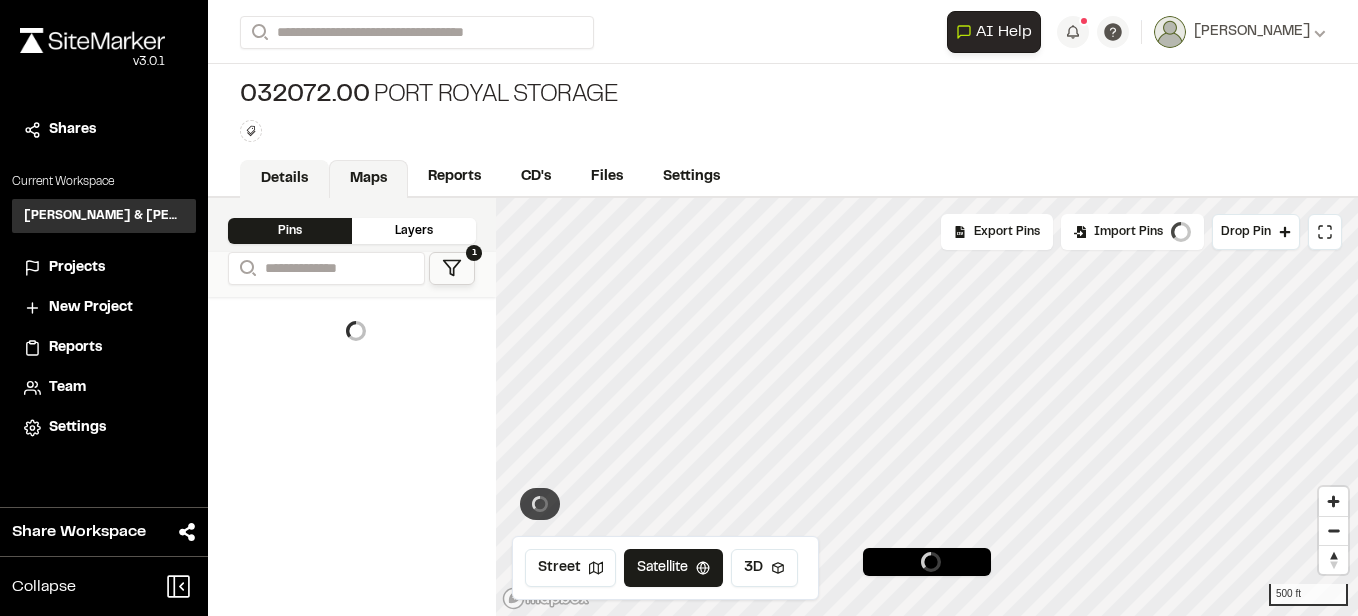 click on "Details" at bounding box center [284, 179] 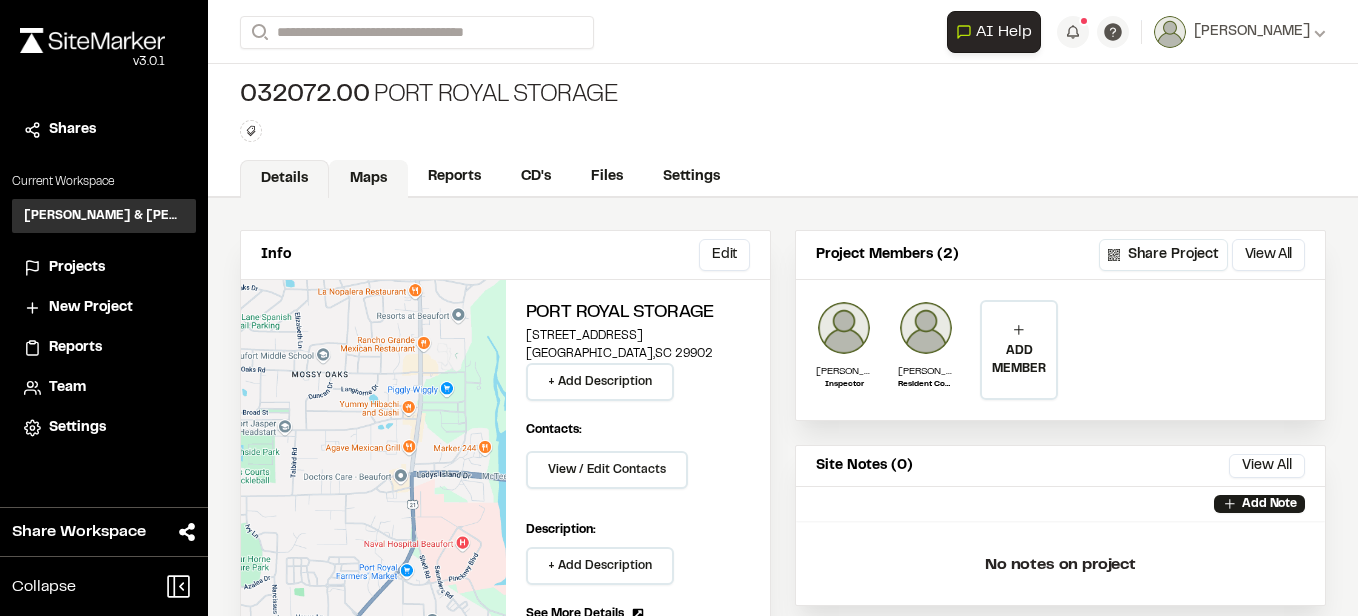 click on "Maps" at bounding box center [368, 179] 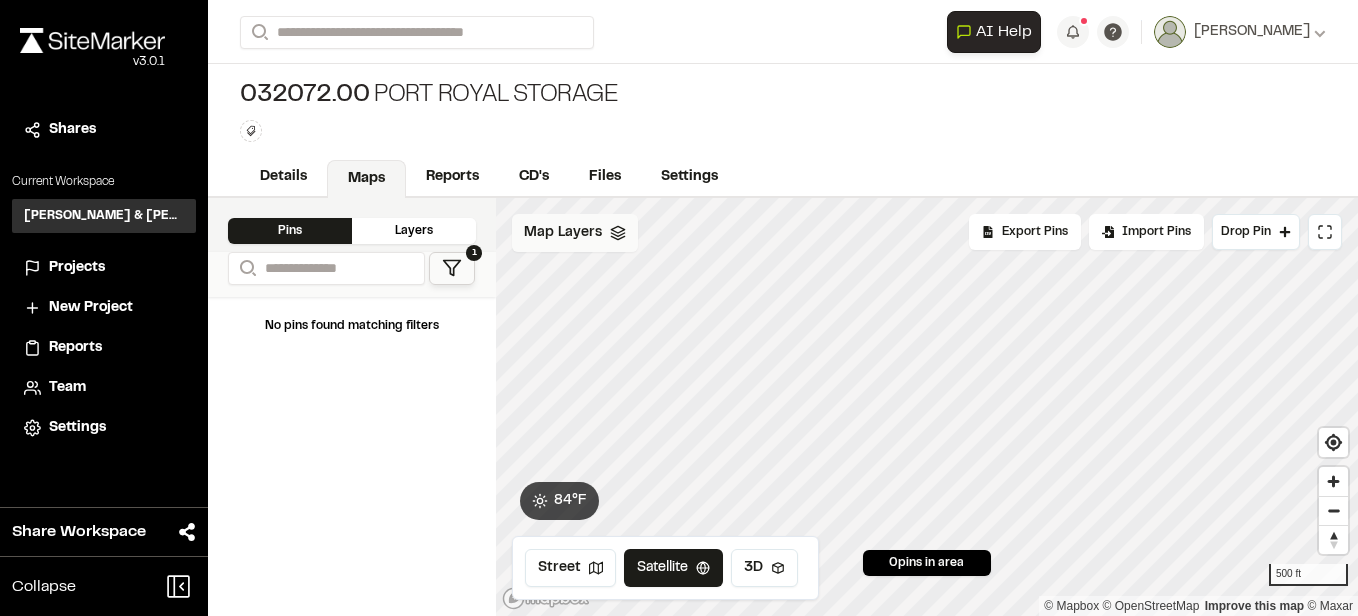 click on "Map Layers" at bounding box center (575, 233) 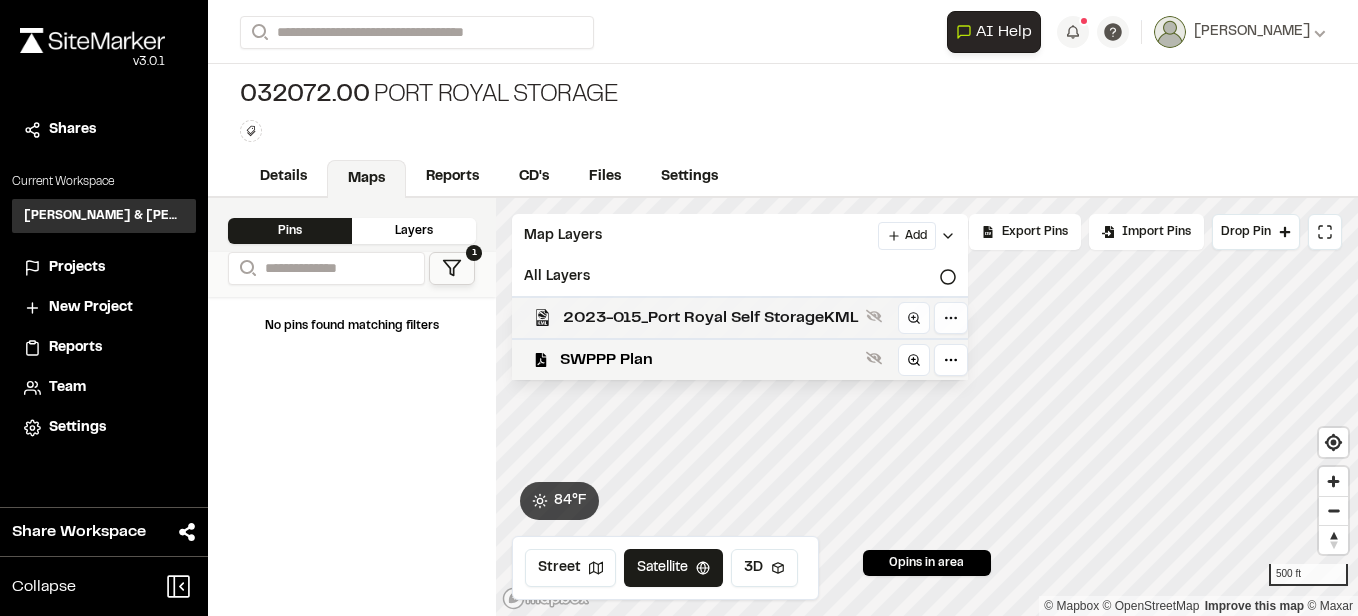 click on "2023-015_Port Royal Self StorageKML" at bounding box center [710, 318] 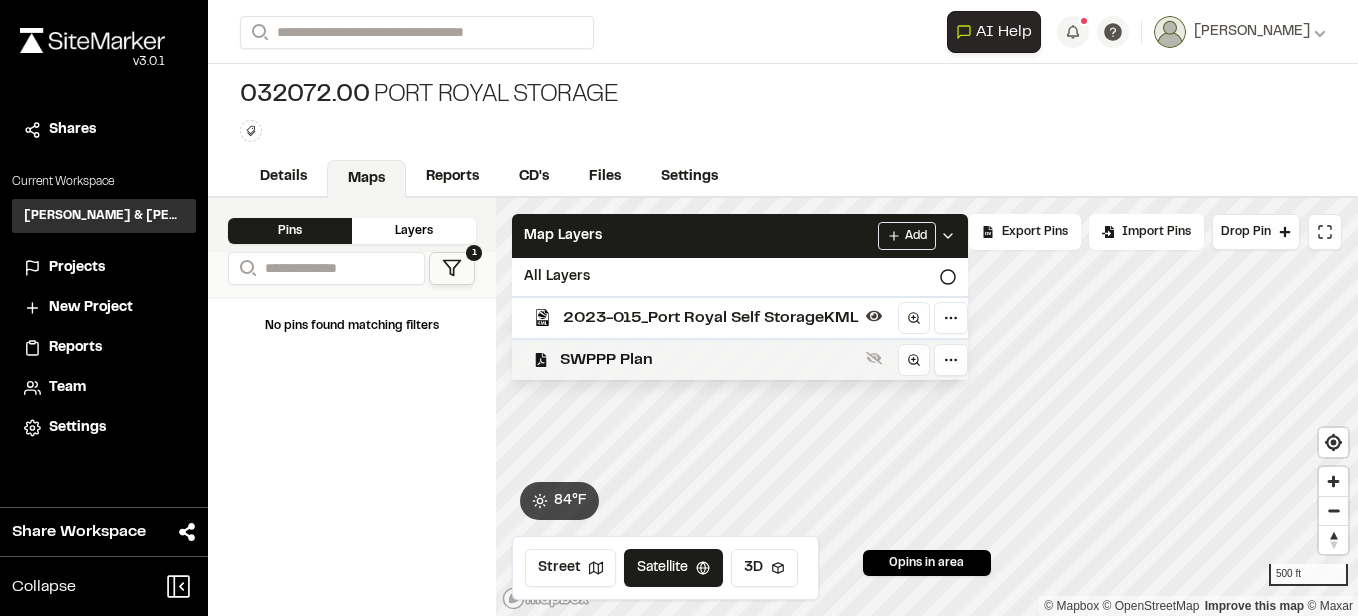 click on "SWPPP Plan" at bounding box center [709, 360] 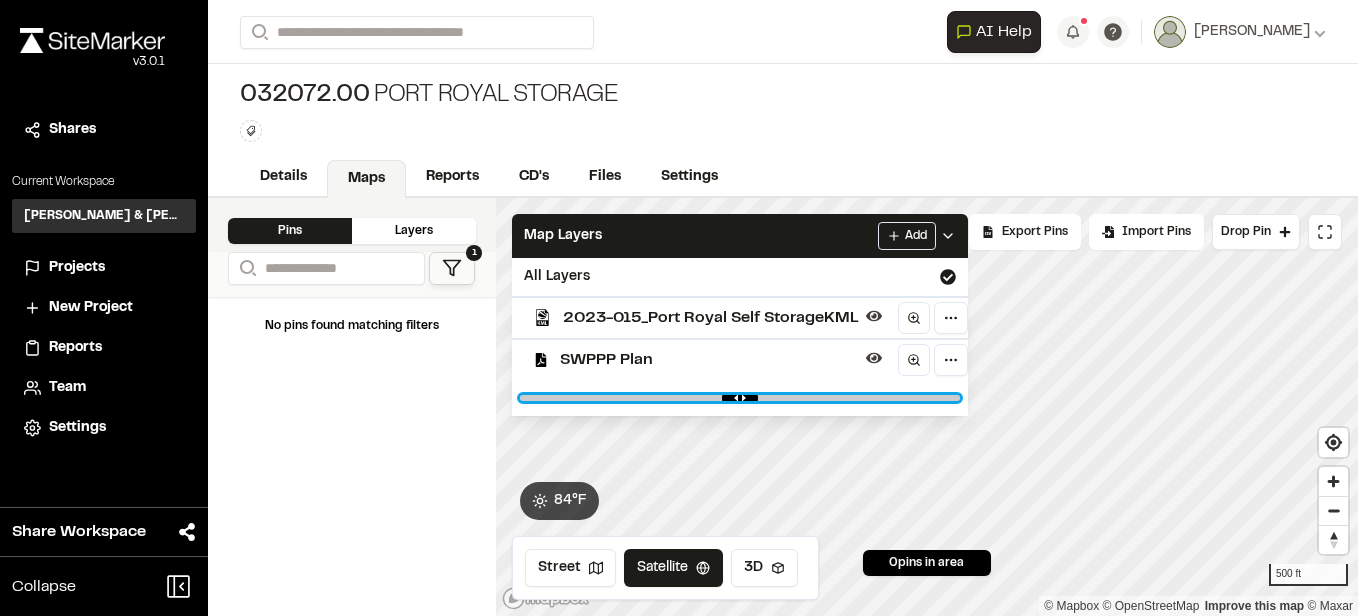 drag, startPoint x: 939, startPoint y: 398, endPoint x: 803, endPoint y: 405, distance: 136.18002 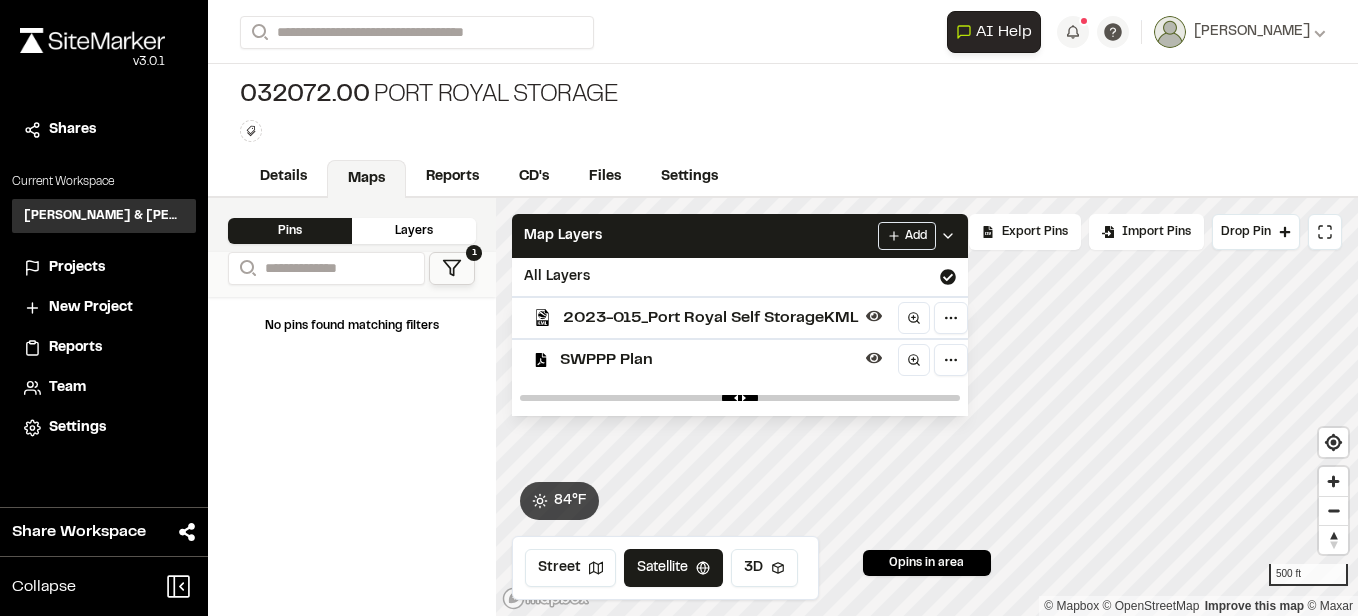 click on "Details Maps Reports CD's Files  Settings" at bounding box center (783, 178) 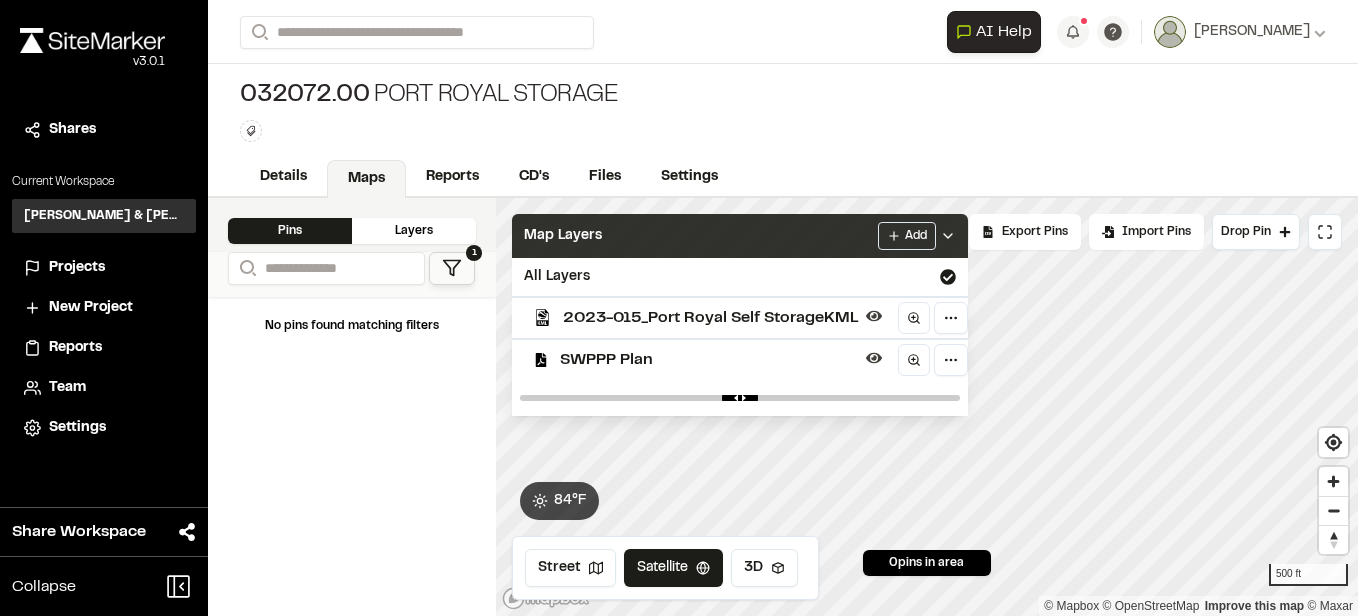 click on "Map Layers Add" at bounding box center (740, 236) 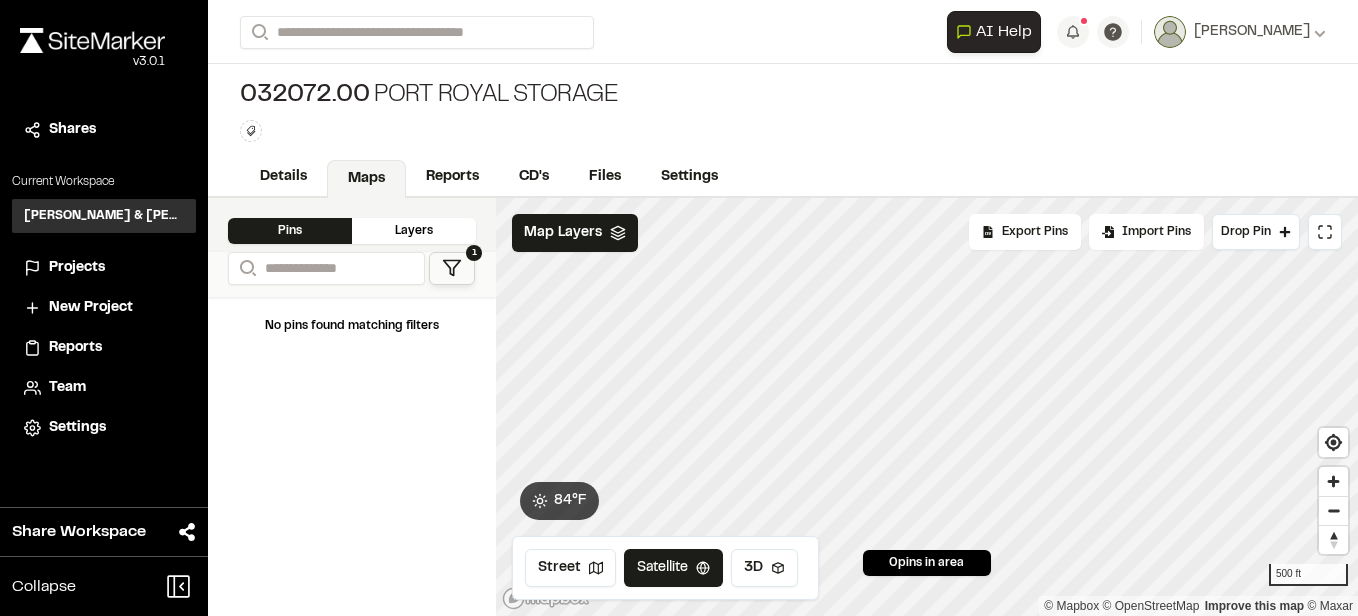 click on "Projects" at bounding box center [77, 268] 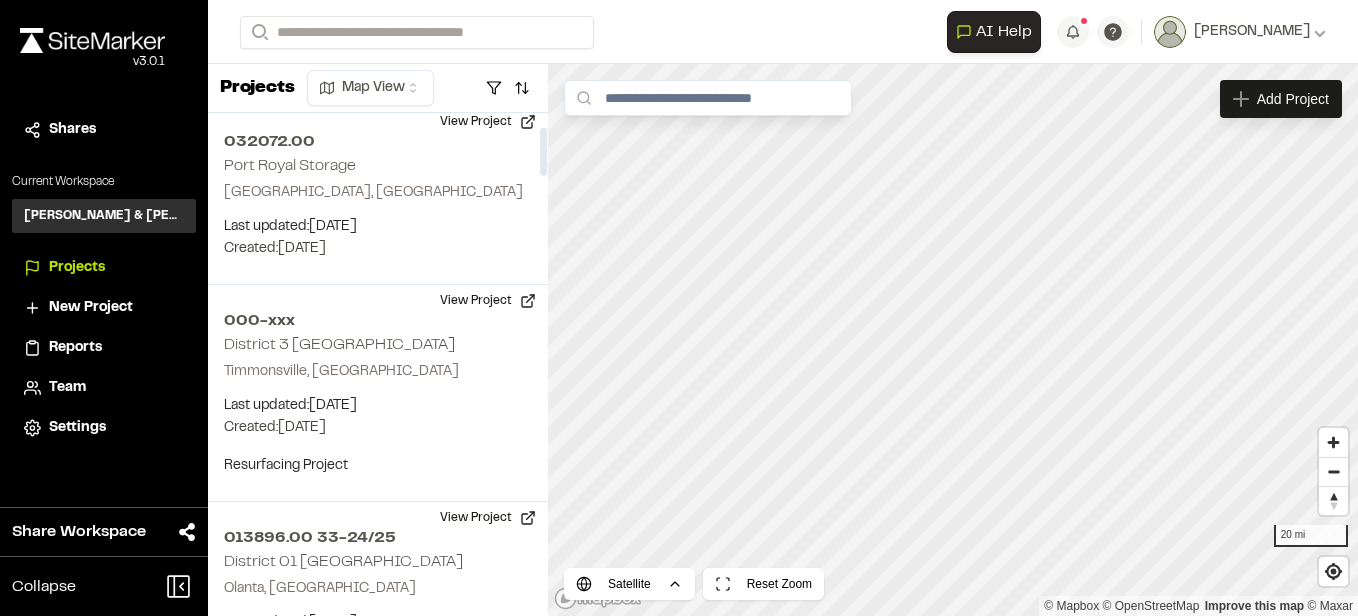 scroll, scrollTop: 0, scrollLeft: 0, axis: both 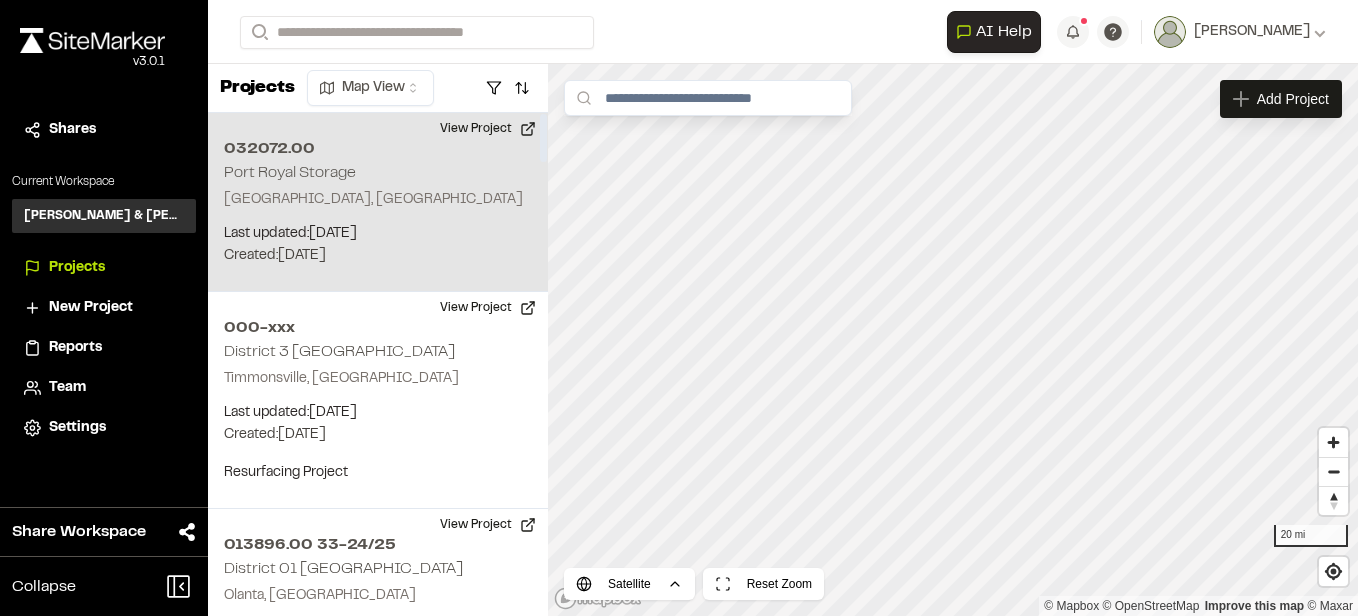 click on "032072.00" at bounding box center [378, 149] 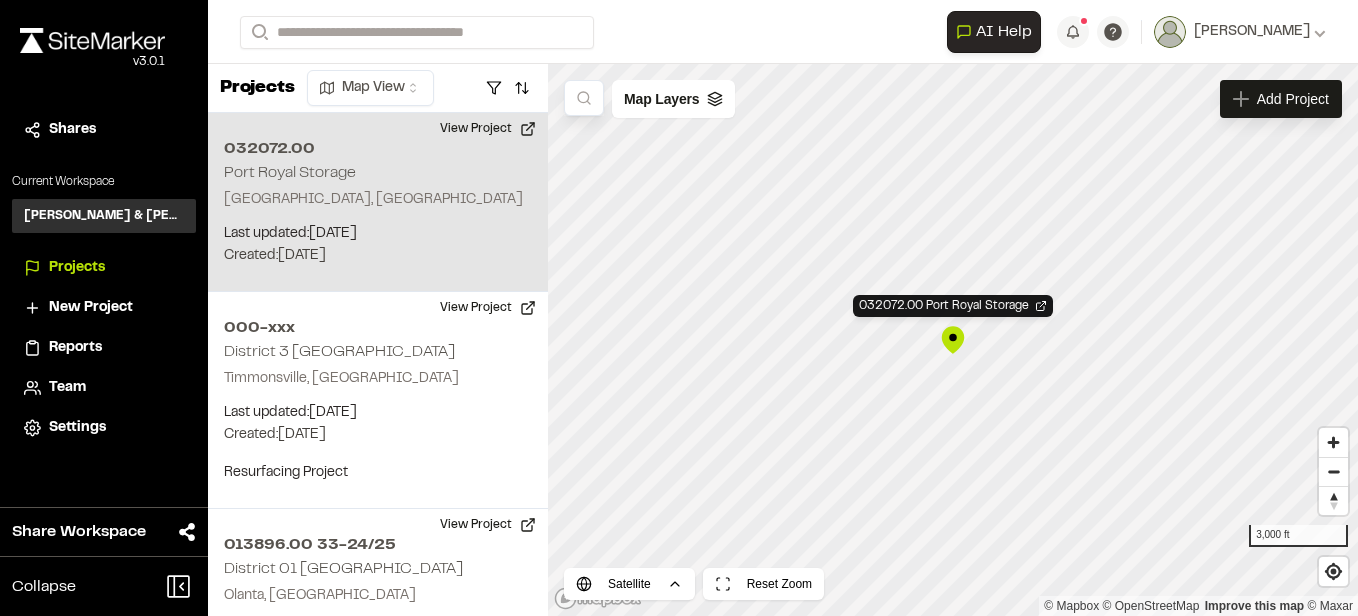 click on "032072.00 Port Royal Storage" at bounding box center [953, 340] 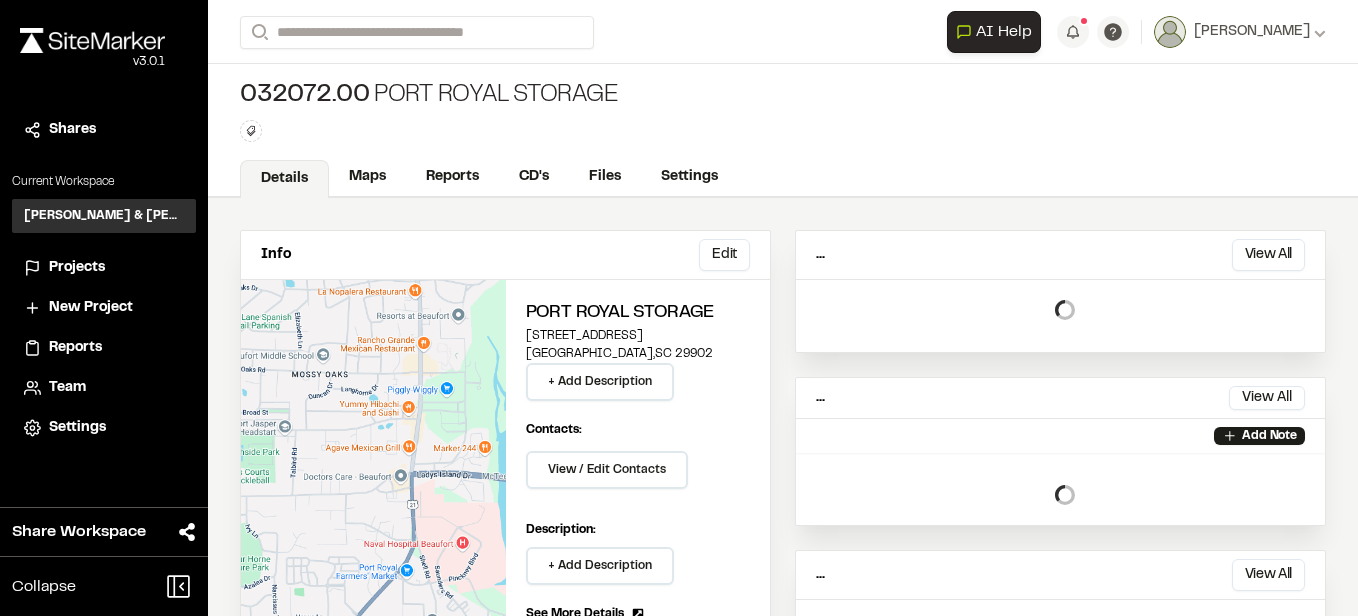 scroll, scrollTop: 0, scrollLeft: 0, axis: both 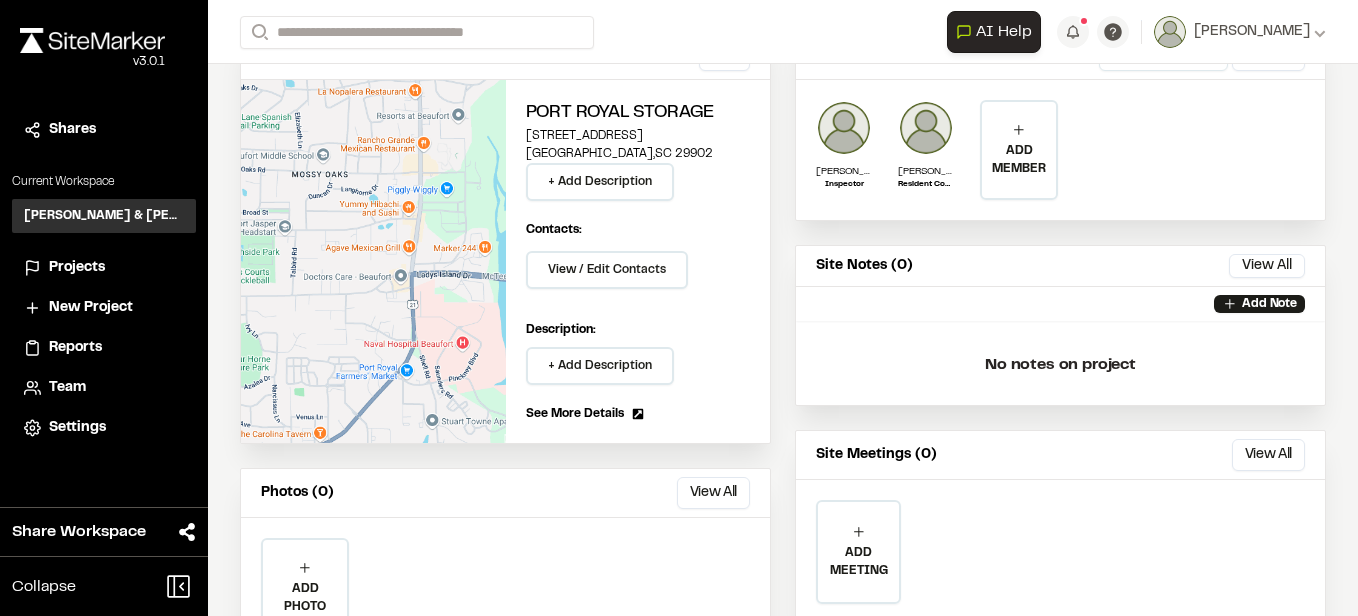click on "See More Details" at bounding box center (575, 414) 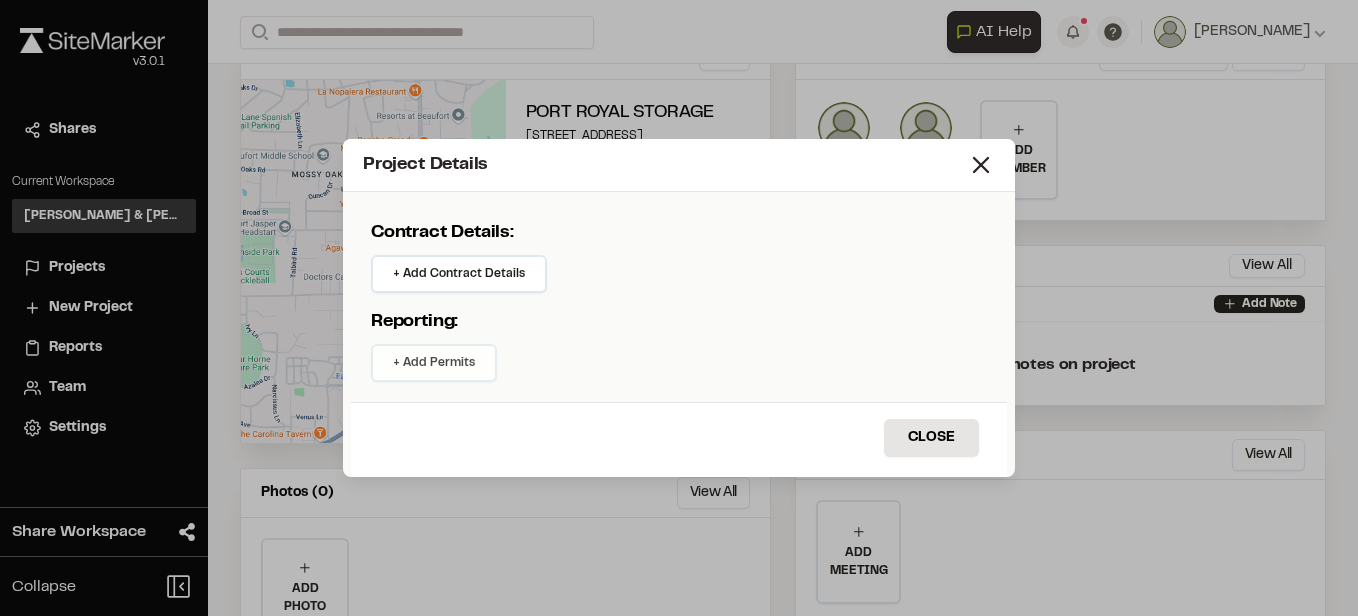 click on "+ Add Permits" at bounding box center (434, 363) 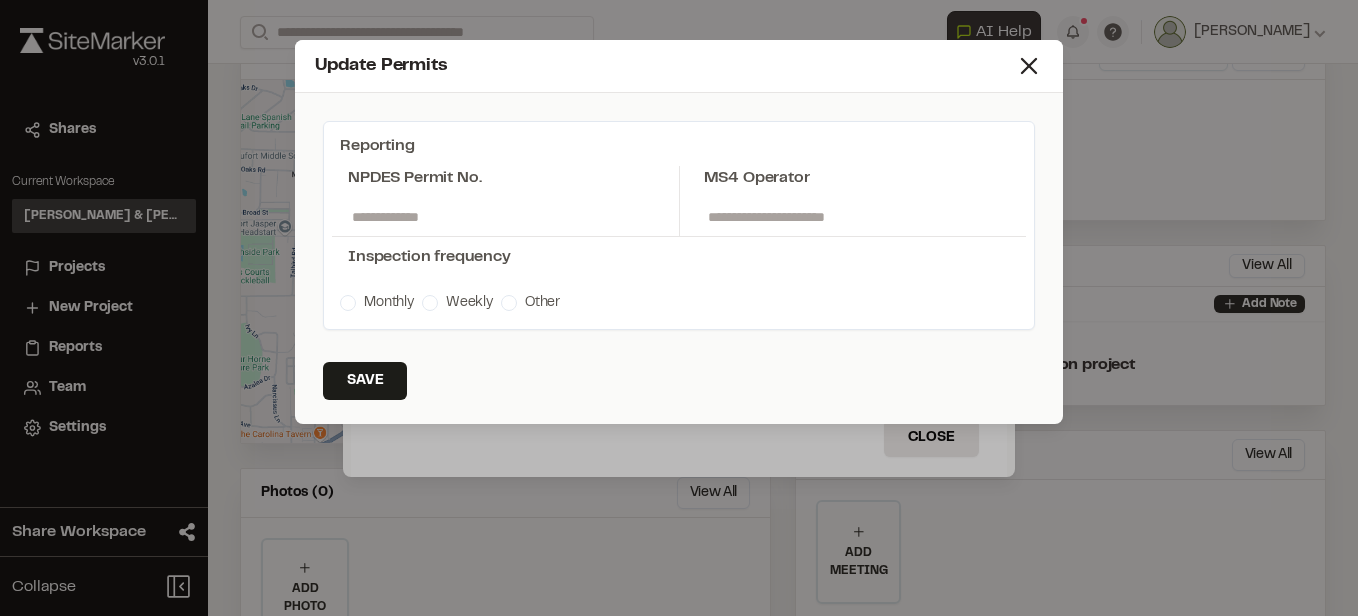 click at bounding box center [505, 217] 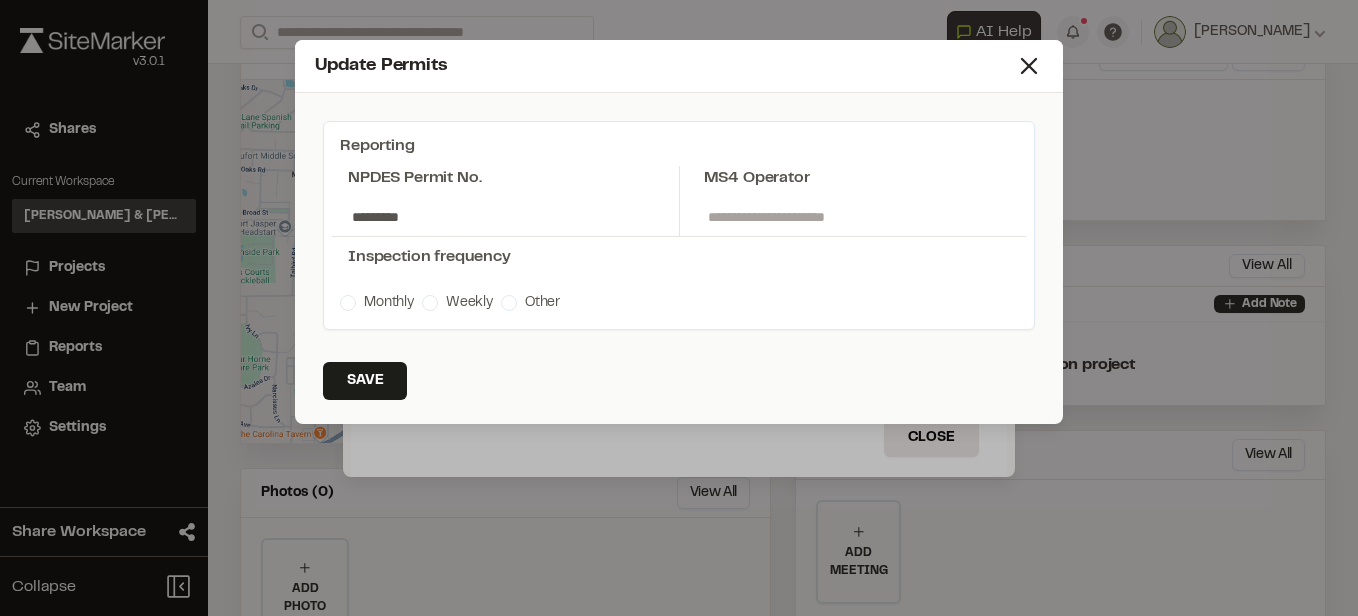 type on "*********" 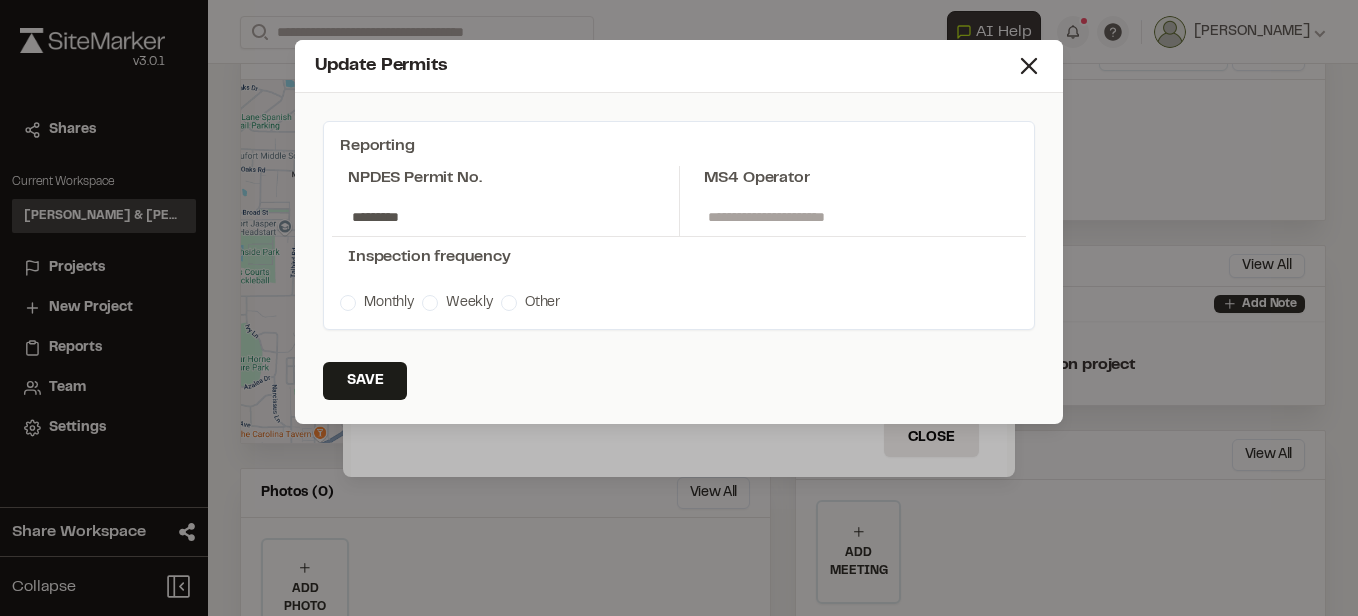 click at bounding box center [861, 217] 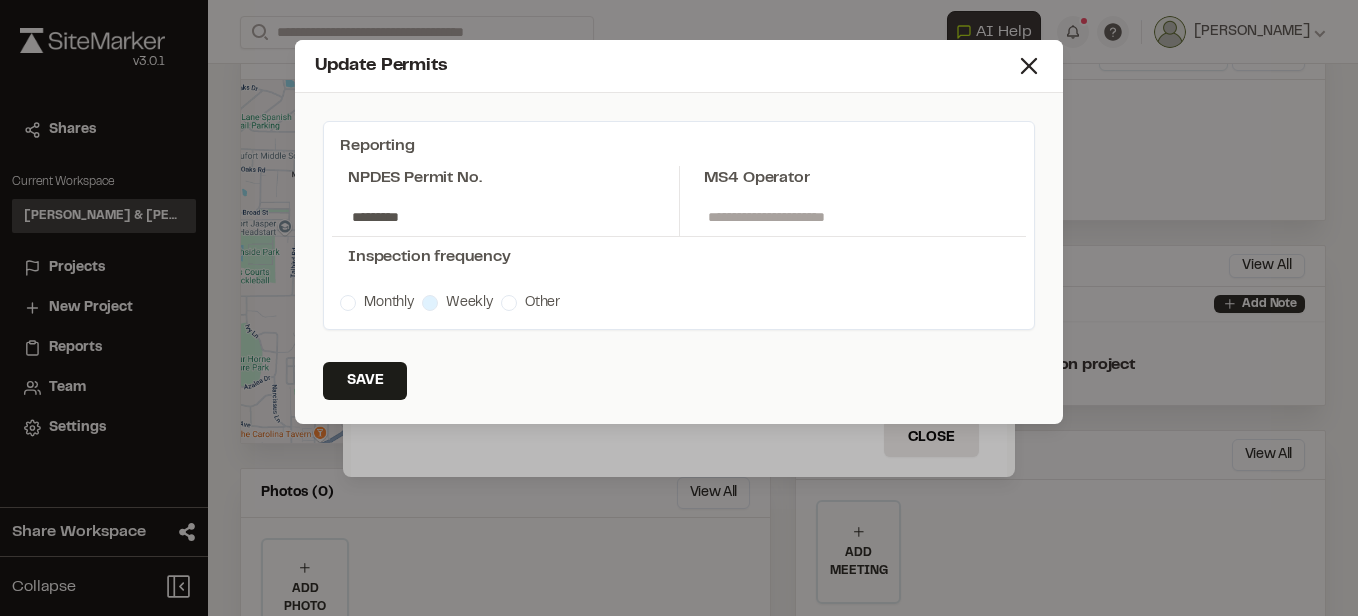 click at bounding box center (430, 303) 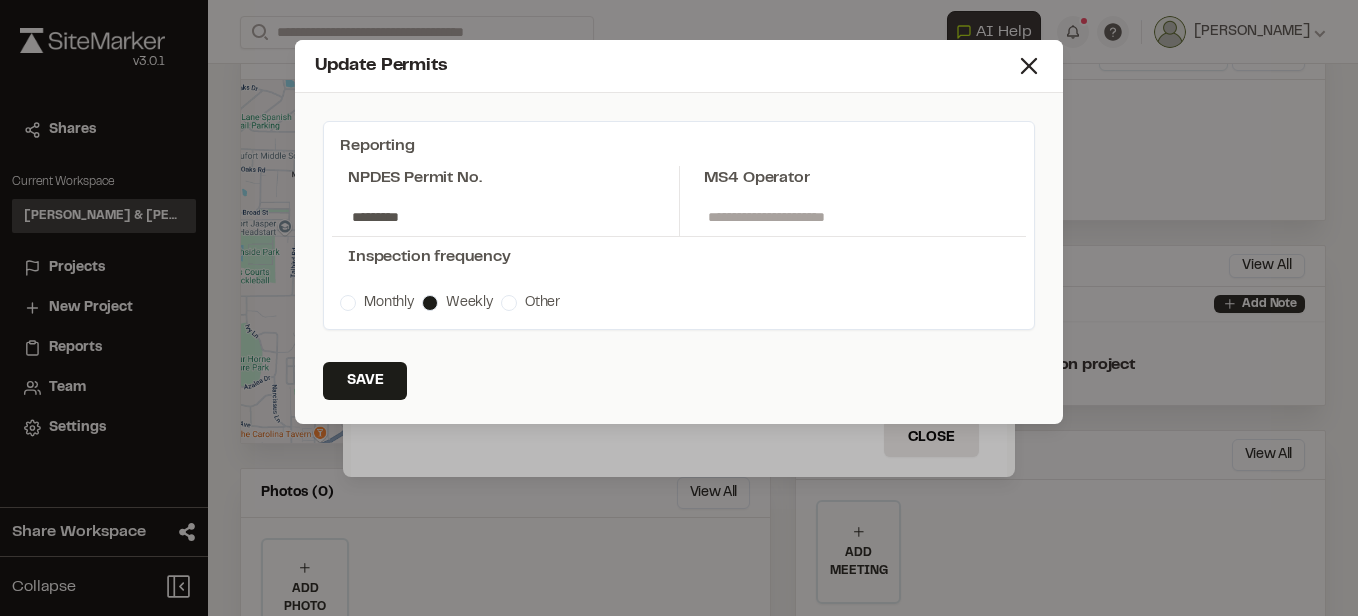 click at bounding box center (861, 217) 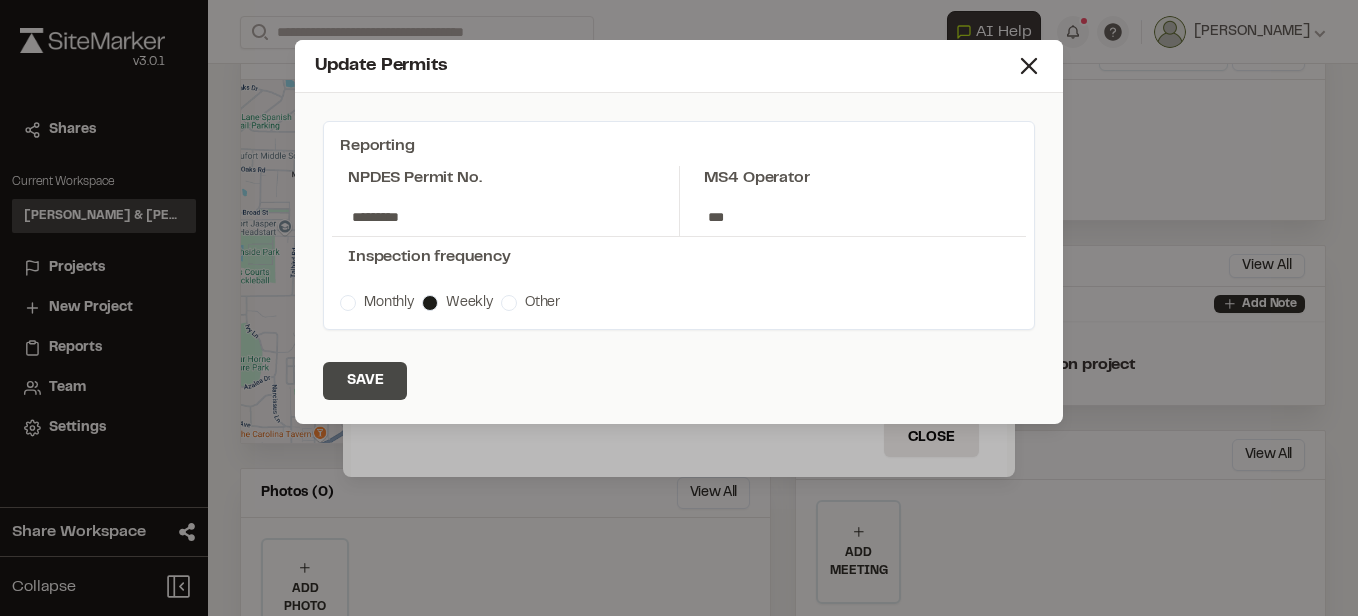 type on "***" 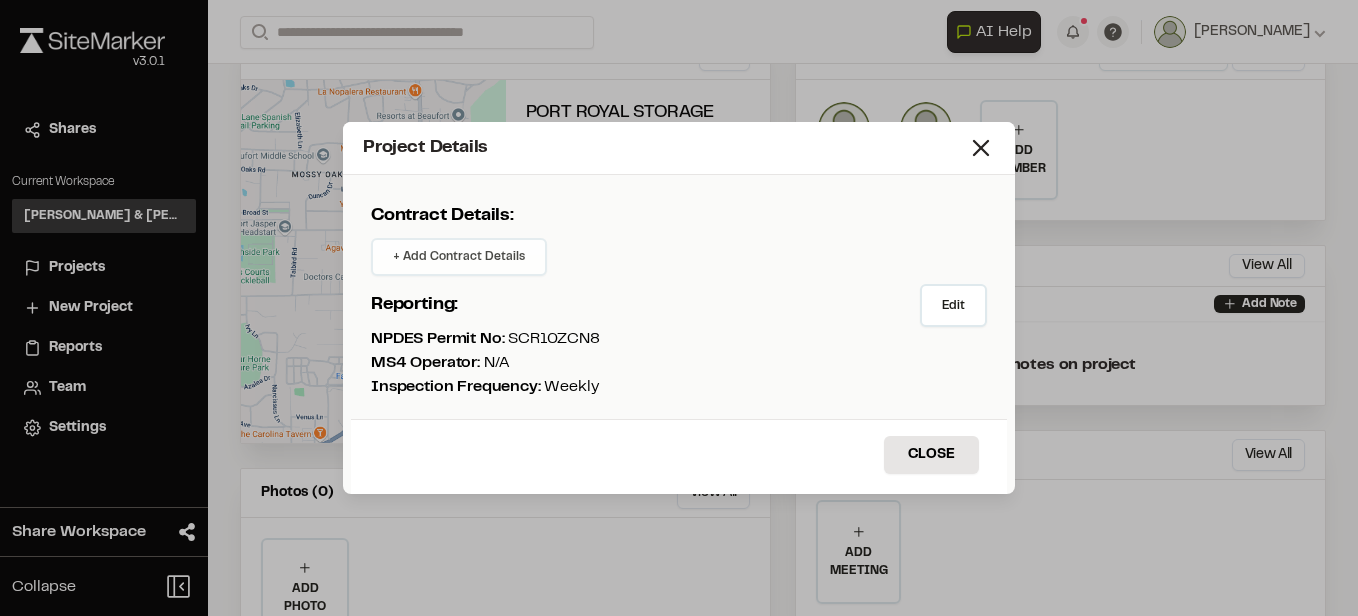 click on "+ Add Contract Details" at bounding box center [459, 257] 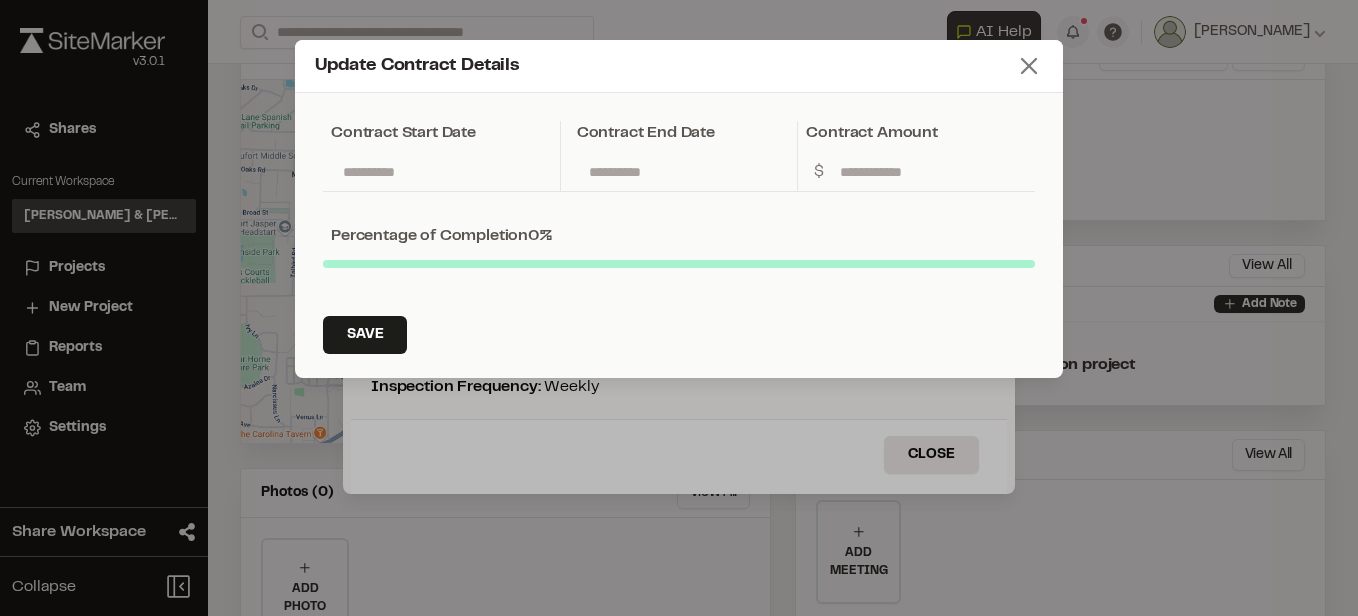 click 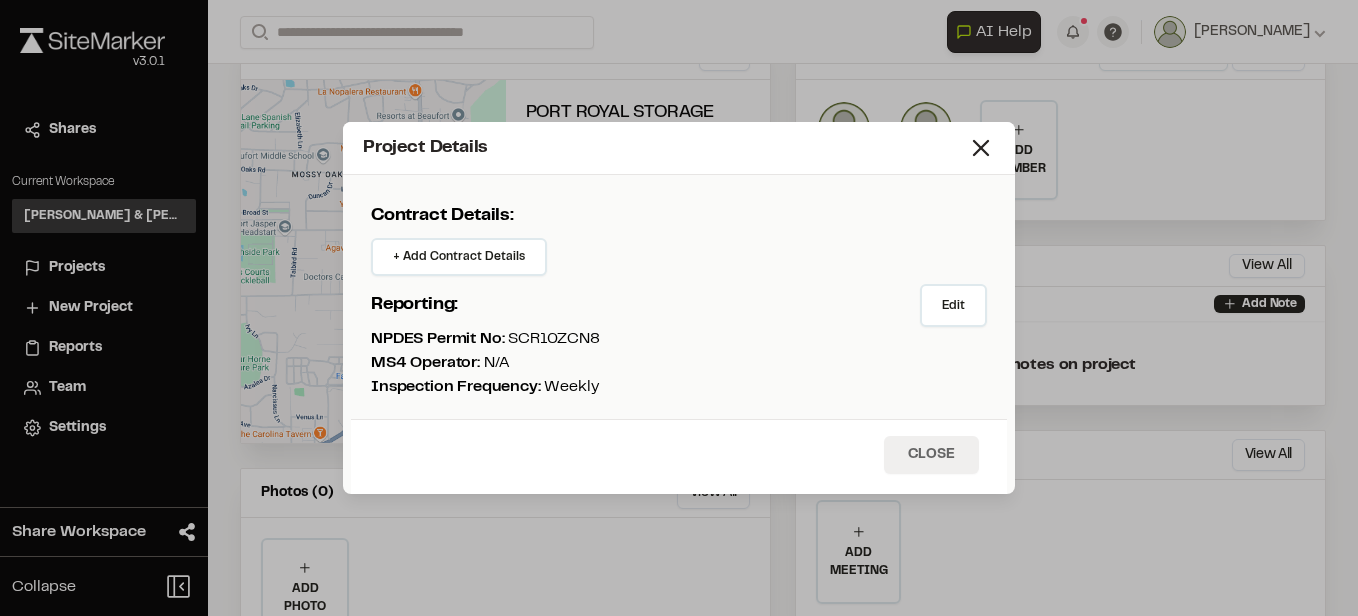 click on "Close" at bounding box center (931, 455) 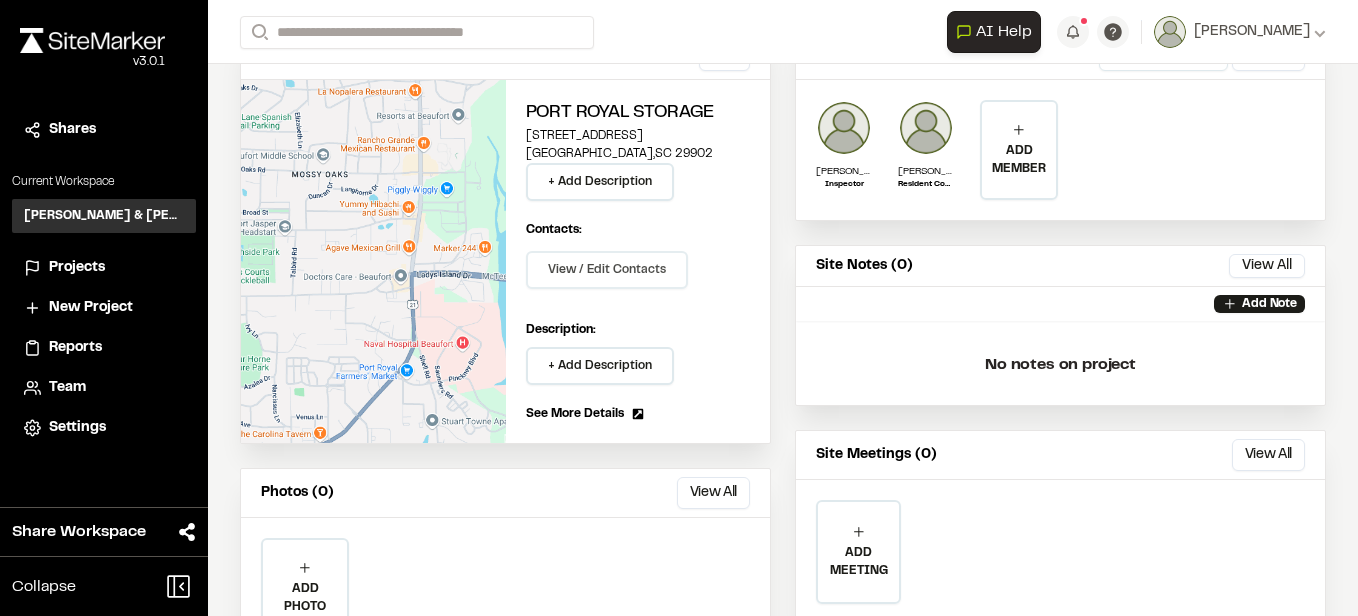 click on "View / Edit Contacts" at bounding box center (607, 270) 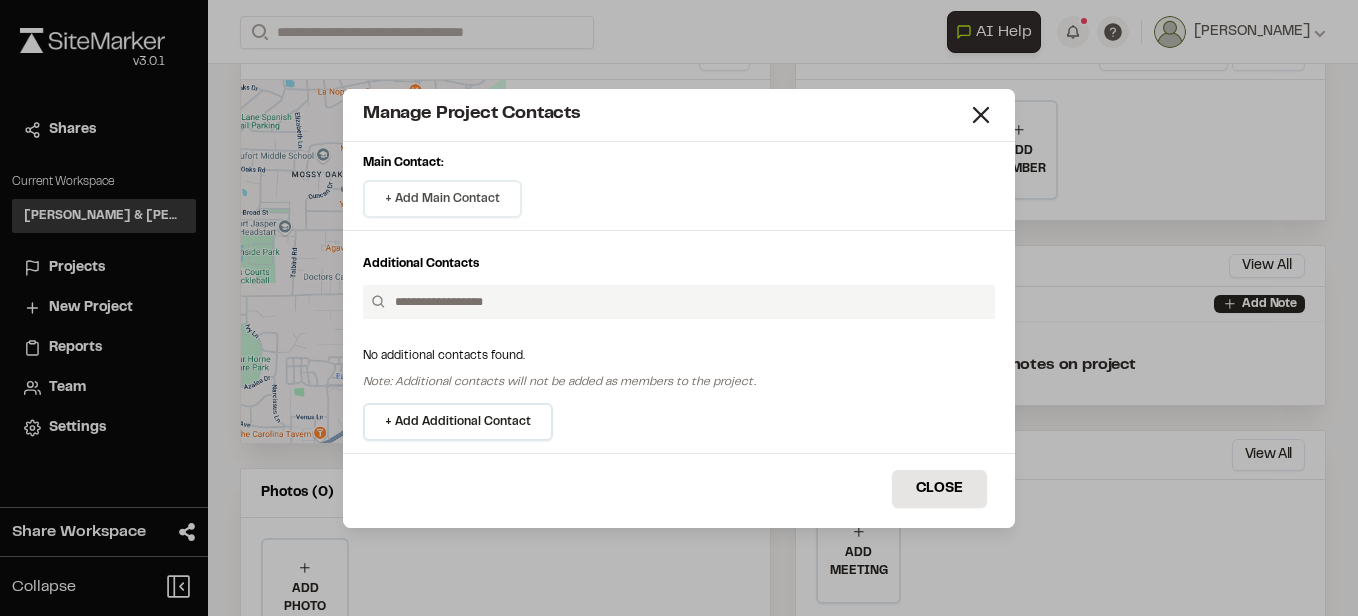 click on "+ Add Main Contact" at bounding box center [442, 199] 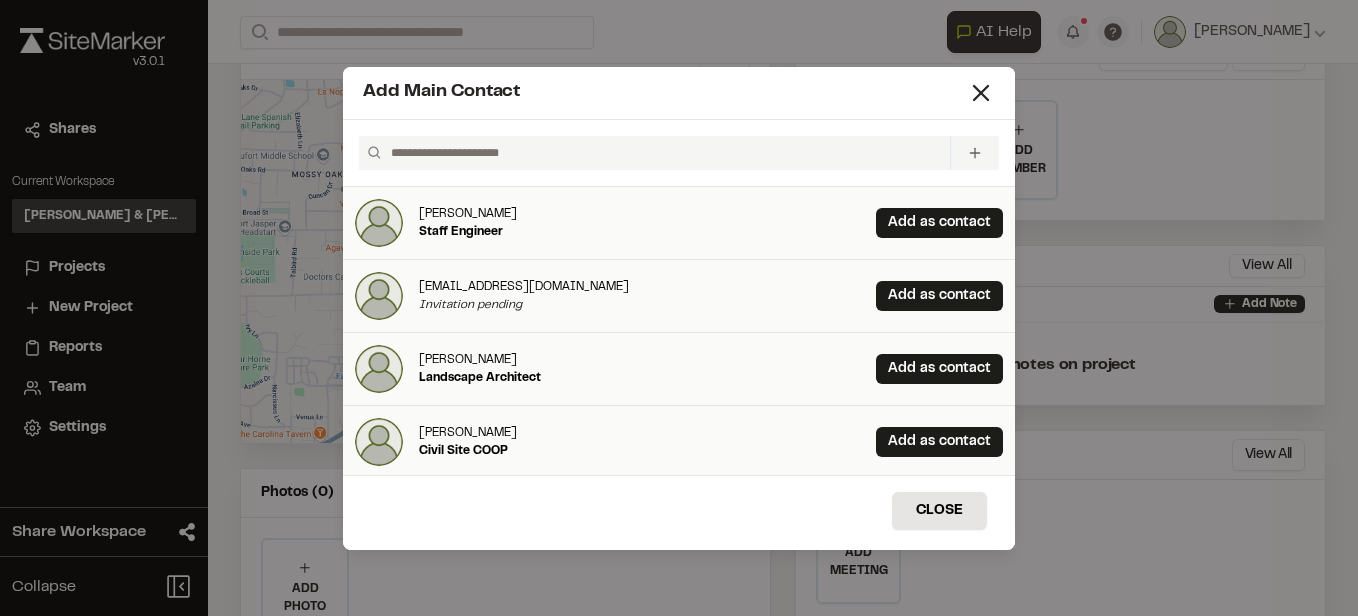 click 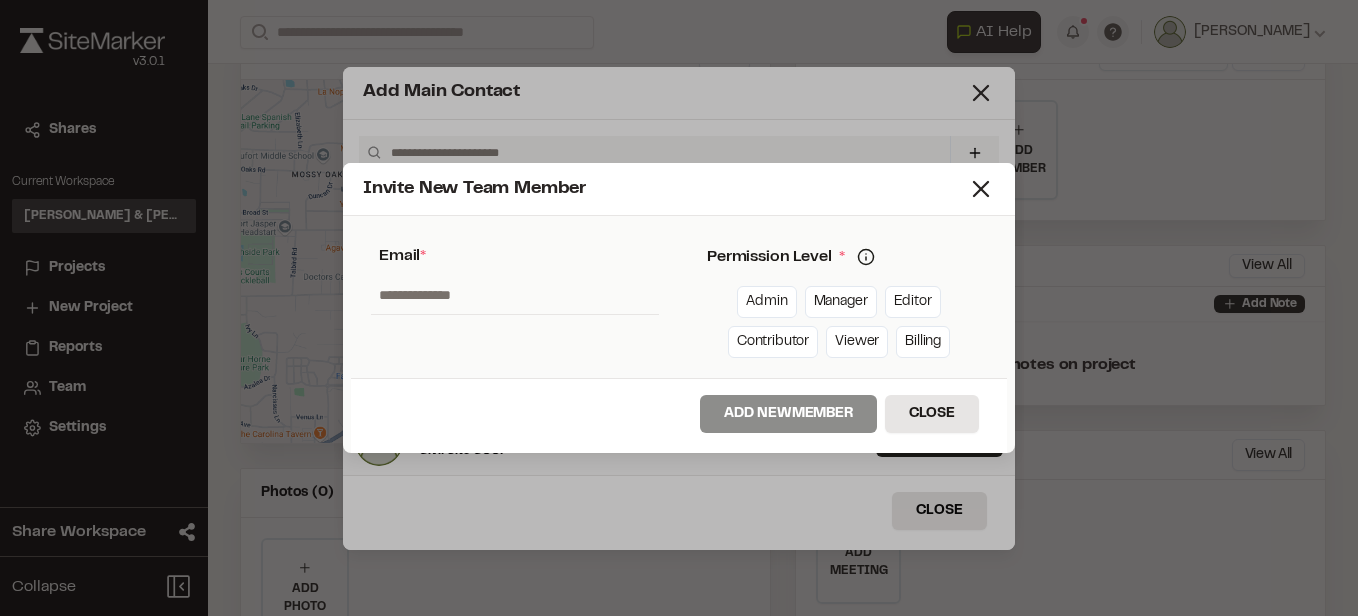 click at bounding box center [515, 295] 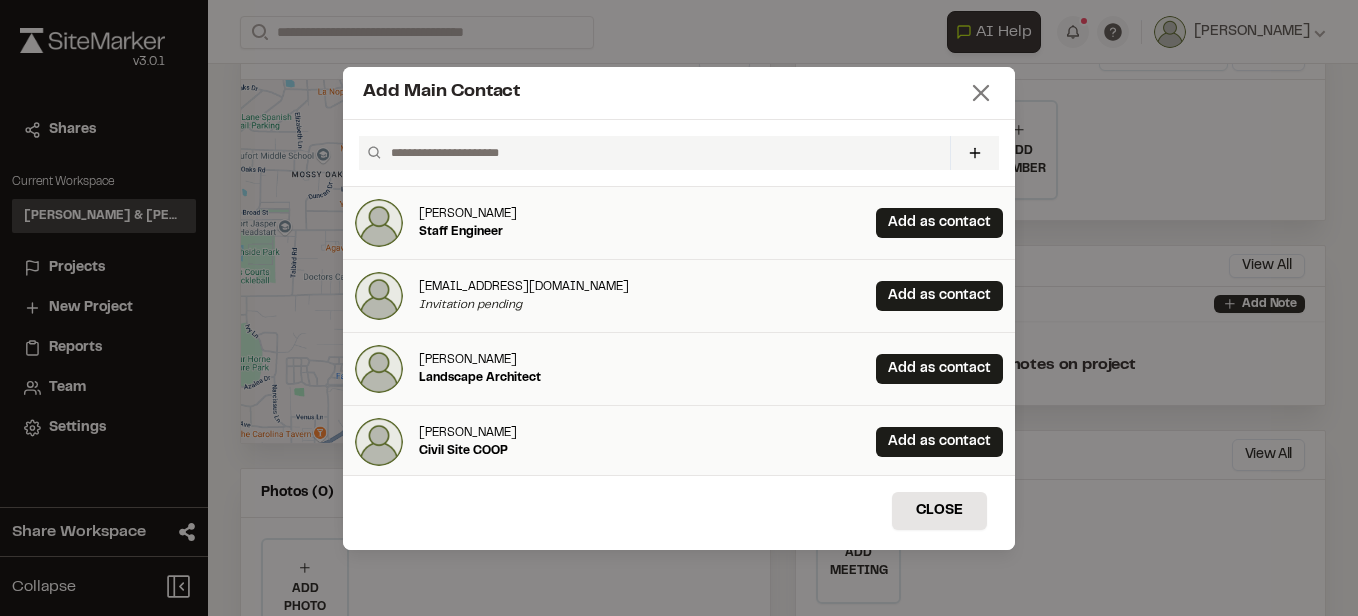 click 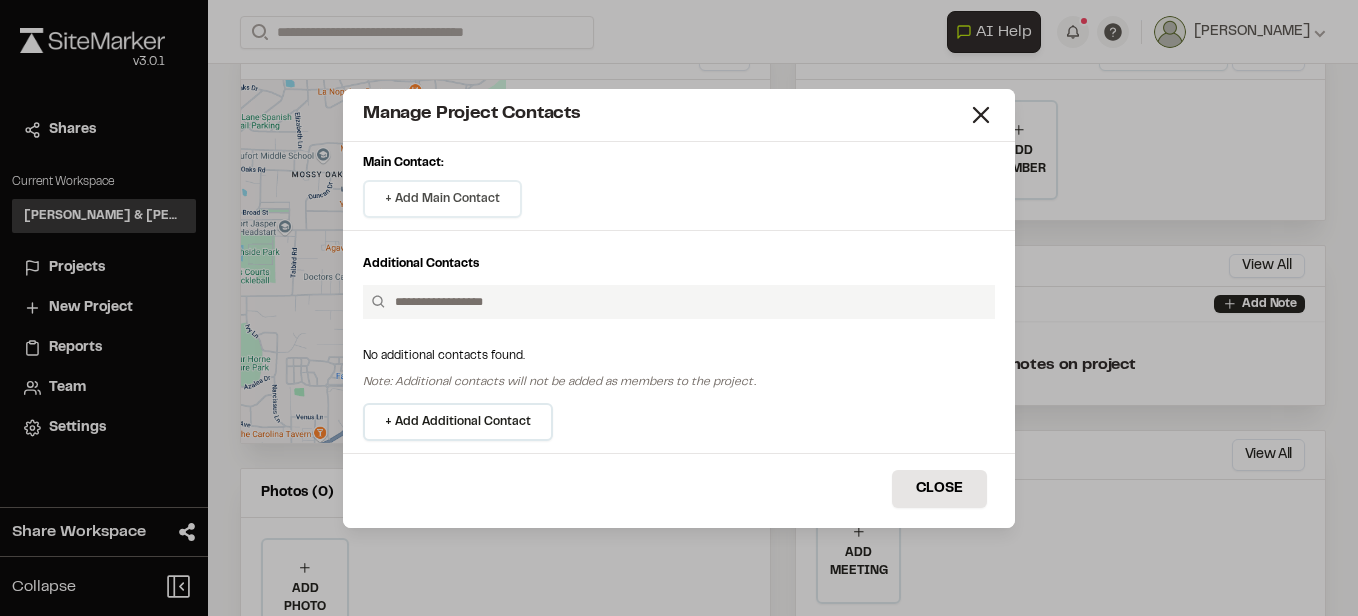 click on "+ Add Main Contact" at bounding box center [442, 199] 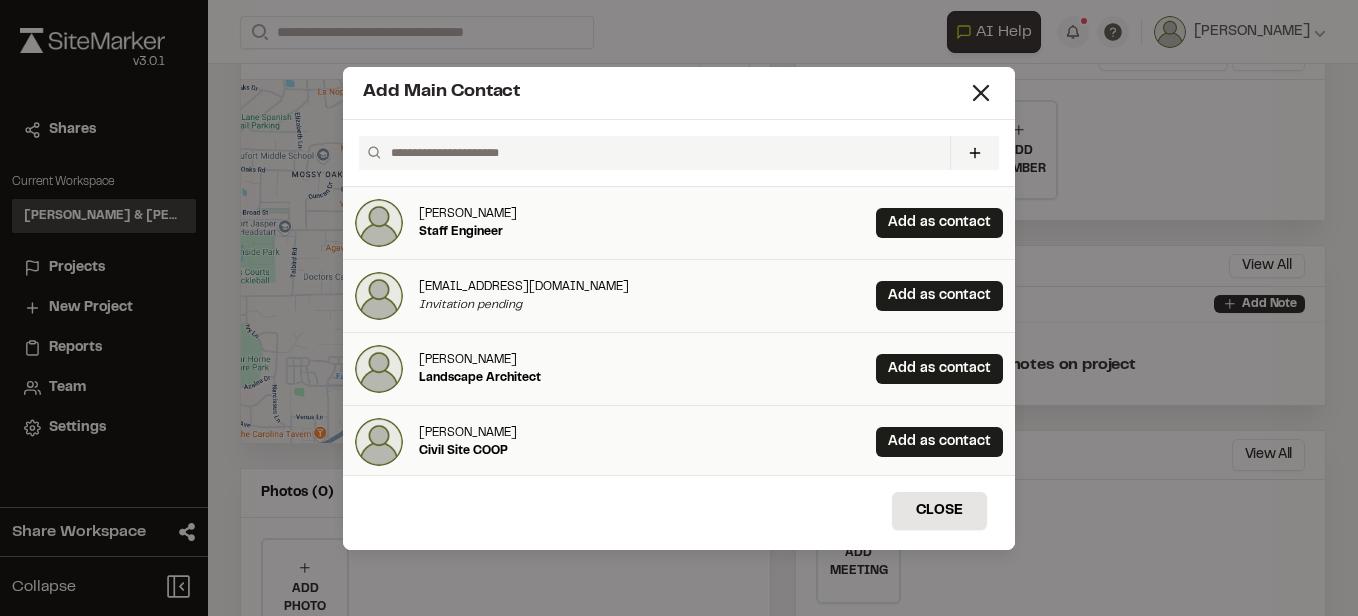 click at bounding box center [662, 153] 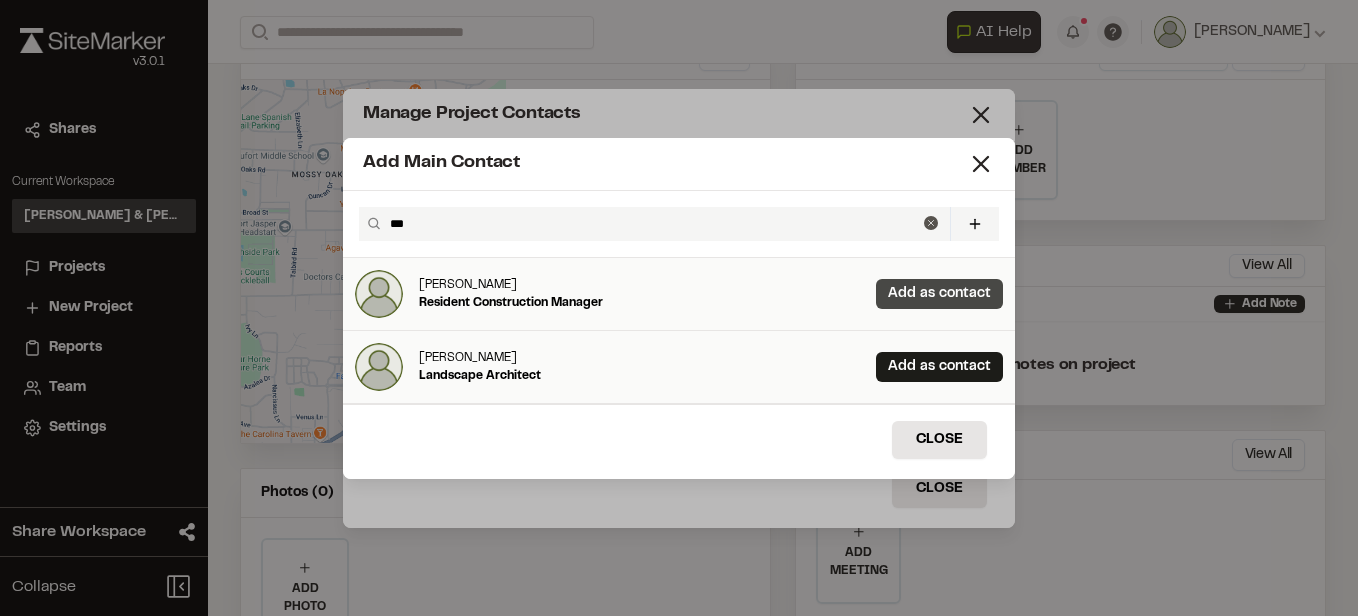 type on "***" 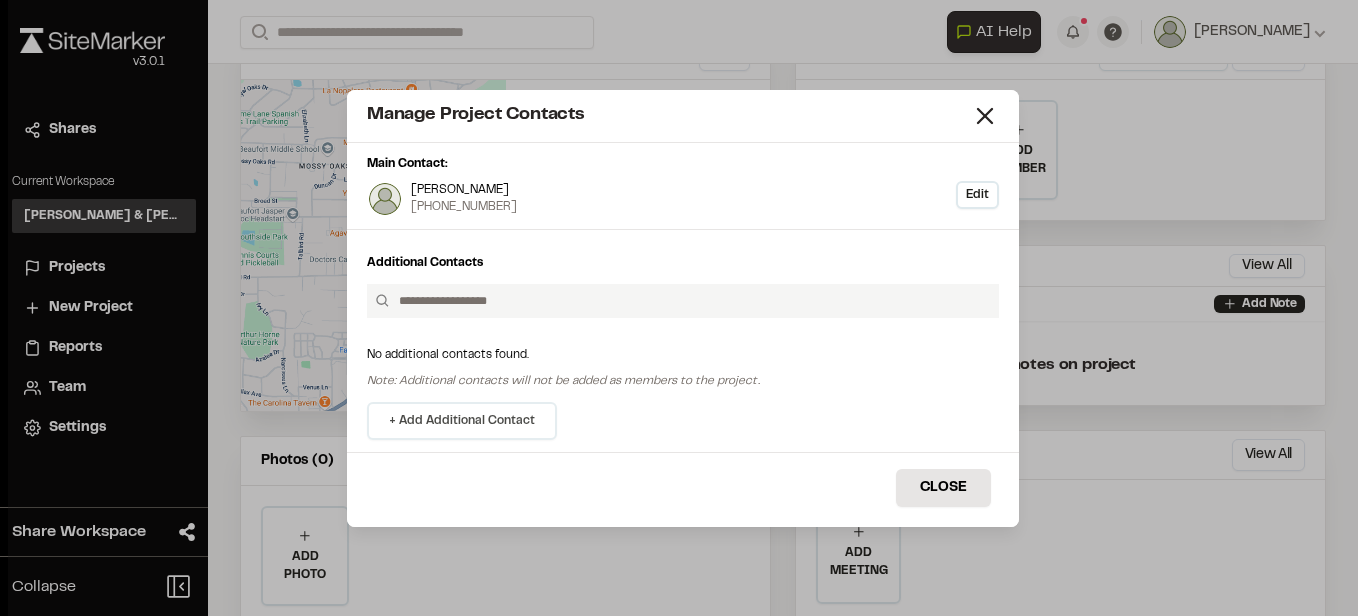 click on "+ Add Additional Contact" at bounding box center (462, 421) 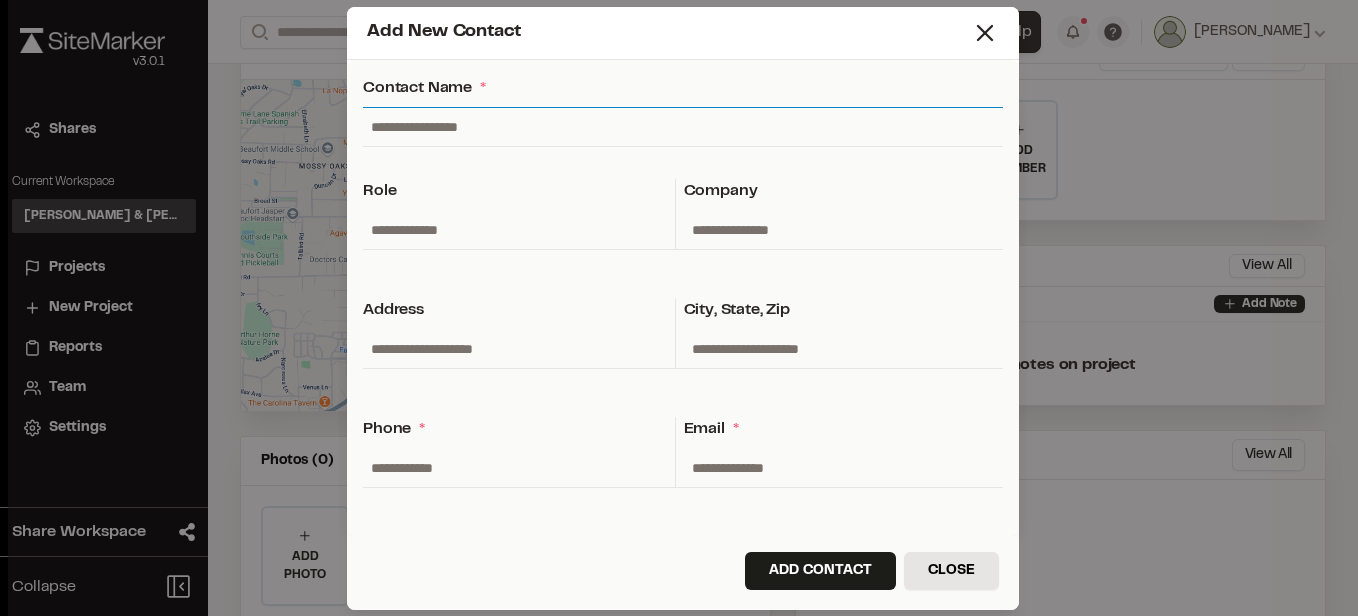click at bounding box center [683, 127] 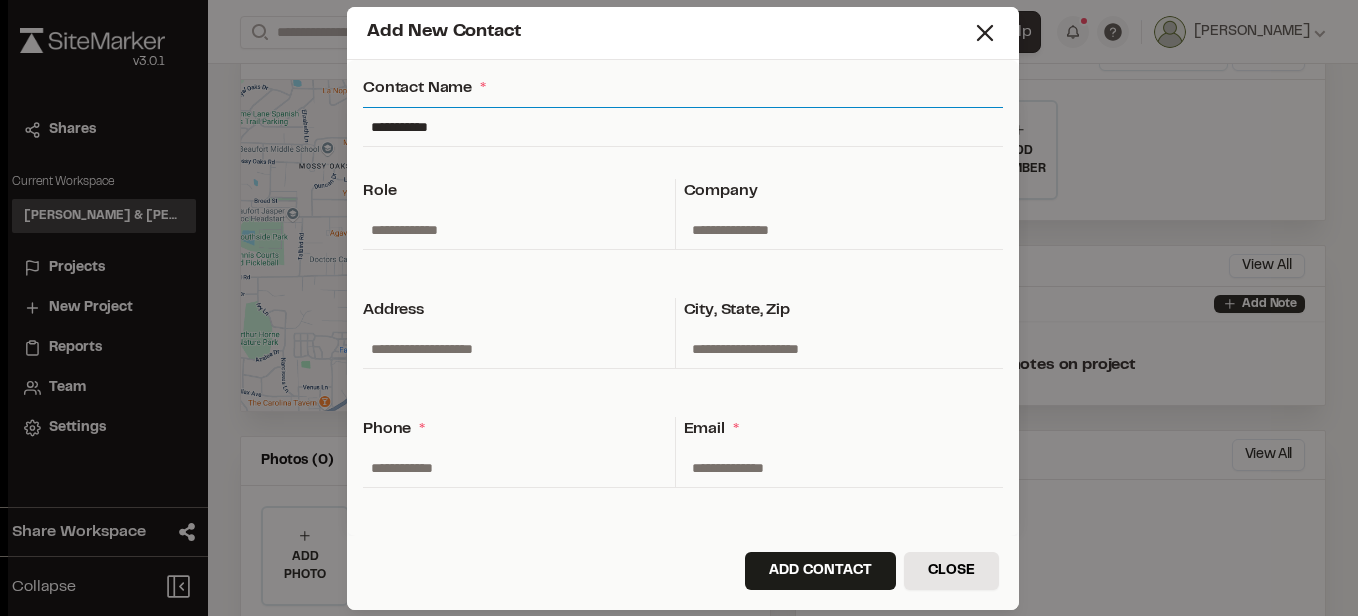 type on "**********" 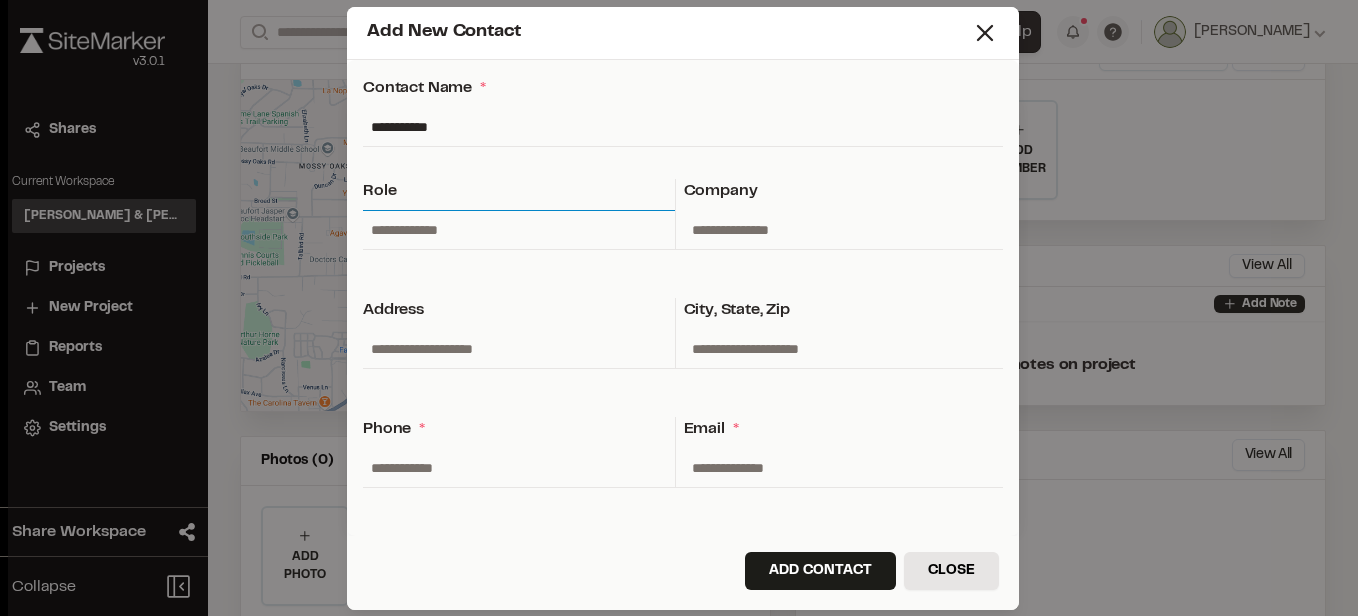 click at bounding box center [519, 230] 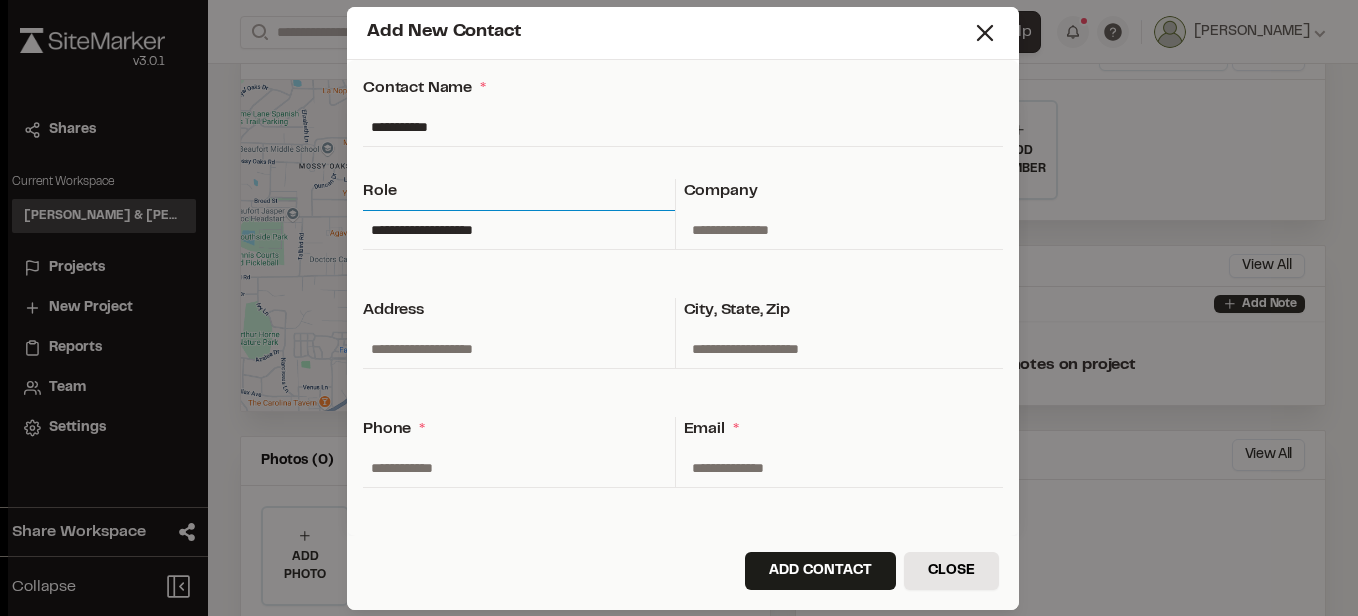 click on "**********" at bounding box center (519, 230) 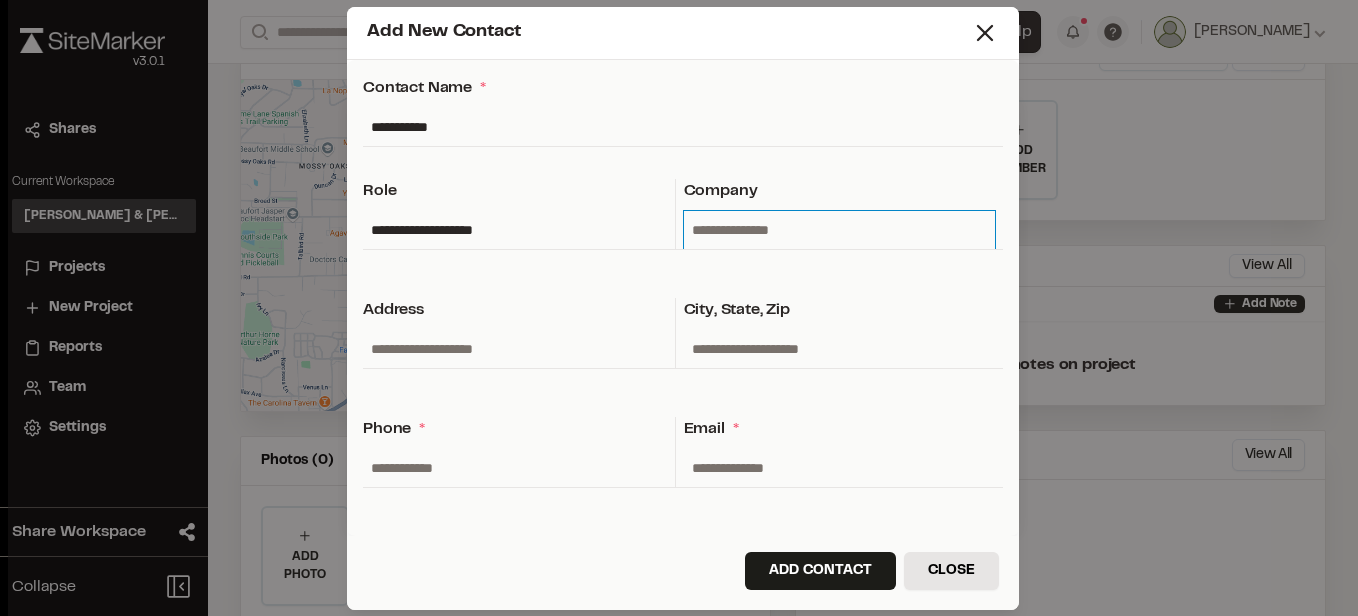 click at bounding box center (840, 230) 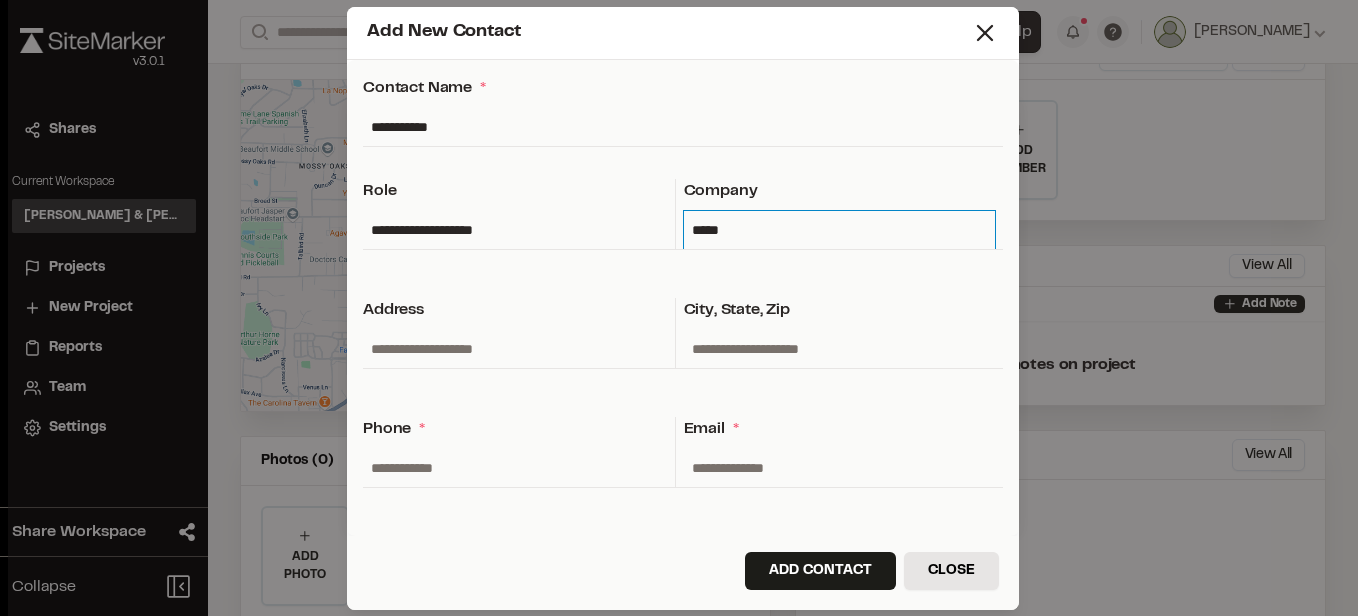 type on "*****" 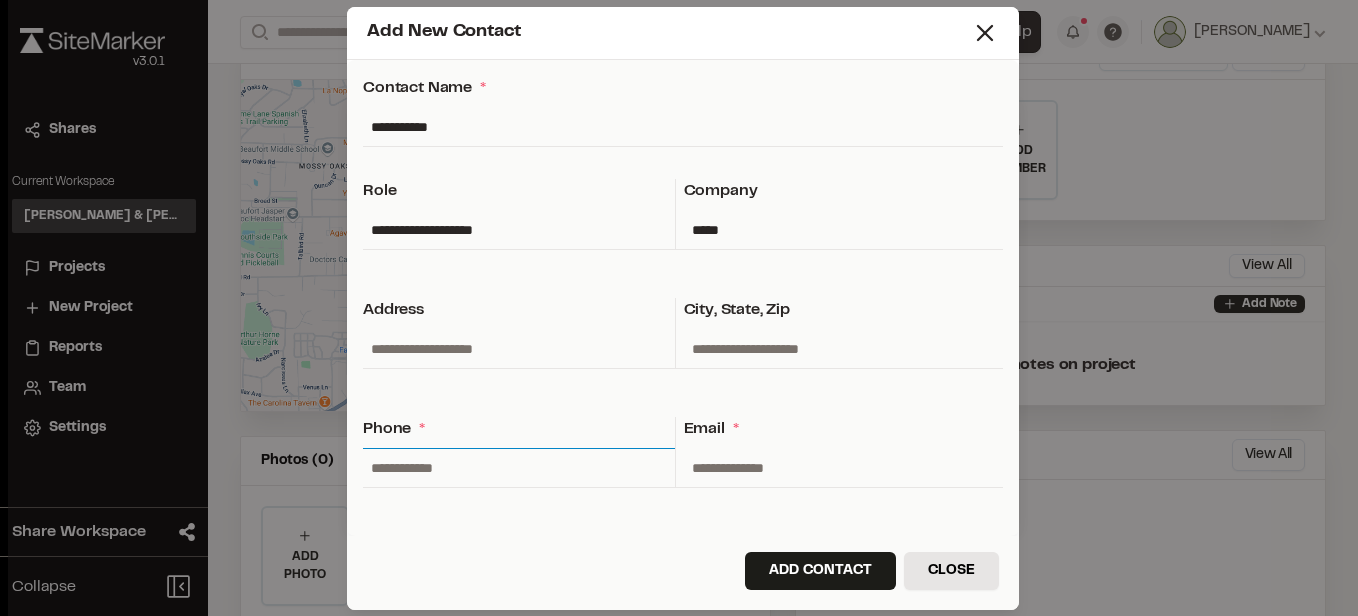 click at bounding box center [519, 468] 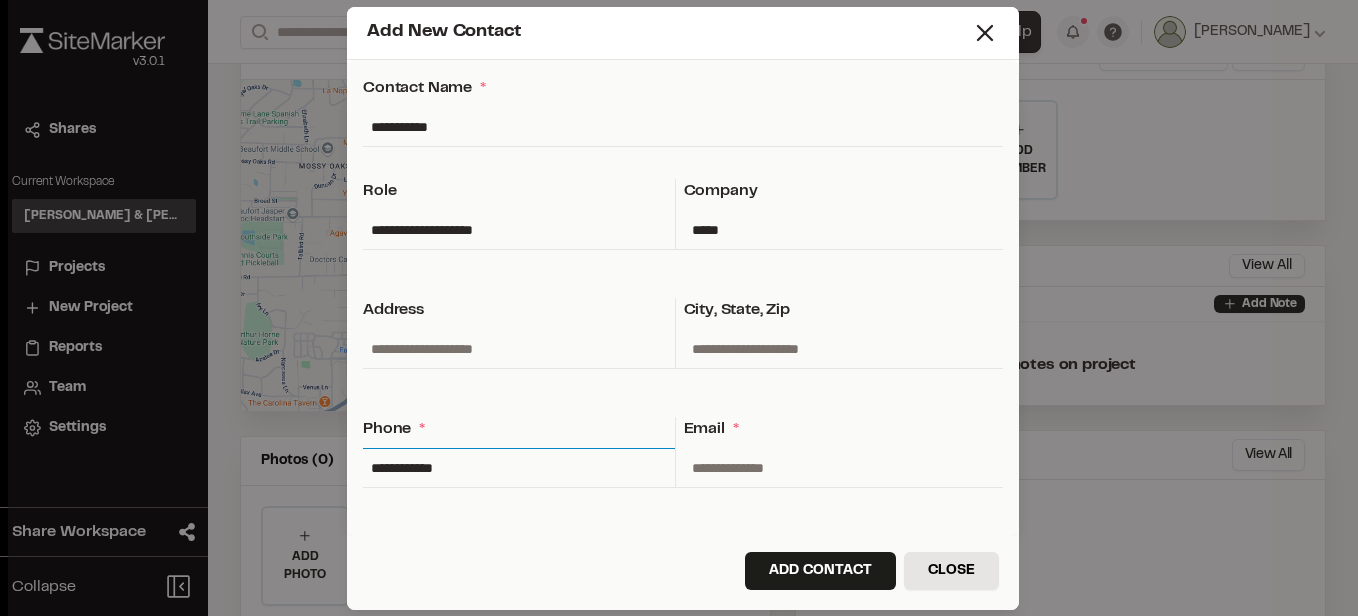 type on "**********" 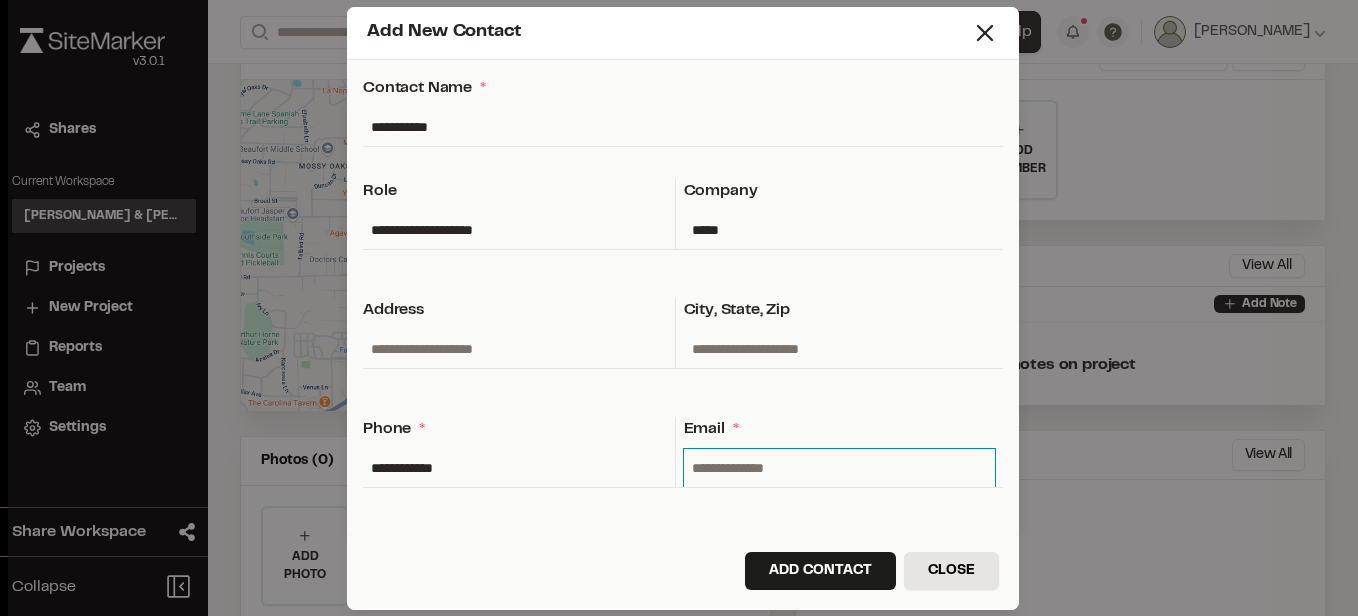 click at bounding box center [840, 468] 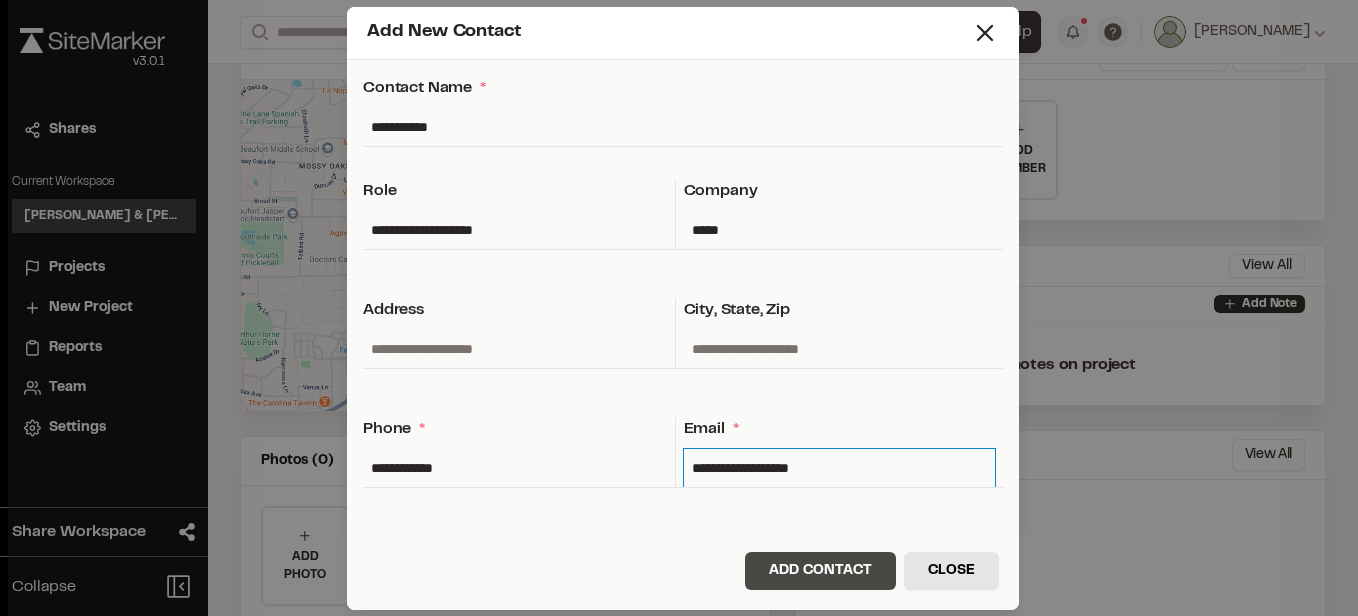 type on "**********" 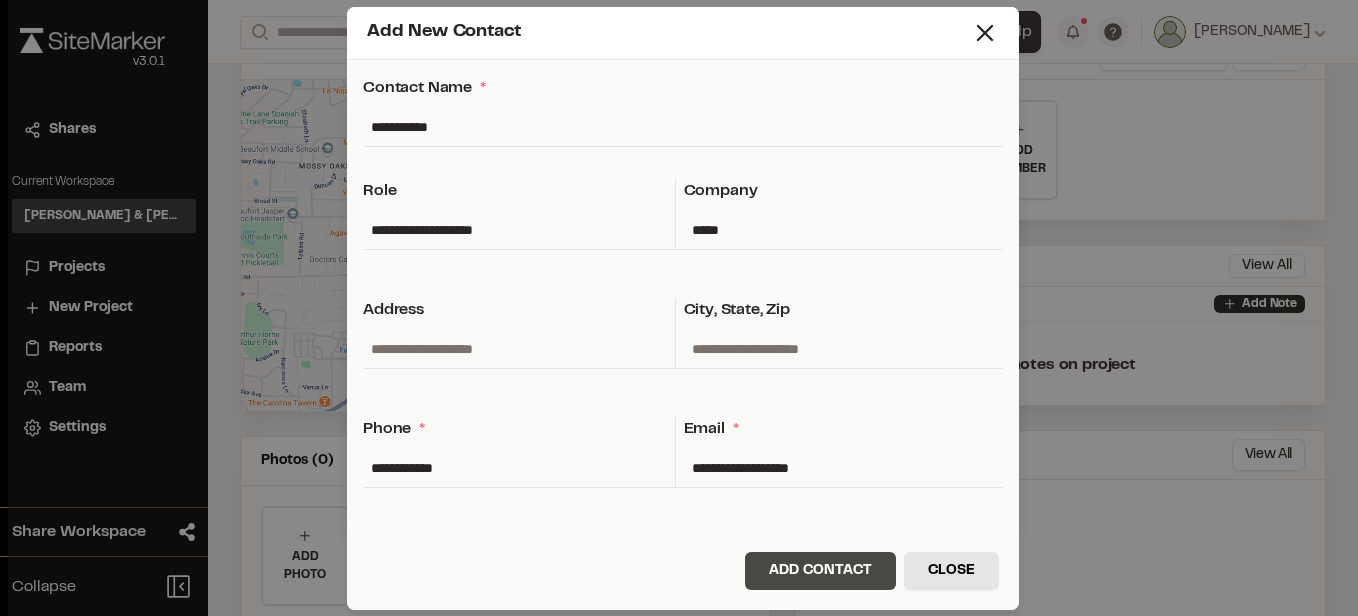 click on "Add Contact" at bounding box center (820, 571) 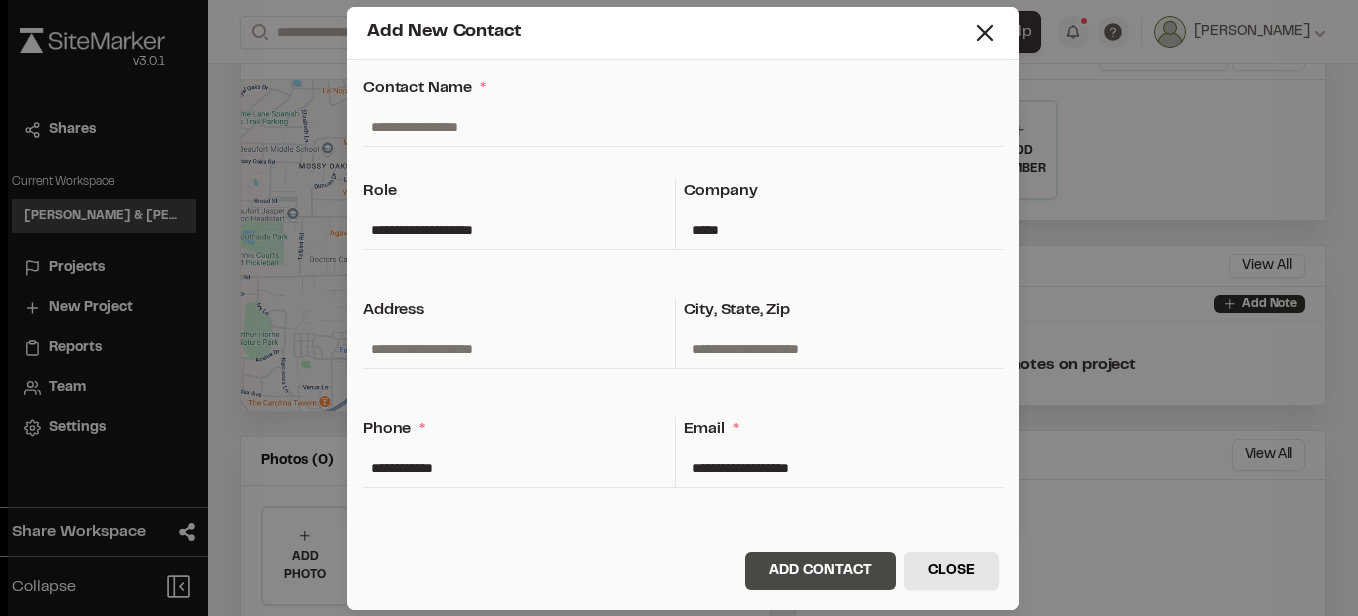 type 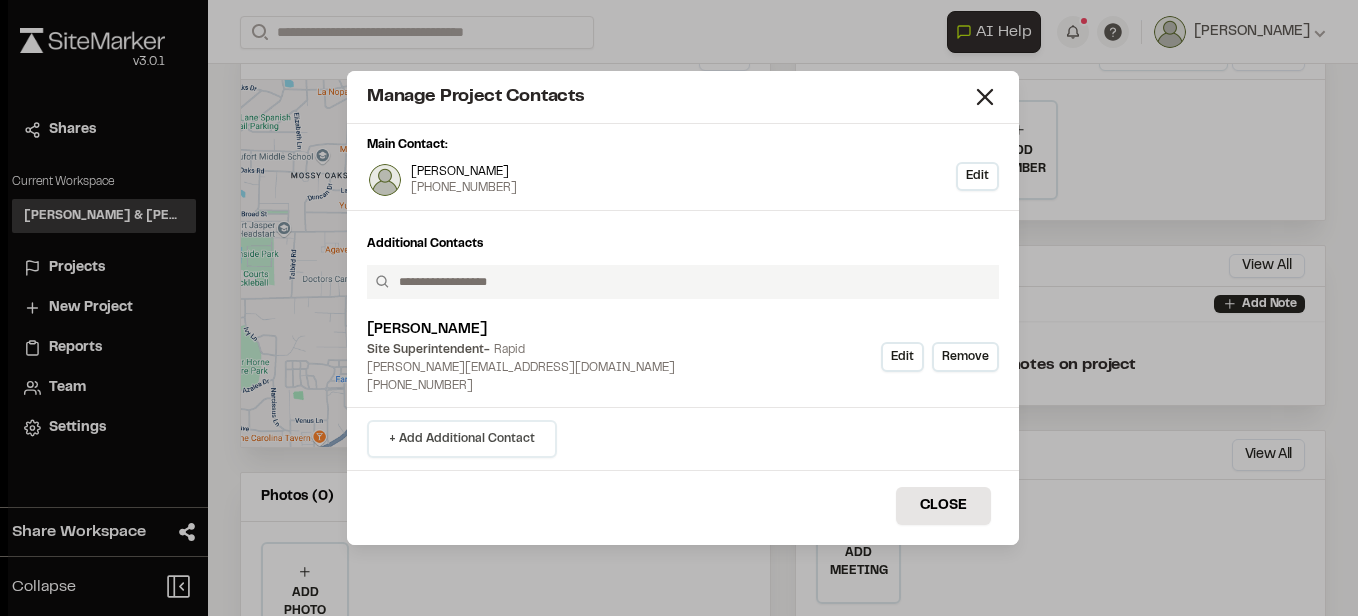 click on "+ Add Additional Contact" at bounding box center (462, 439) 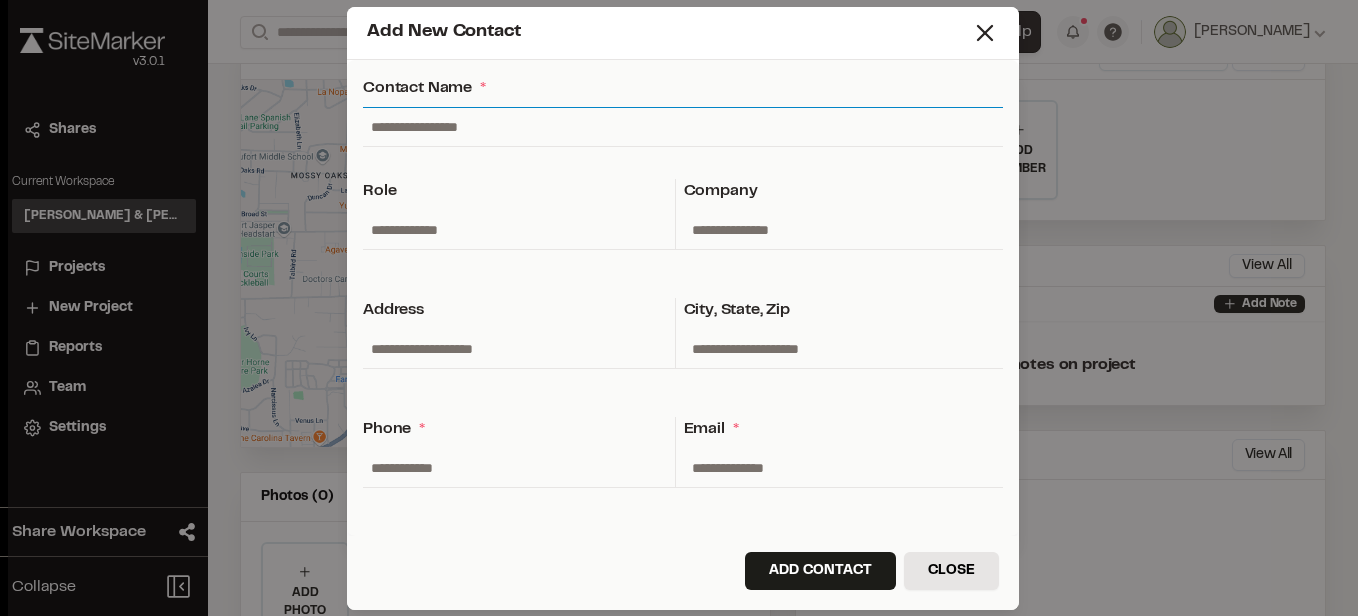 click at bounding box center [683, 127] 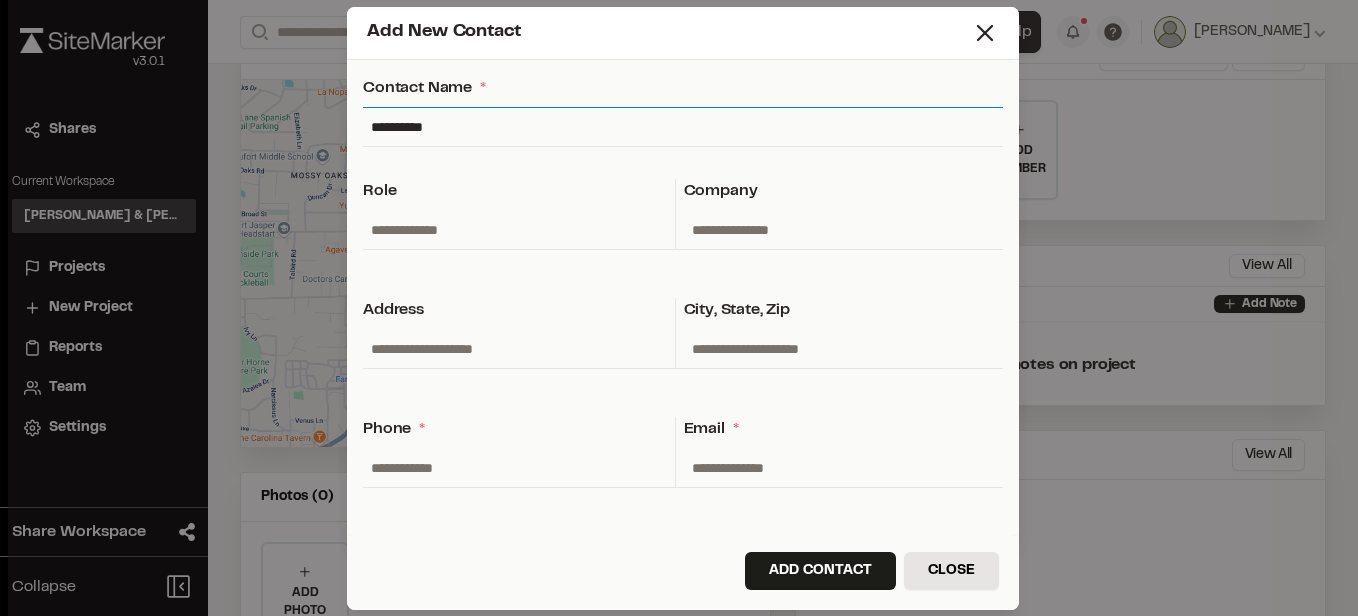 click on "**********" at bounding box center [683, 127] 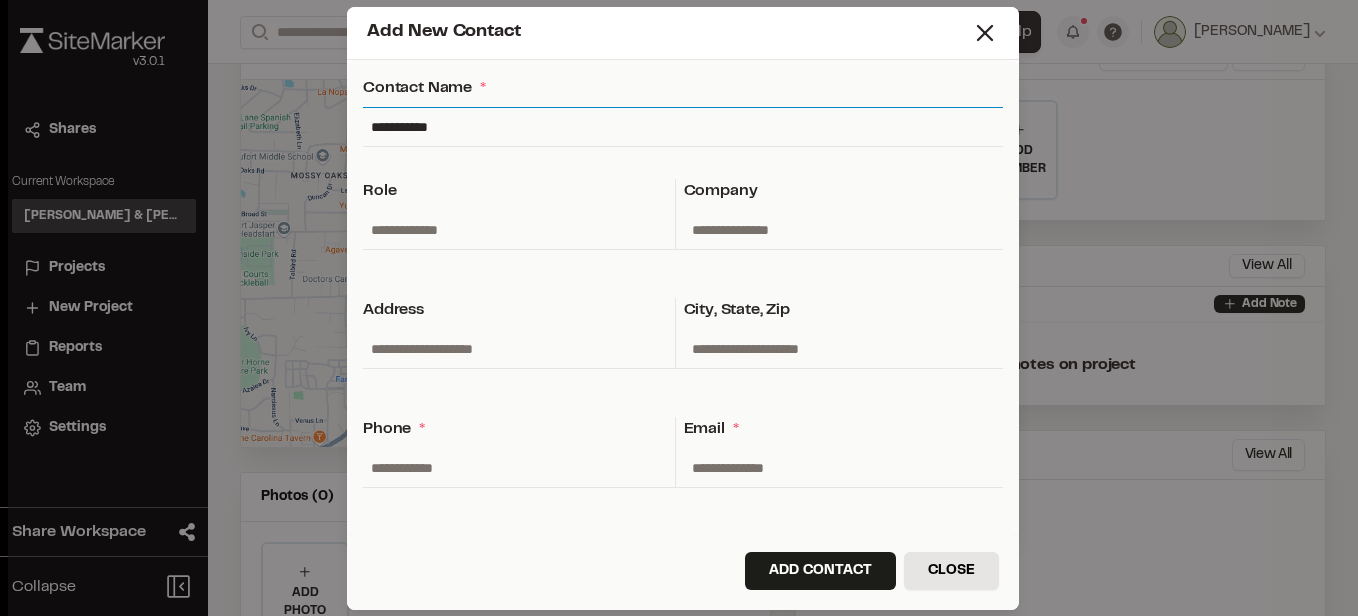 type on "**********" 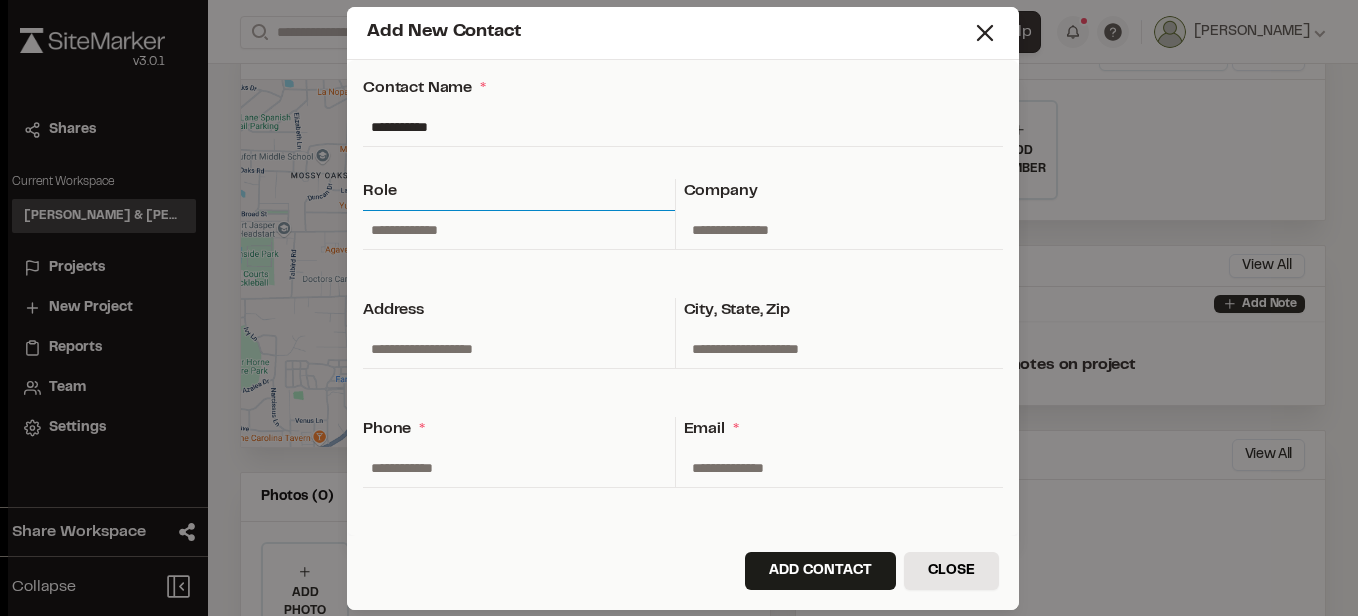 click at bounding box center (519, 230) 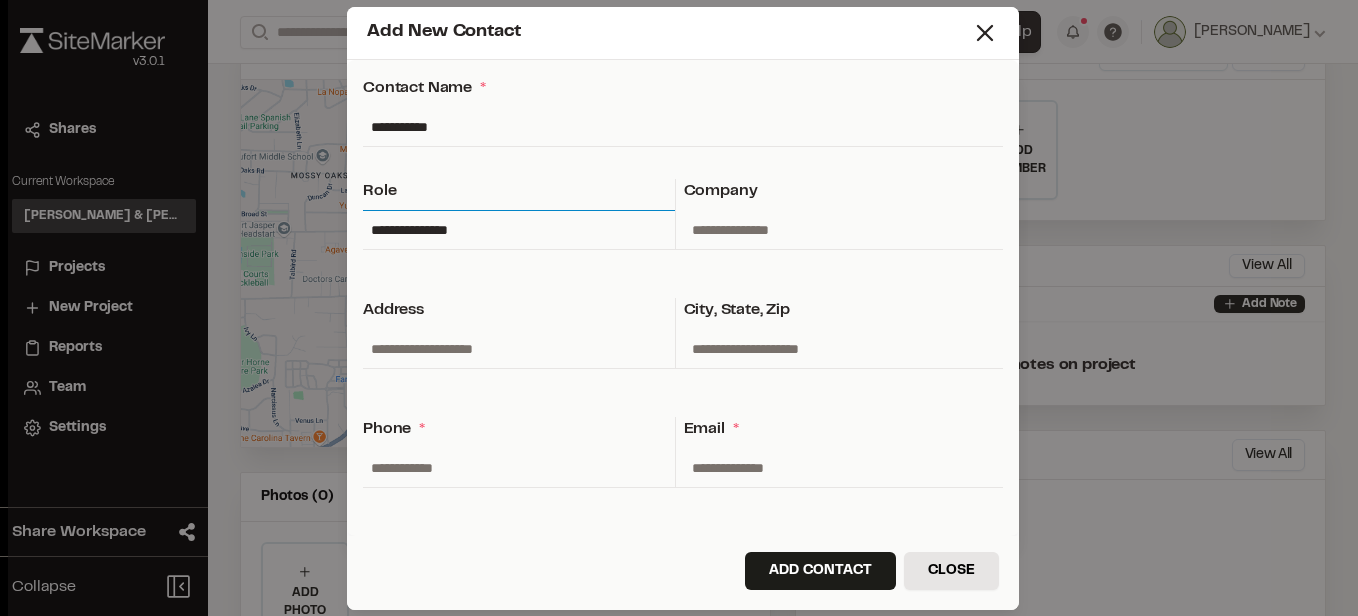 type on "**********" 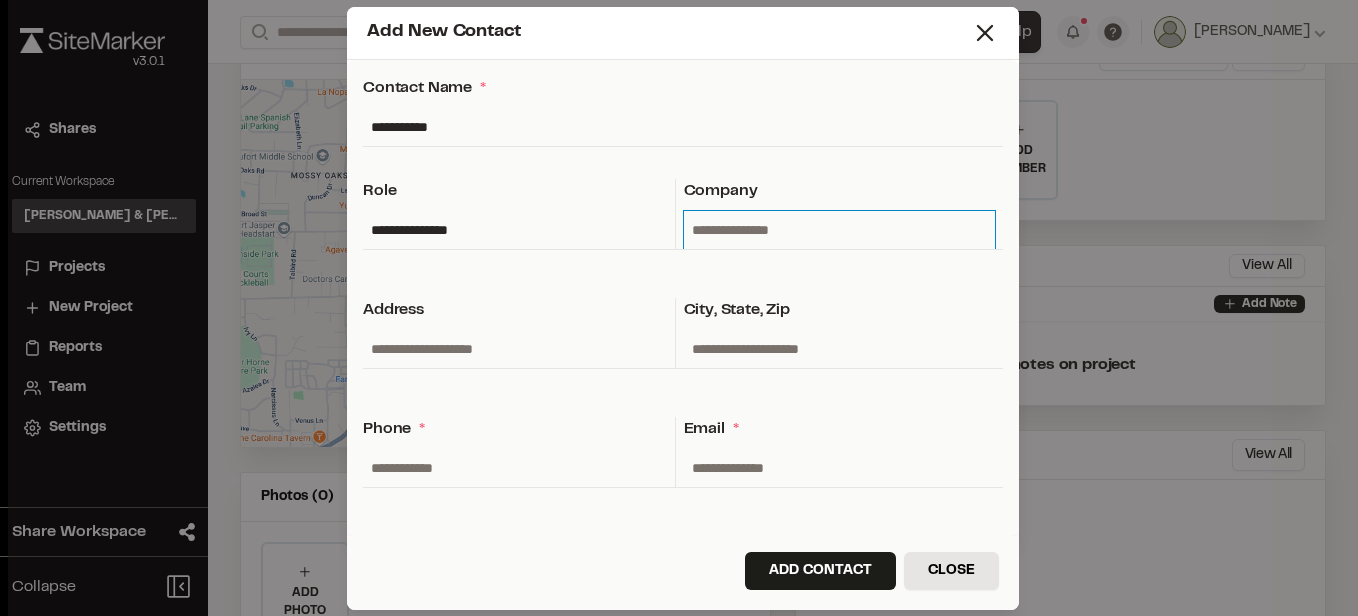 click at bounding box center (840, 230) 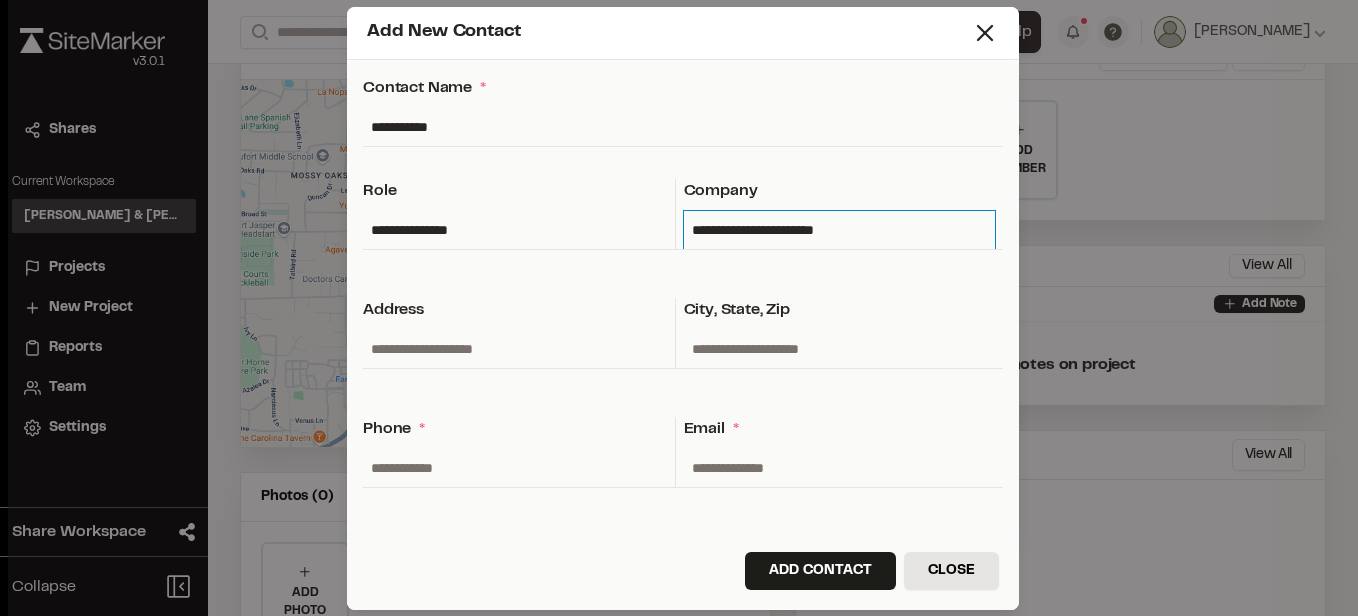 type on "**********" 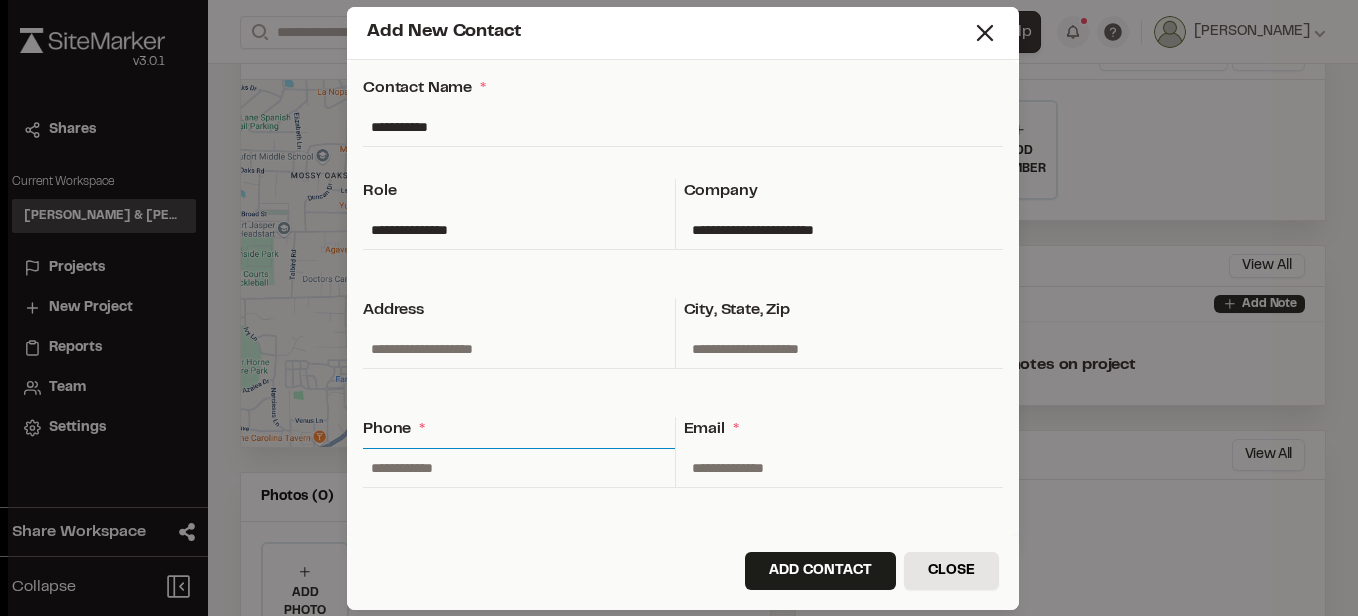 click at bounding box center [519, 468] 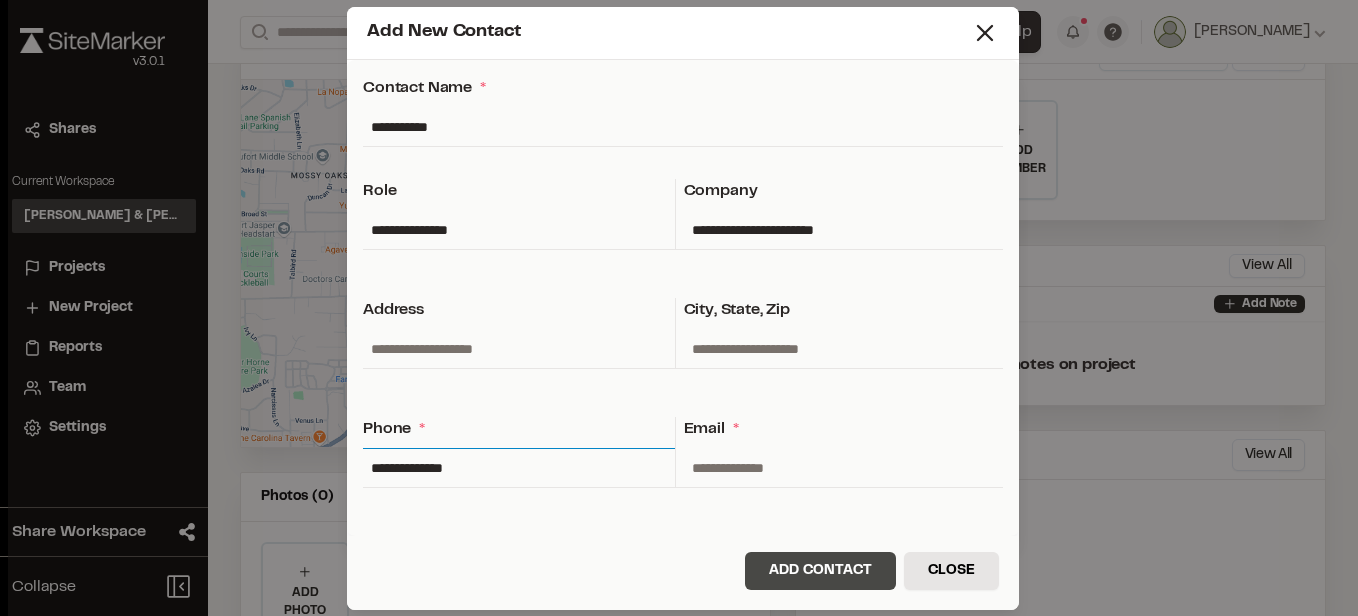 type on "**********" 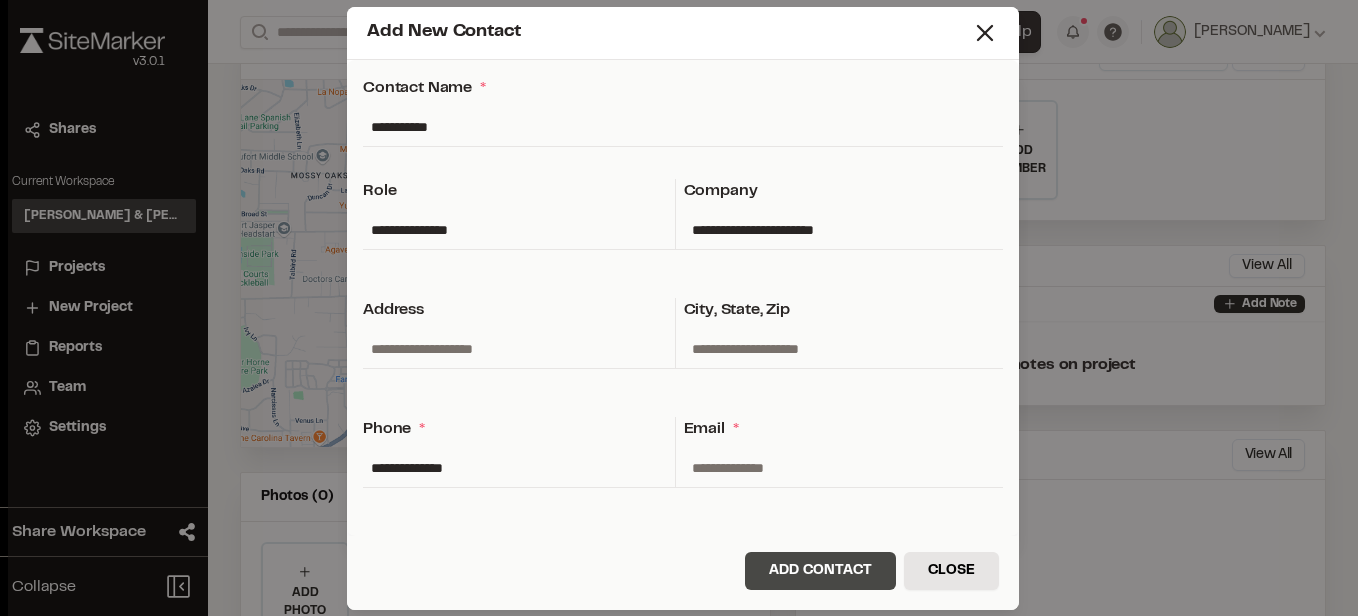 click on "Add Contact" at bounding box center (820, 571) 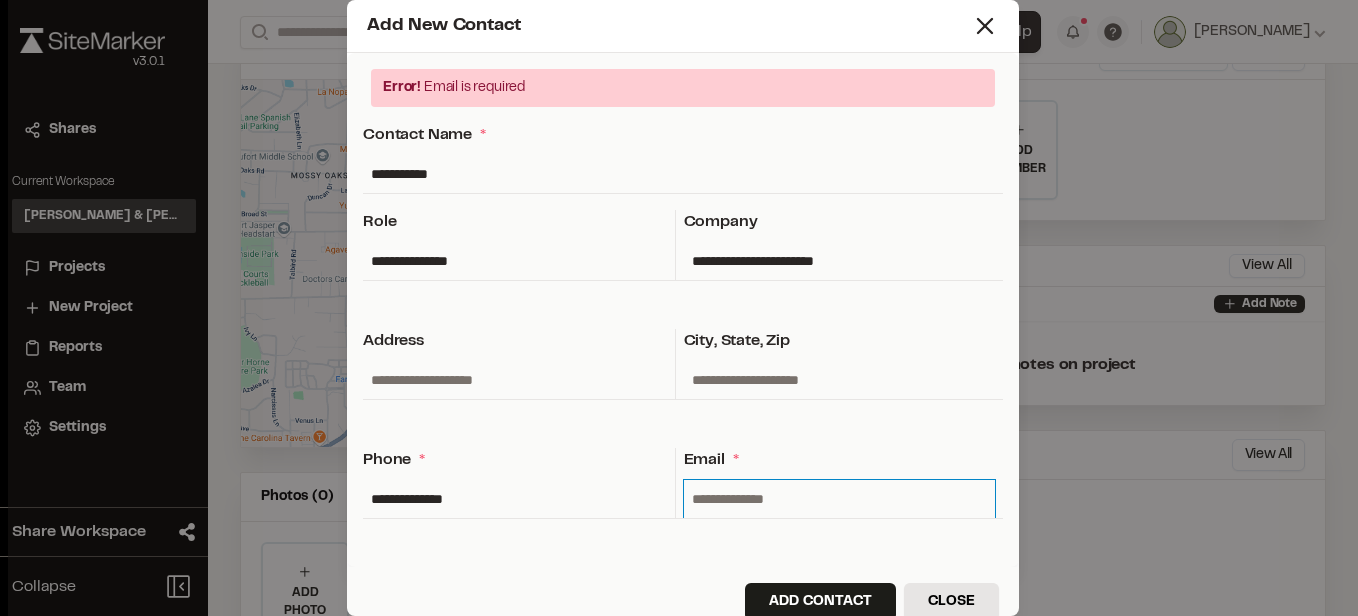 click at bounding box center (840, 499) 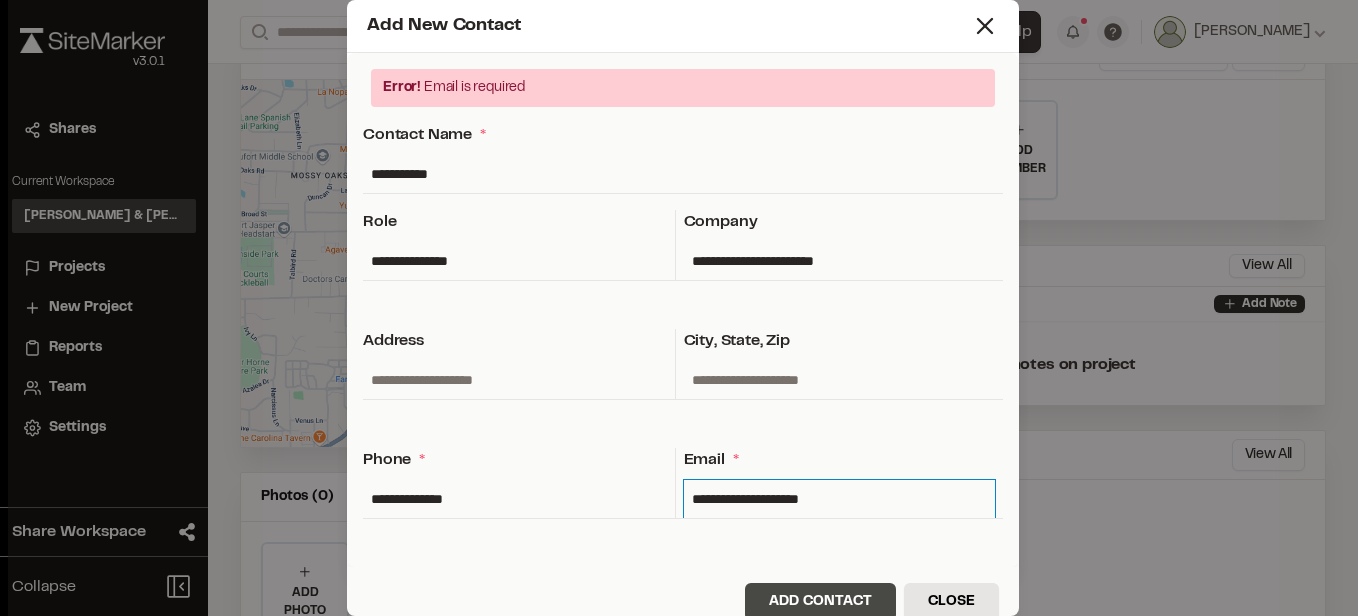 type on "**********" 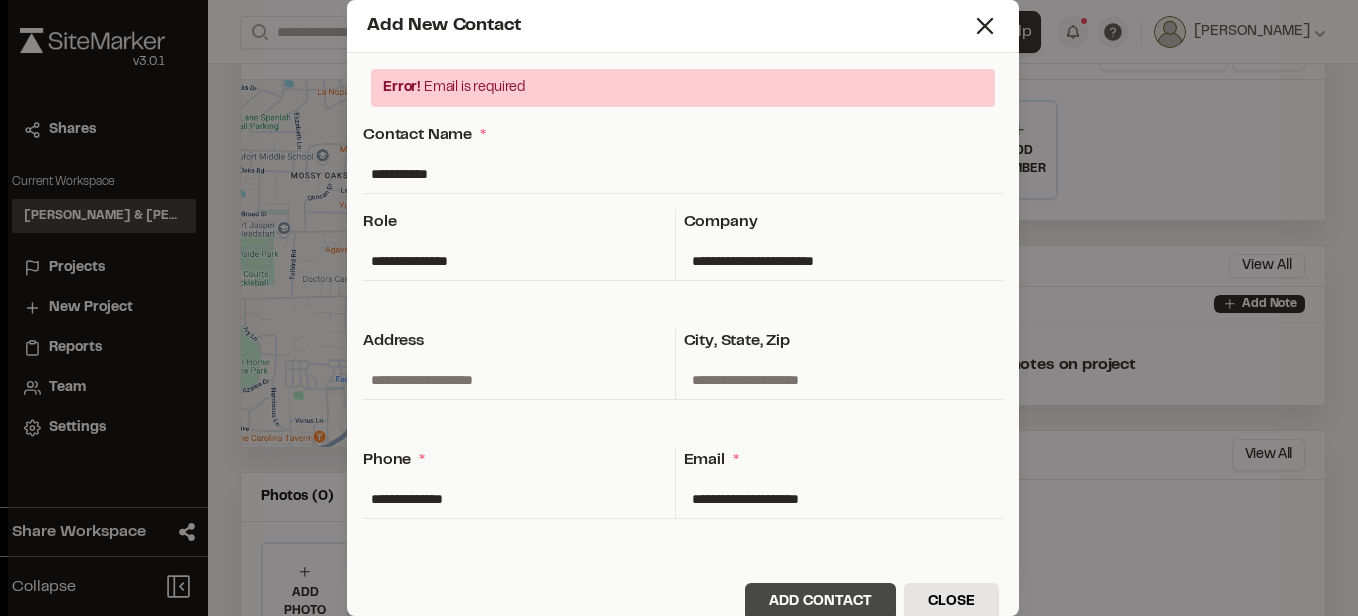 click on "Add Contact" at bounding box center (820, 602) 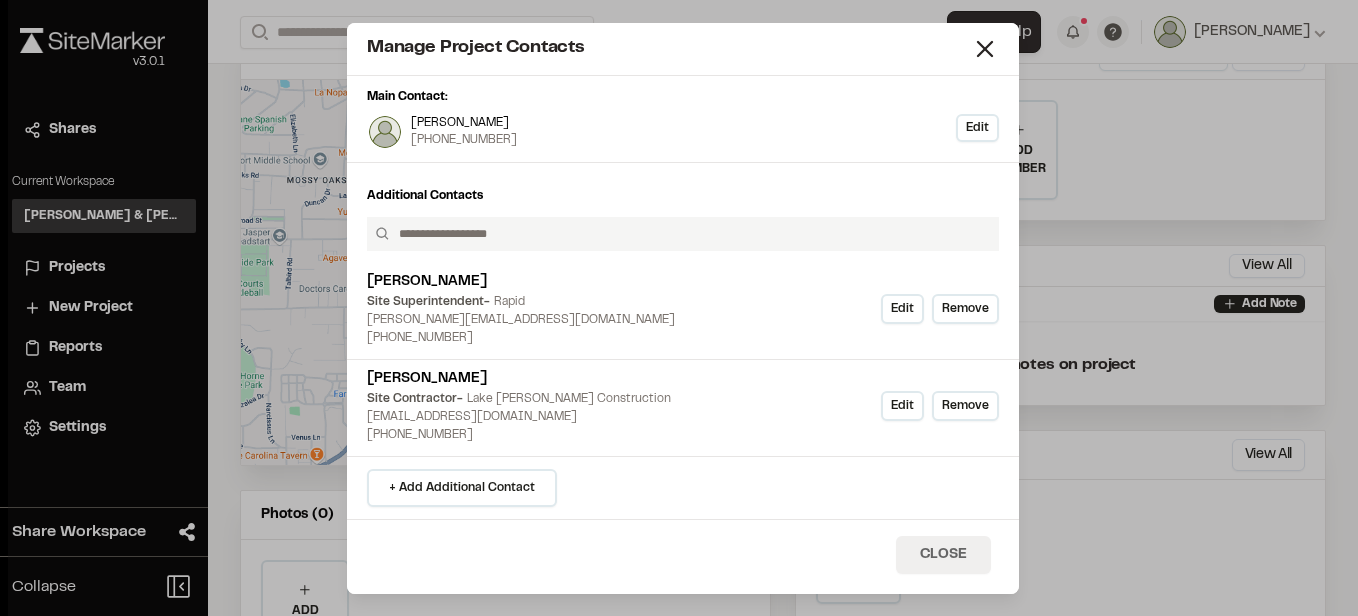 click on "Close" at bounding box center [943, 555] 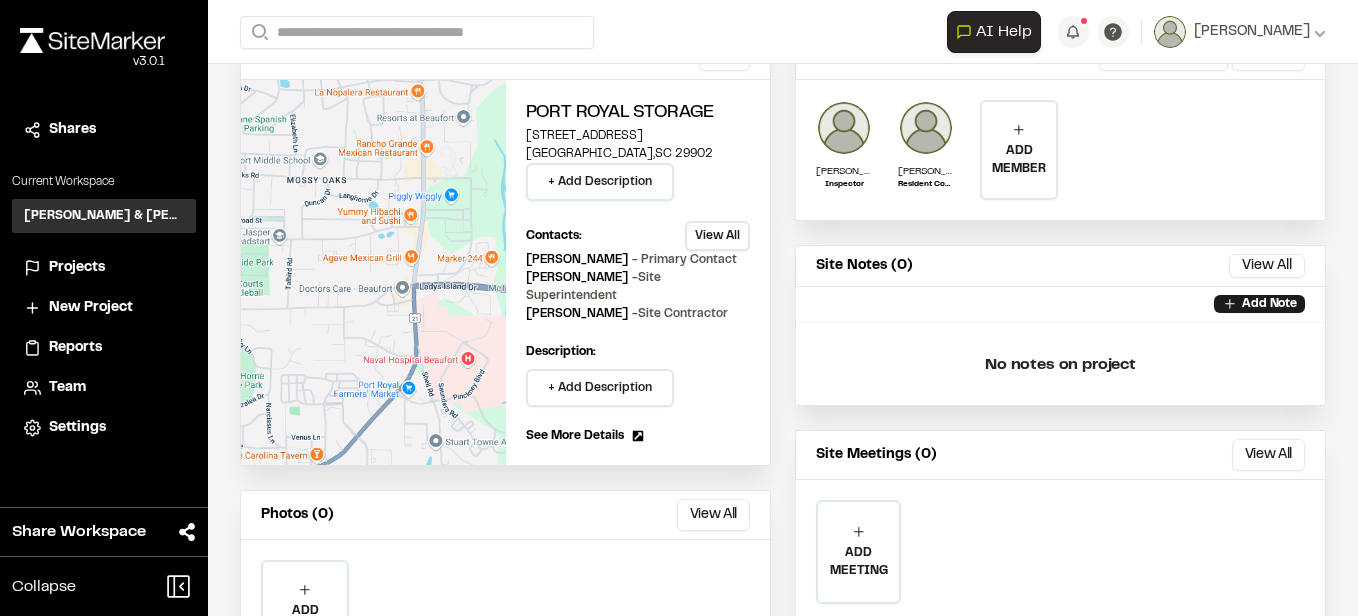 click on "View All" at bounding box center (717, 236) 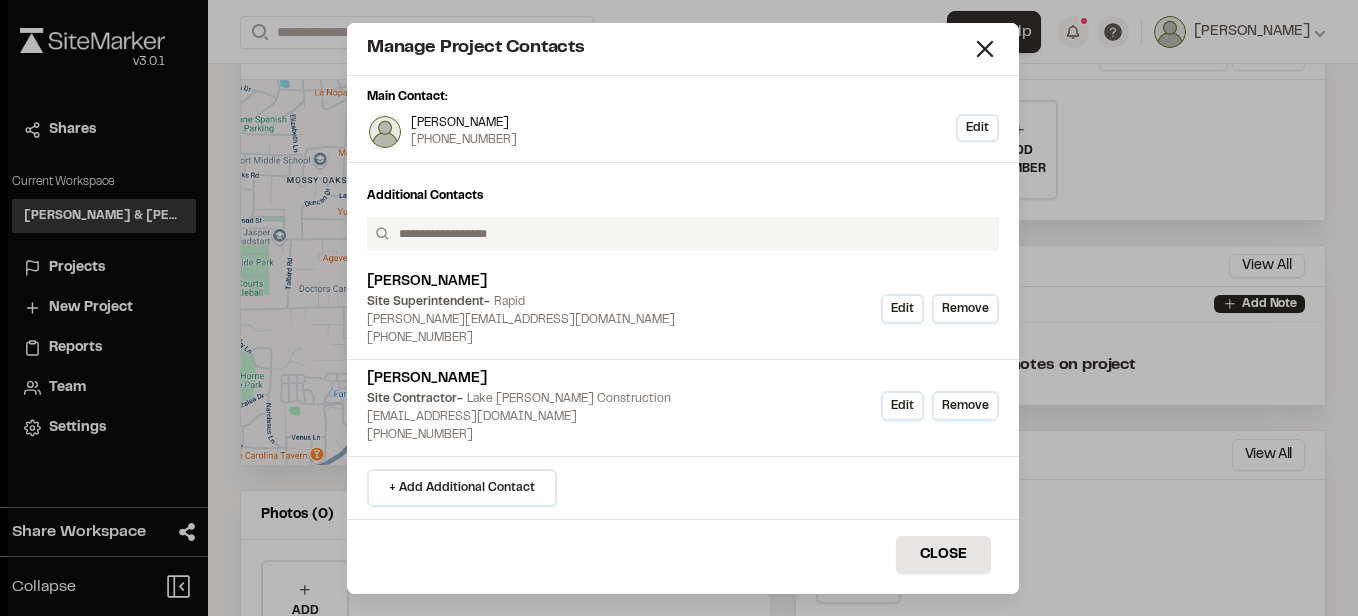 click on "Edit" at bounding box center [977, 128] 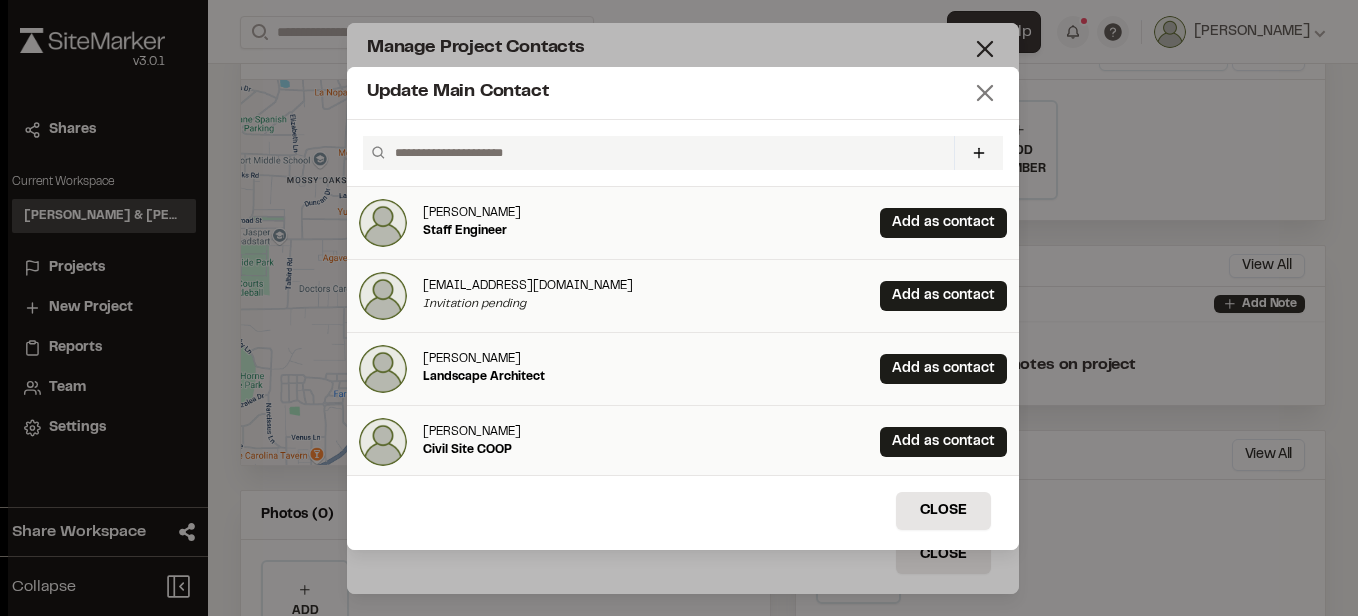 click 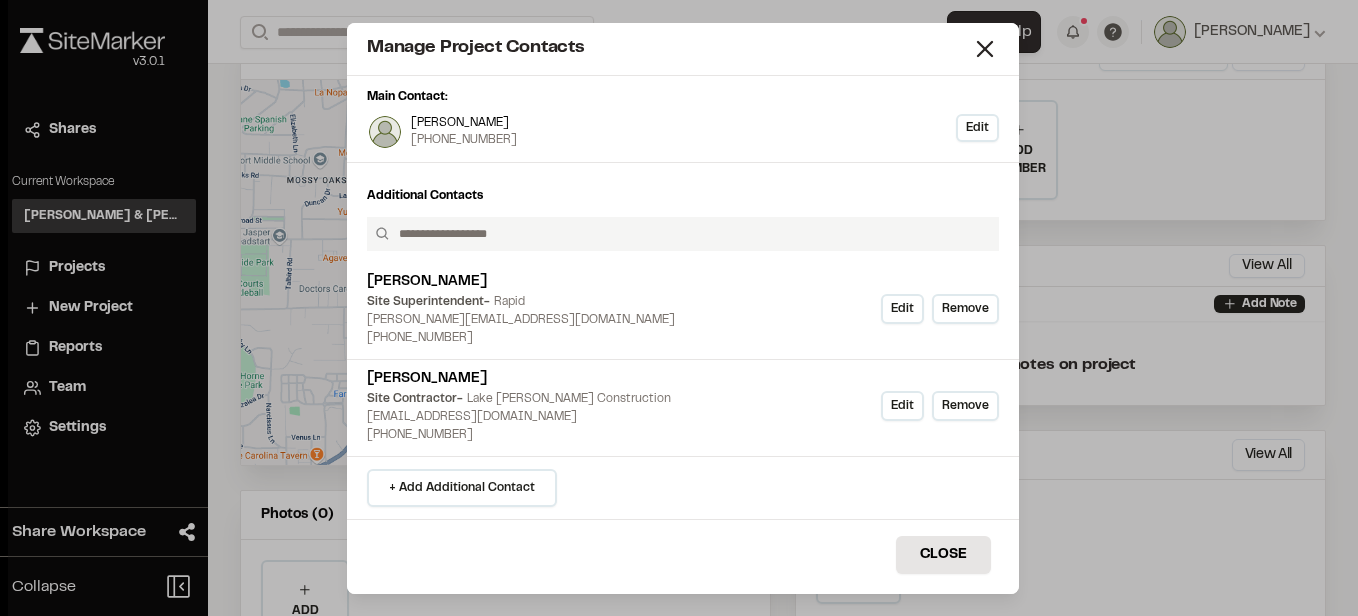 click on "[PERSON_NAME]" at bounding box center [464, 123] 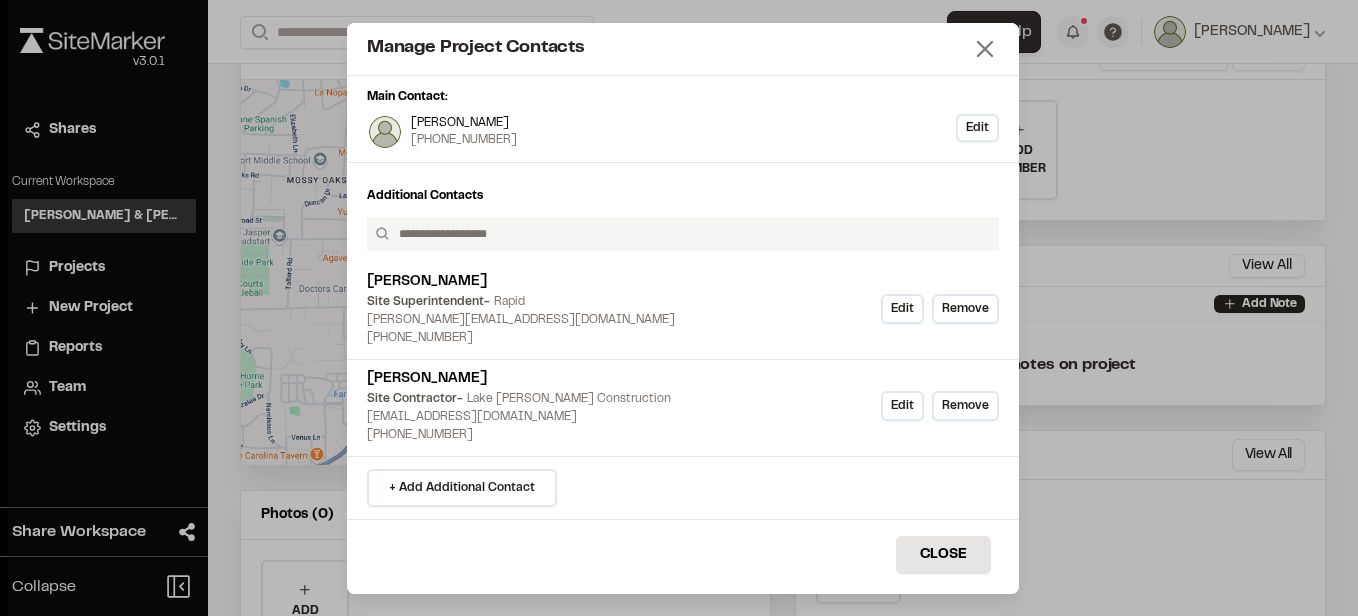 click 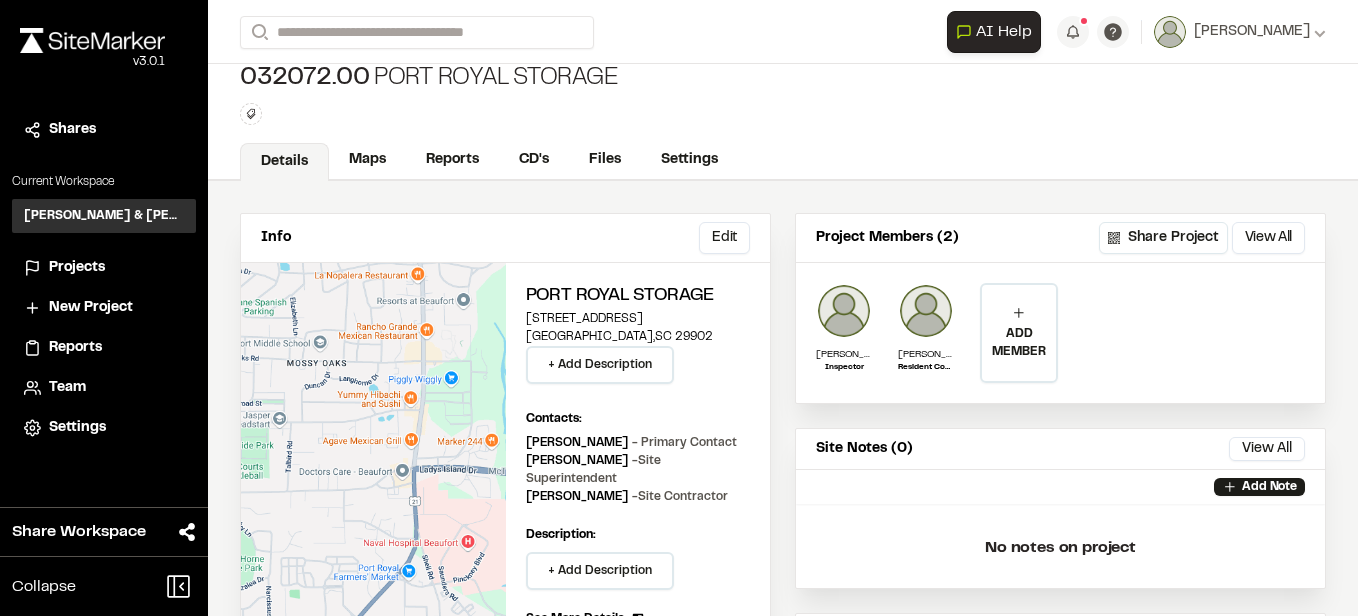 scroll, scrollTop: 0, scrollLeft: 0, axis: both 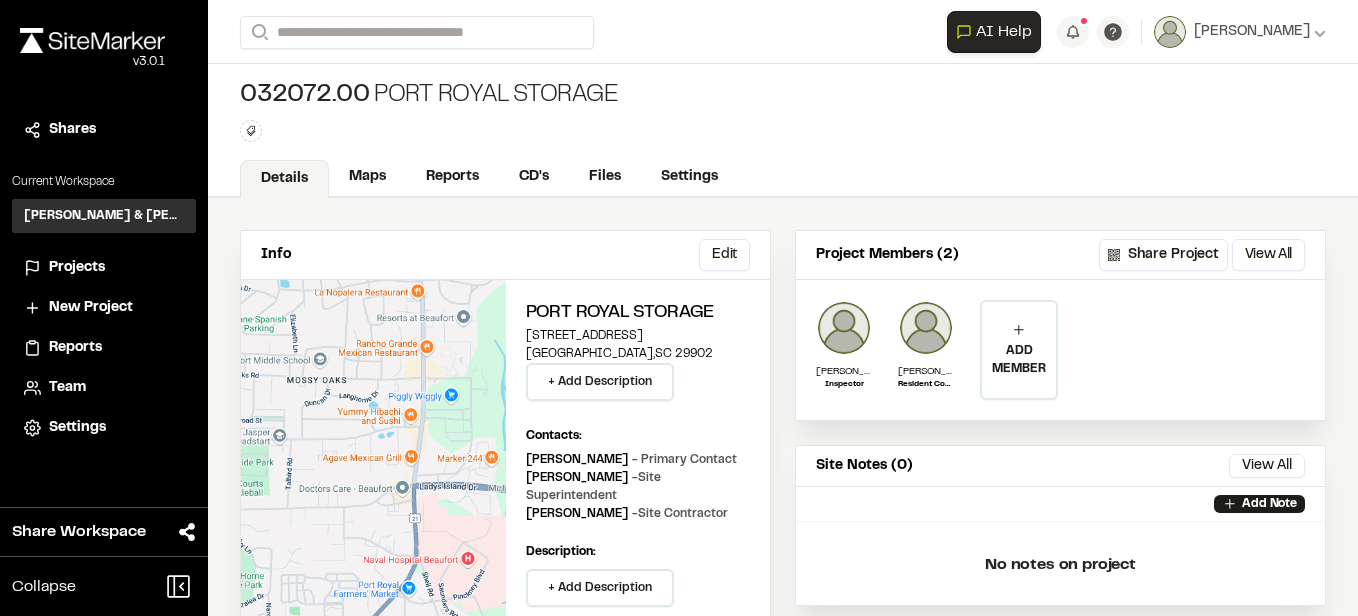 click on "Reports" at bounding box center (75, 348) 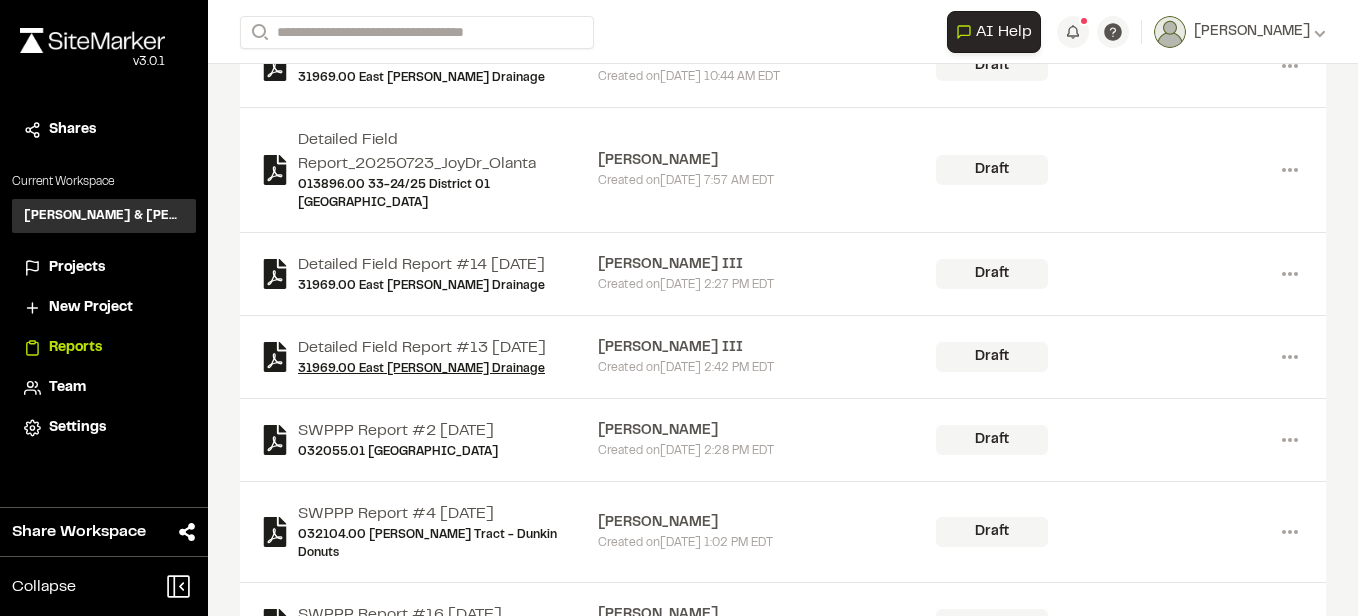scroll, scrollTop: 500, scrollLeft: 0, axis: vertical 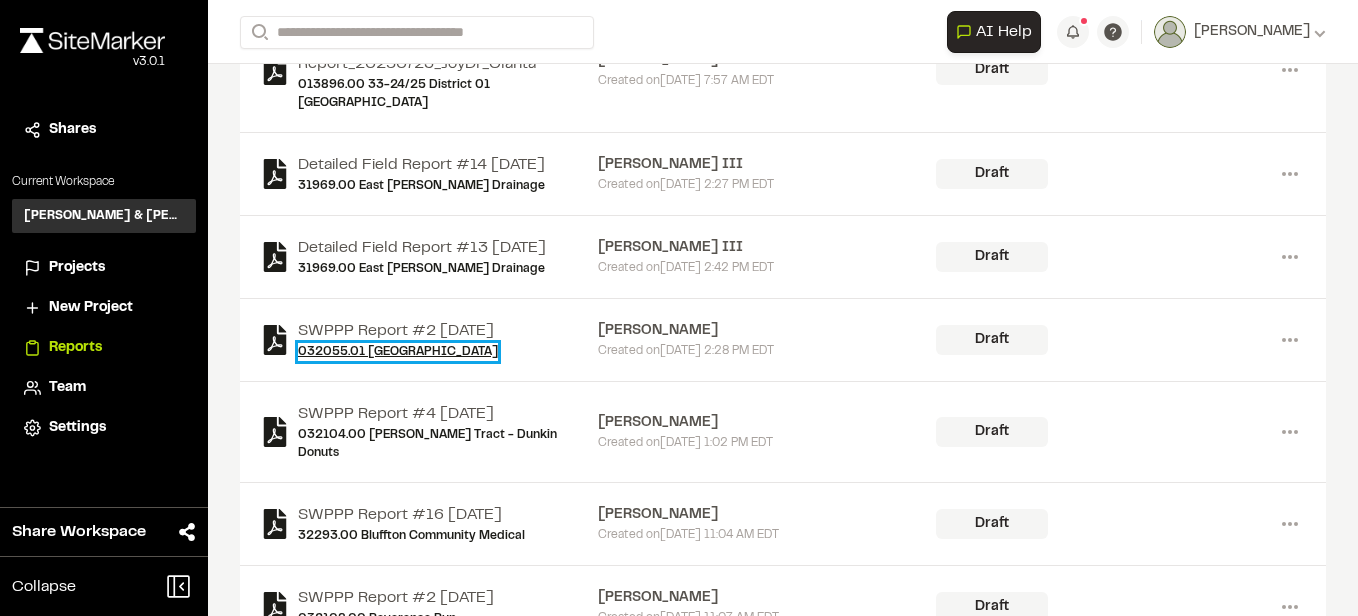 click on "032055.01   Cherry Point Business Center" at bounding box center (398, 352) 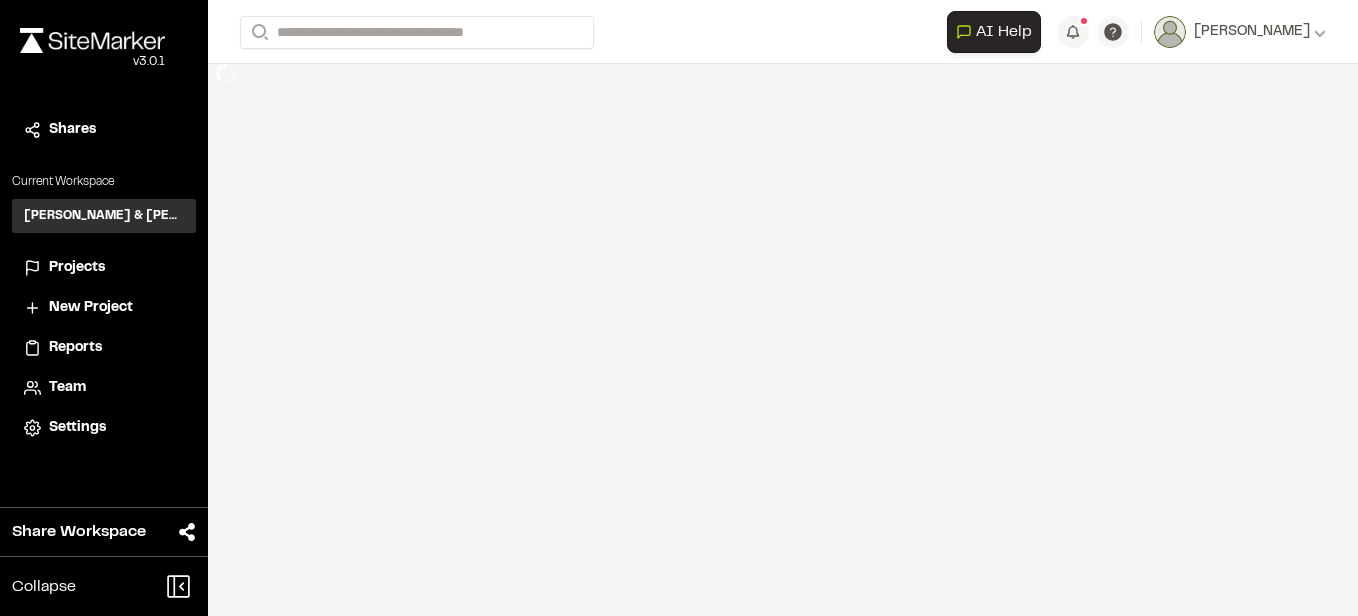 scroll, scrollTop: 0, scrollLeft: 0, axis: both 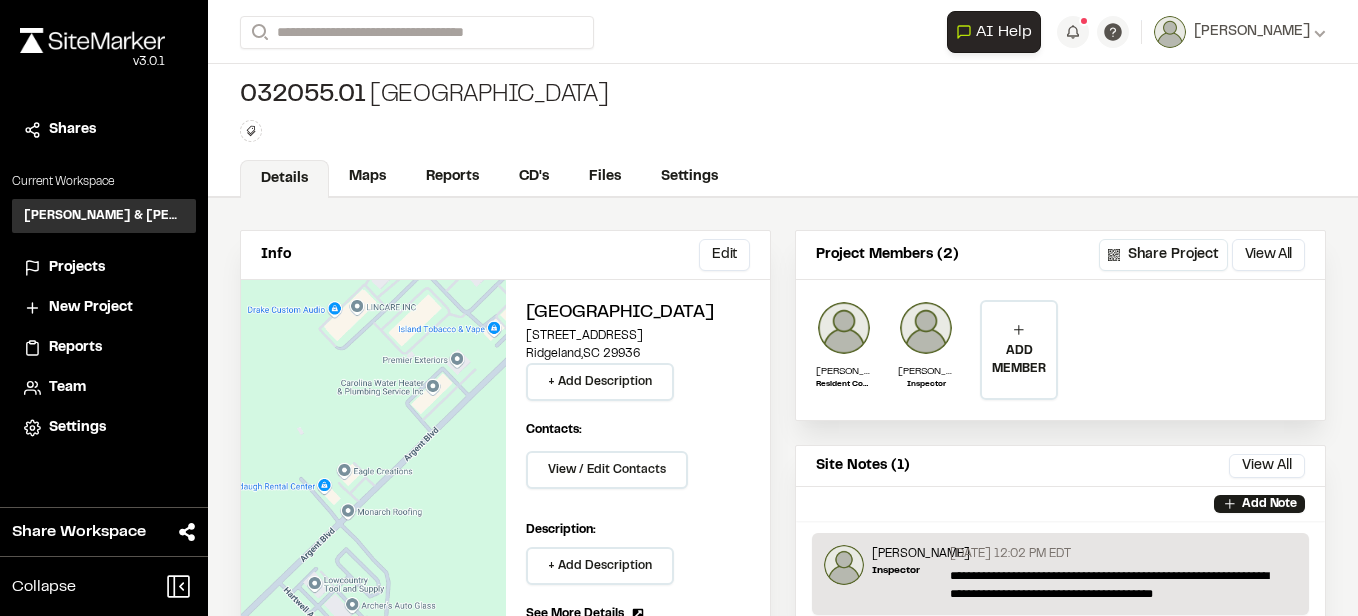 click on "Reports" at bounding box center [75, 348] 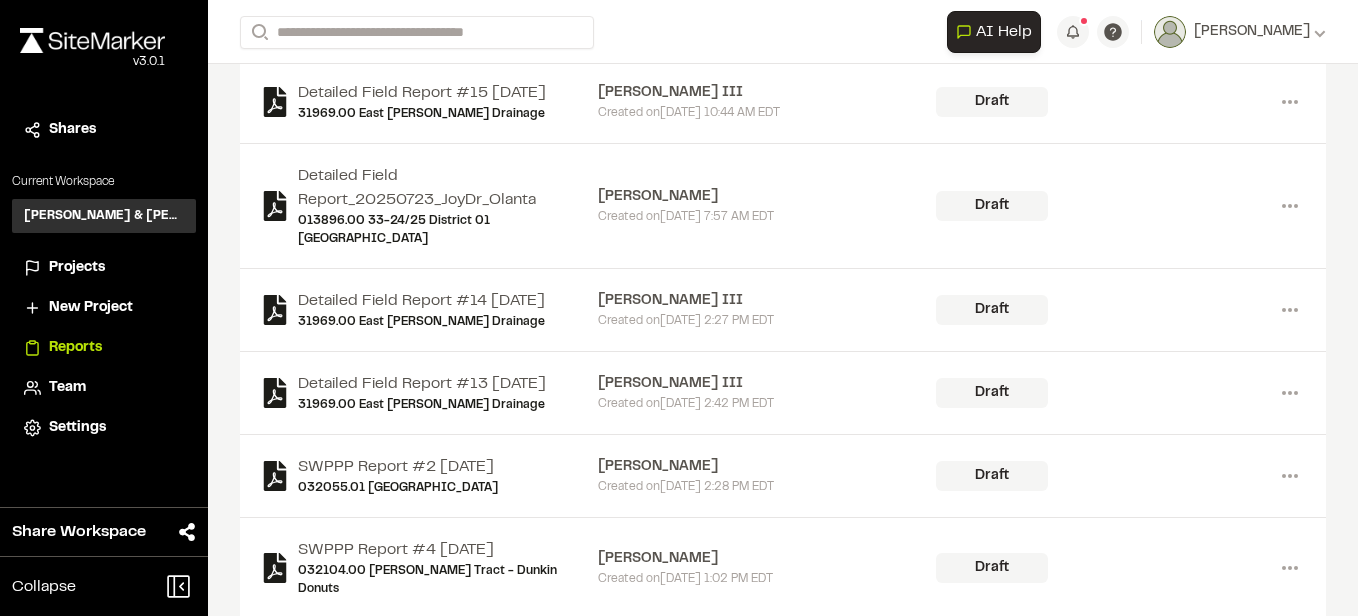 scroll, scrollTop: 400, scrollLeft: 0, axis: vertical 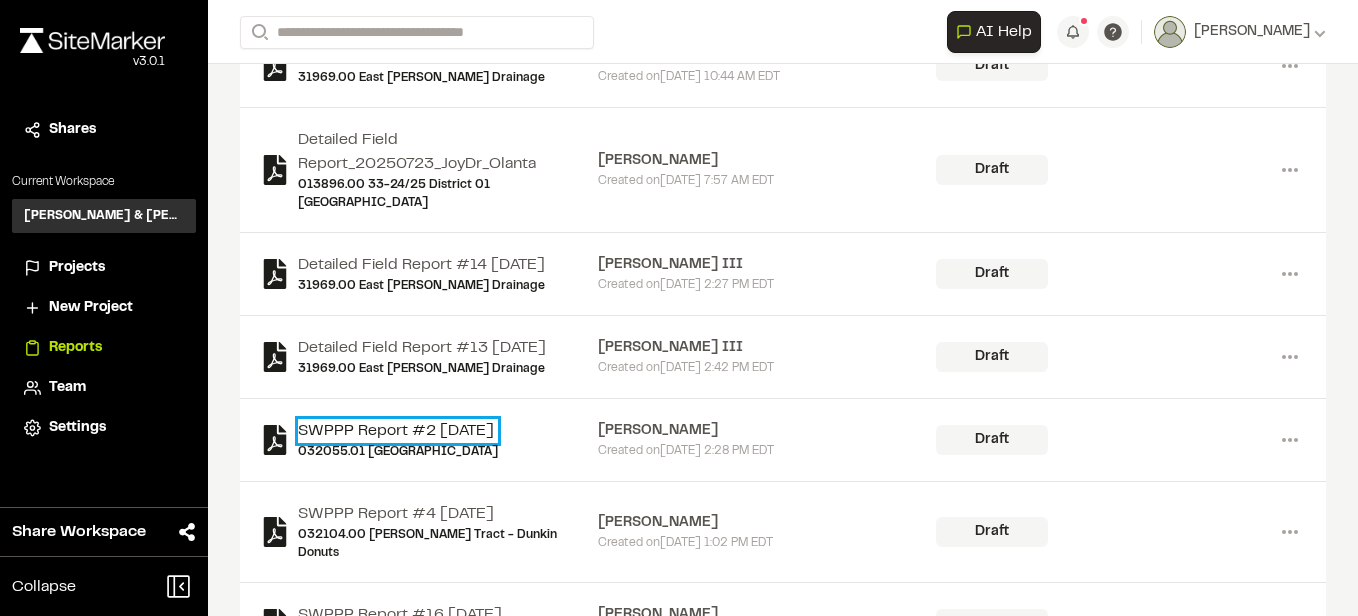 click on "SWPPP Report #2 2025-07-22" at bounding box center (398, 431) 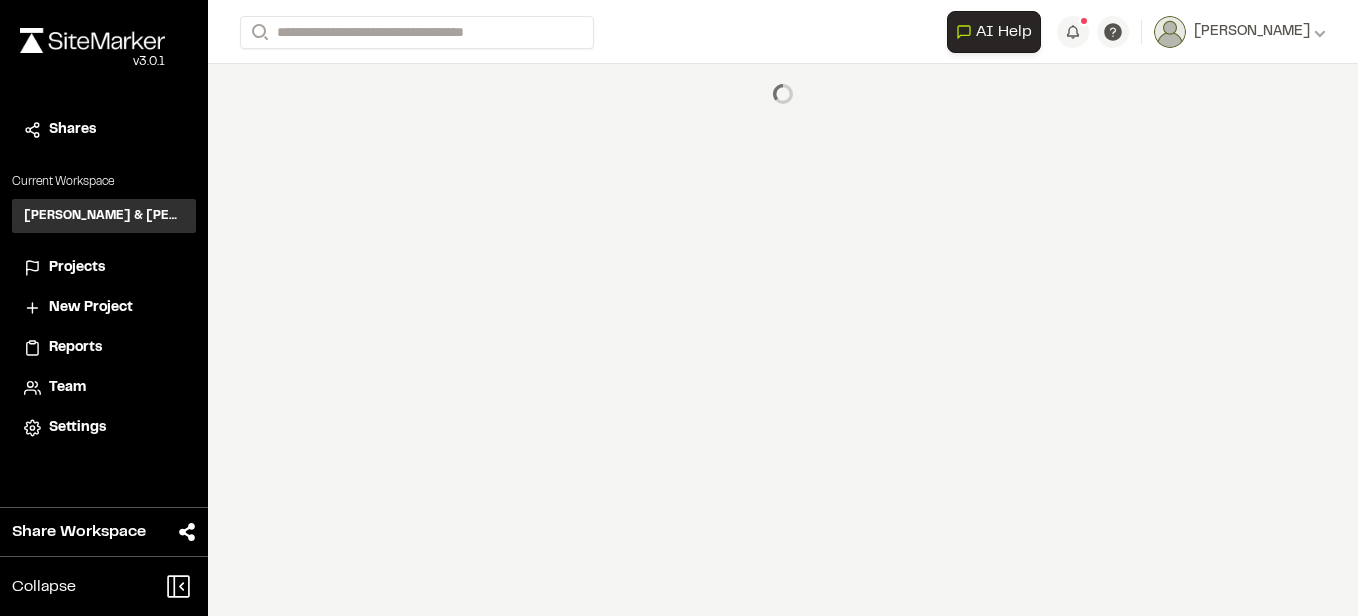scroll, scrollTop: 0, scrollLeft: 0, axis: both 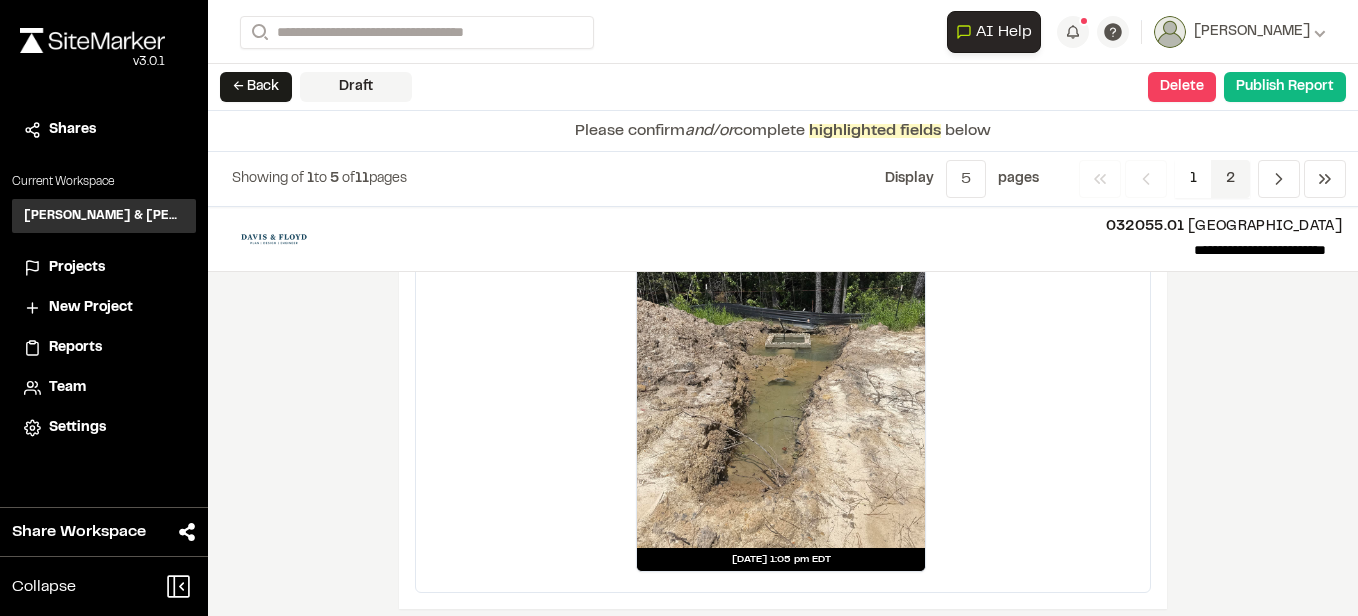 click on "2" at bounding box center (1230, 179) 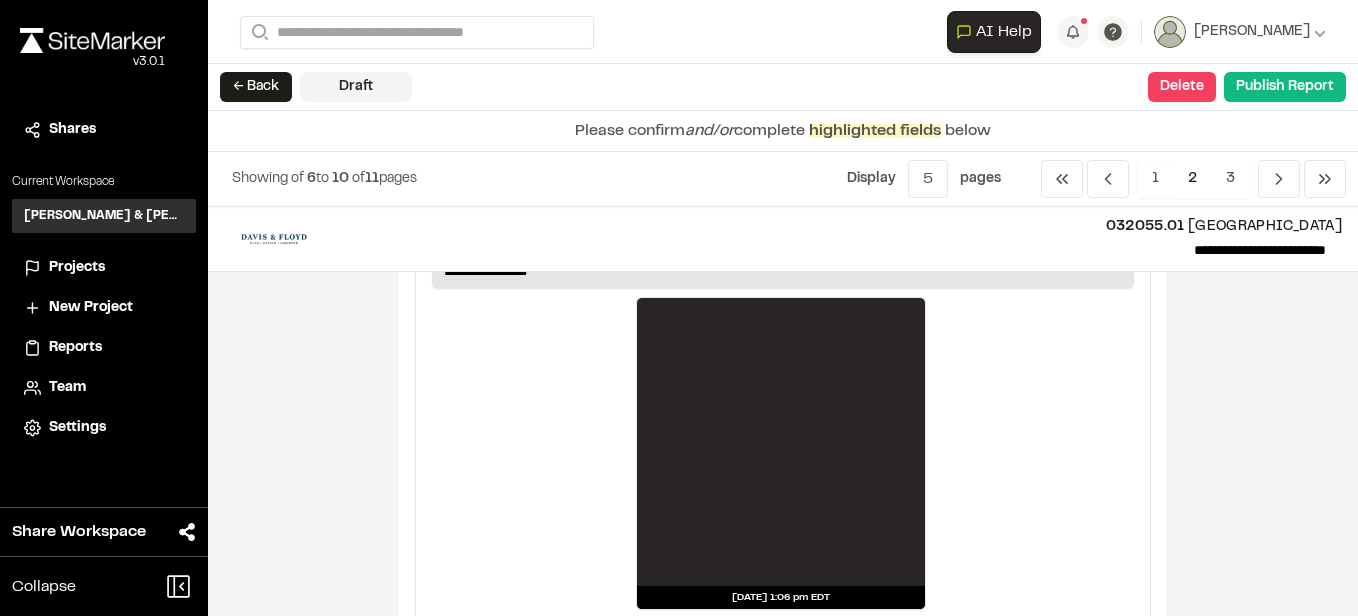 scroll, scrollTop: 3851, scrollLeft: 0, axis: vertical 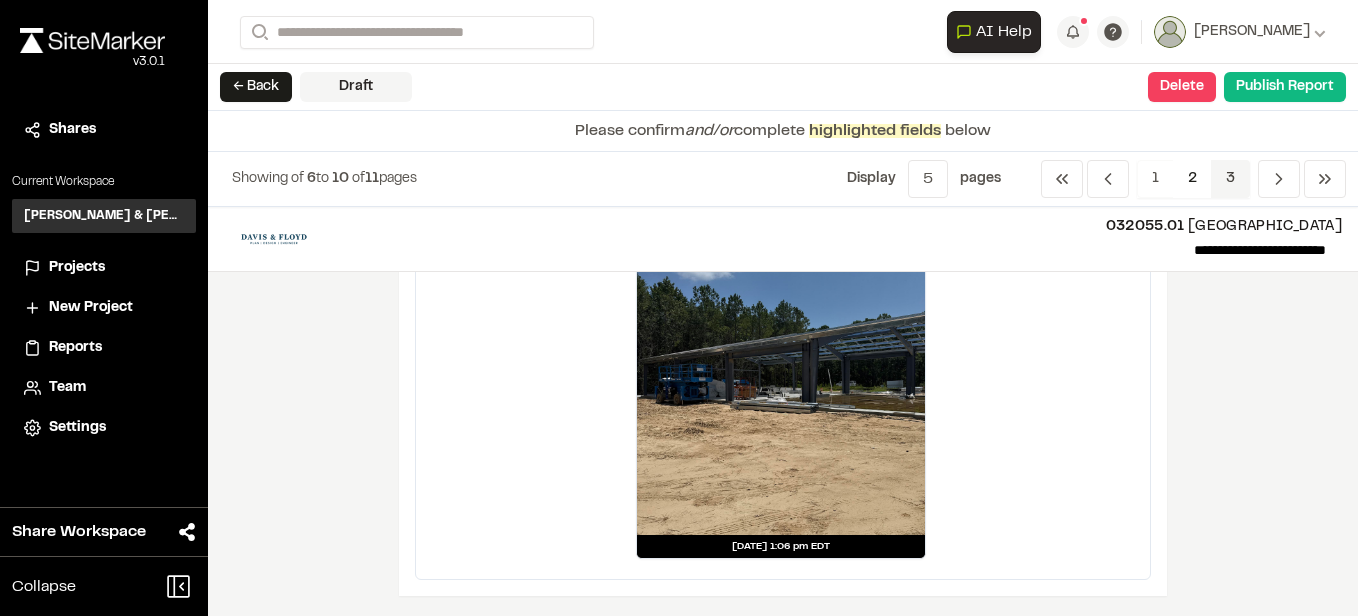 click on "3" at bounding box center (1230, 179) 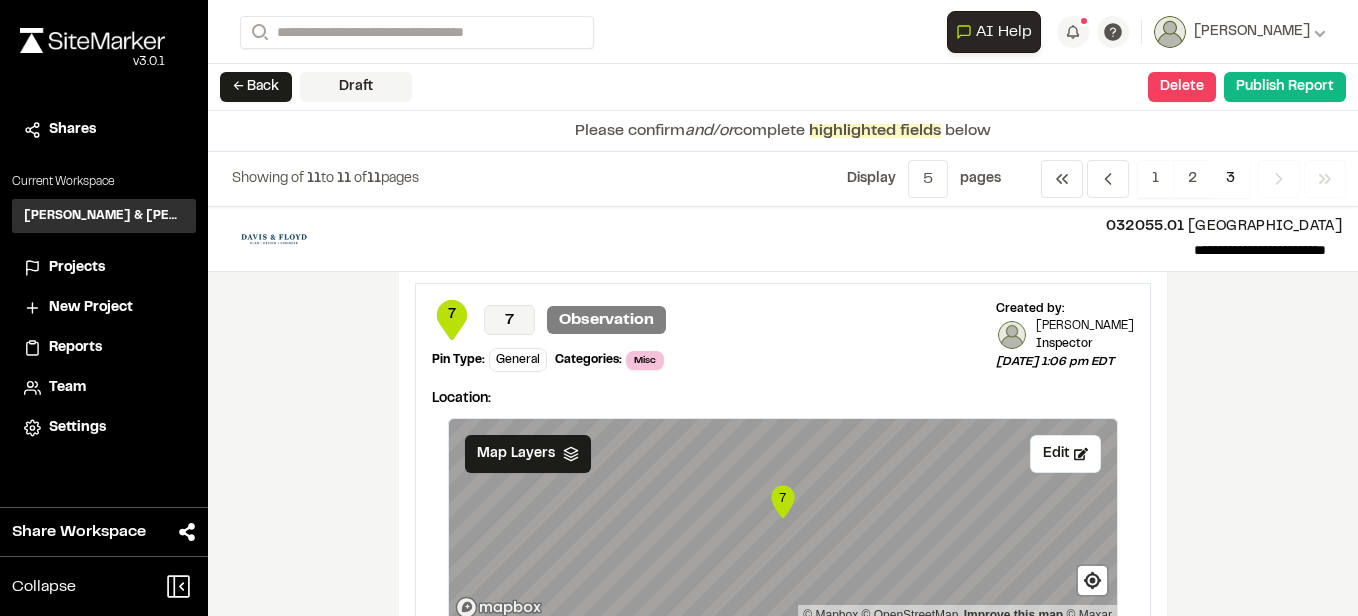 scroll, scrollTop: 0, scrollLeft: 0, axis: both 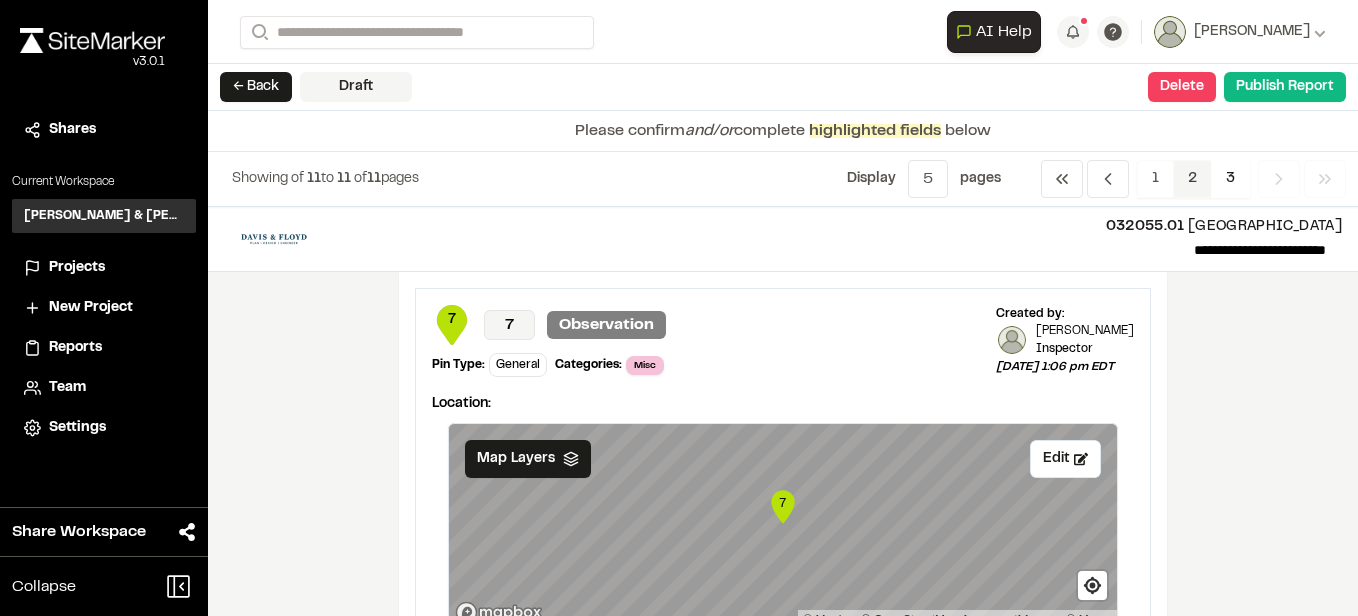 click on "2" at bounding box center [1192, 179] 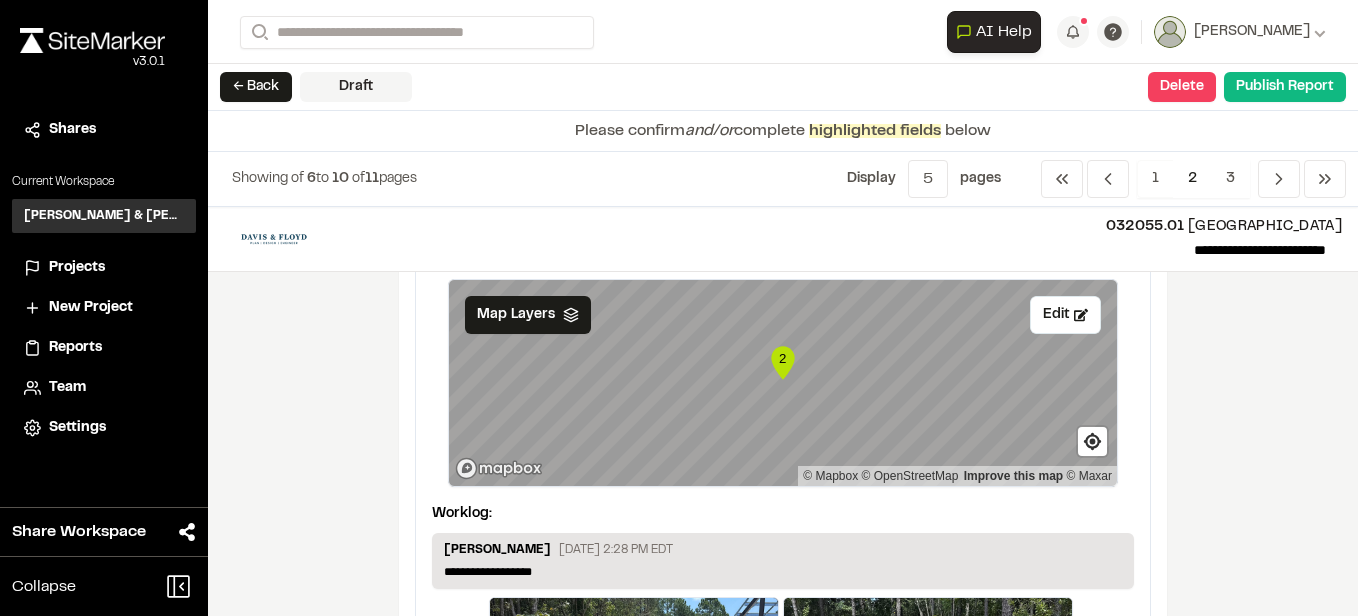scroll, scrollTop: 0, scrollLeft: 0, axis: both 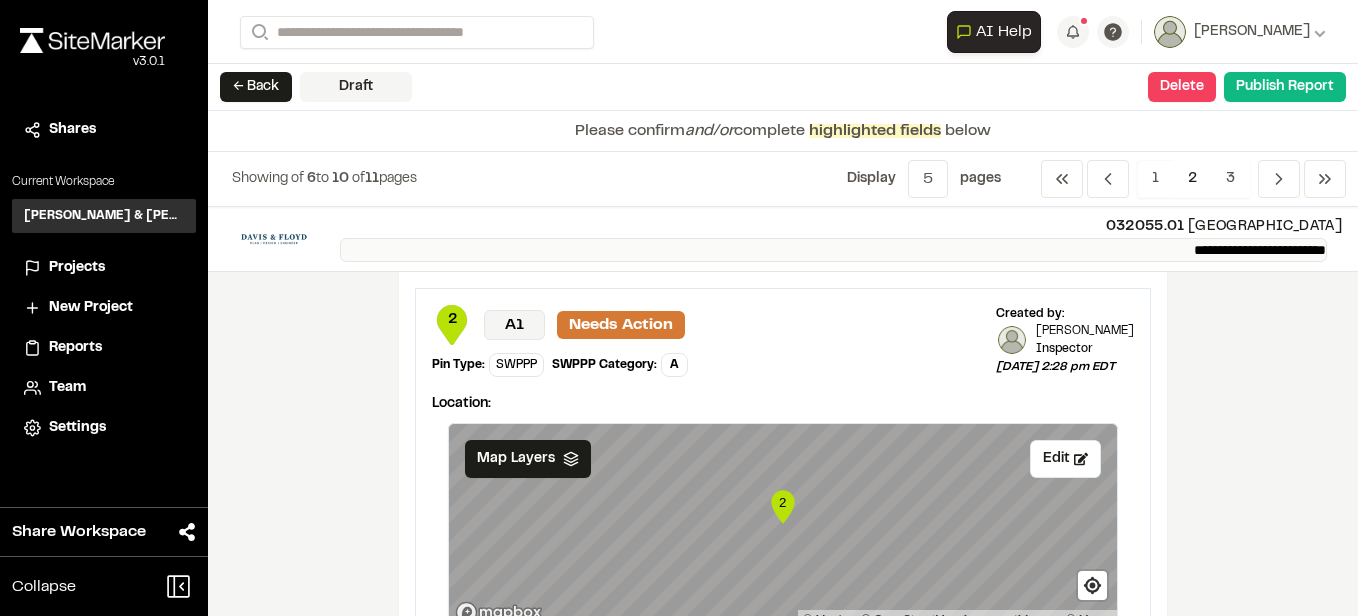click on "**********" at bounding box center [833, 250] 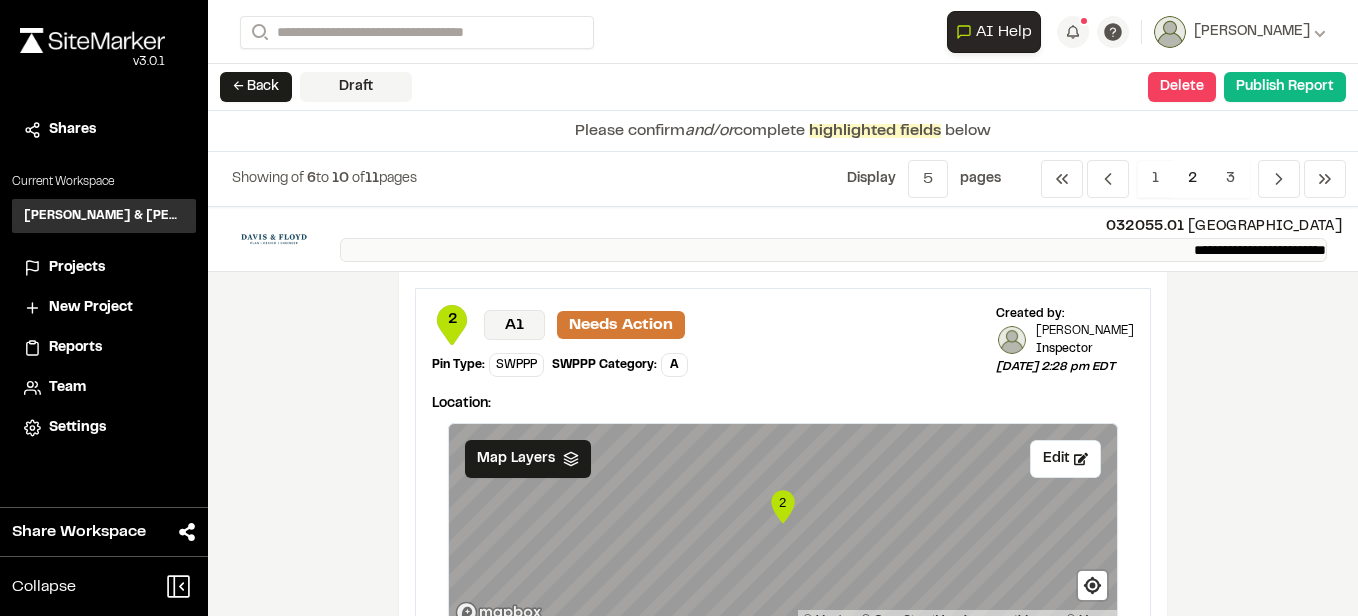 type 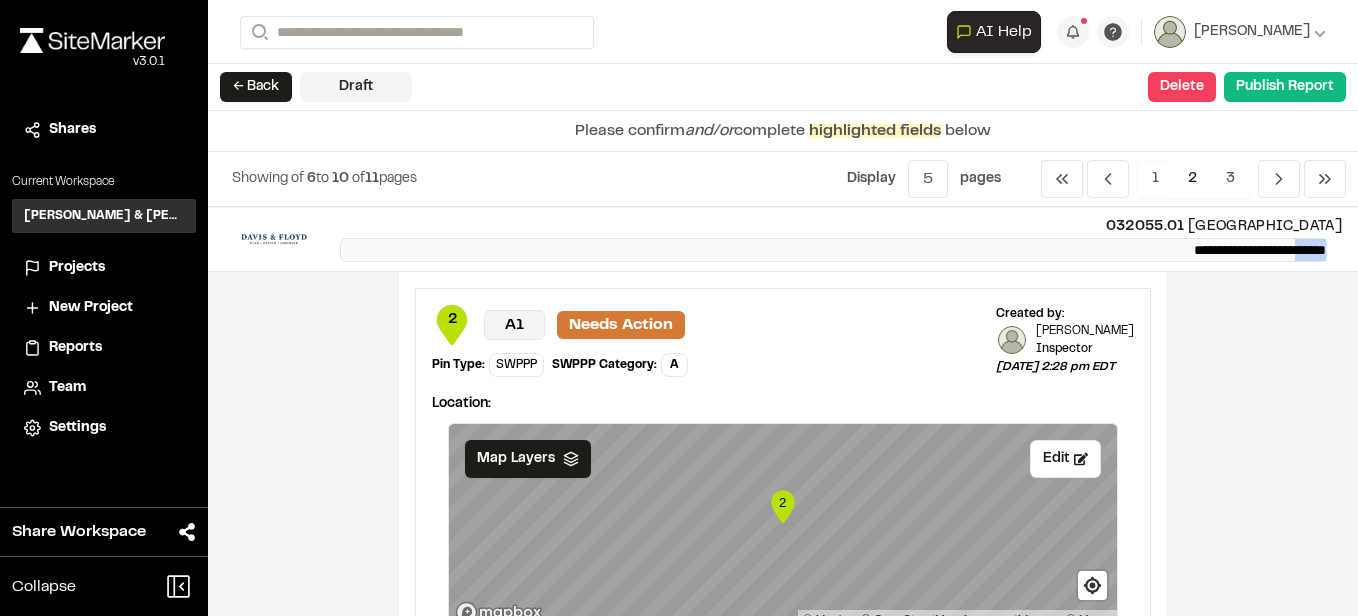 drag, startPoint x: 1326, startPoint y: 247, endPoint x: 1282, endPoint y: 247, distance: 44 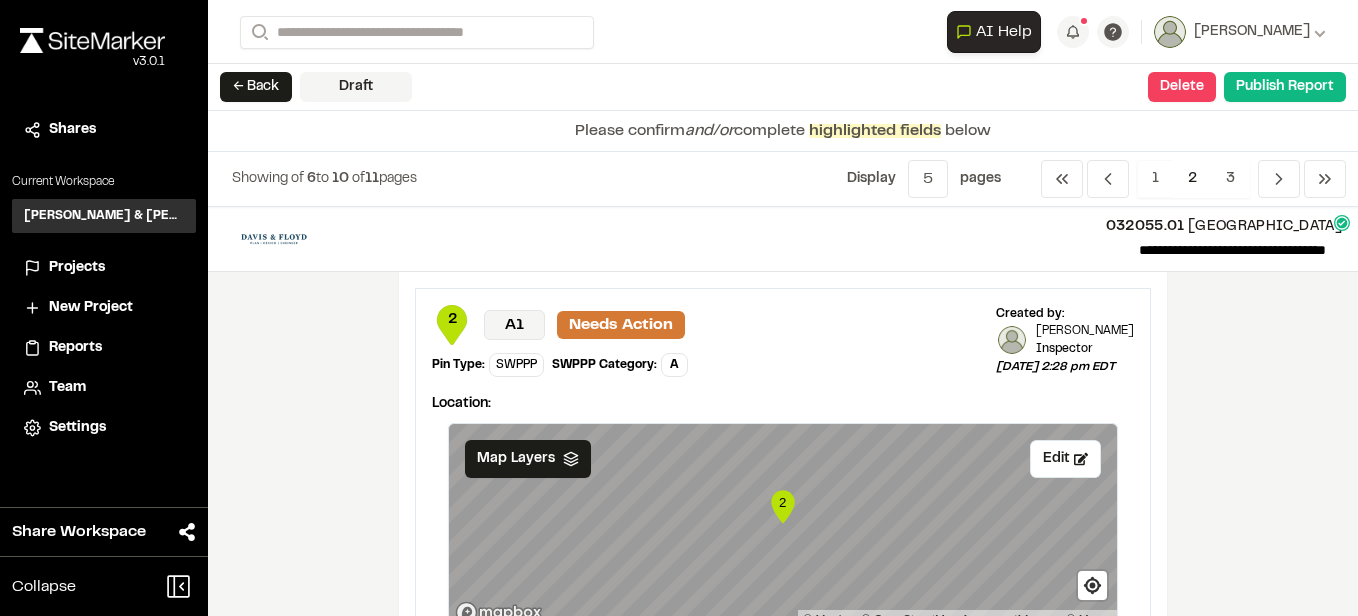 click on "**********" at bounding box center (783, 411) 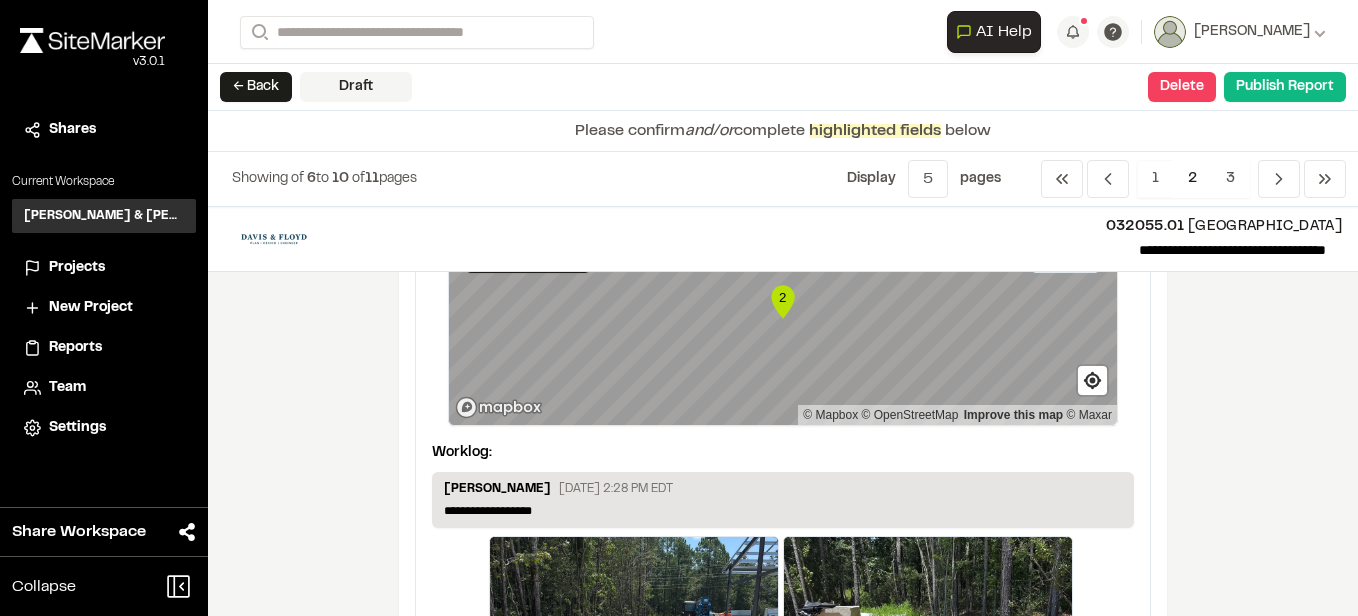 scroll, scrollTop: 0, scrollLeft: 0, axis: both 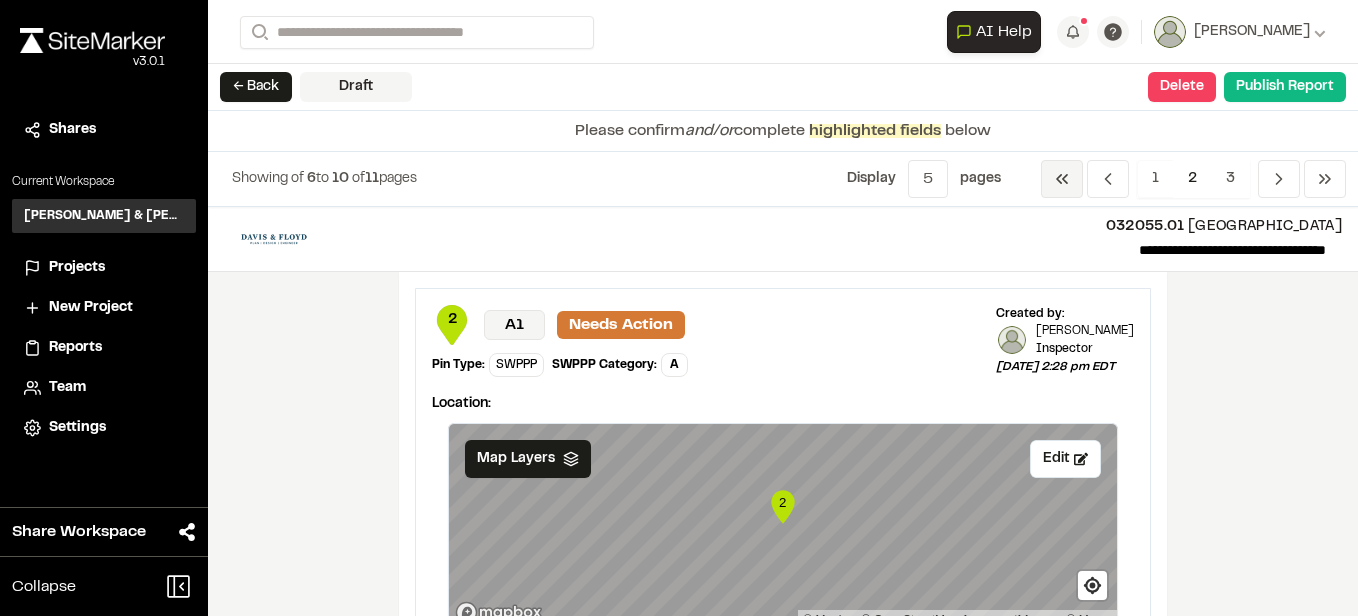 click 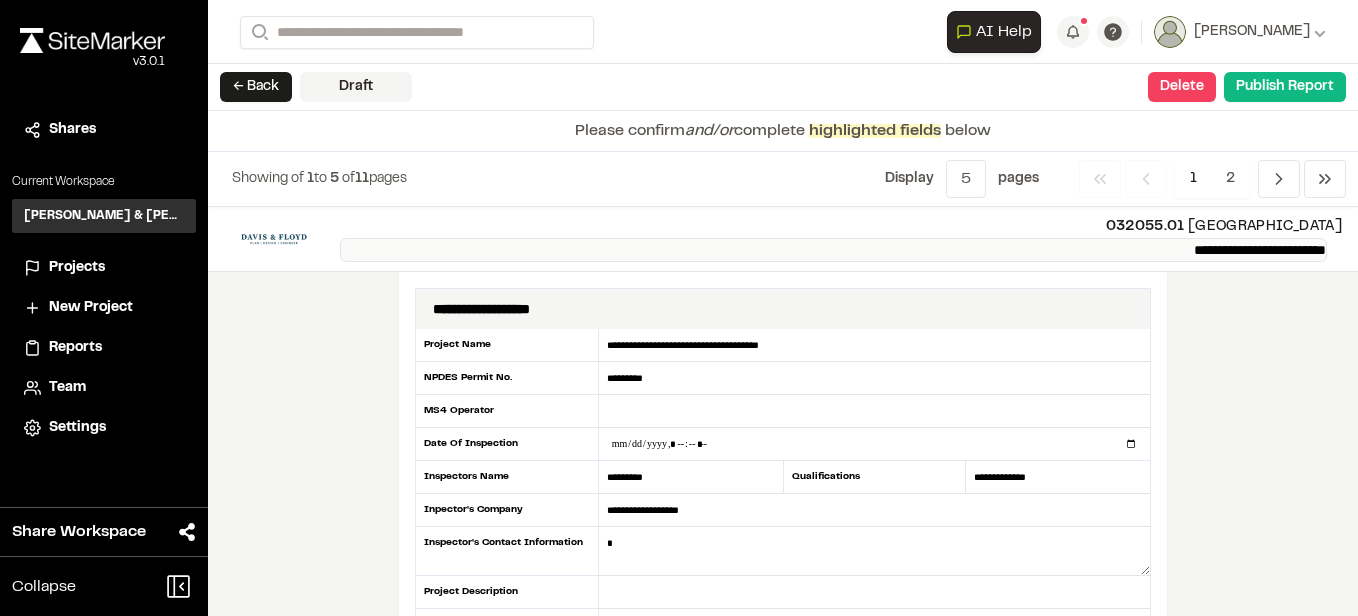 click on "**********" at bounding box center [833, 250] 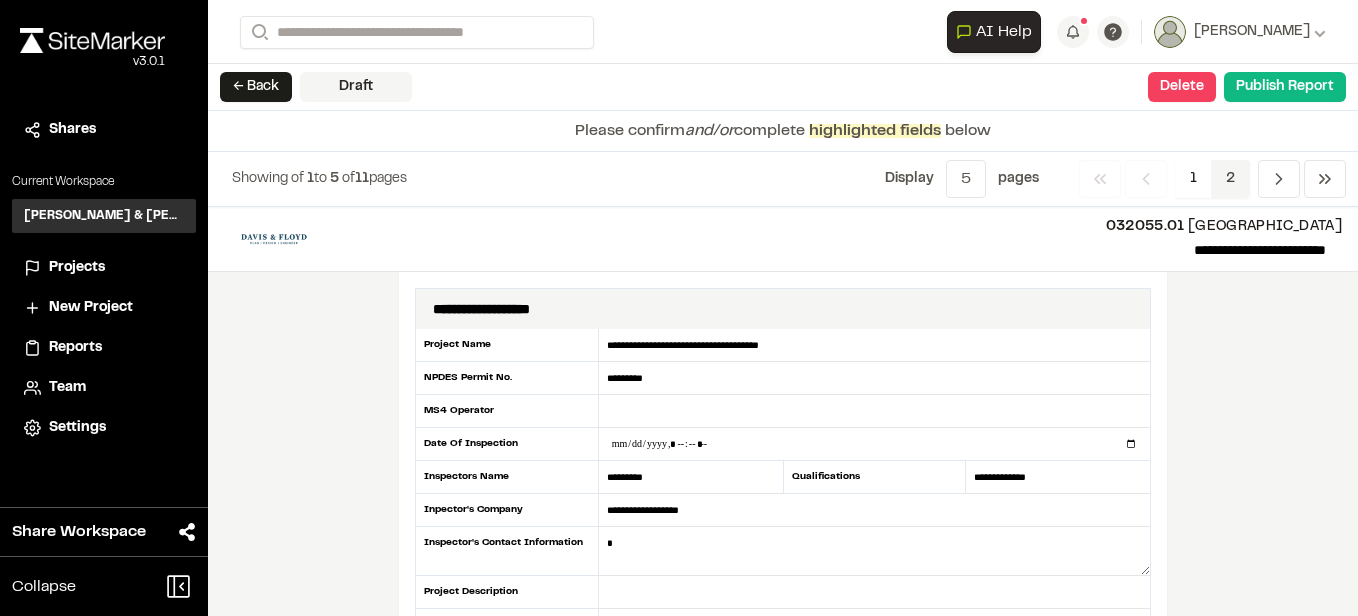 click on "2" at bounding box center (1230, 179) 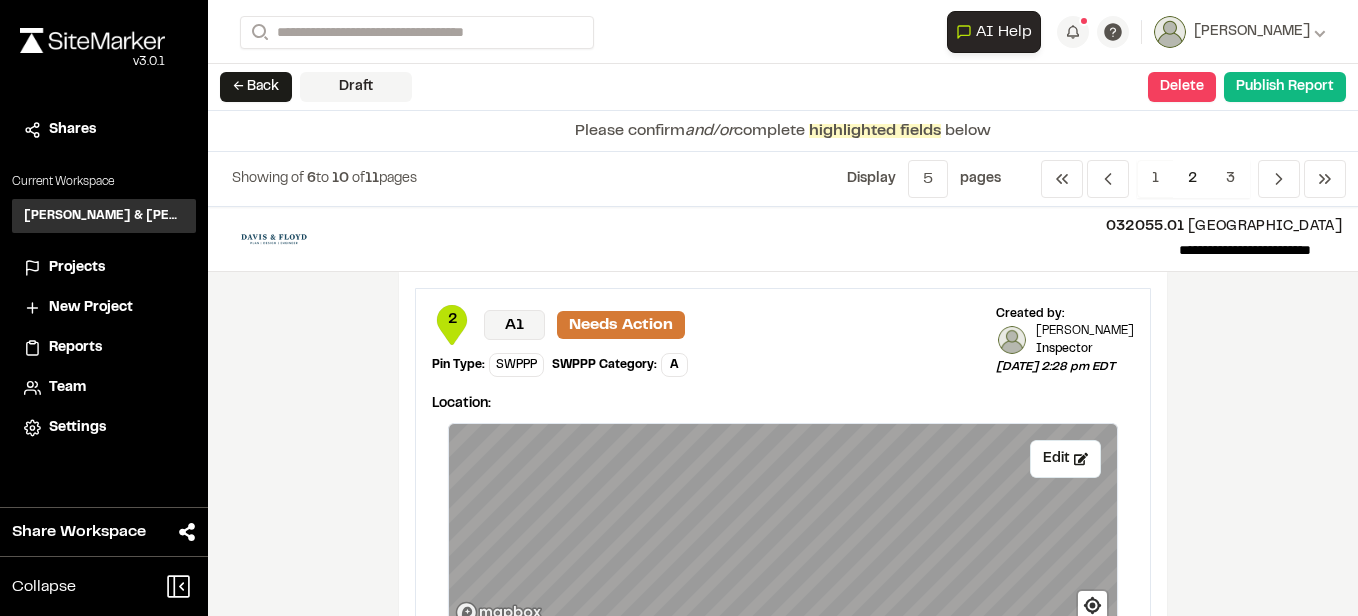 click on "2" at bounding box center (1192, 179) 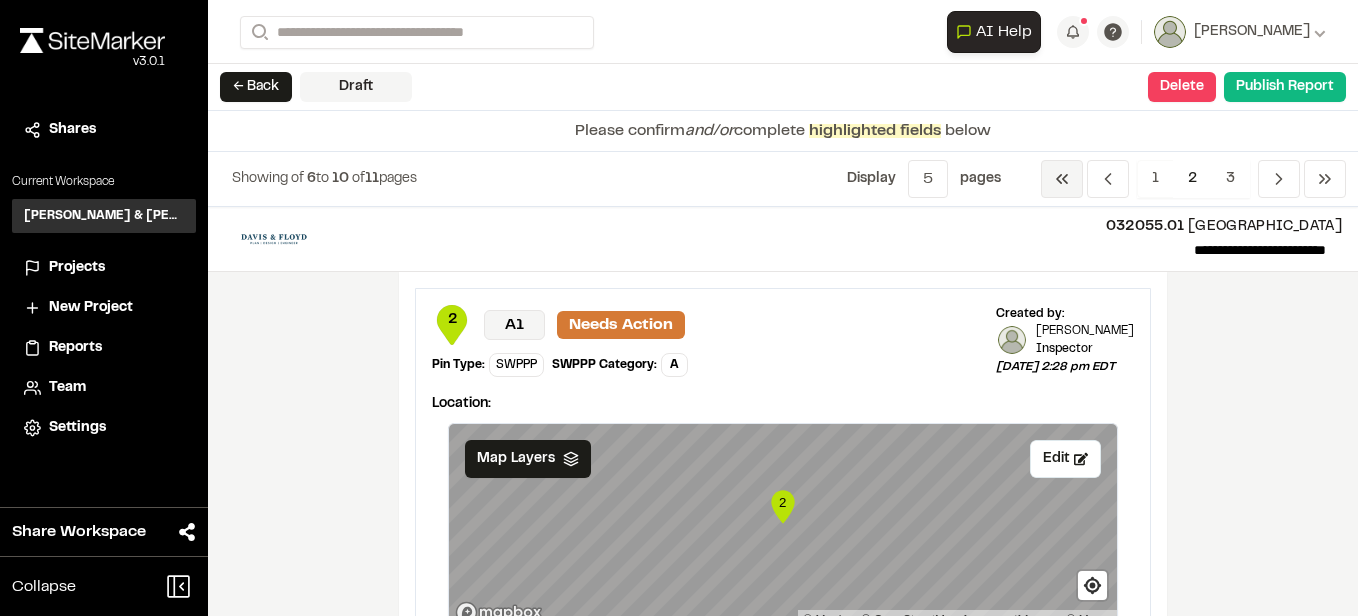 click 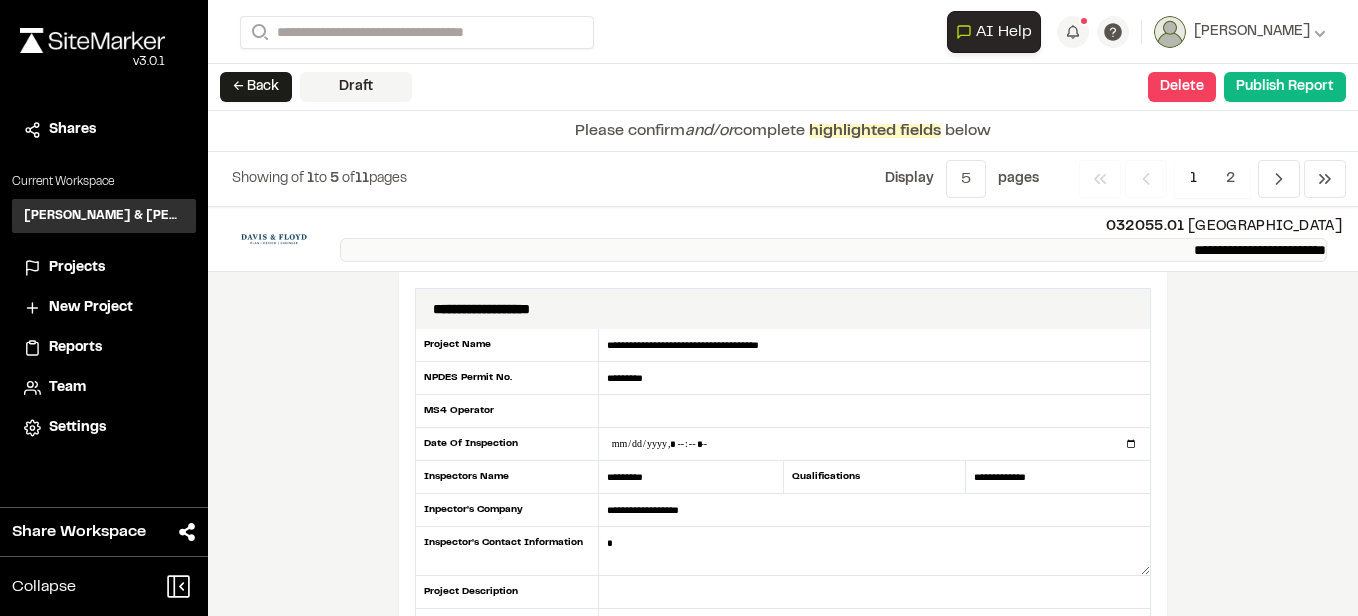 click on "**********" at bounding box center [833, 250] 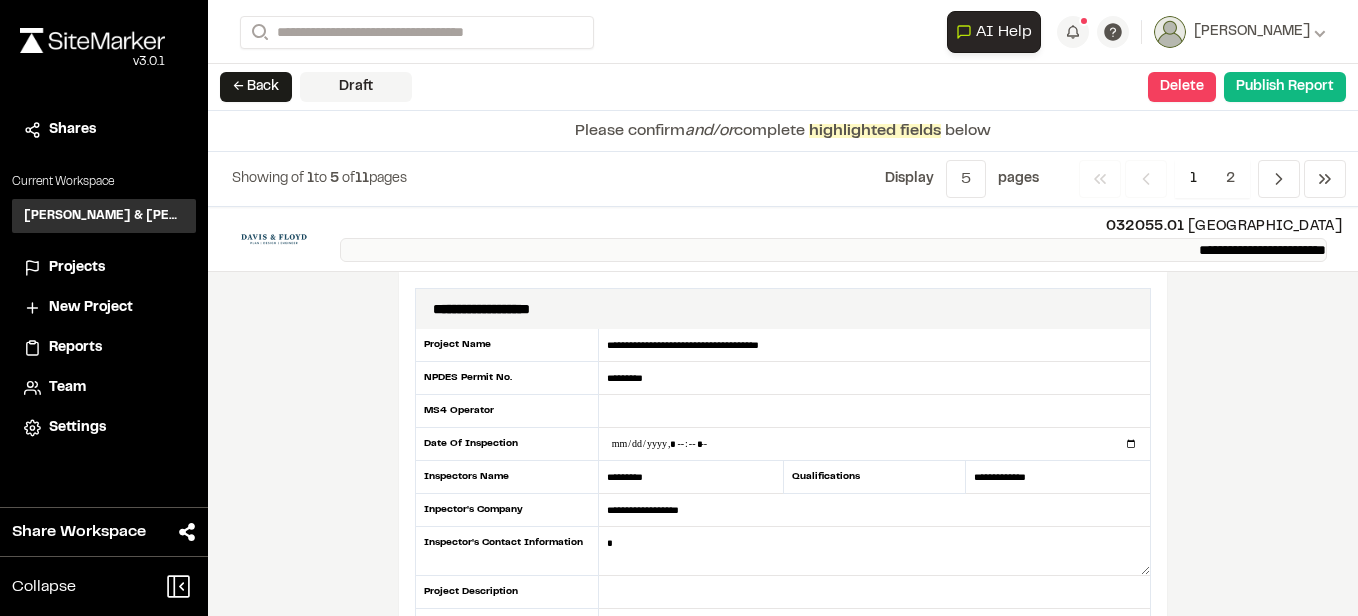 type 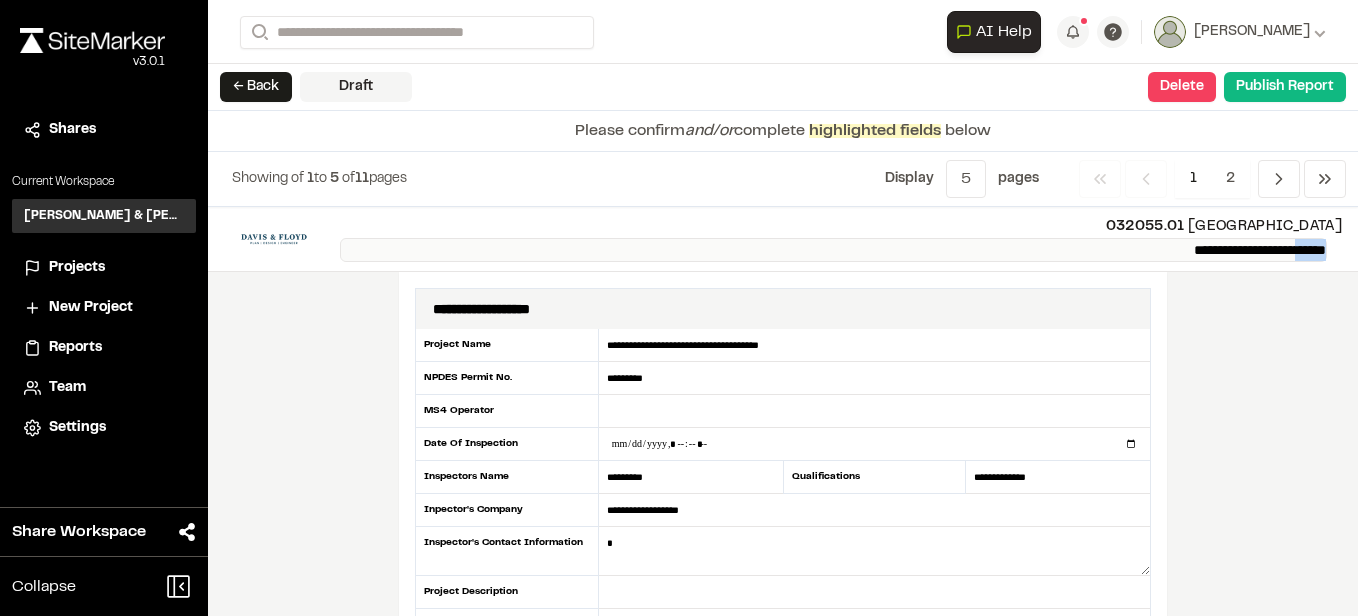 drag, startPoint x: 1324, startPoint y: 247, endPoint x: 1282, endPoint y: 247, distance: 42 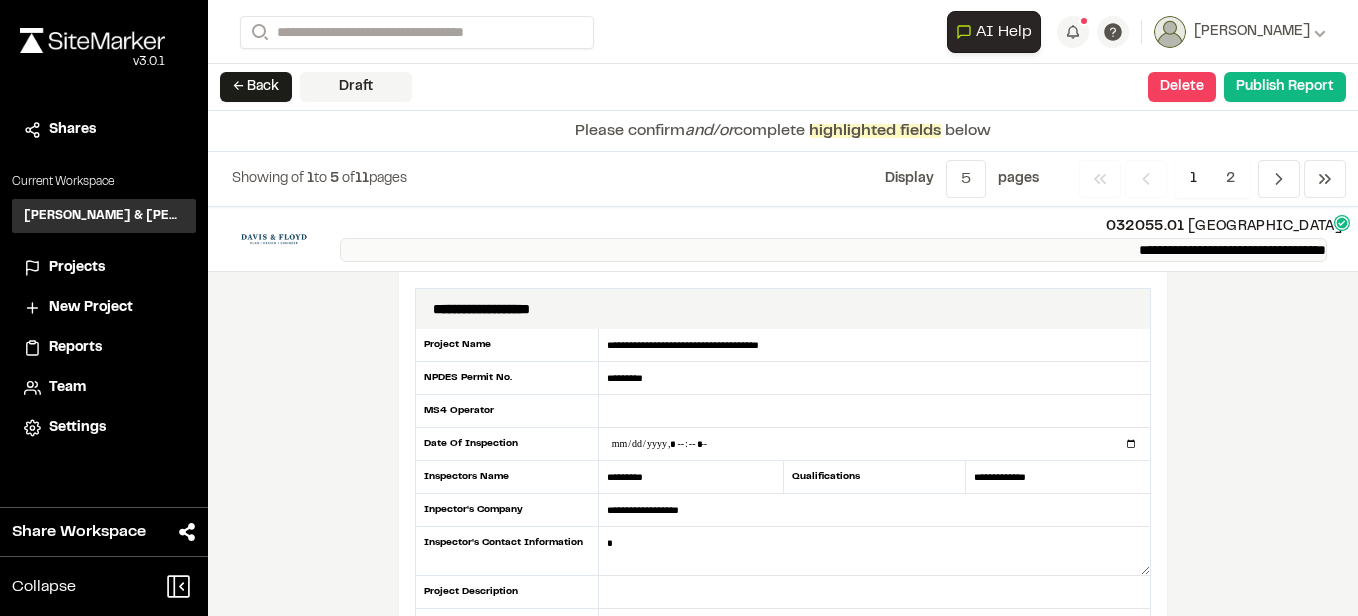 click on "**********" at bounding box center [833, 250] 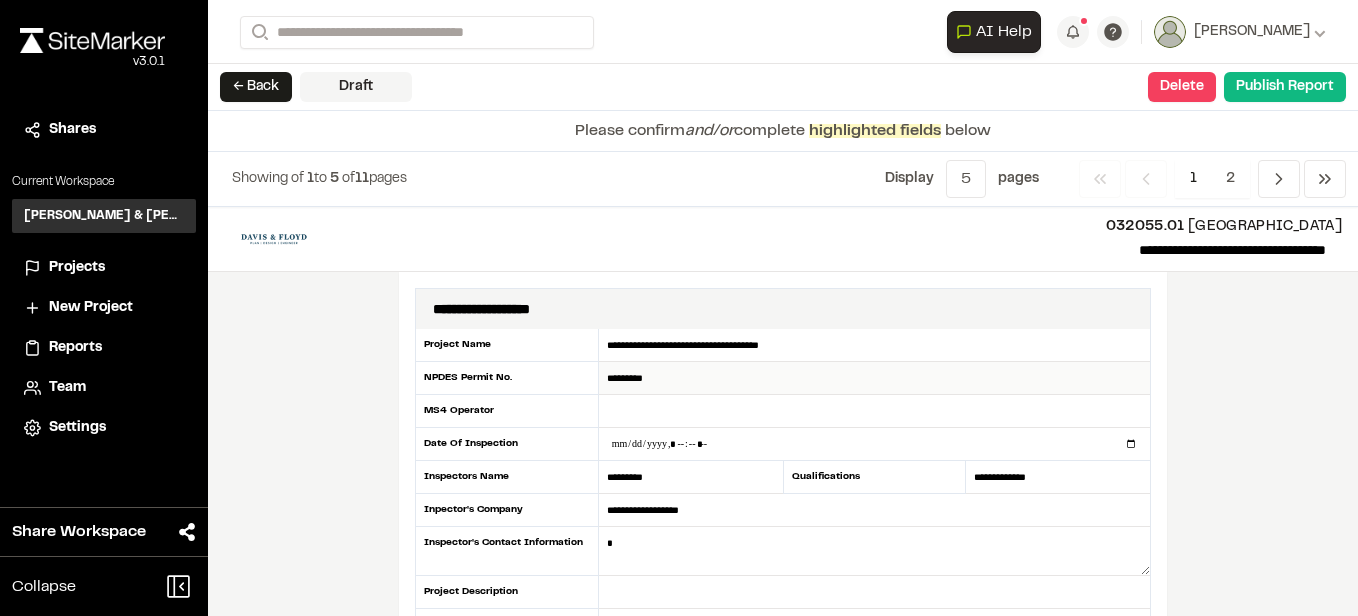 click on "*********" at bounding box center [874, 378] 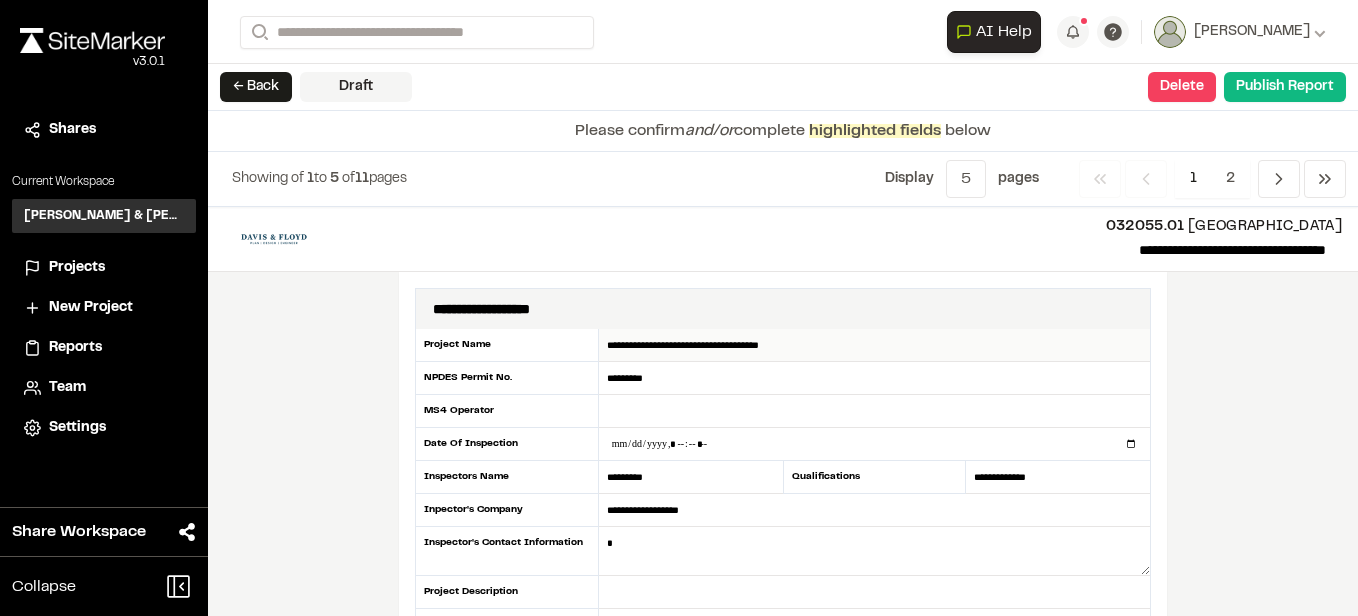 click on "**********" at bounding box center (874, 345) 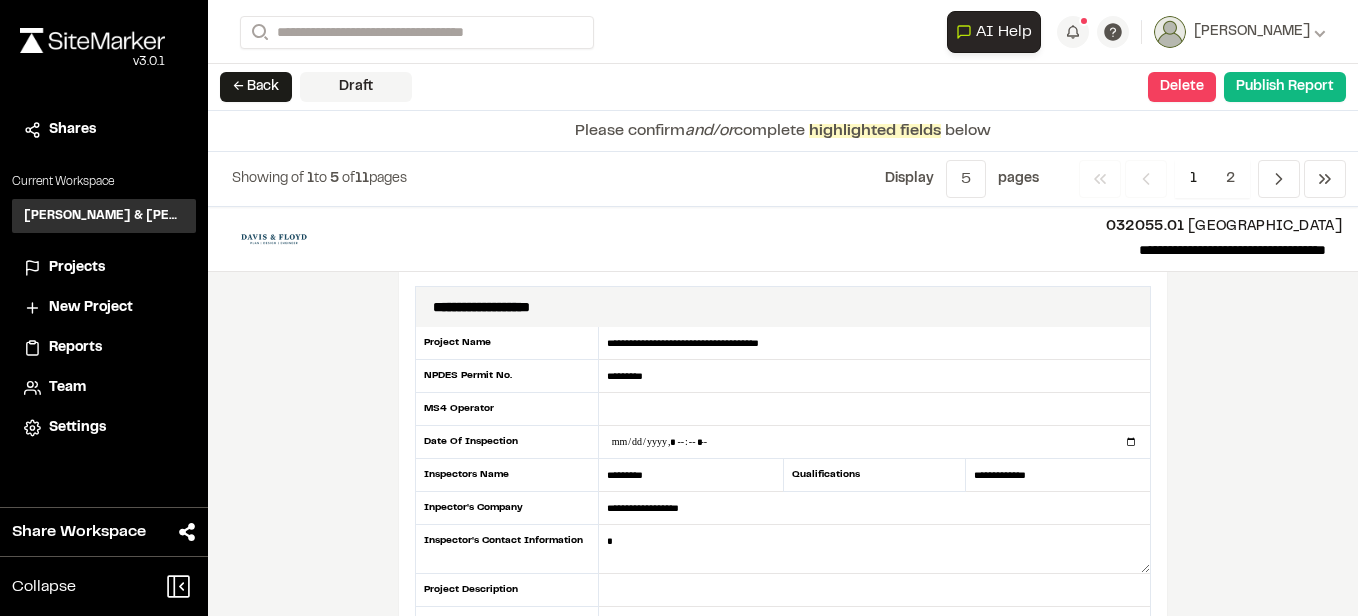scroll, scrollTop: 0, scrollLeft: 0, axis: both 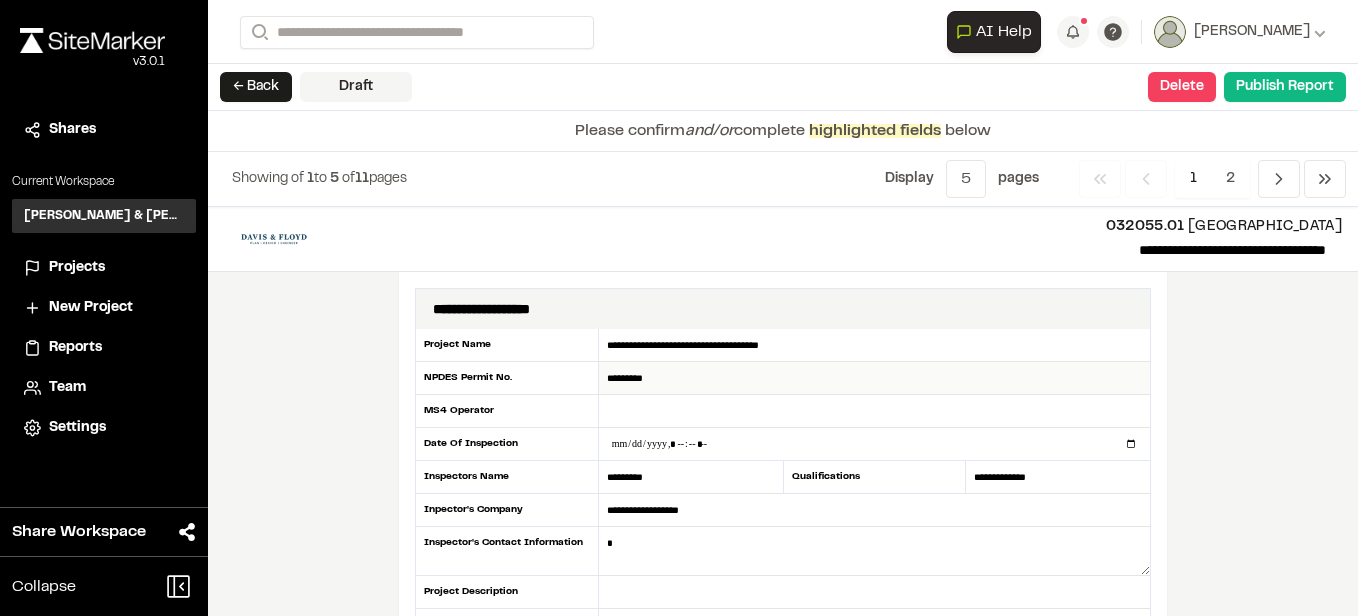 drag, startPoint x: 664, startPoint y: 377, endPoint x: 596, endPoint y: 379, distance: 68.0294 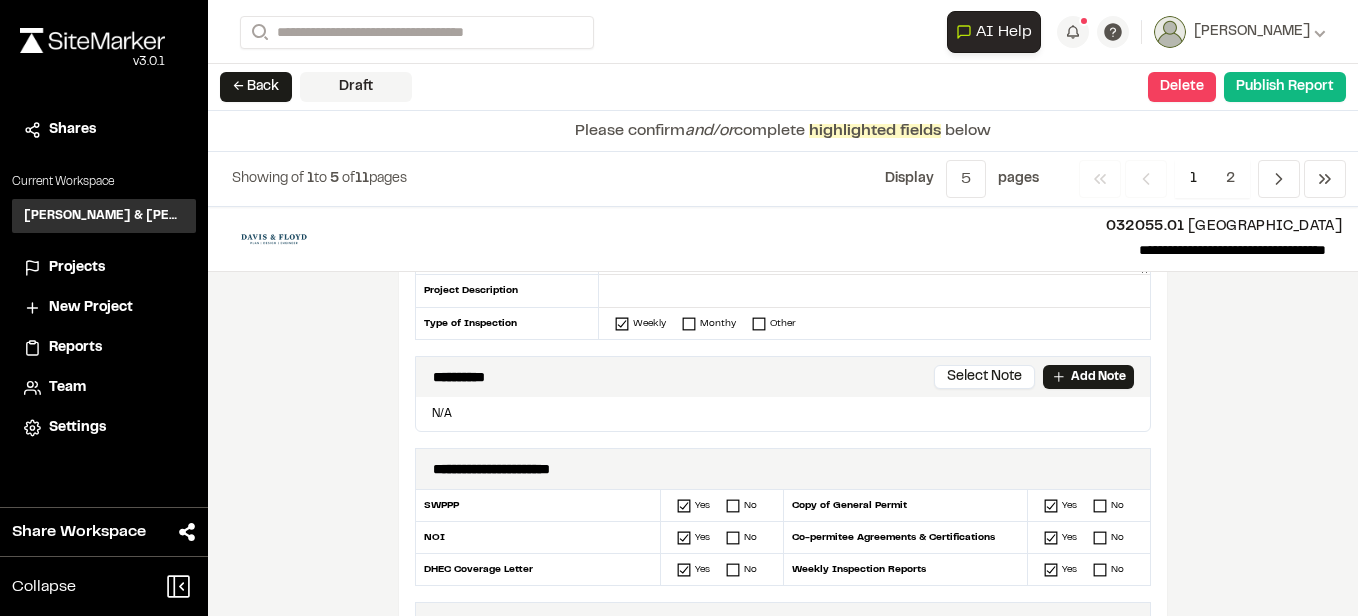 scroll, scrollTop: 300, scrollLeft: 0, axis: vertical 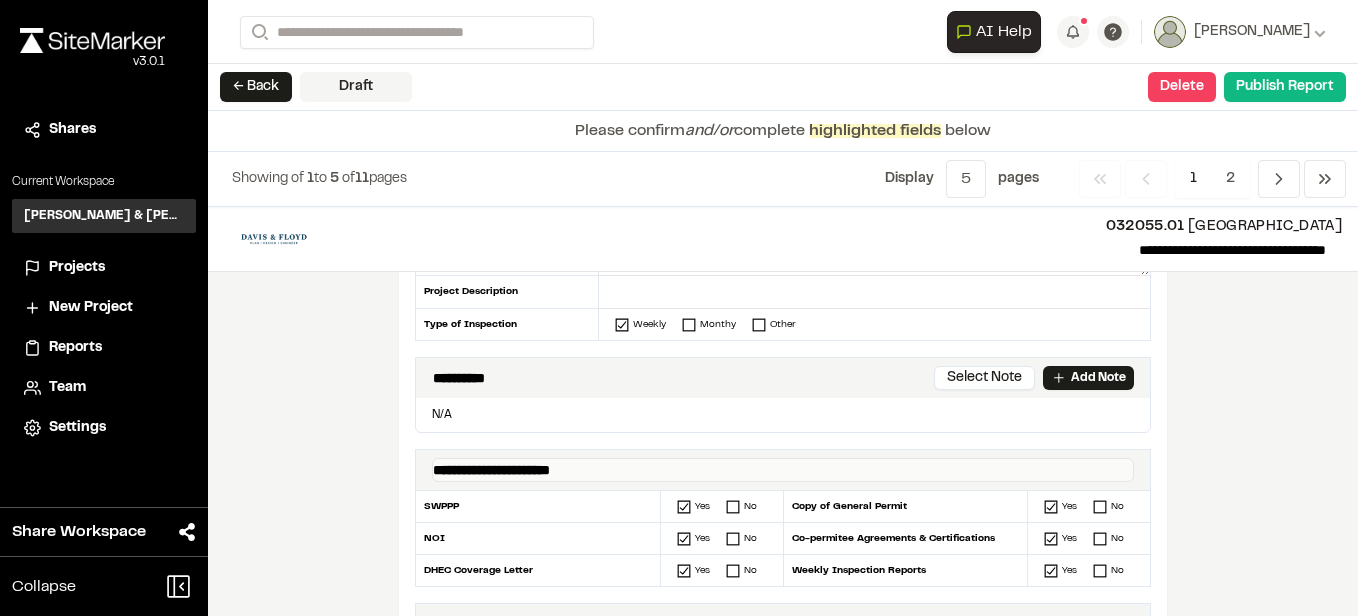 drag, startPoint x: 426, startPoint y: 465, endPoint x: 581, endPoint y: 463, distance: 155.01291 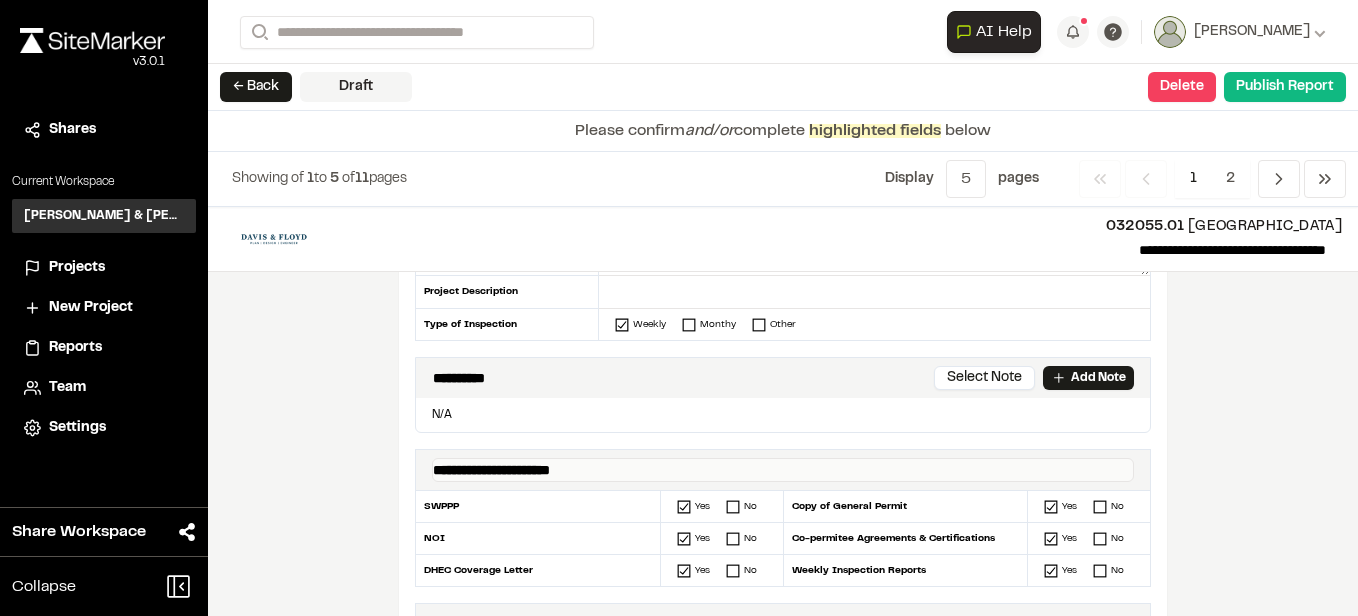 click on "**********" at bounding box center [783, 470] 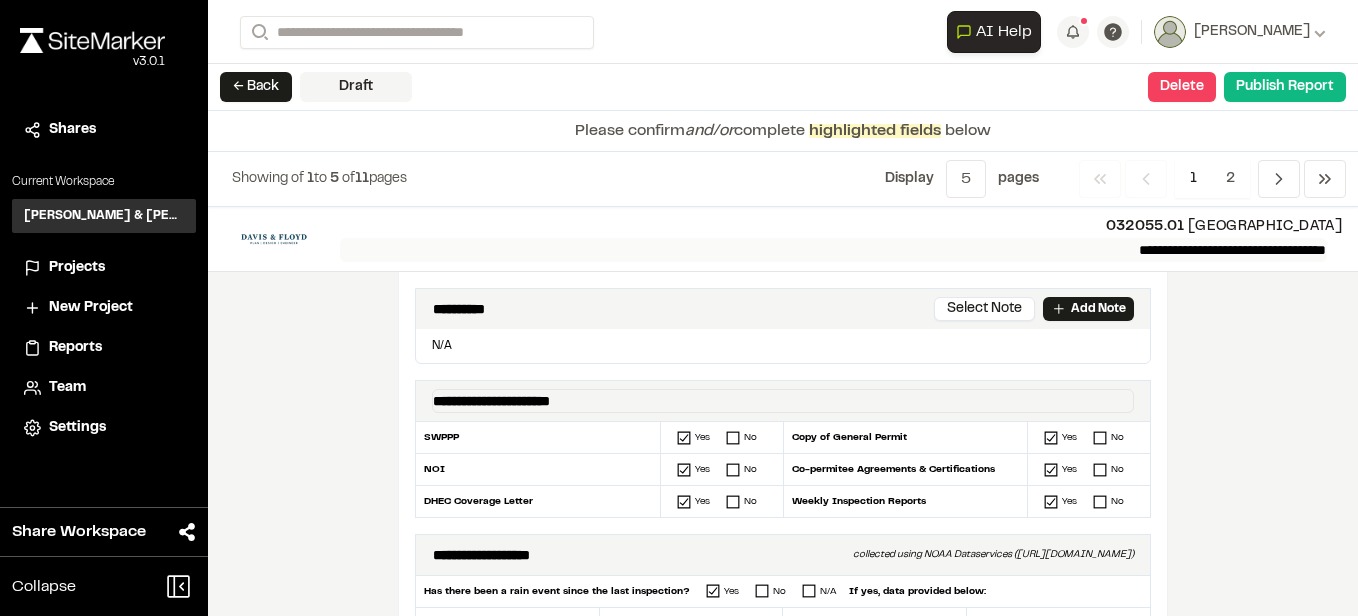 scroll, scrollTop: 100, scrollLeft: 0, axis: vertical 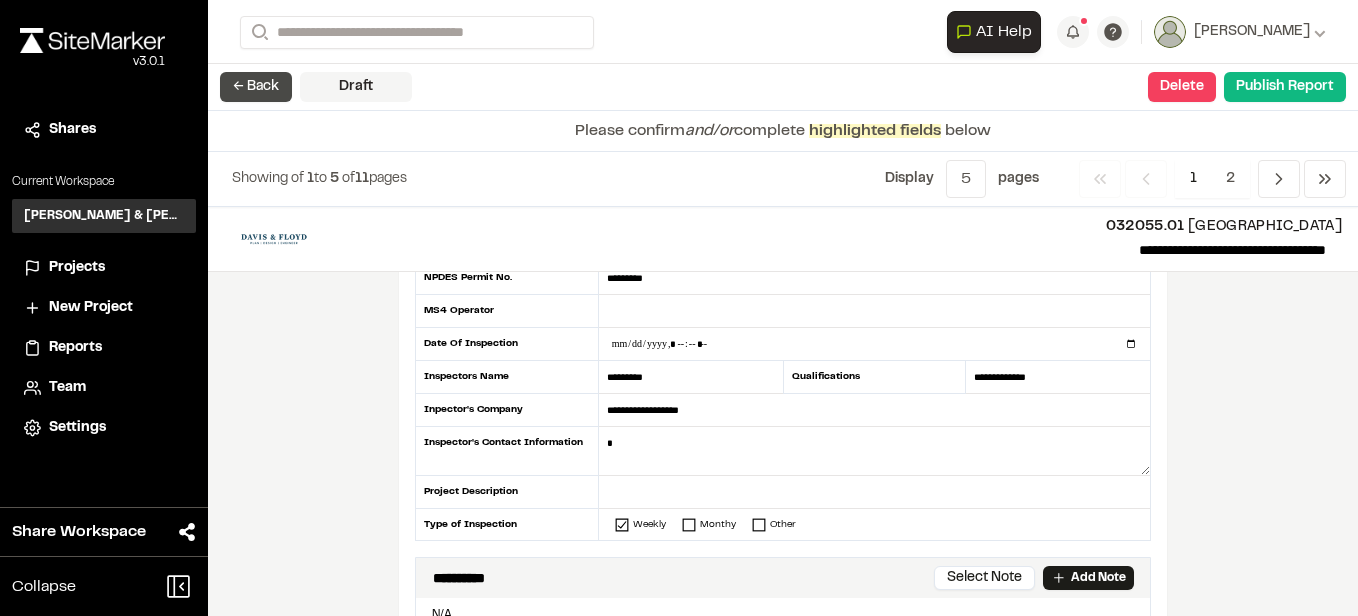 click on "← Back" at bounding box center [256, 87] 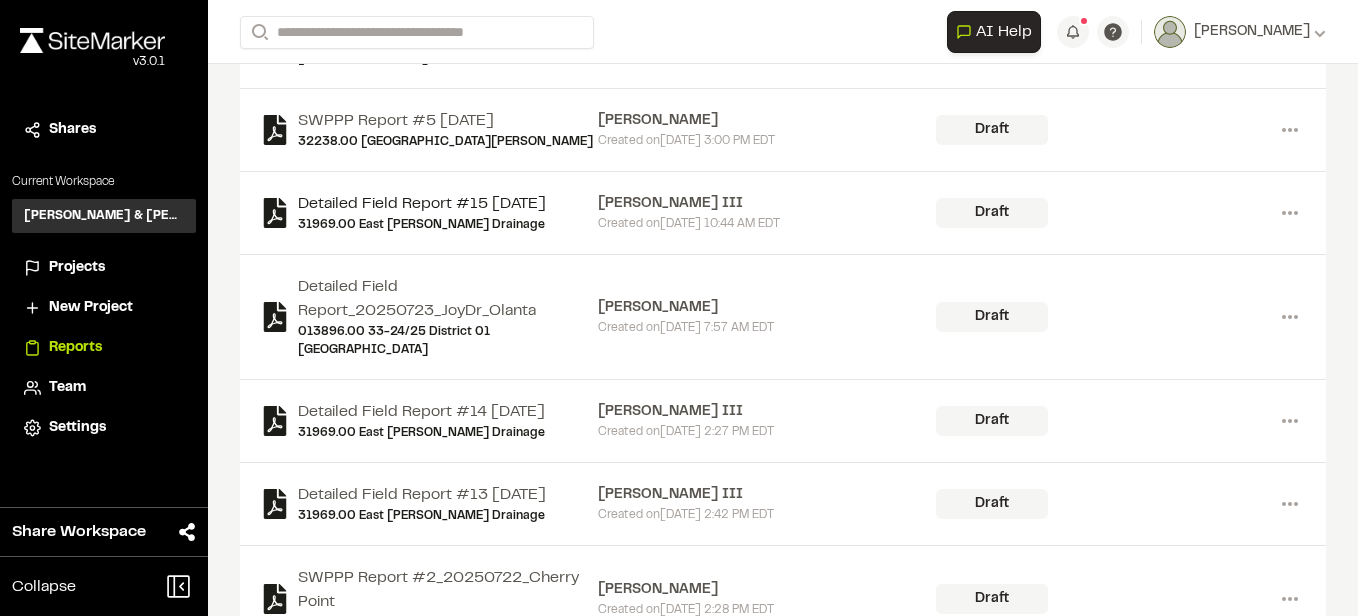 scroll, scrollTop: 300, scrollLeft: 0, axis: vertical 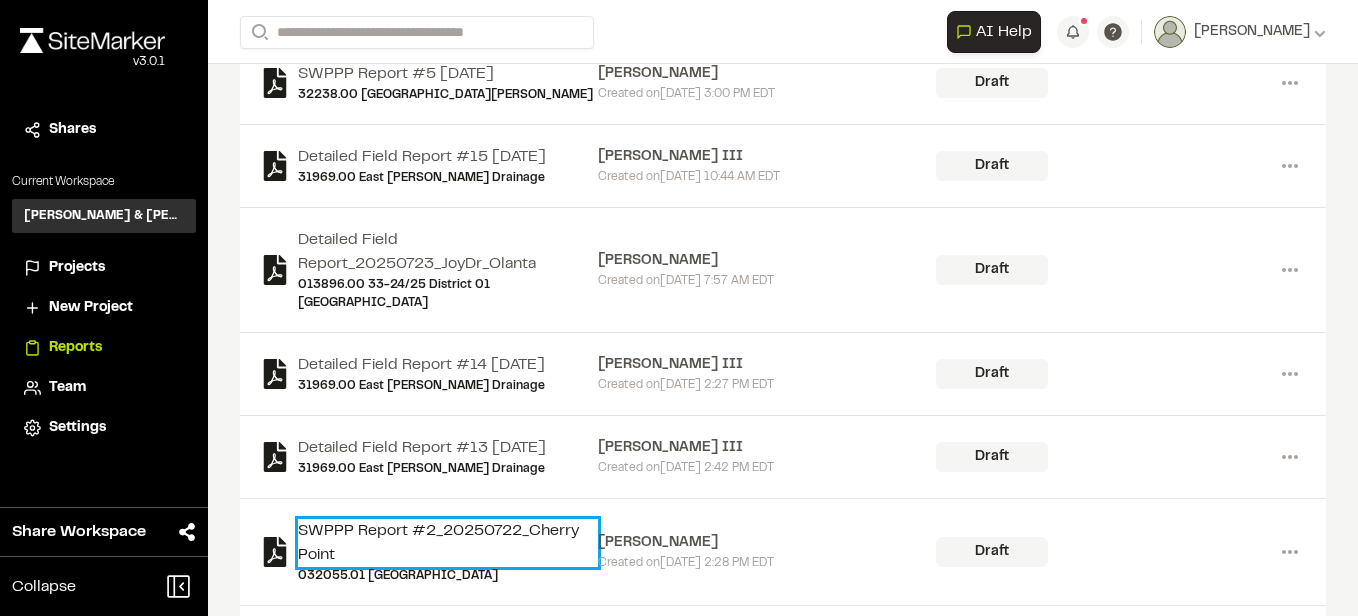 click on "SWPPP Report #2_20250722_Cherry Point" at bounding box center (448, 543) 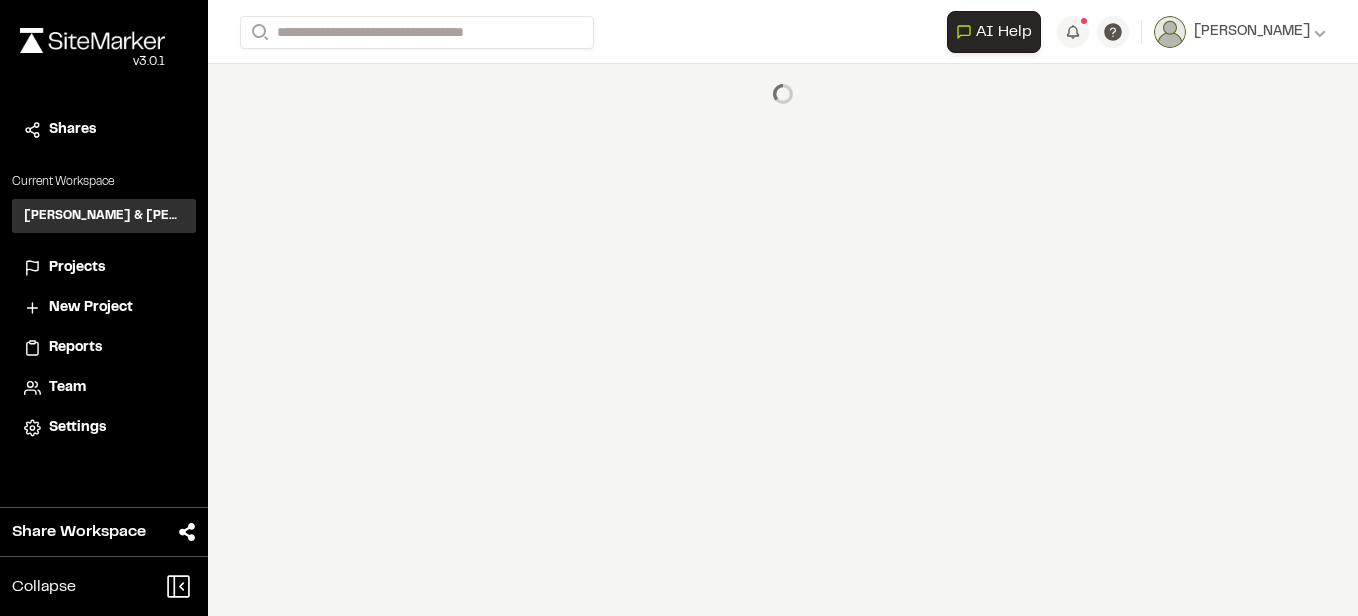 scroll, scrollTop: 0, scrollLeft: 0, axis: both 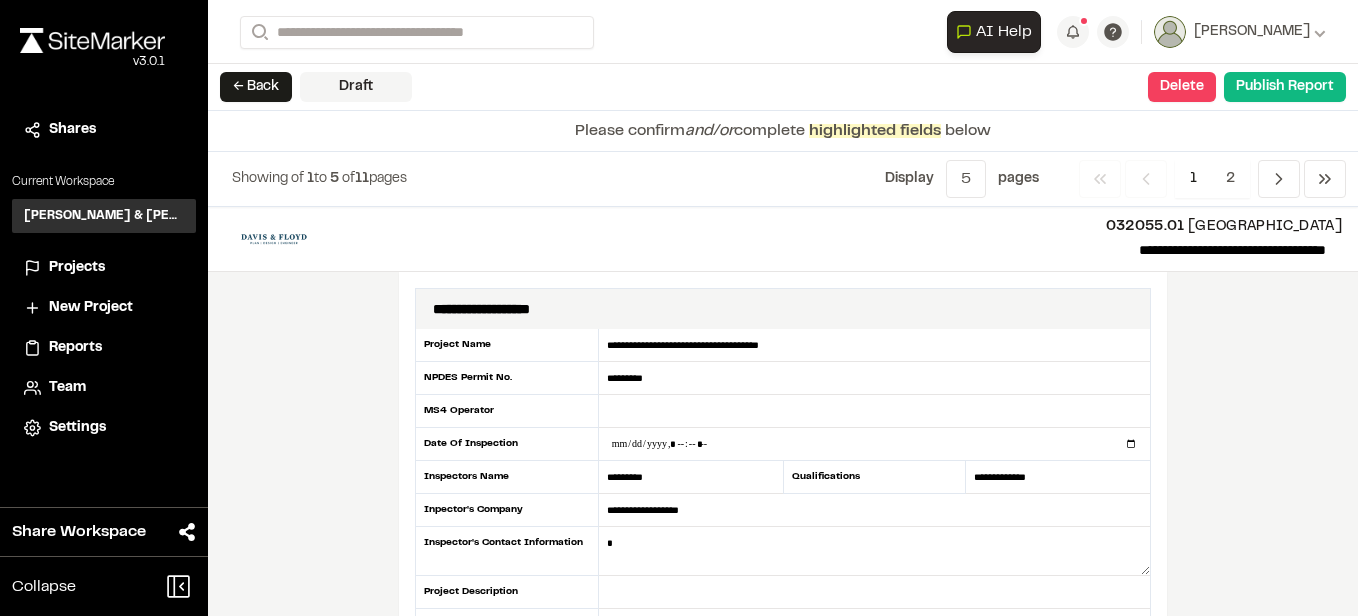 click on "Projects" at bounding box center (77, 268) 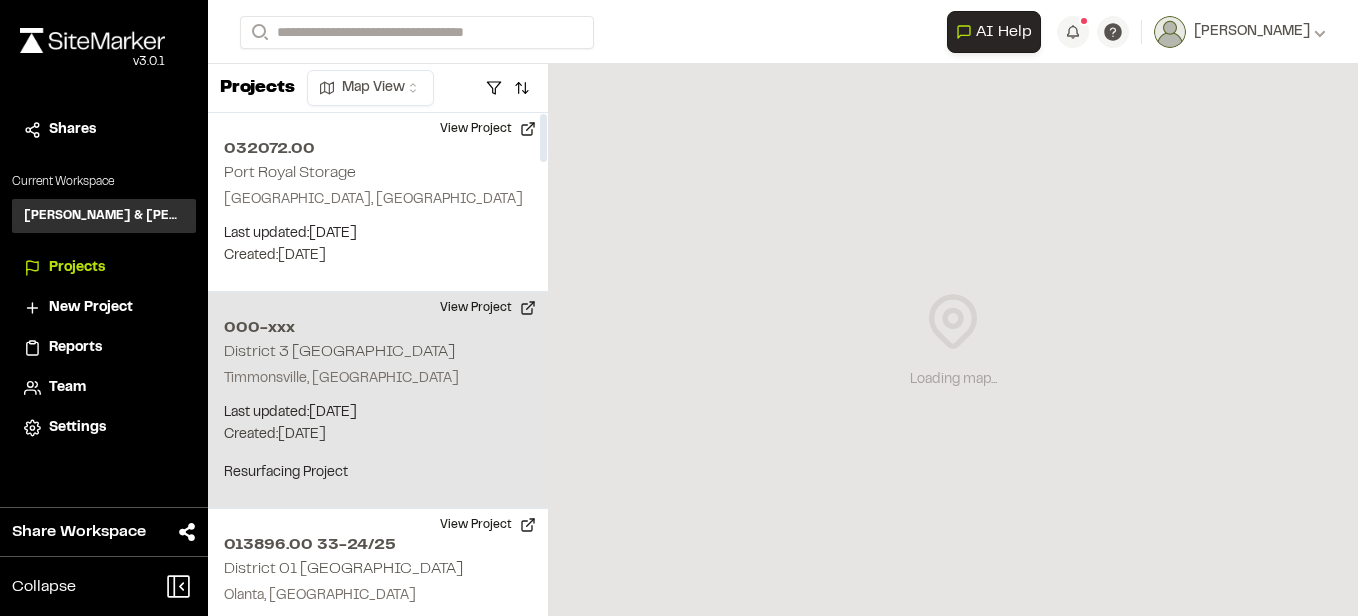 scroll, scrollTop: 200, scrollLeft: 0, axis: vertical 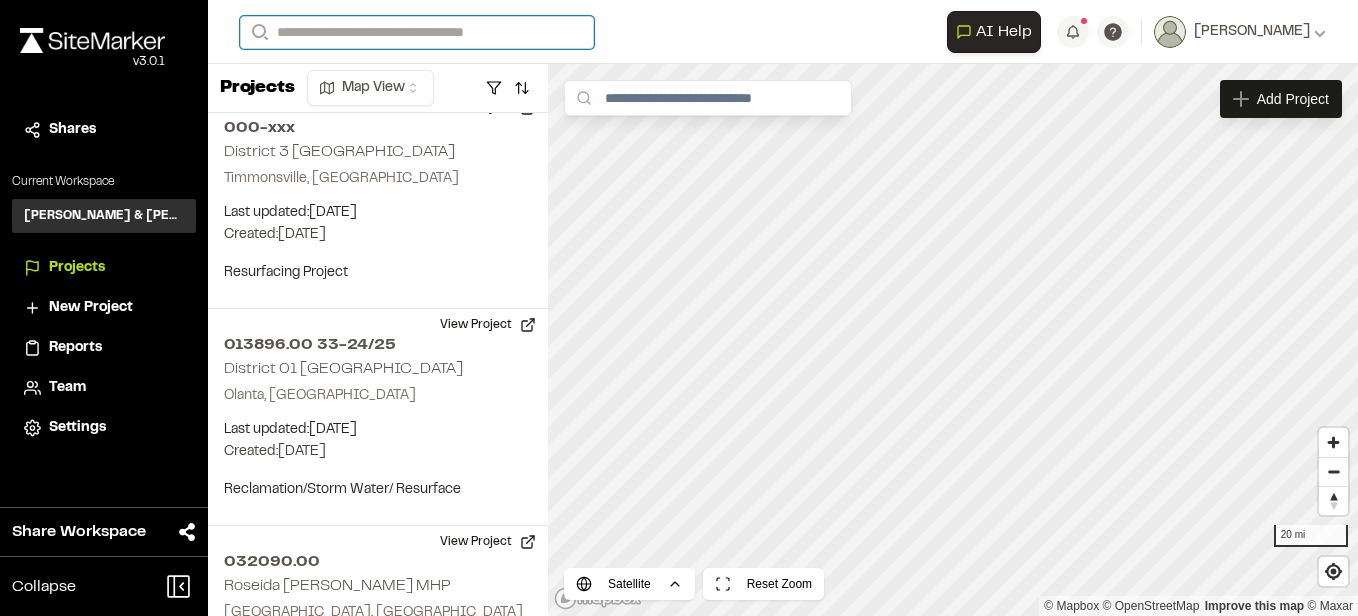 click on "Search" at bounding box center [417, 32] 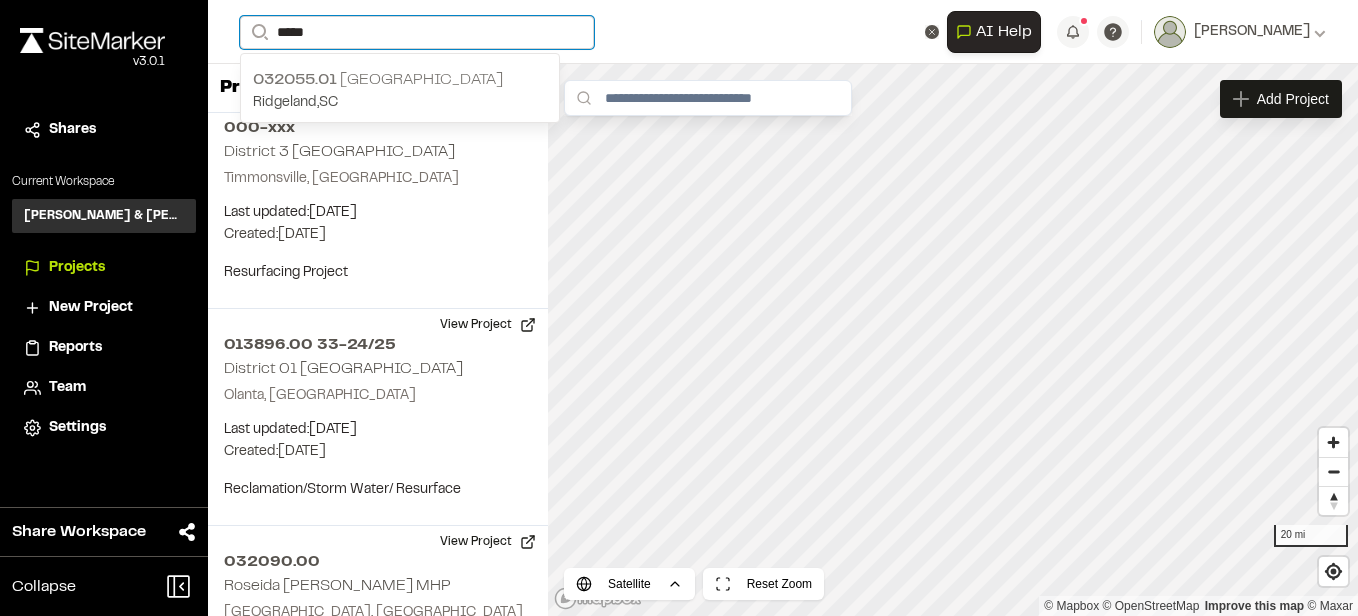 type on "*****" 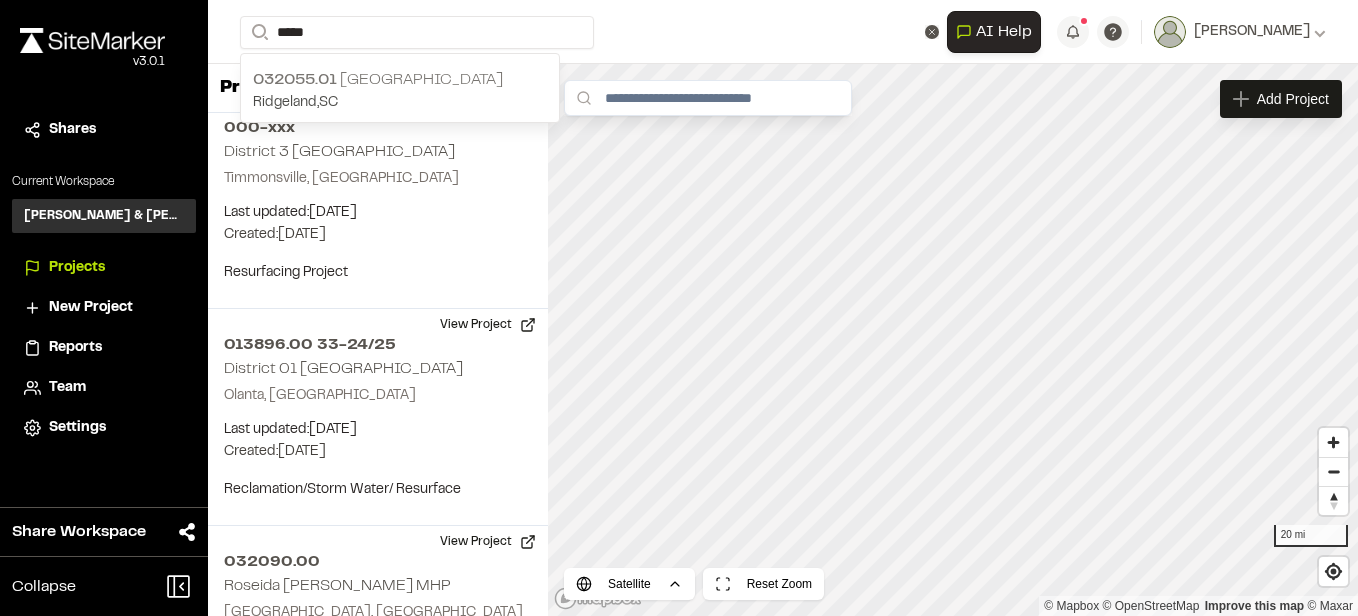 click on "032055.01   Cherry Point Business Center" at bounding box center [400, 80] 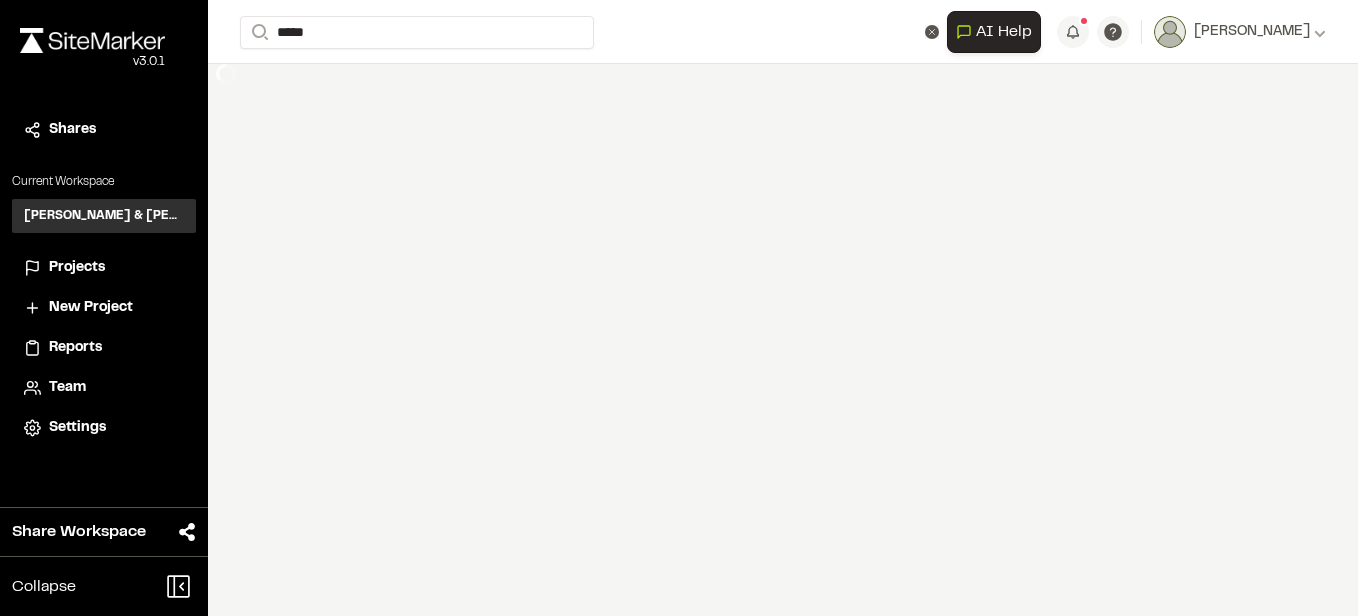 type 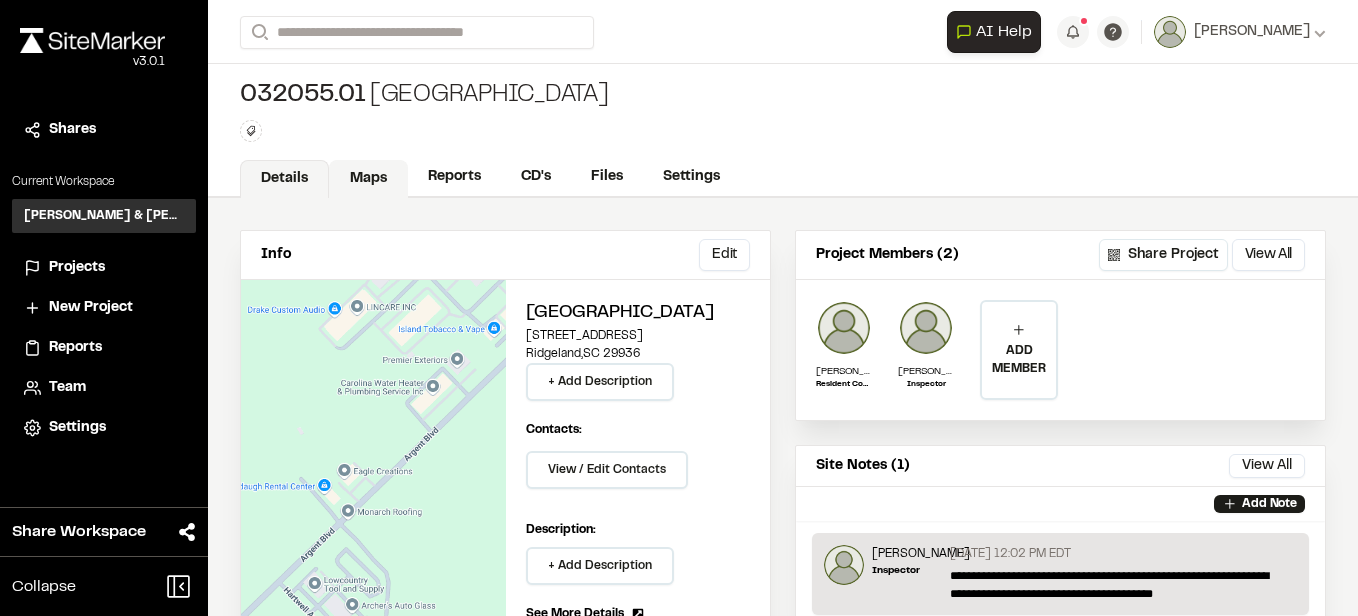 click on "Maps" at bounding box center [368, 179] 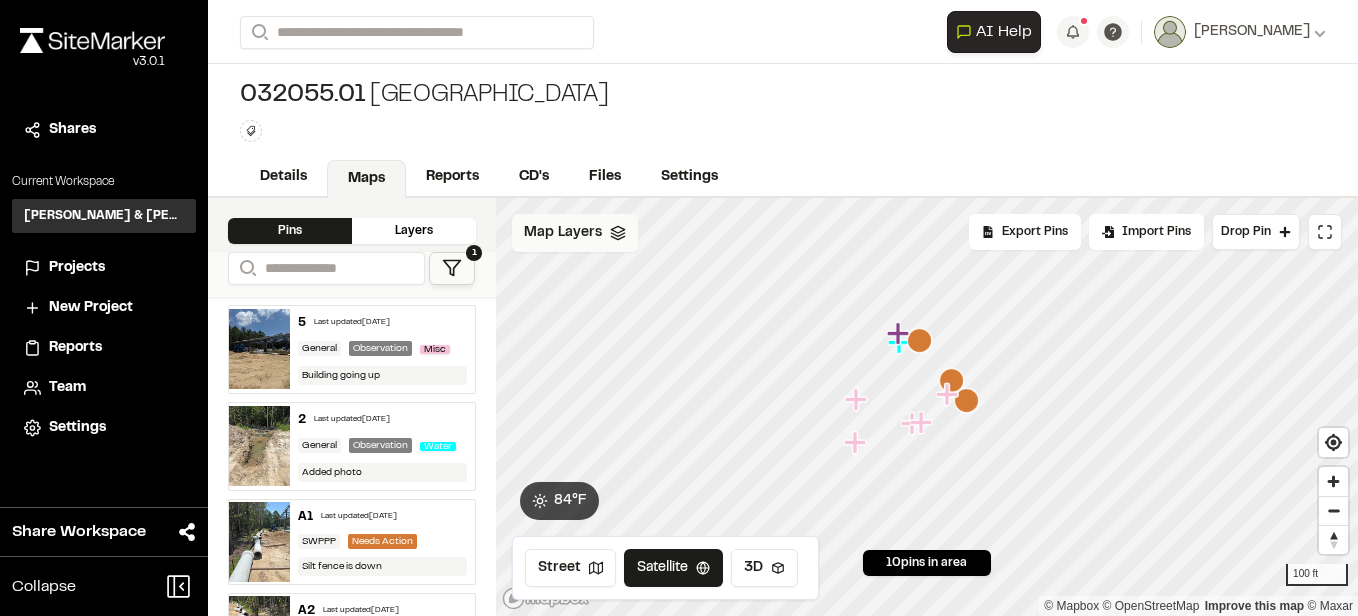 click on "Map Layers" at bounding box center [575, 233] 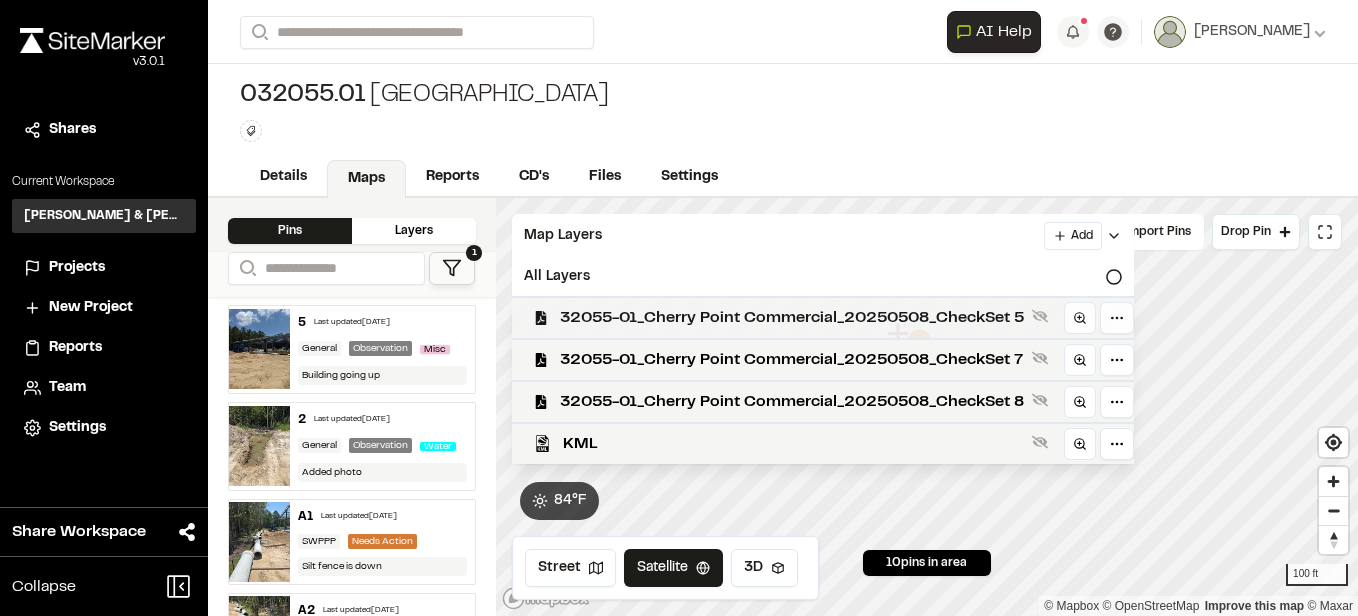 click on "32055-01_Cherry Point Commercial_20250508_CheckSet 5" at bounding box center (792, 318) 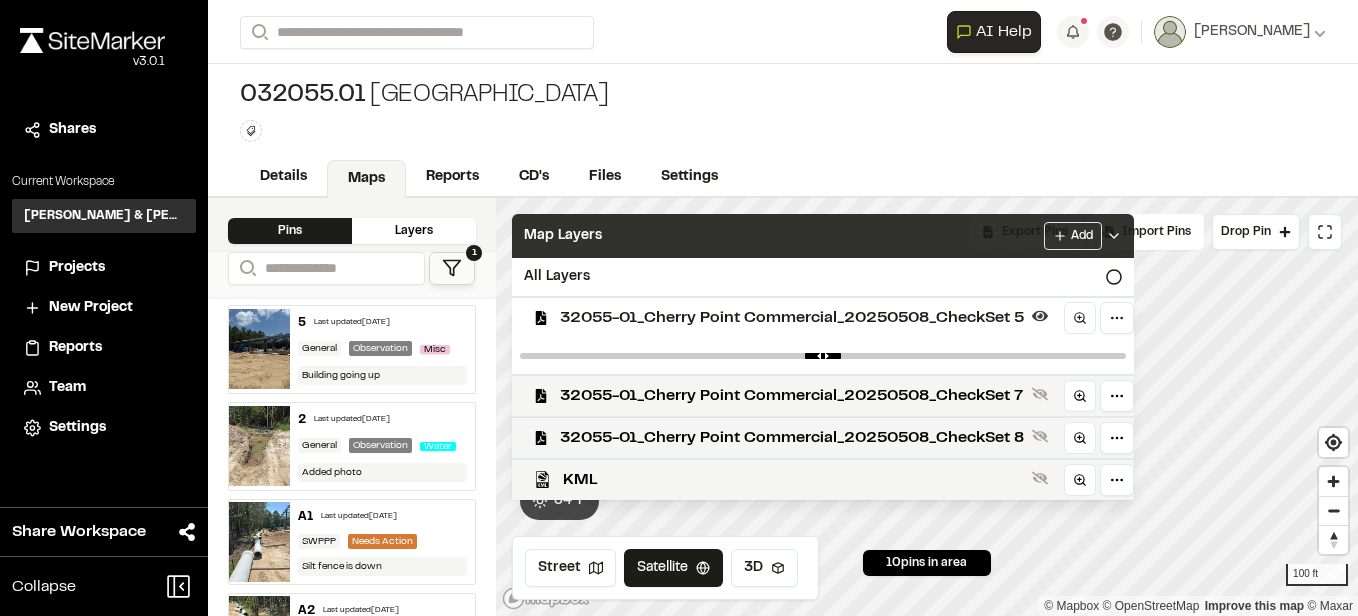 click on "Map Layers Add" at bounding box center [823, 236] 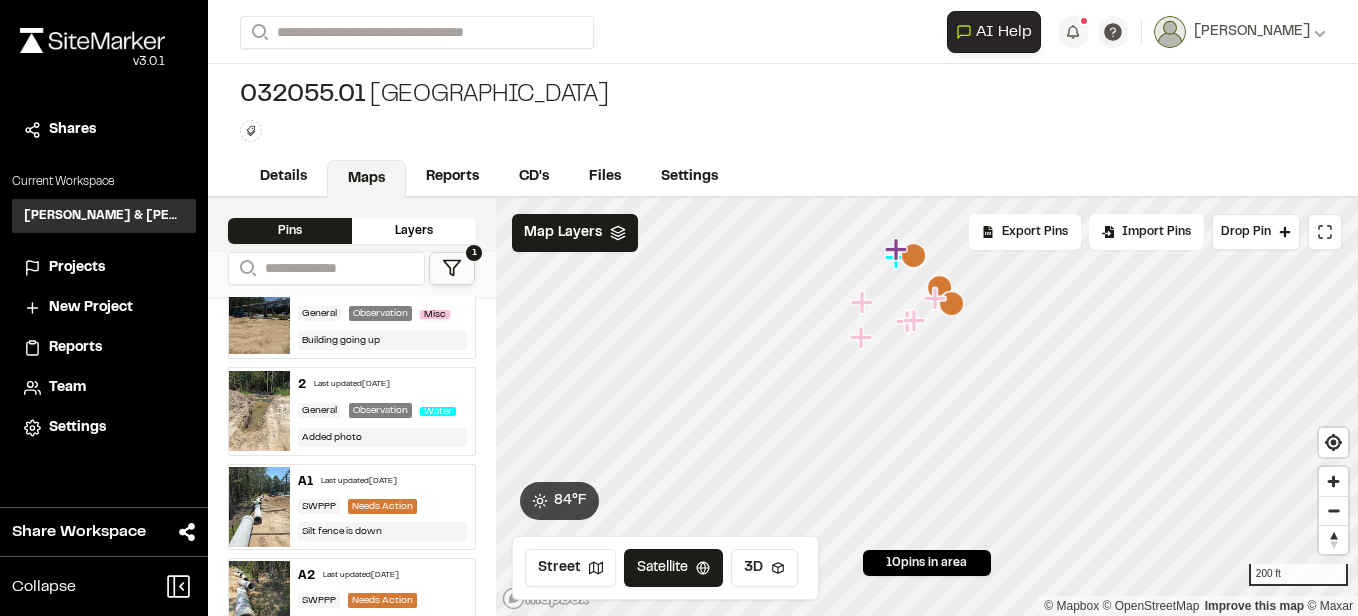 scroll, scrollTop: 0, scrollLeft: 0, axis: both 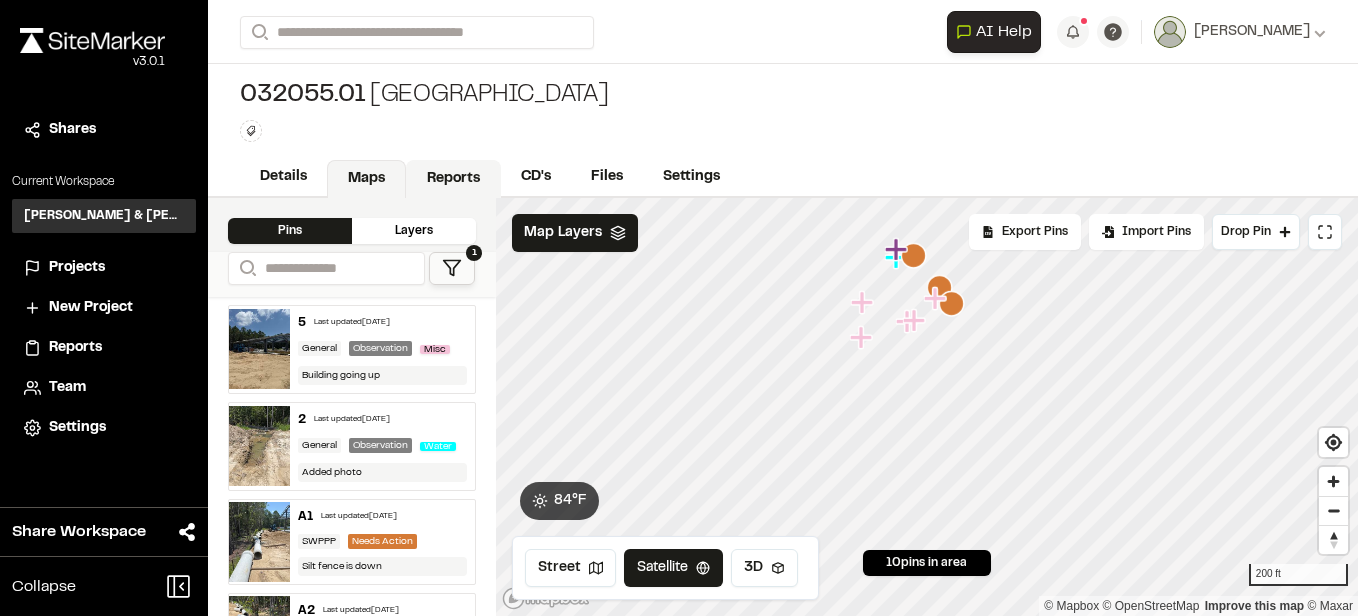 click on "Reports" at bounding box center [453, 179] 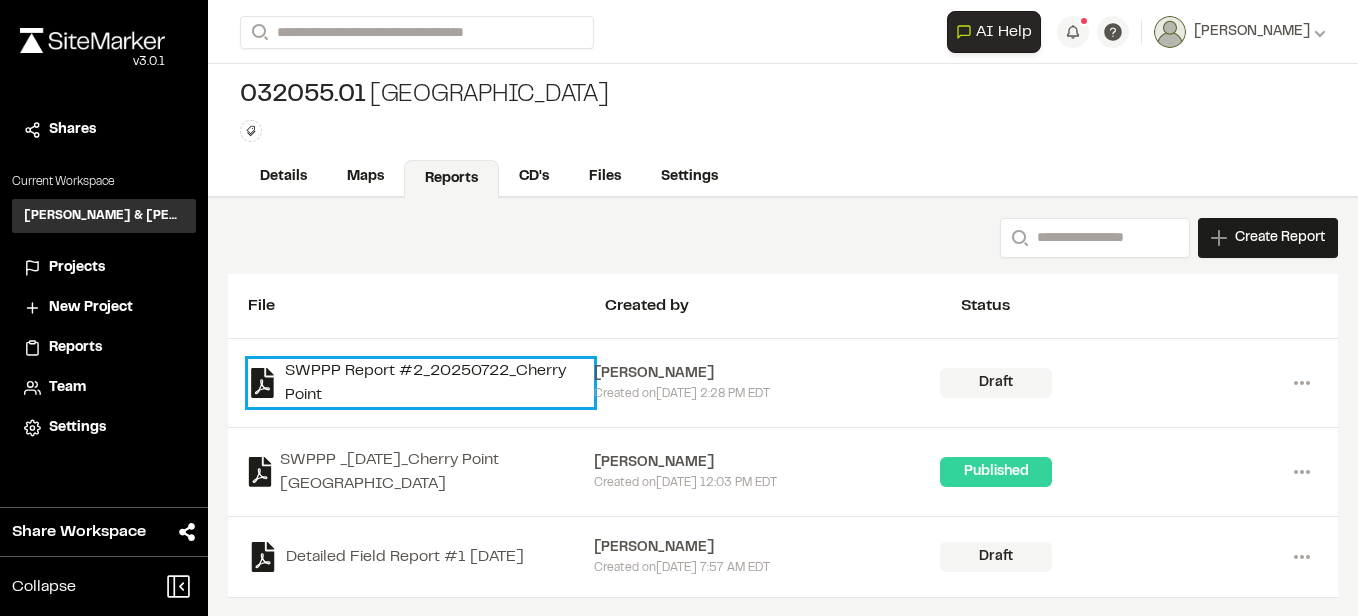 click on "SWPPP Report #2_20250722_Cherry Point" at bounding box center [421, 383] 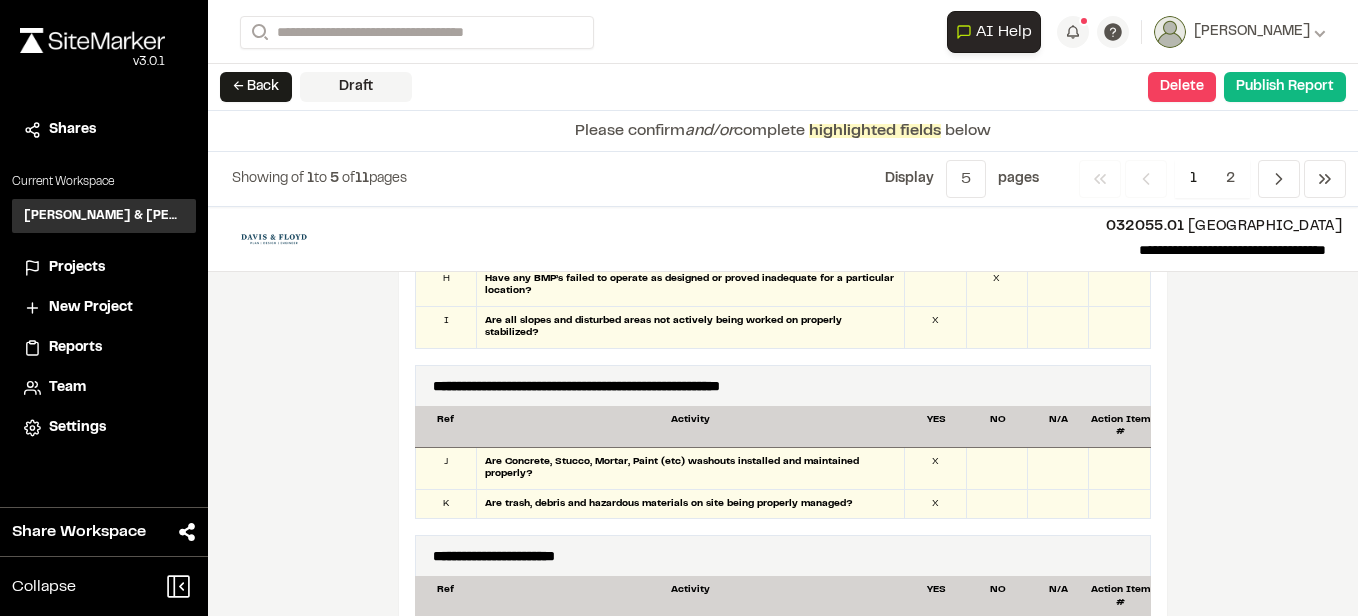 scroll, scrollTop: 1400, scrollLeft: 0, axis: vertical 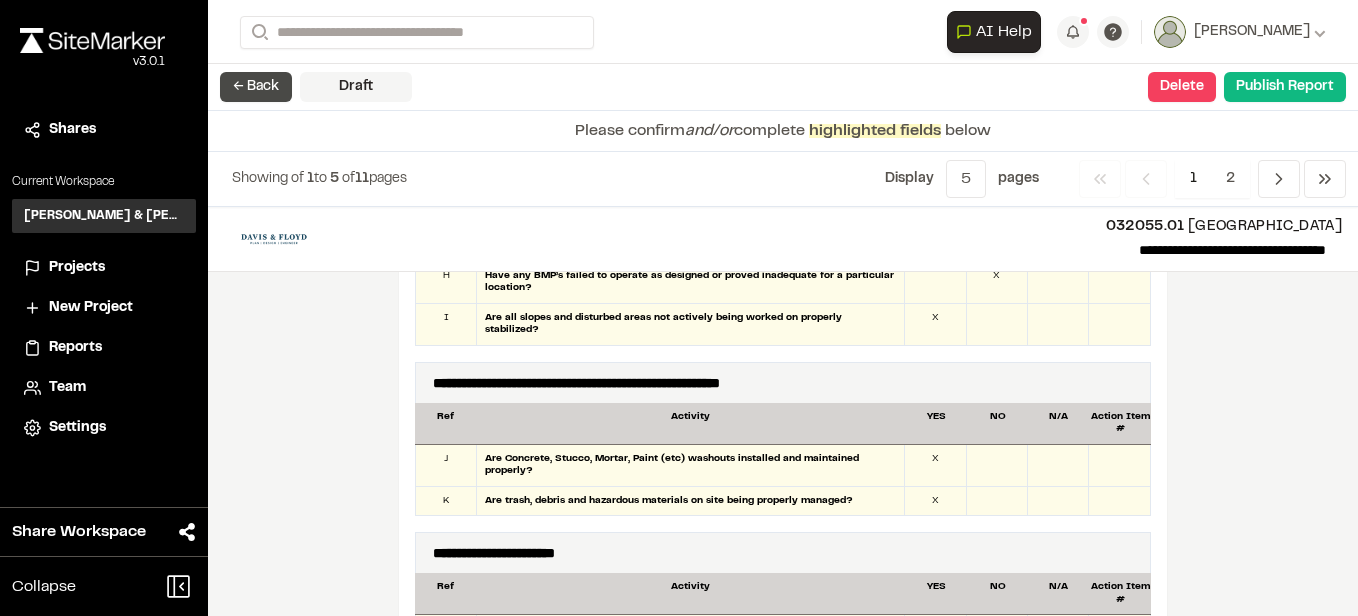 click on "← Back" at bounding box center [256, 87] 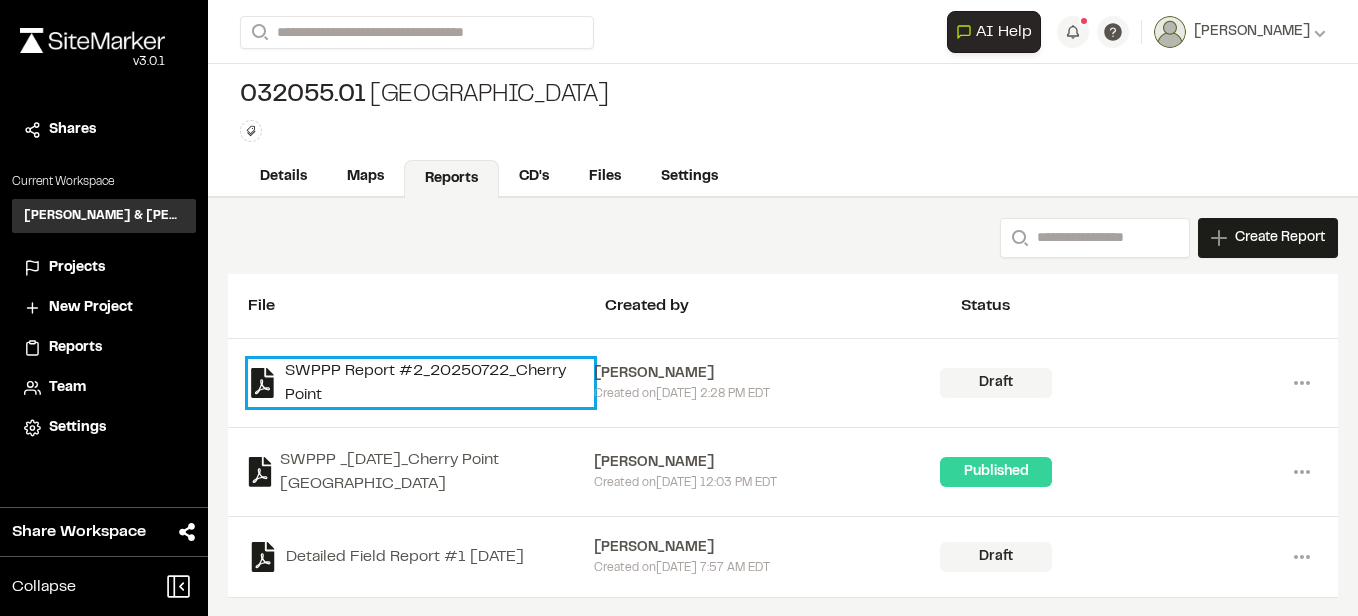 click on "SWPPP Report #2_20250722_Cherry Point" at bounding box center [421, 383] 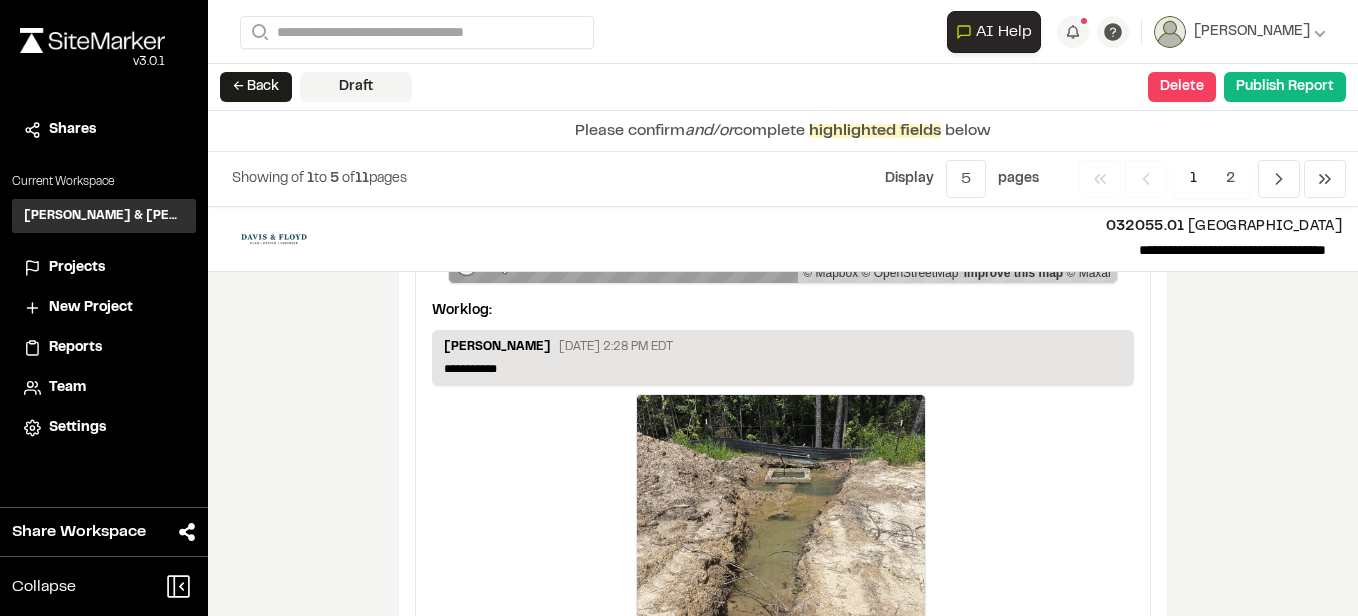 scroll, scrollTop: 3557, scrollLeft: 0, axis: vertical 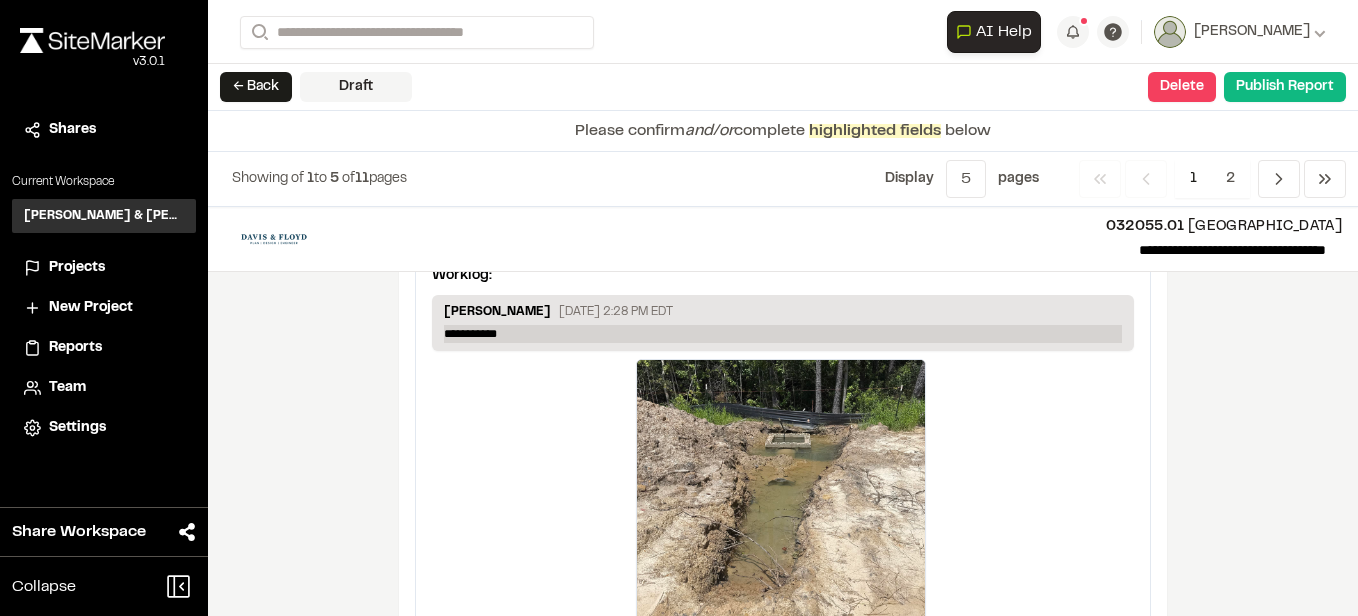 click on "**********" at bounding box center [783, 334] 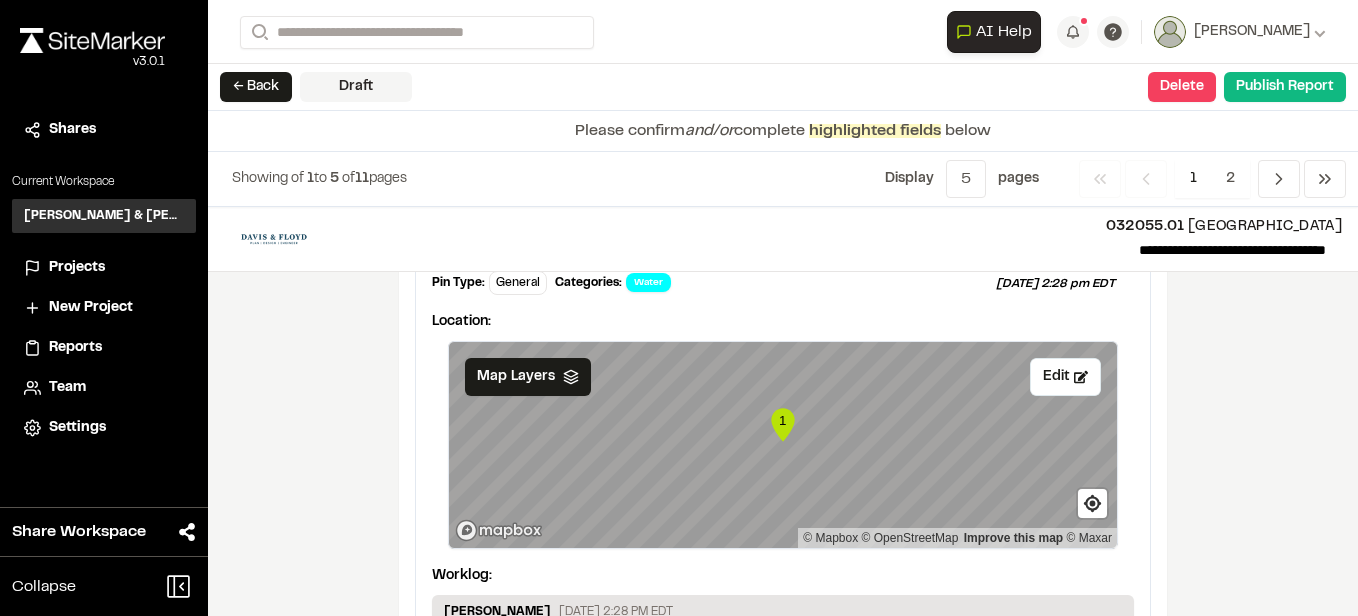 scroll, scrollTop: 3557, scrollLeft: 0, axis: vertical 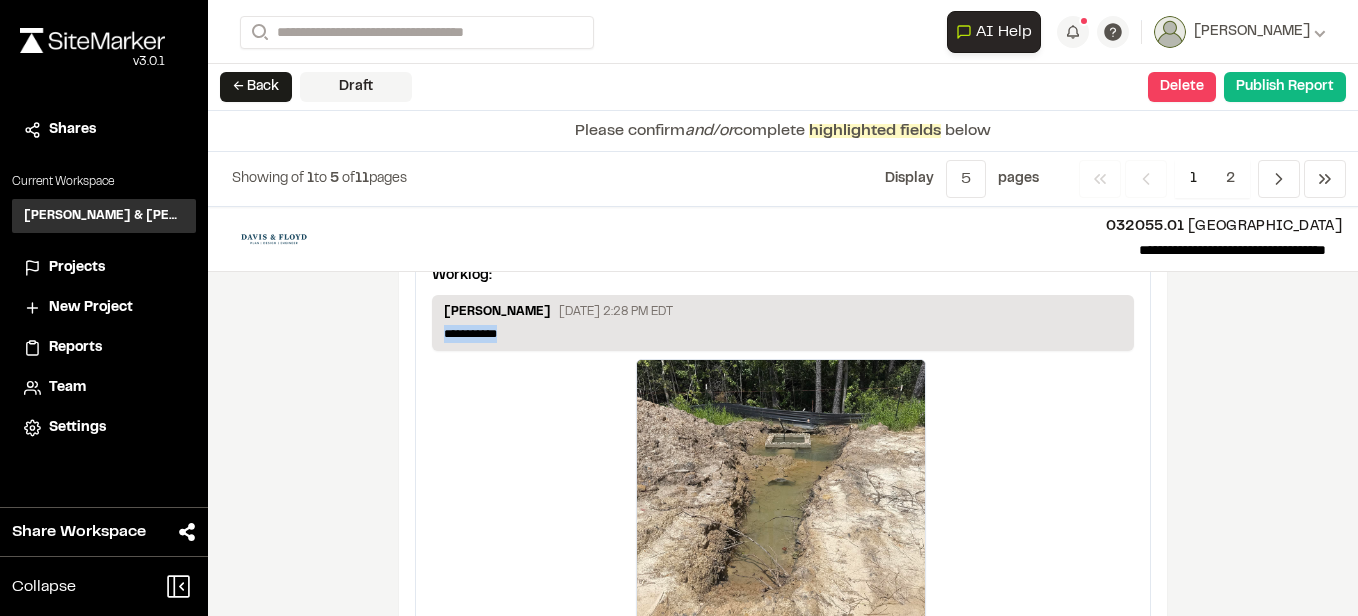 drag, startPoint x: 512, startPoint y: 320, endPoint x: 433, endPoint y: 318, distance: 79.025314 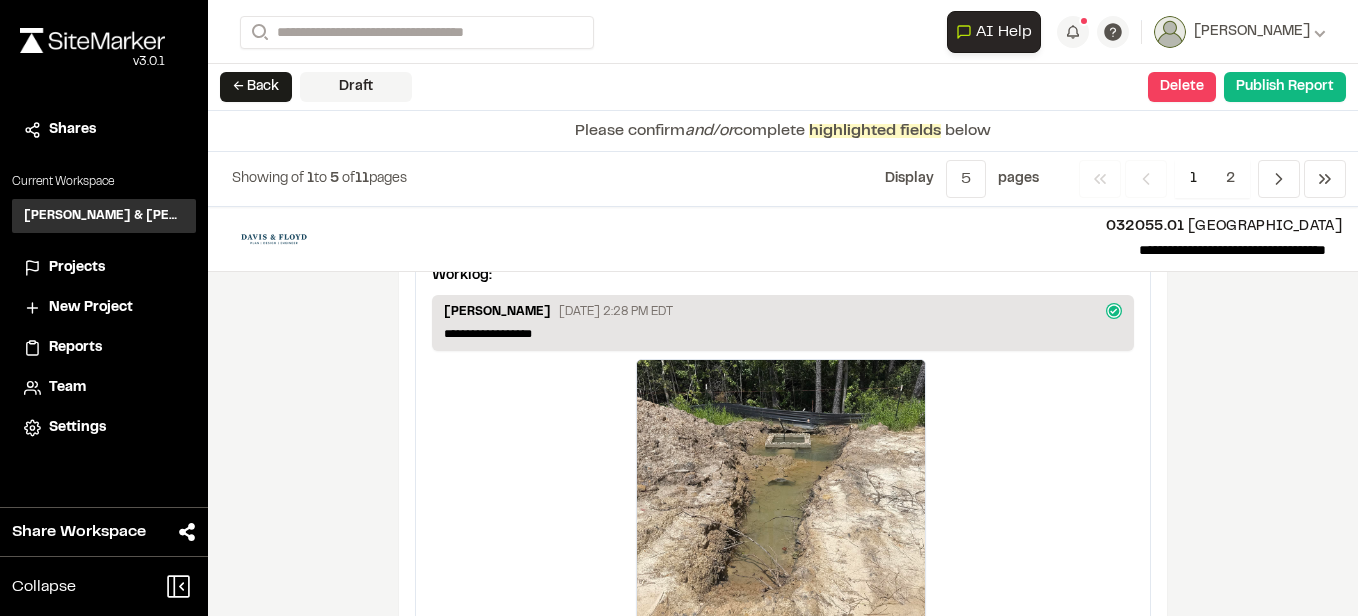 click on "**********" at bounding box center (783, 411) 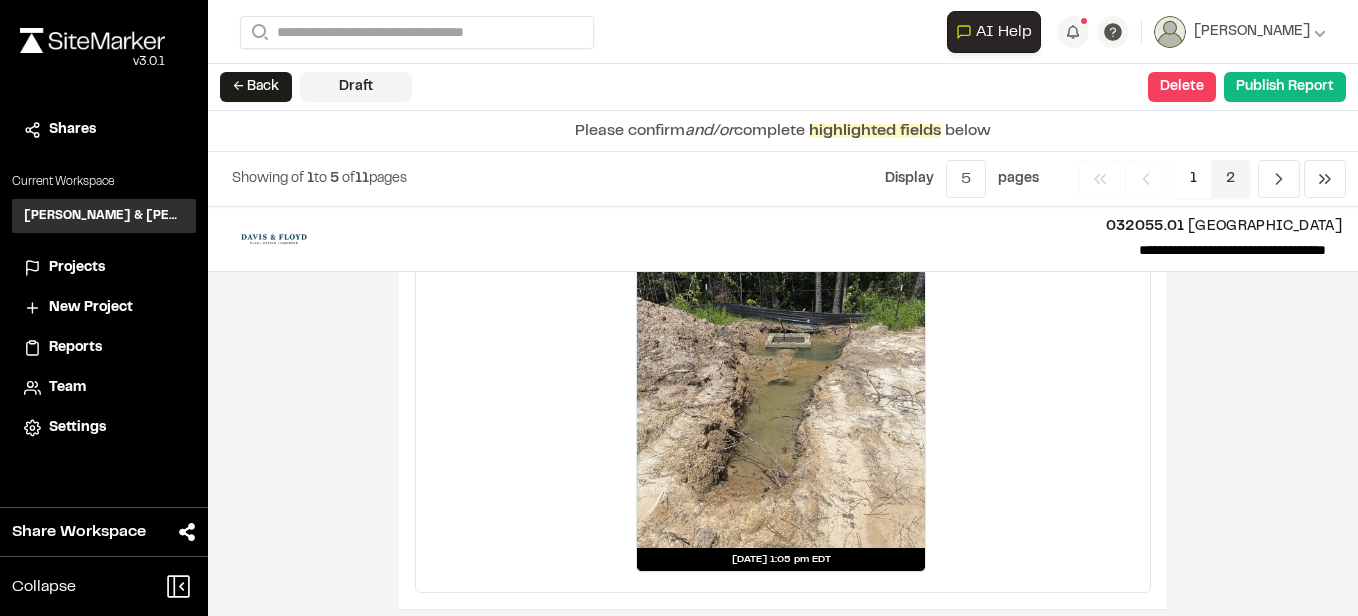 click on "2" at bounding box center (1230, 179) 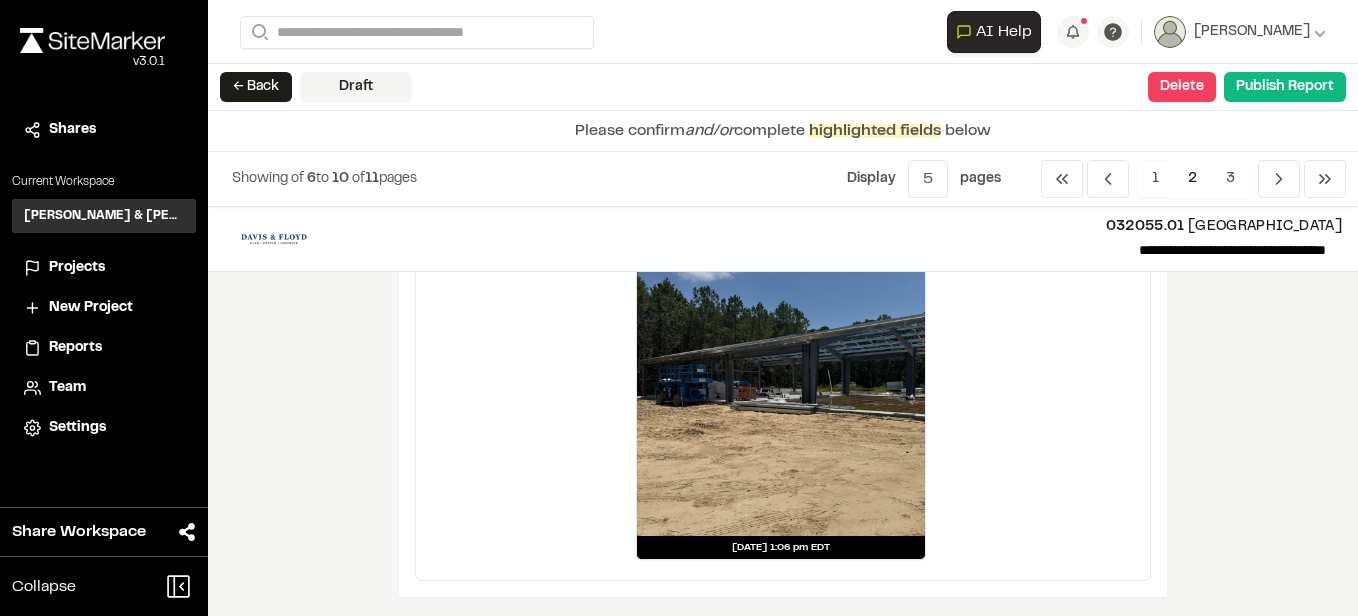 scroll, scrollTop: 3851, scrollLeft: 0, axis: vertical 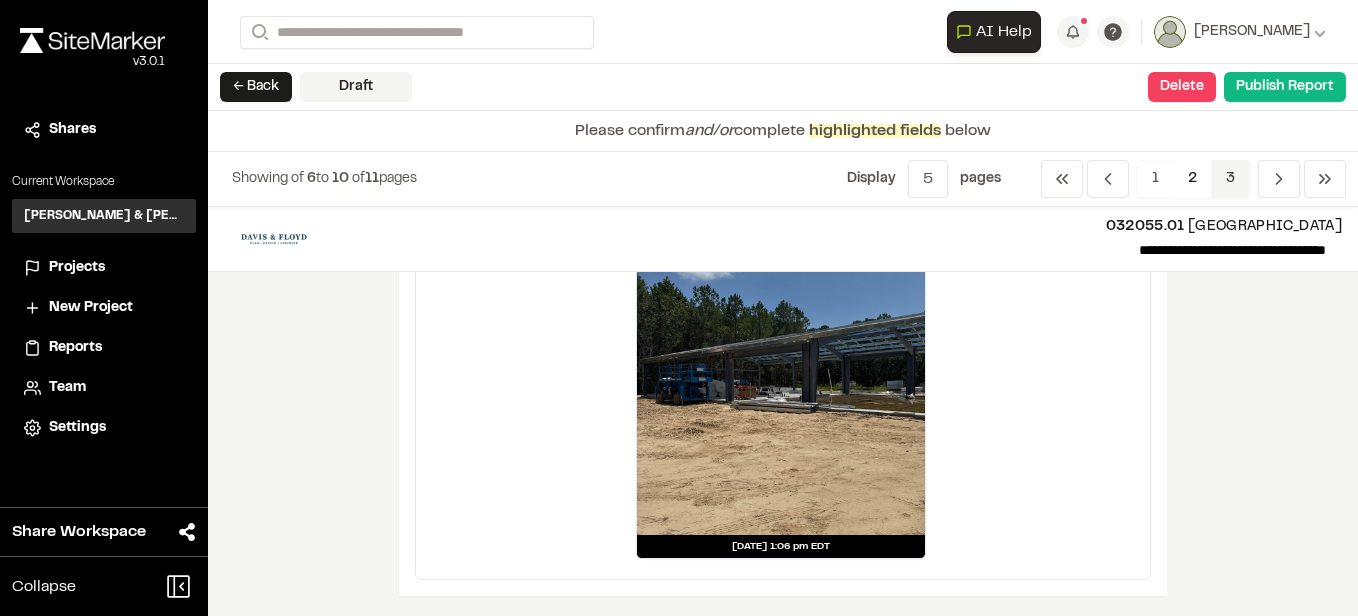 click on "3" at bounding box center [1230, 179] 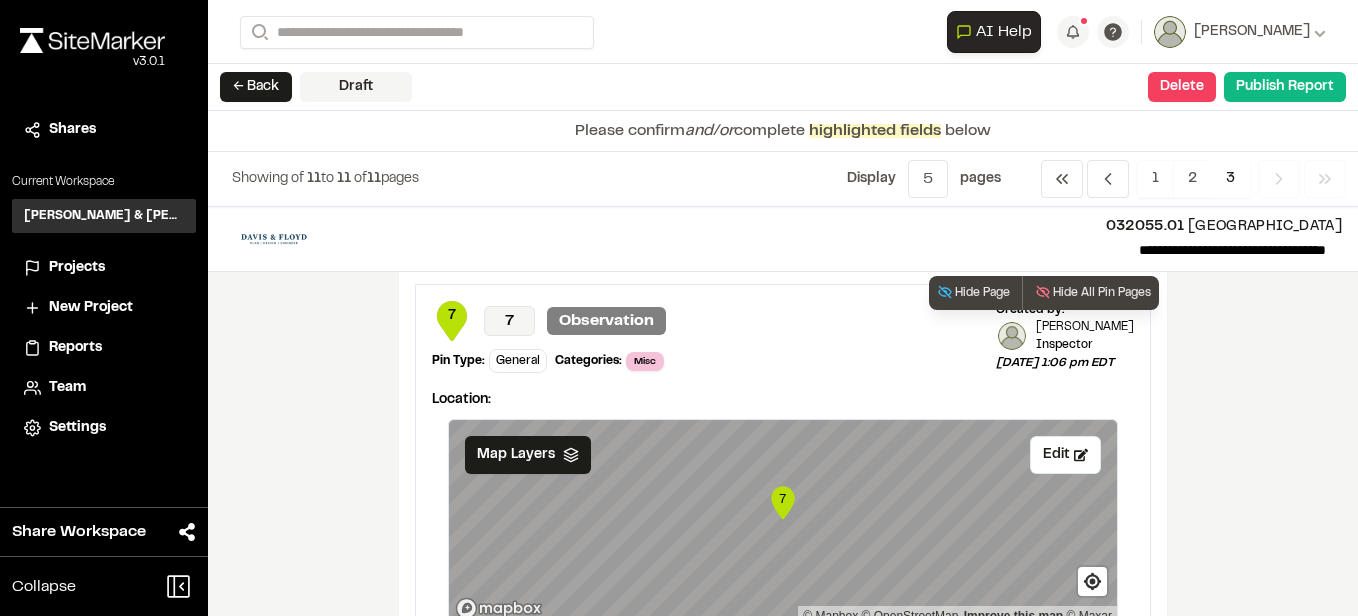 scroll, scrollTop: 0, scrollLeft: 0, axis: both 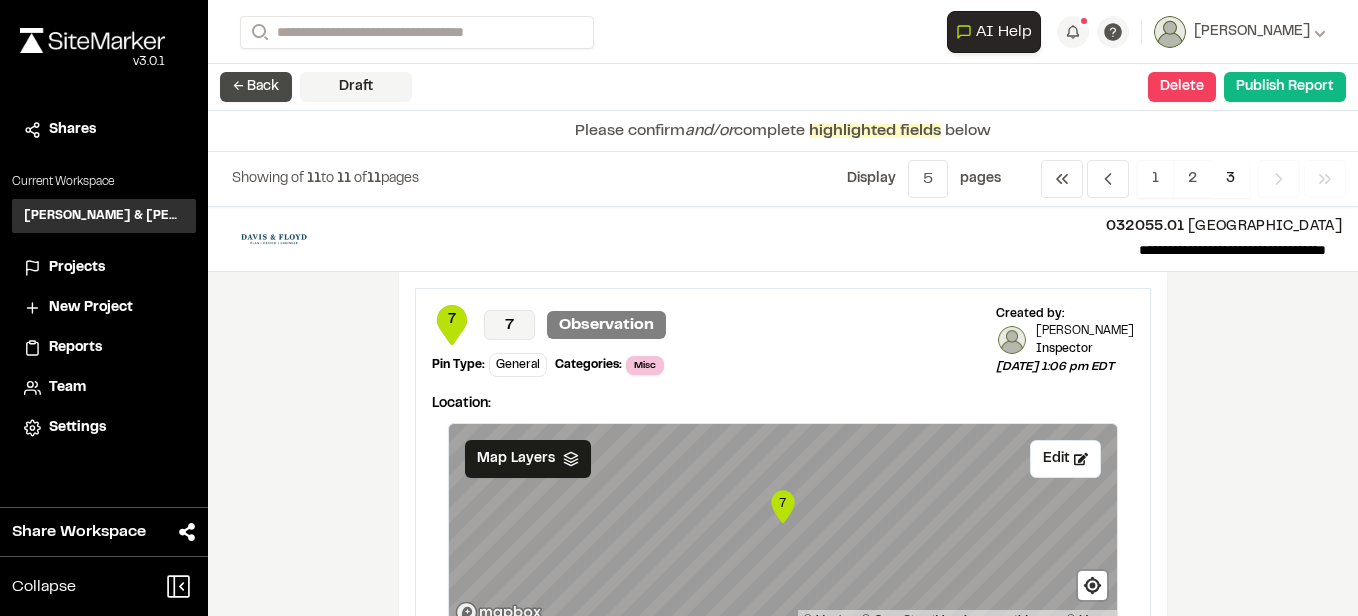 click on "← Back" at bounding box center (256, 87) 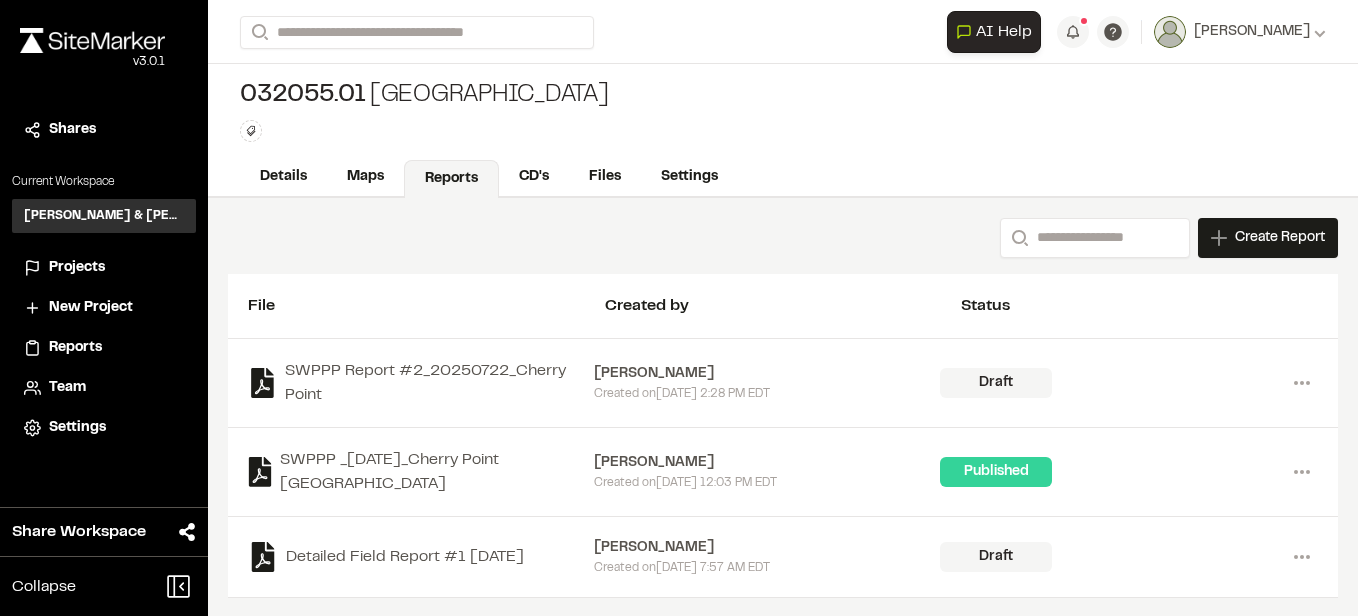 click on "Reports" at bounding box center (75, 348) 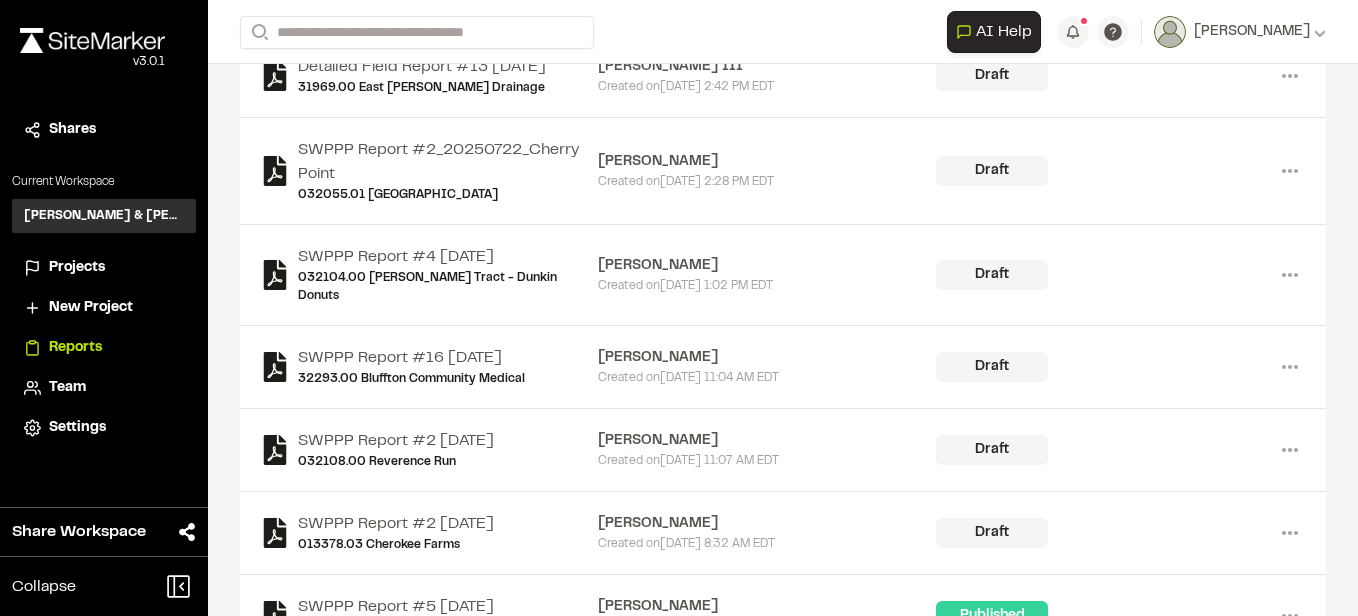 scroll, scrollTop: 800, scrollLeft: 0, axis: vertical 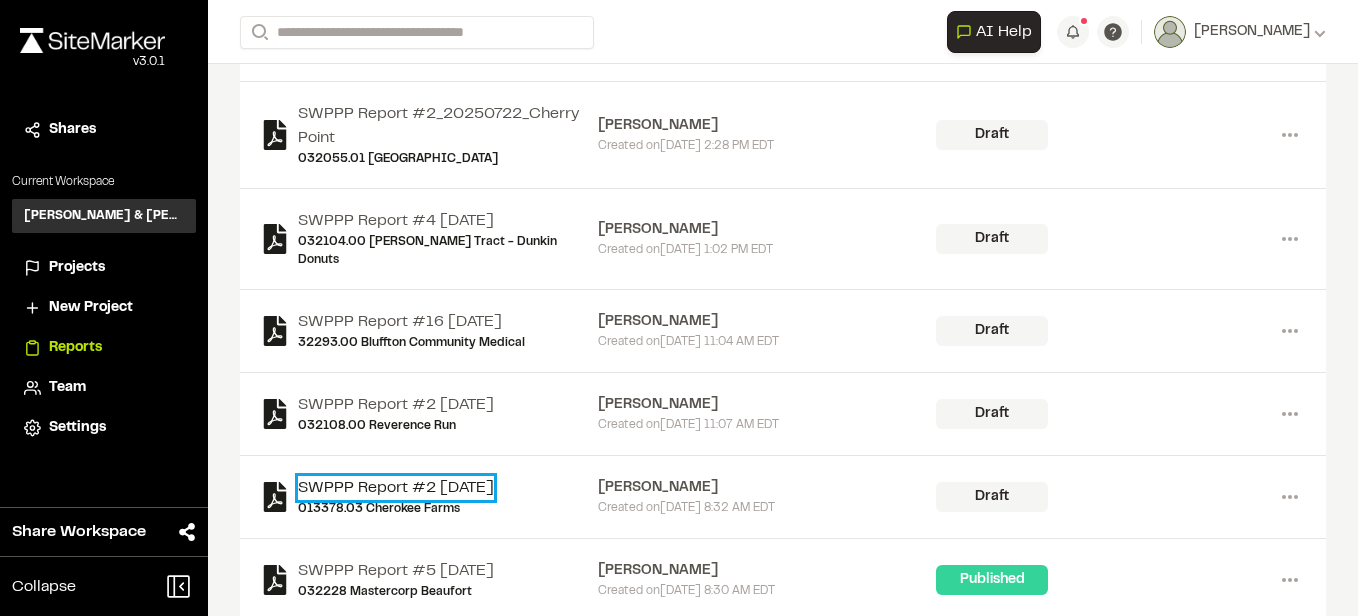 click on "SWPPP Report #2 2025-07-22" at bounding box center [396, 488] 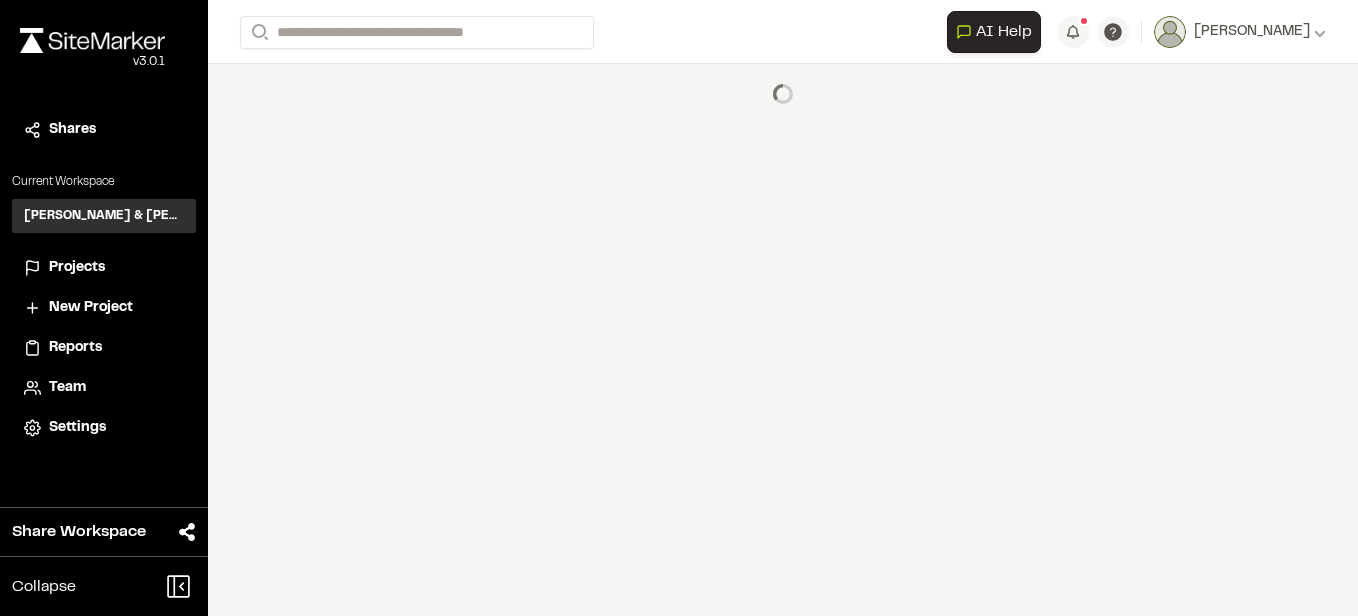 scroll, scrollTop: 0, scrollLeft: 0, axis: both 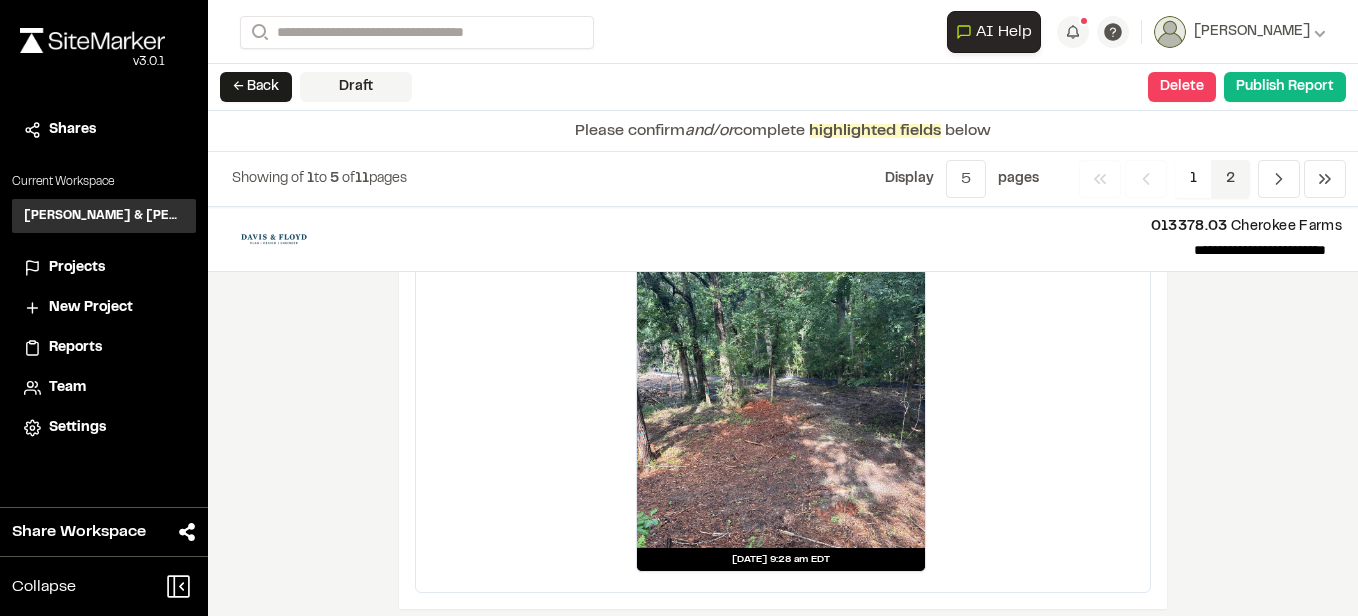 click on "2" at bounding box center (1230, 179) 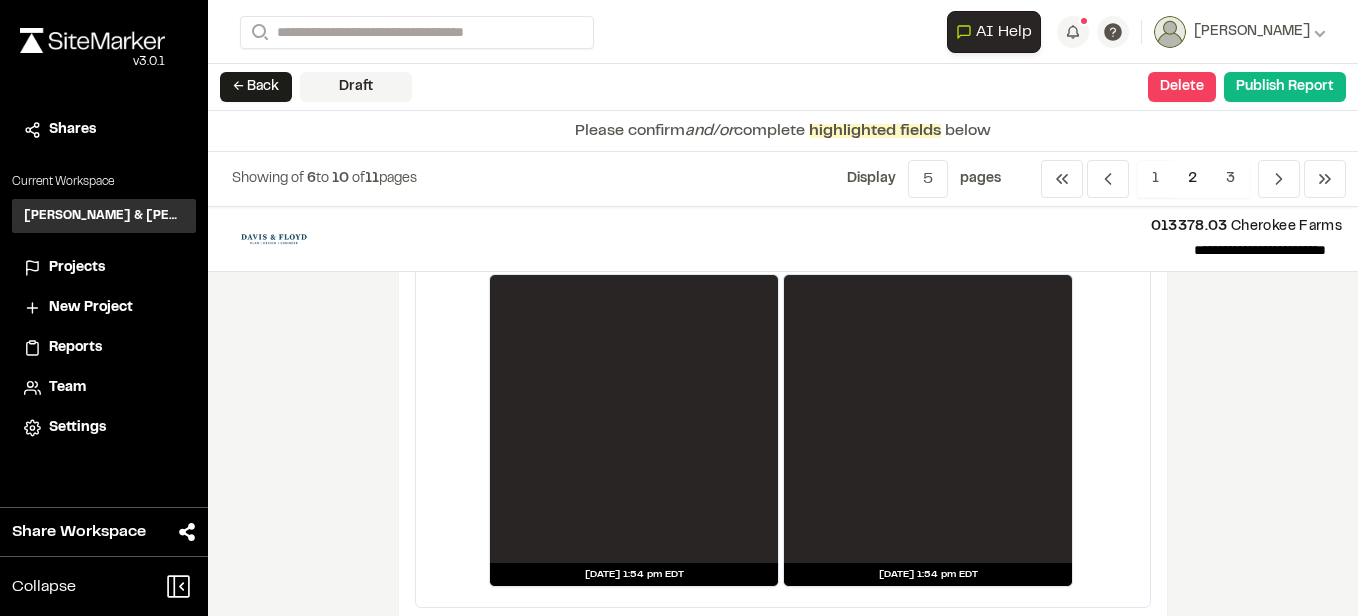 scroll, scrollTop: 3848, scrollLeft: 0, axis: vertical 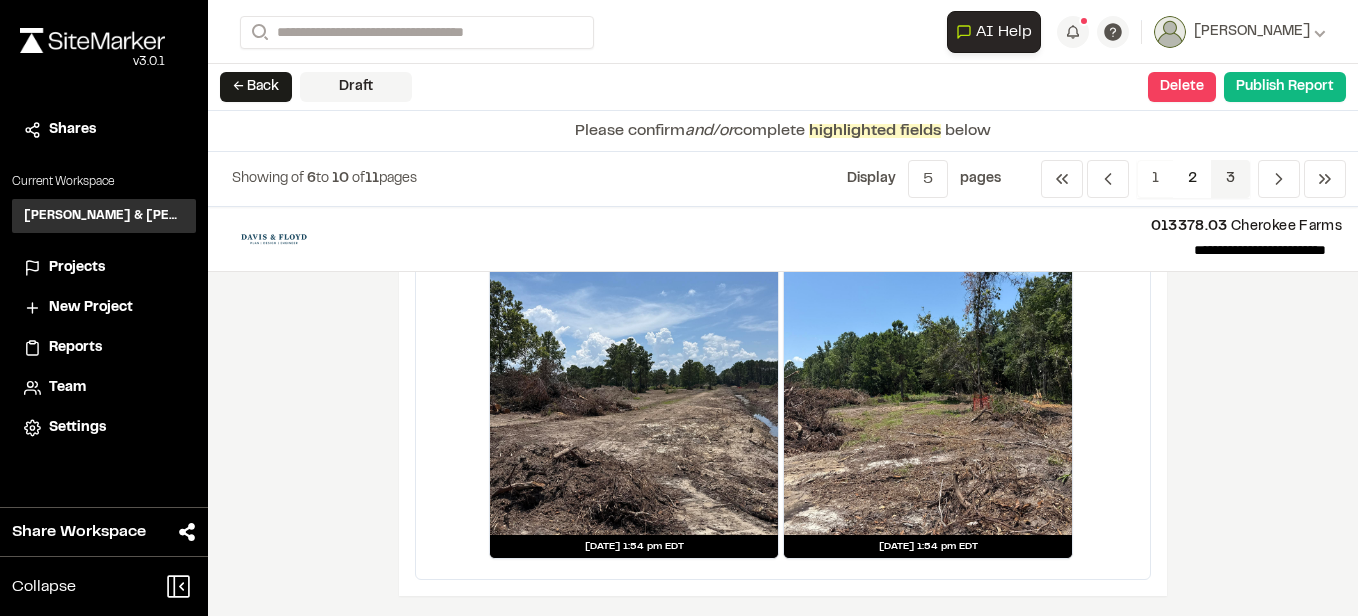 click on "3" at bounding box center [1230, 179] 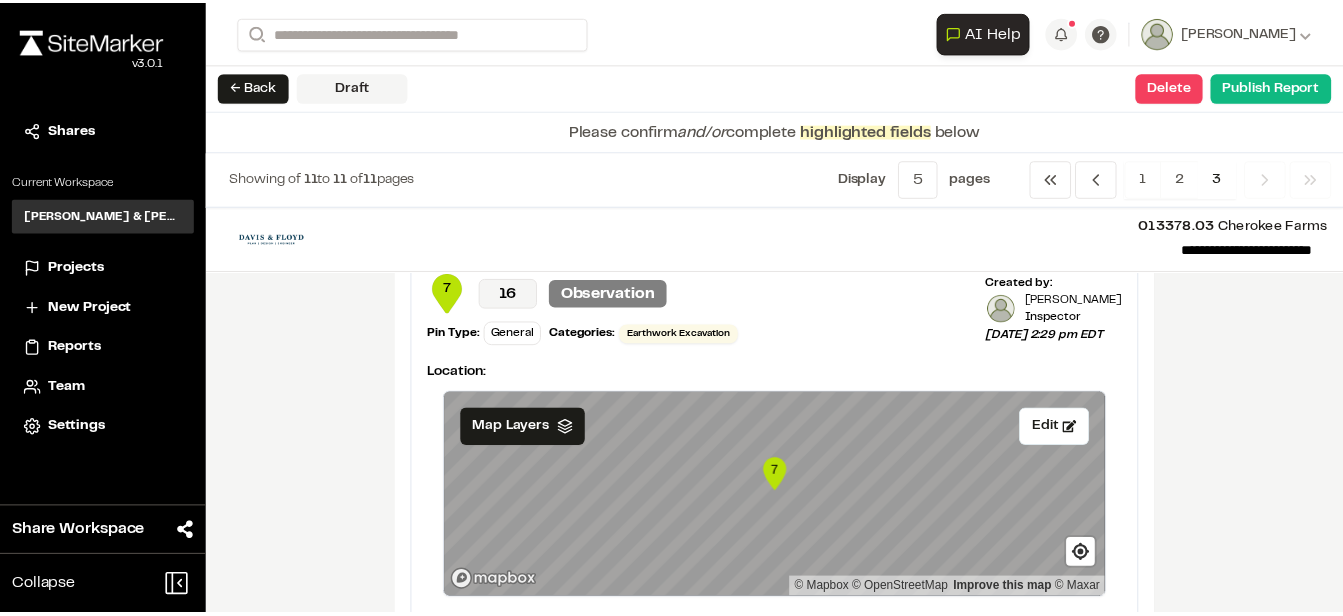 scroll, scrollTop: 0, scrollLeft: 0, axis: both 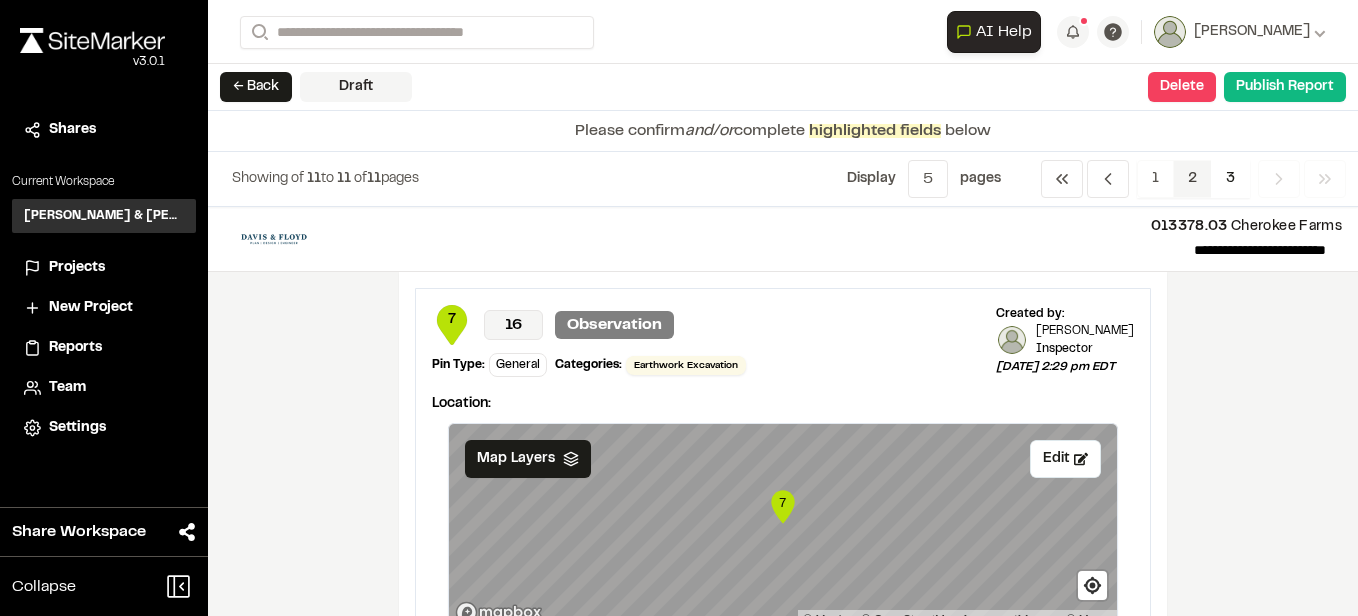 click on "2" at bounding box center [1192, 179] 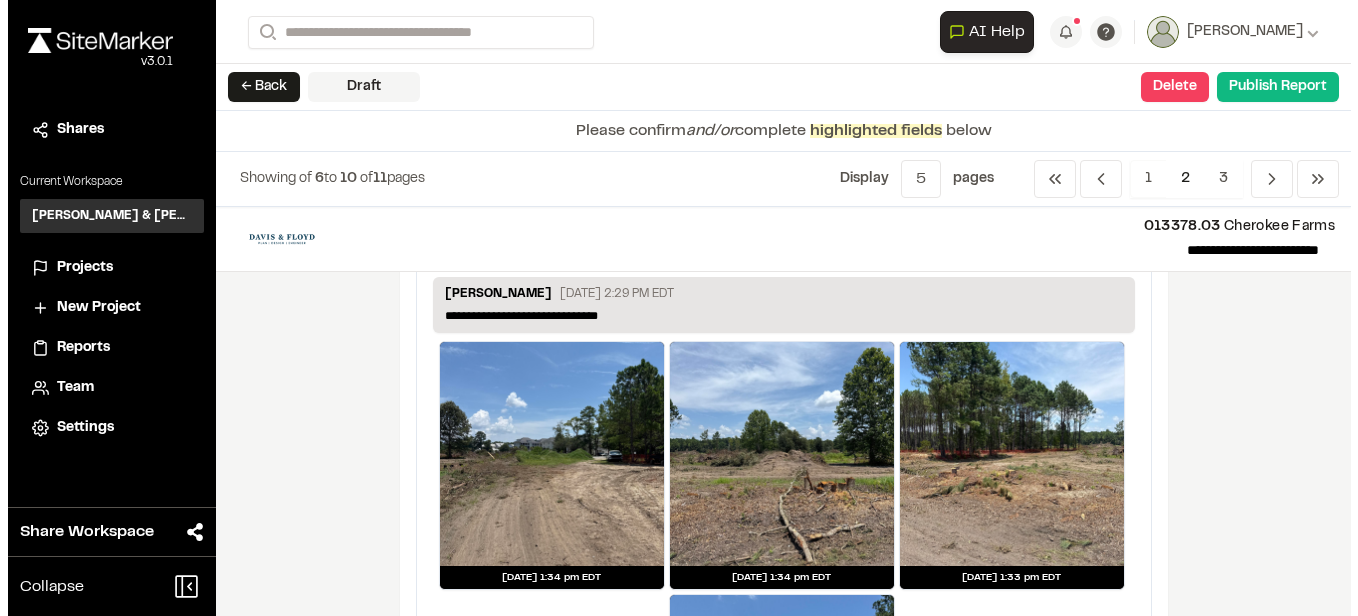 scroll, scrollTop: 500, scrollLeft: 0, axis: vertical 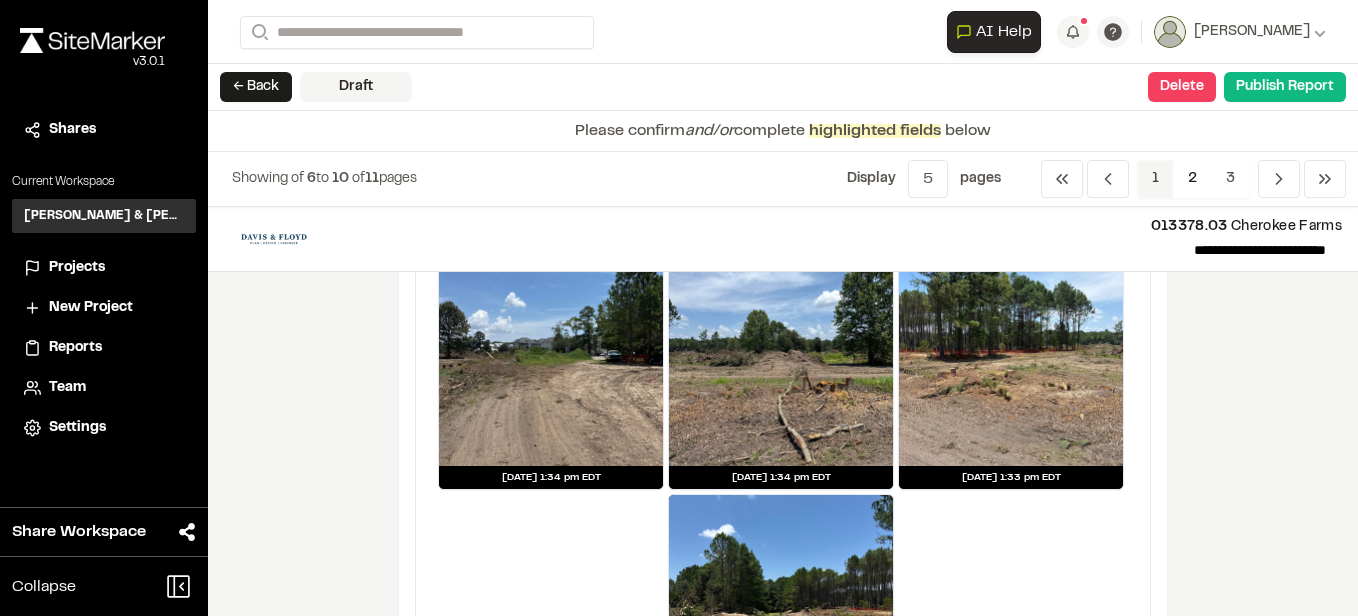 click on "1" at bounding box center [1155, 179] 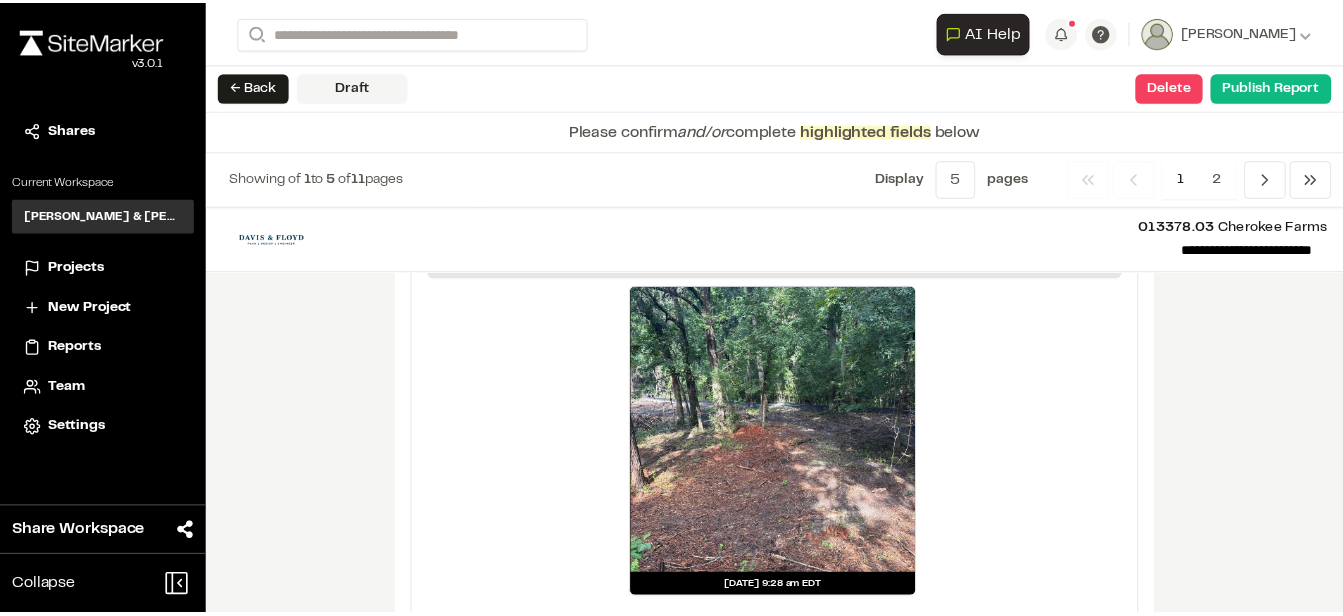 scroll, scrollTop: 3657, scrollLeft: 0, axis: vertical 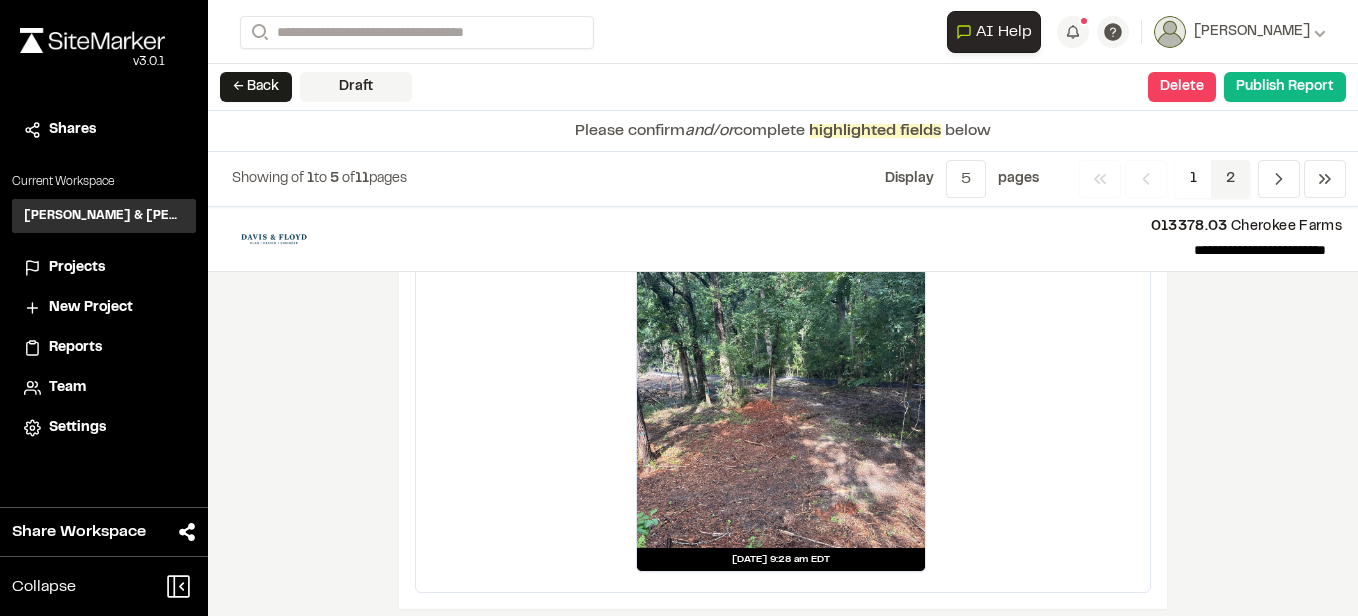 click on "2" at bounding box center (1230, 179) 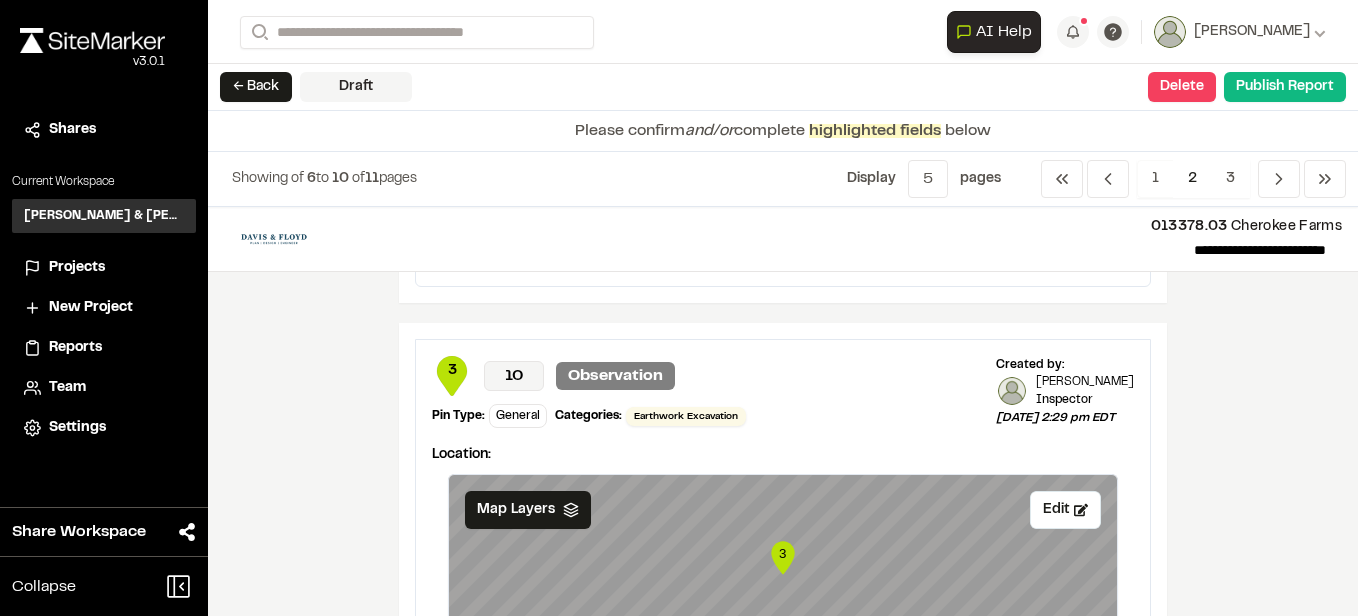scroll, scrollTop: 600, scrollLeft: 0, axis: vertical 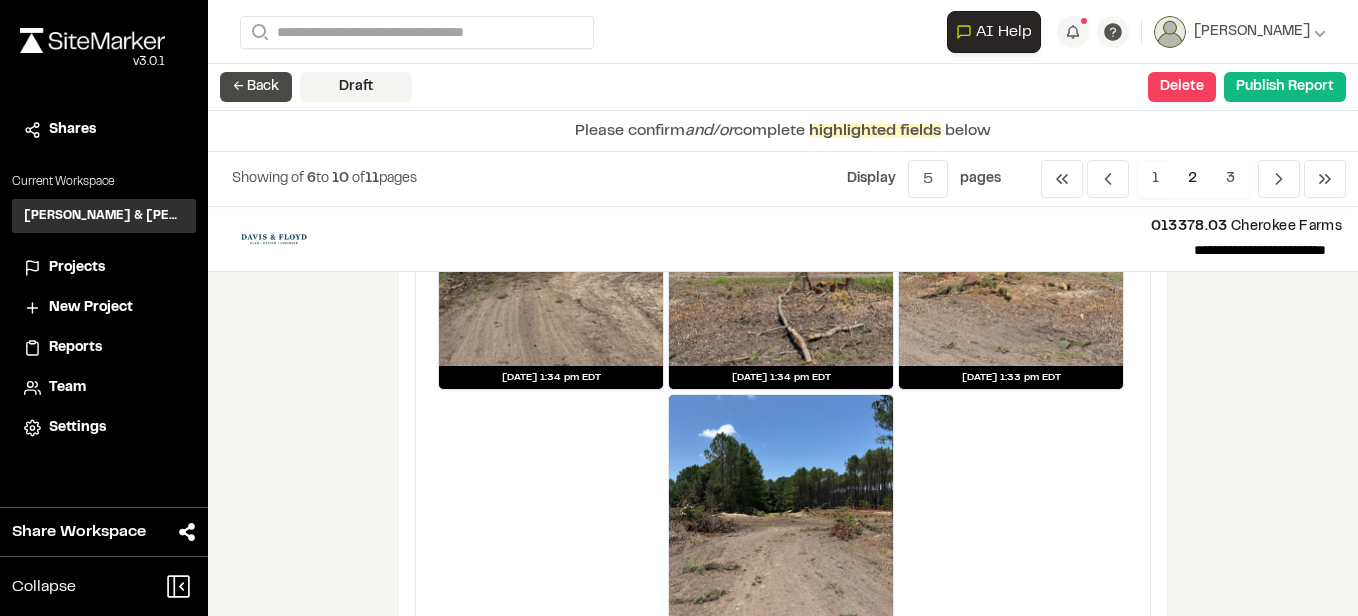 click on "← Back" at bounding box center [256, 87] 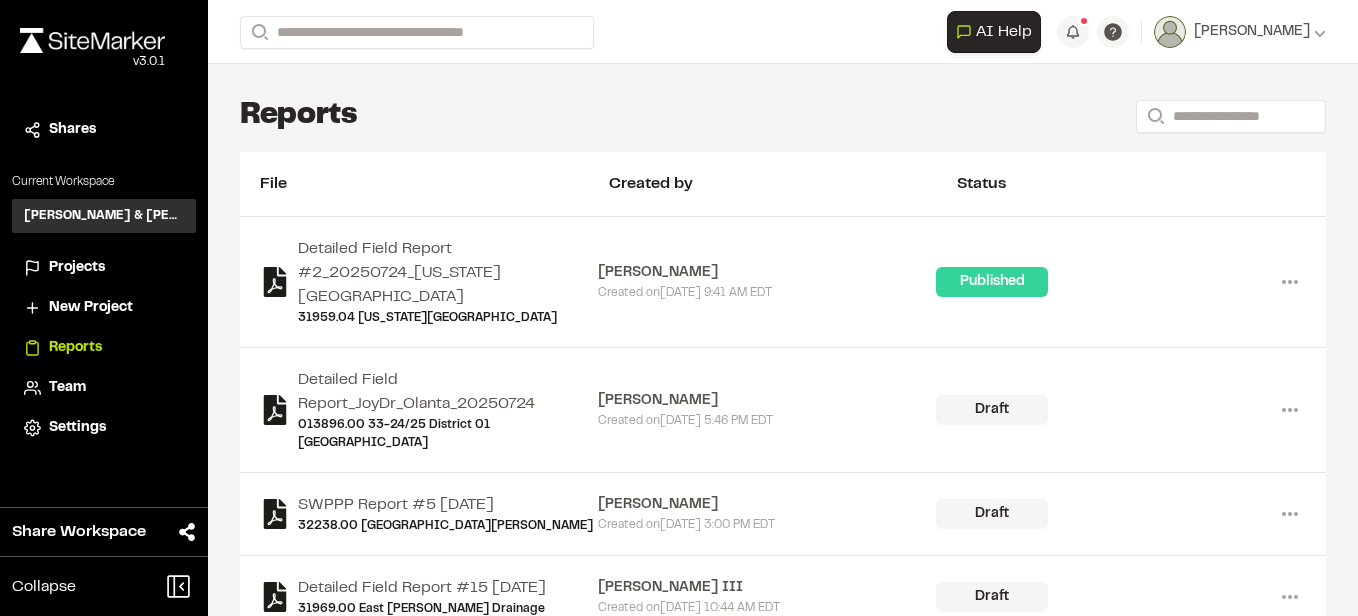 click on "Reports" at bounding box center [75, 348] 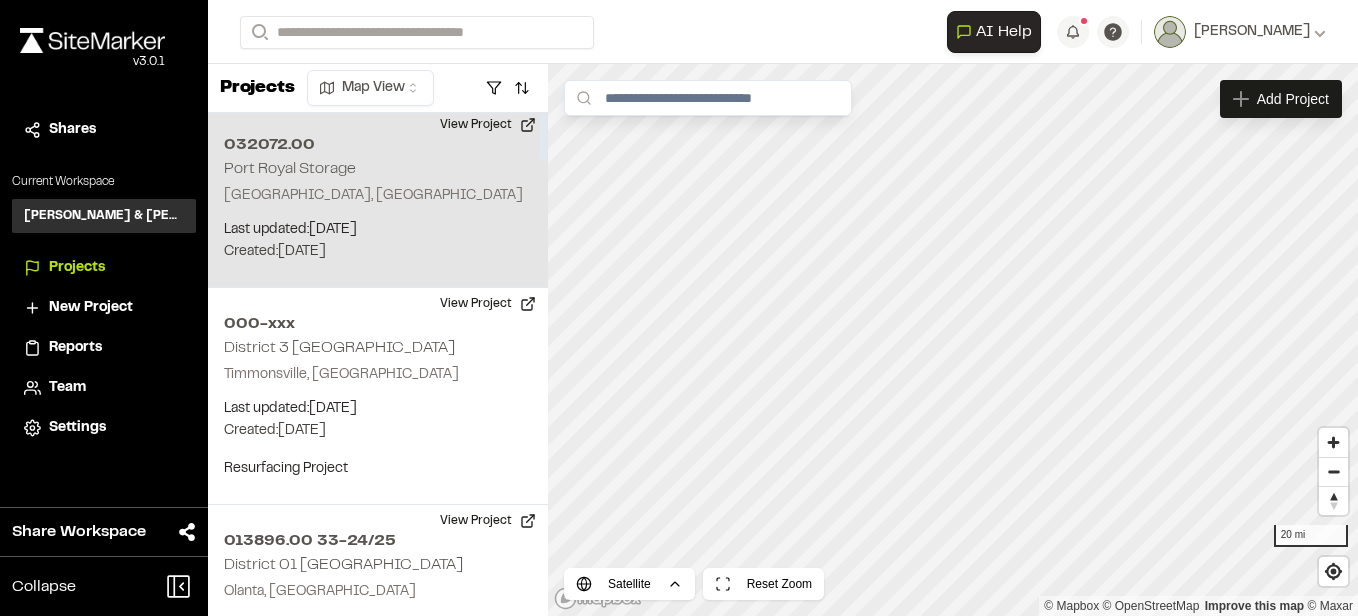 scroll, scrollTop: 0, scrollLeft: 0, axis: both 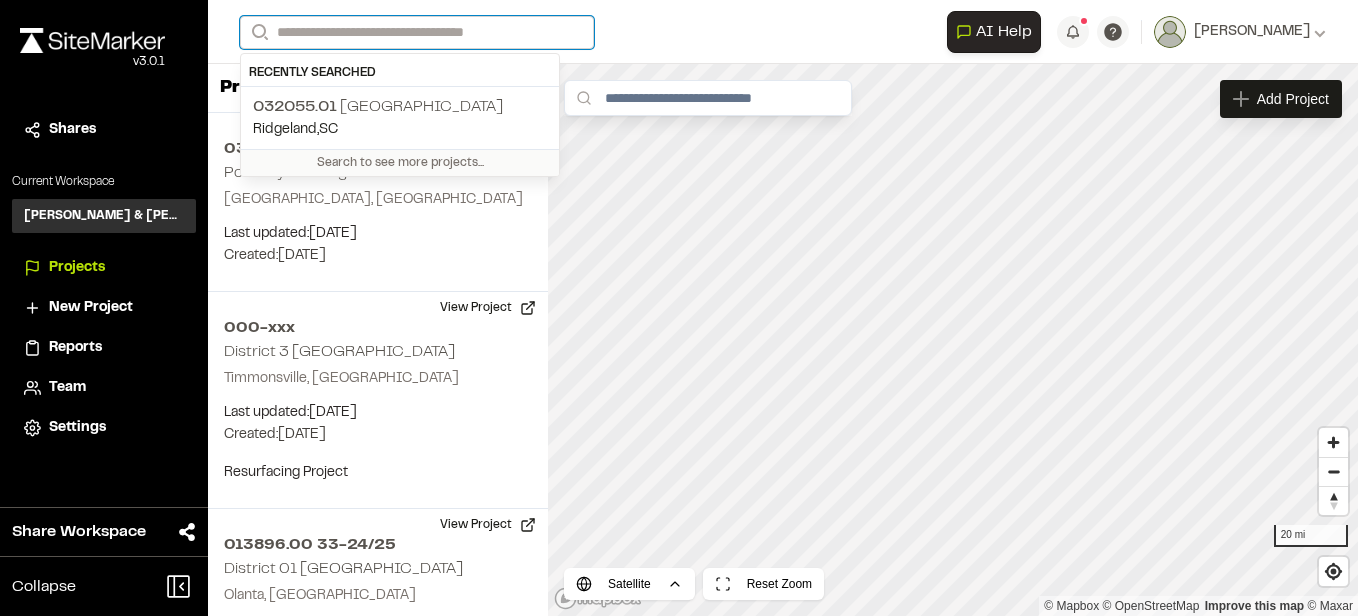 click on "Search" at bounding box center (417, 32) 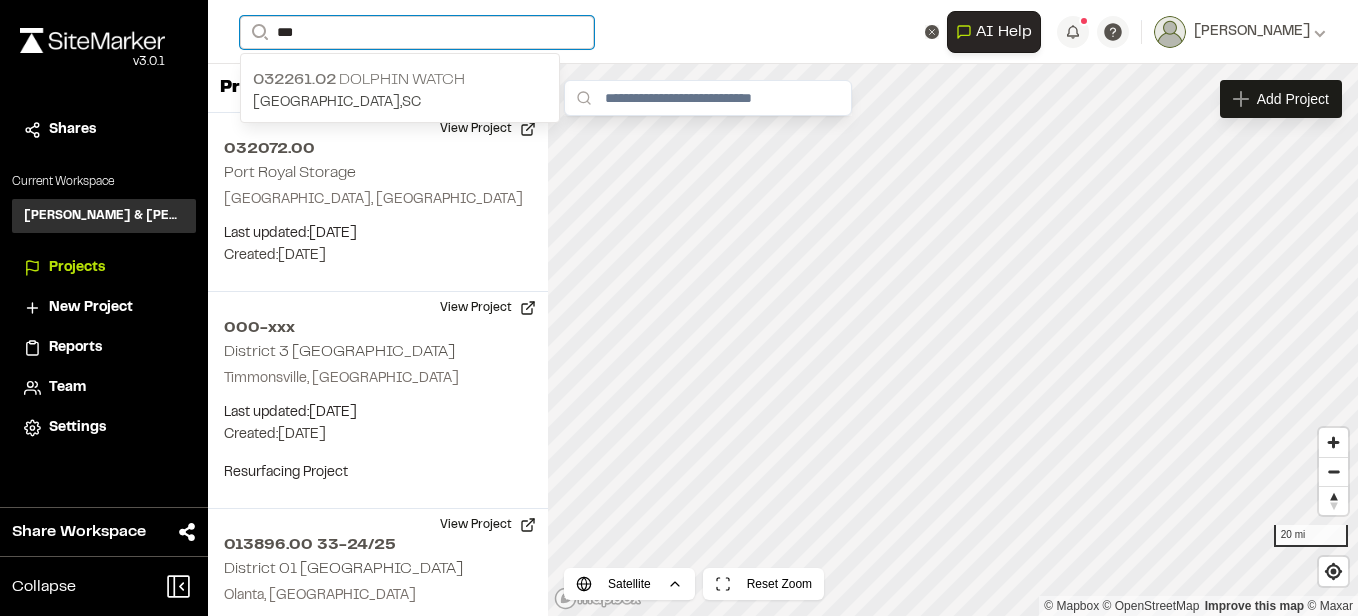 type on "***" 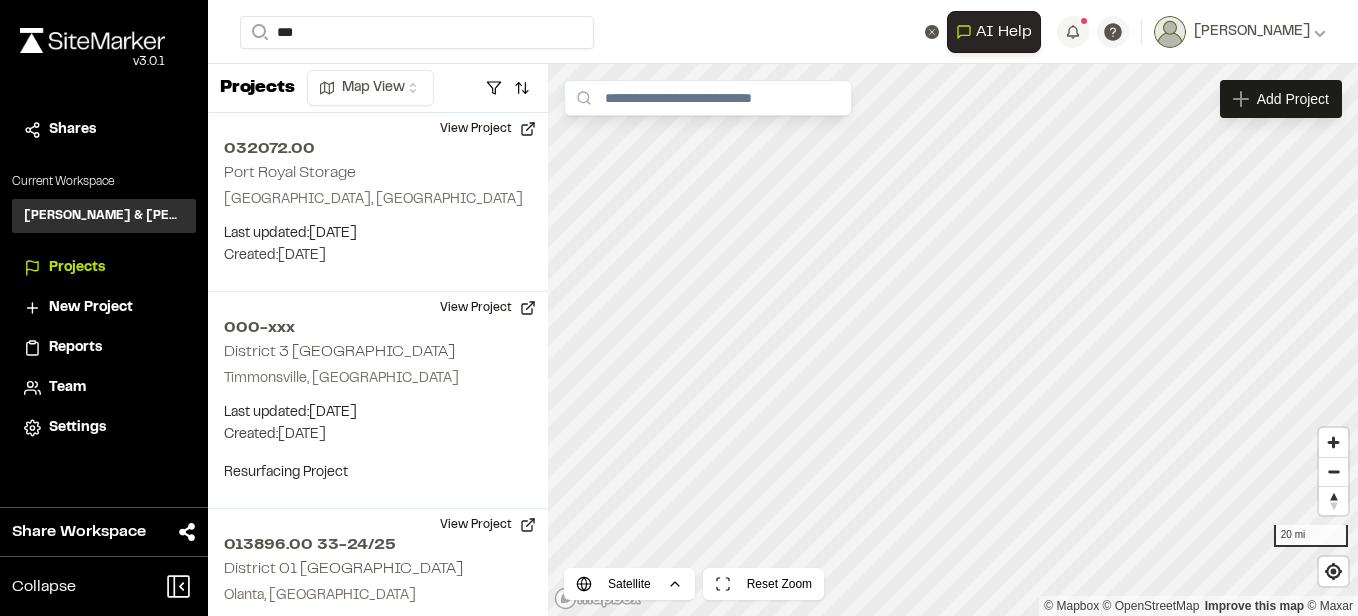 click on "032261.02   Dolphin watch" at bounding box center (400, 80) 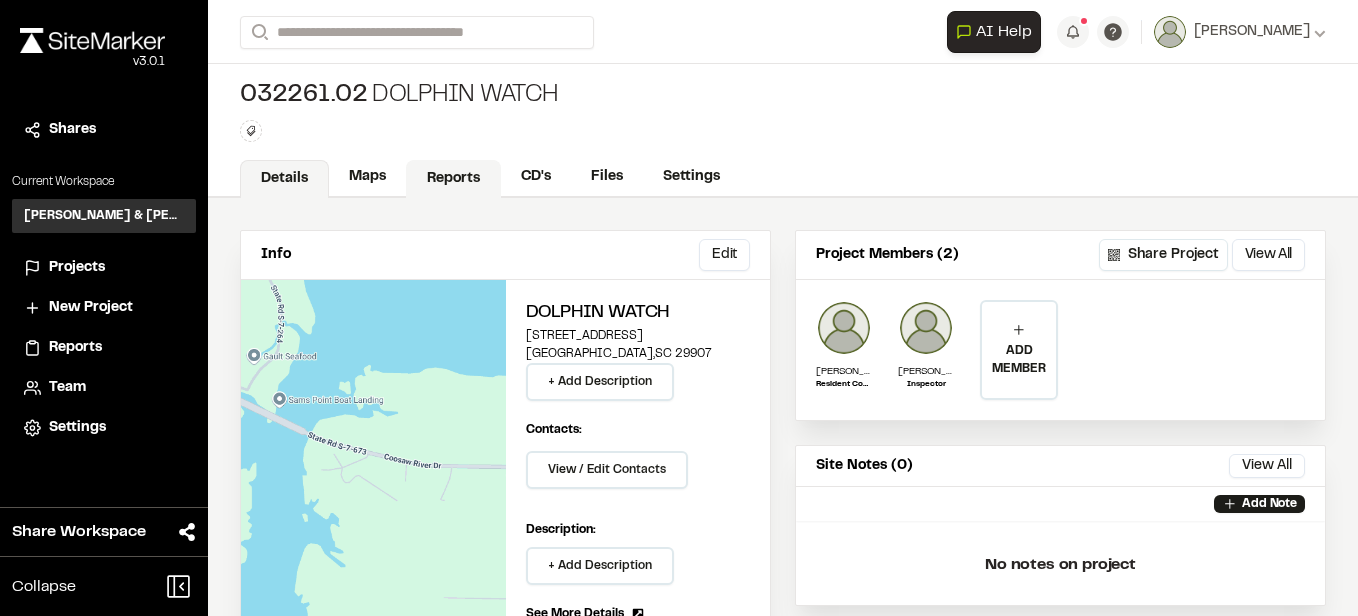 click on "Reports" at bounding box center [453, 179] 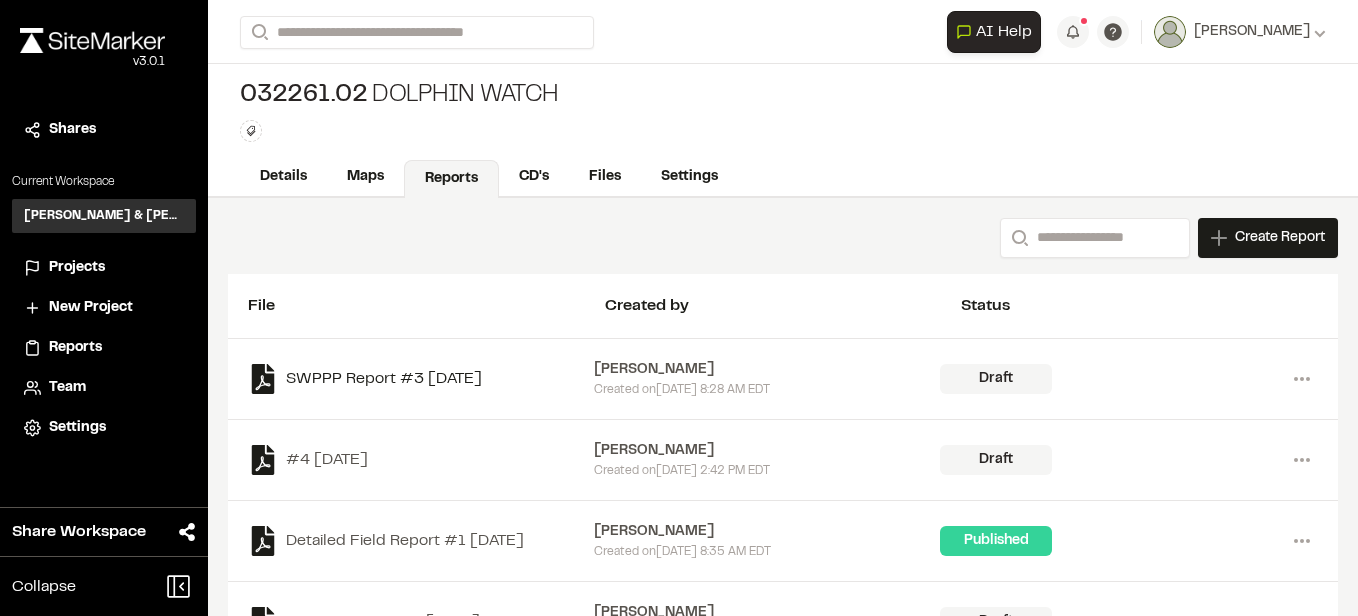 scroll, scrollTop: 67, scrollLeft: 0, axis: vertical 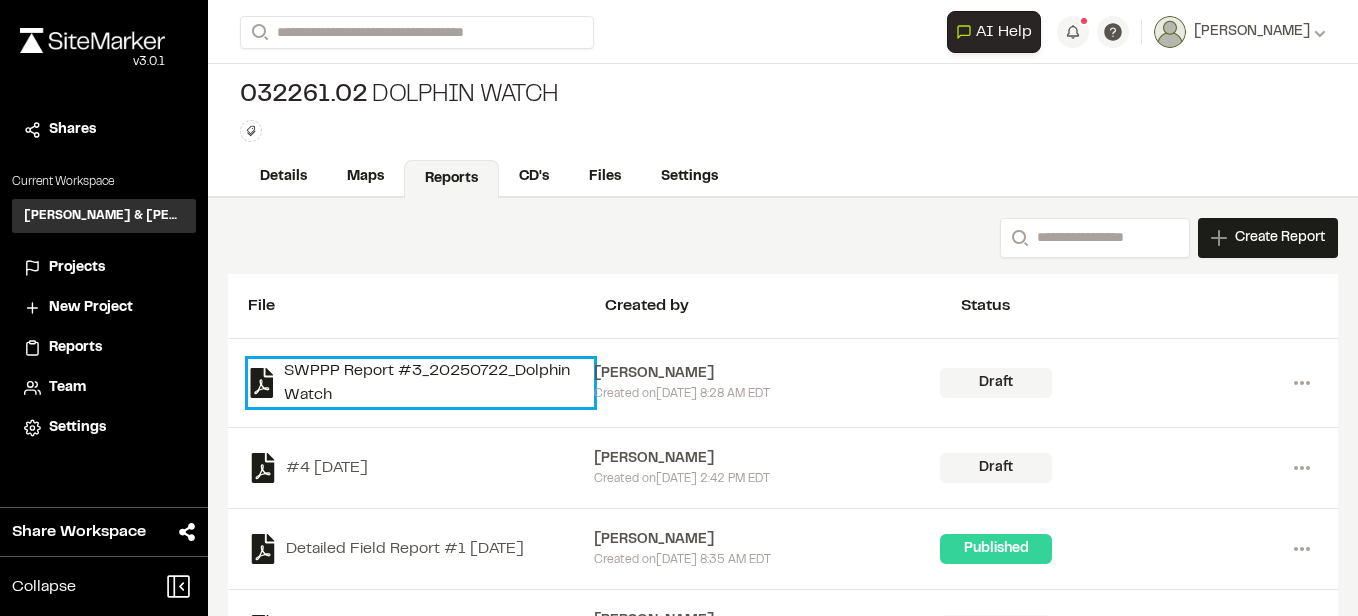 click on "SWPPP Report #3_20250722_Dolphin Watch" at bounding box center [421, 383] 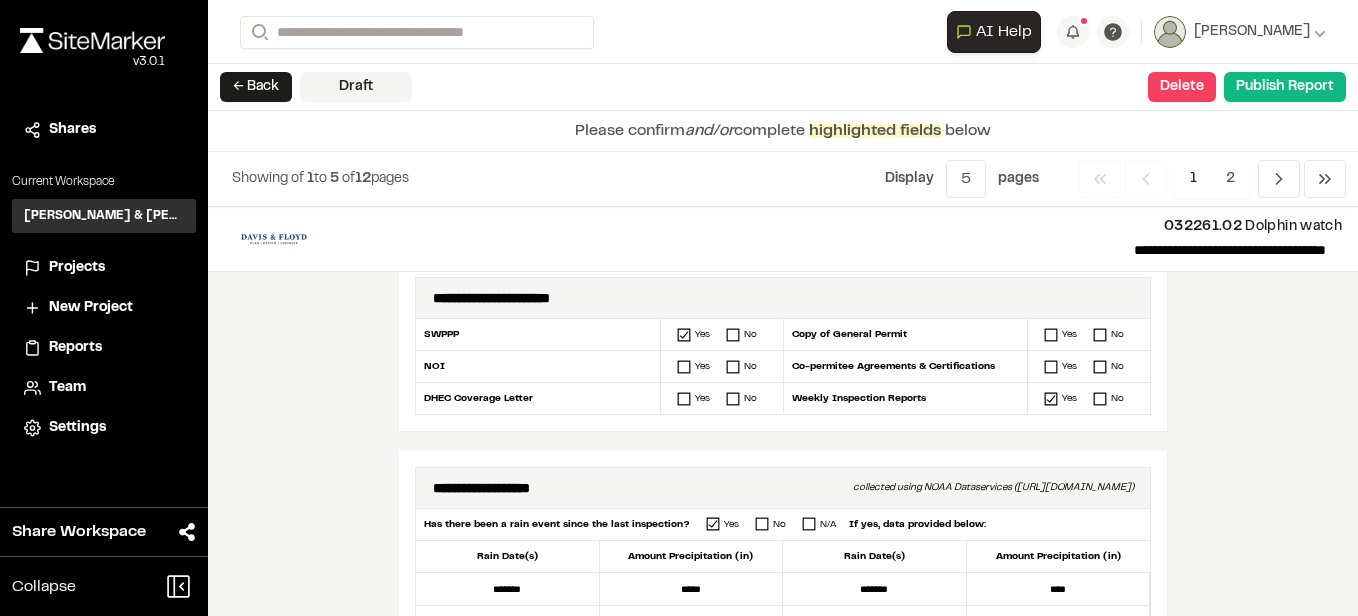 scroll, scrollTop: 500, scrollLeft: 0, axis: vertical 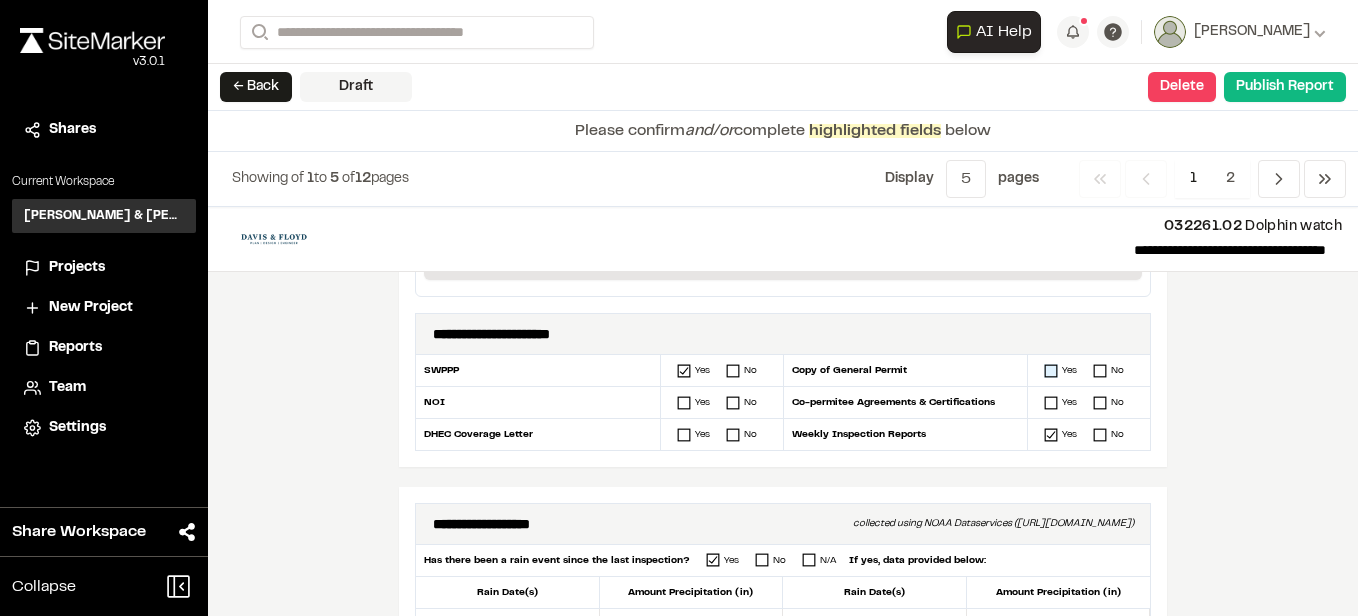 click 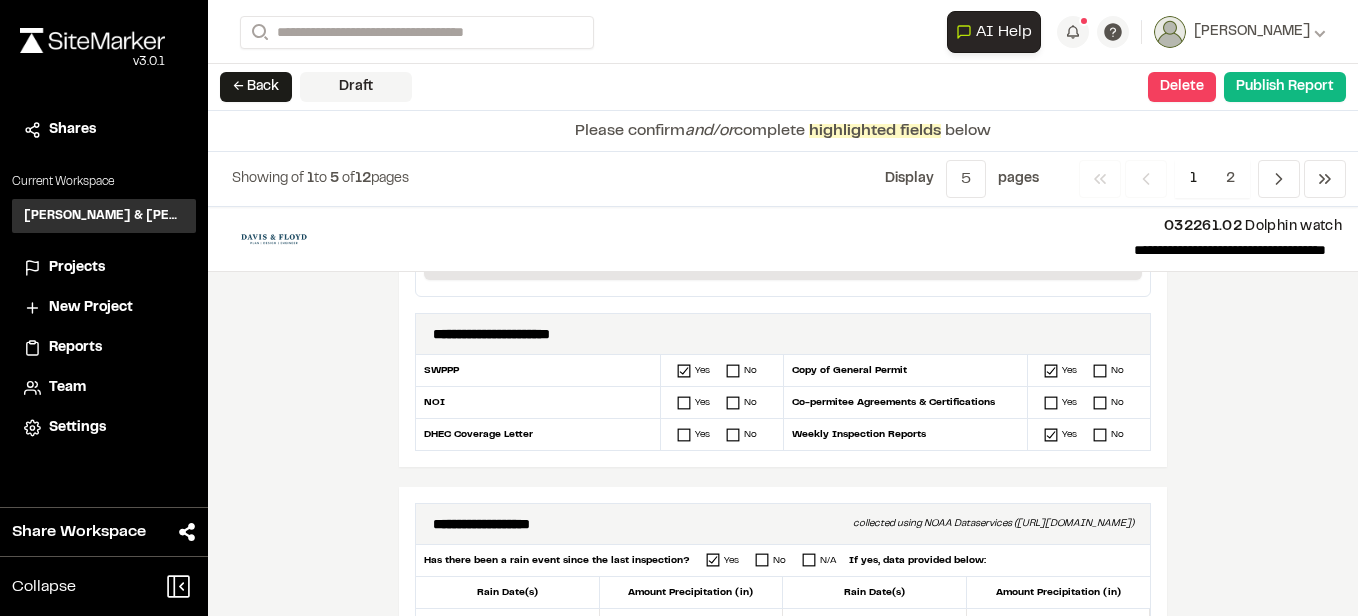 click on "Yes No" at bounding box center [722, 403] 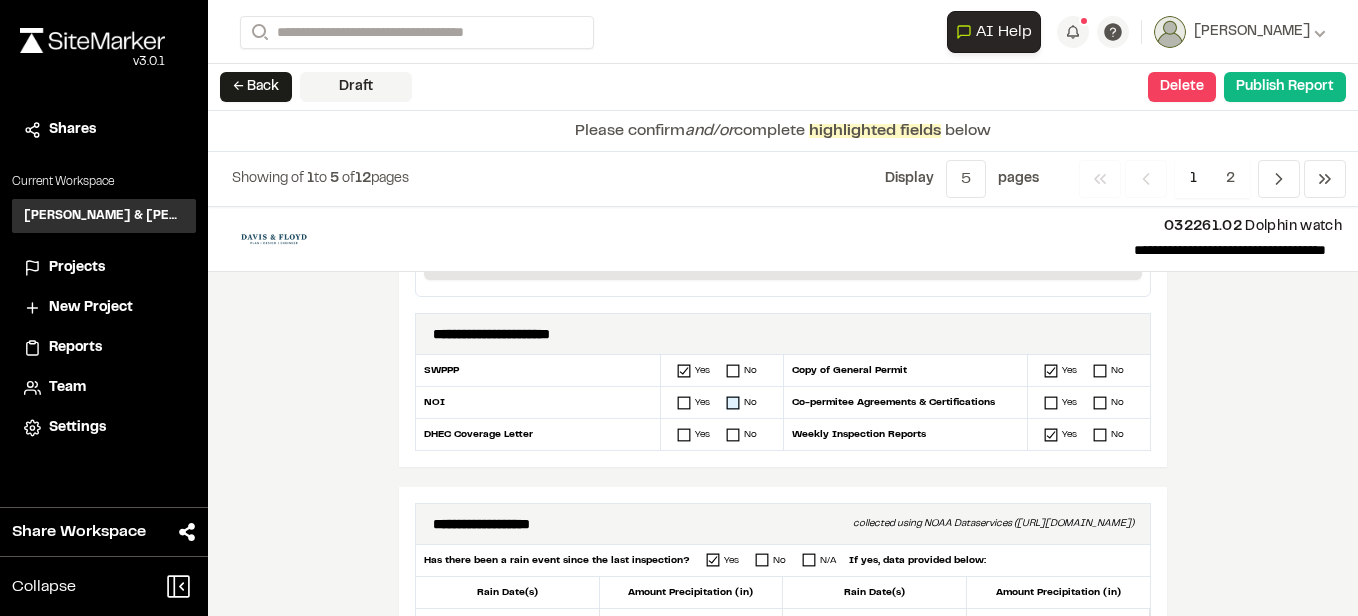 click 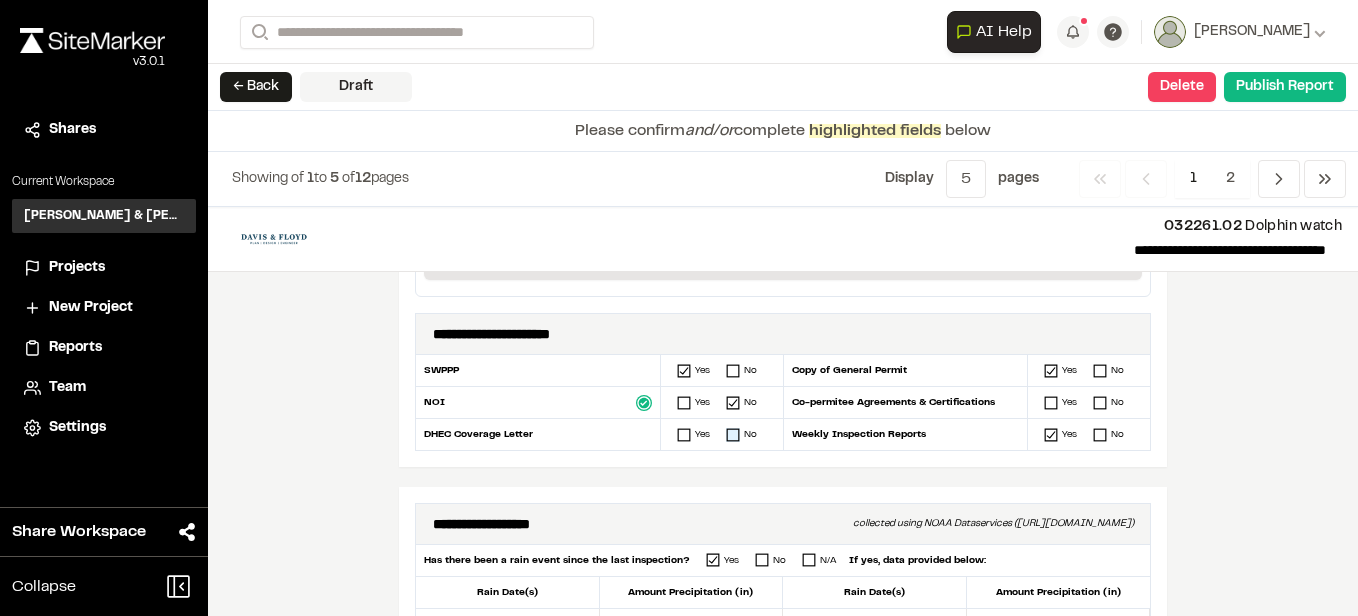 click 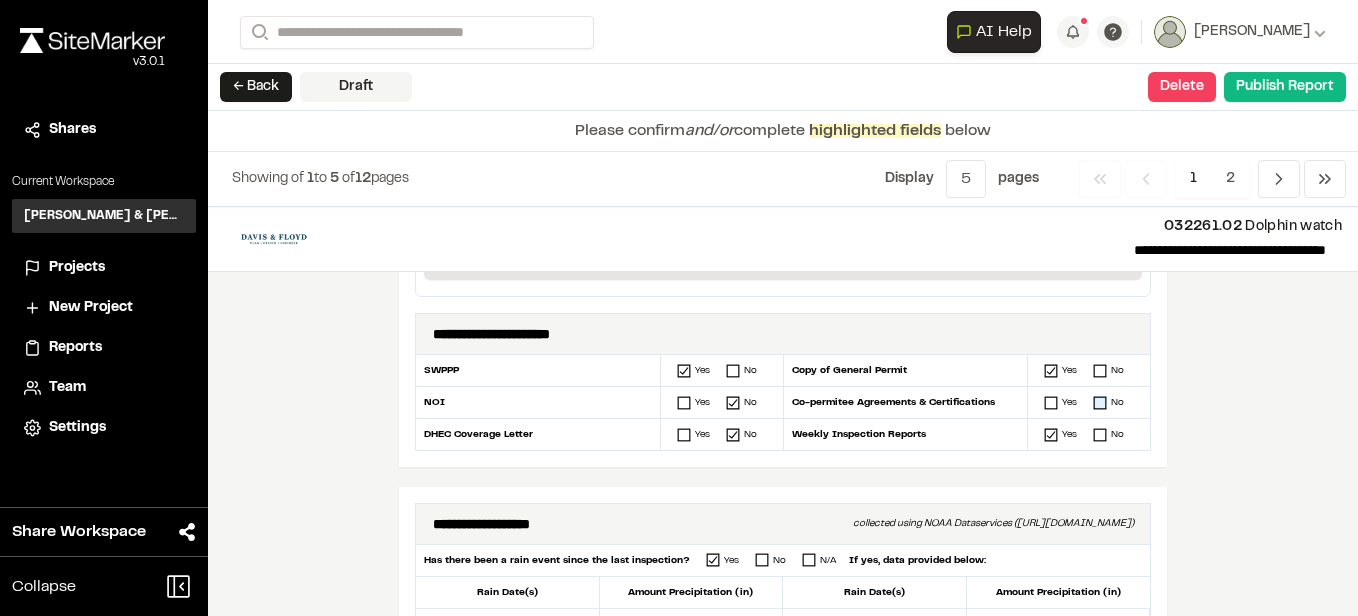 click 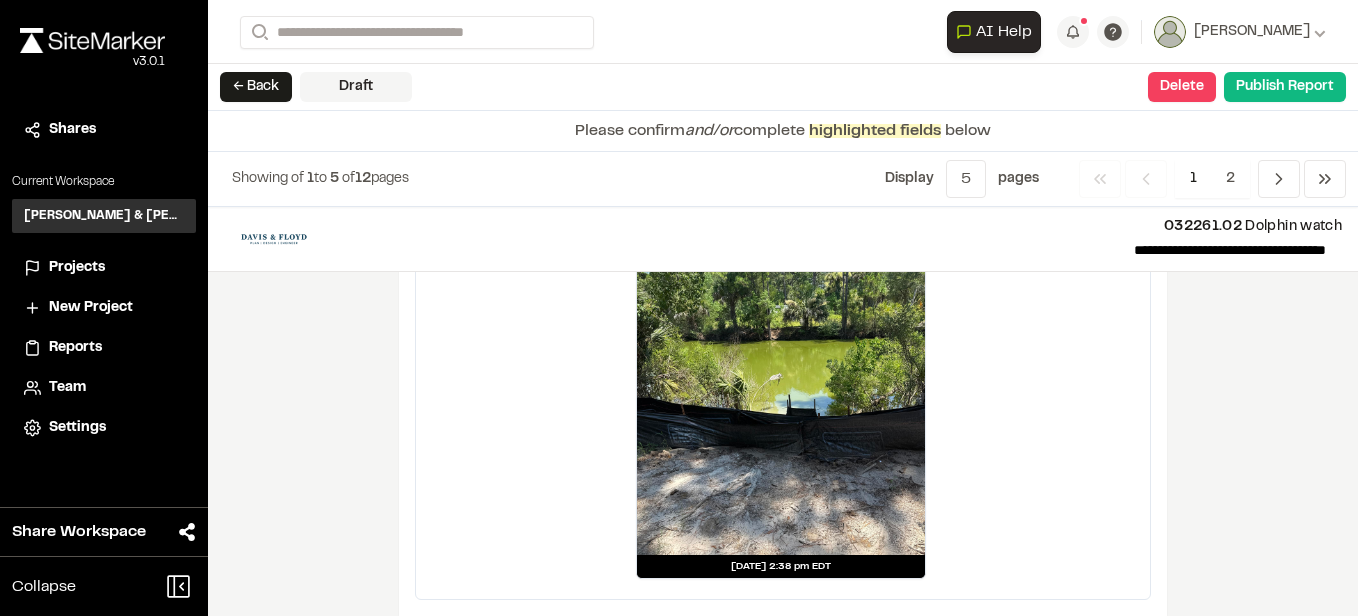 scroll, scrollTop: 3721, scrollLeft: 0, axis: vertical 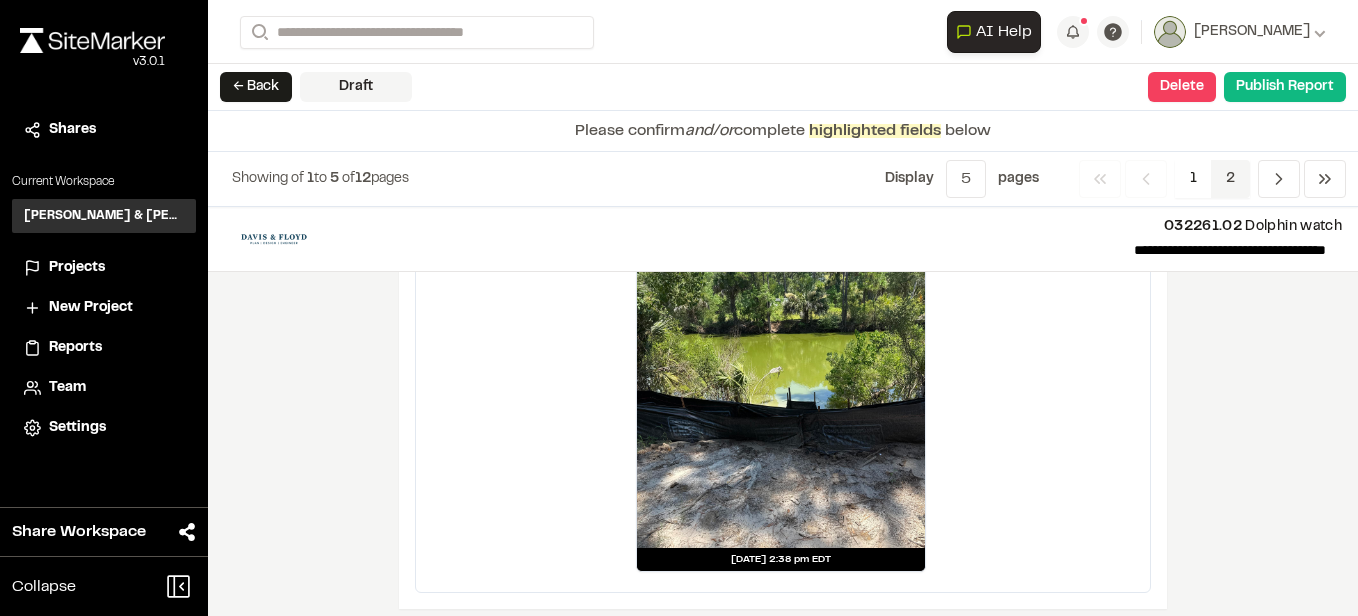 click on "2" at bounding box center (1230, 179) 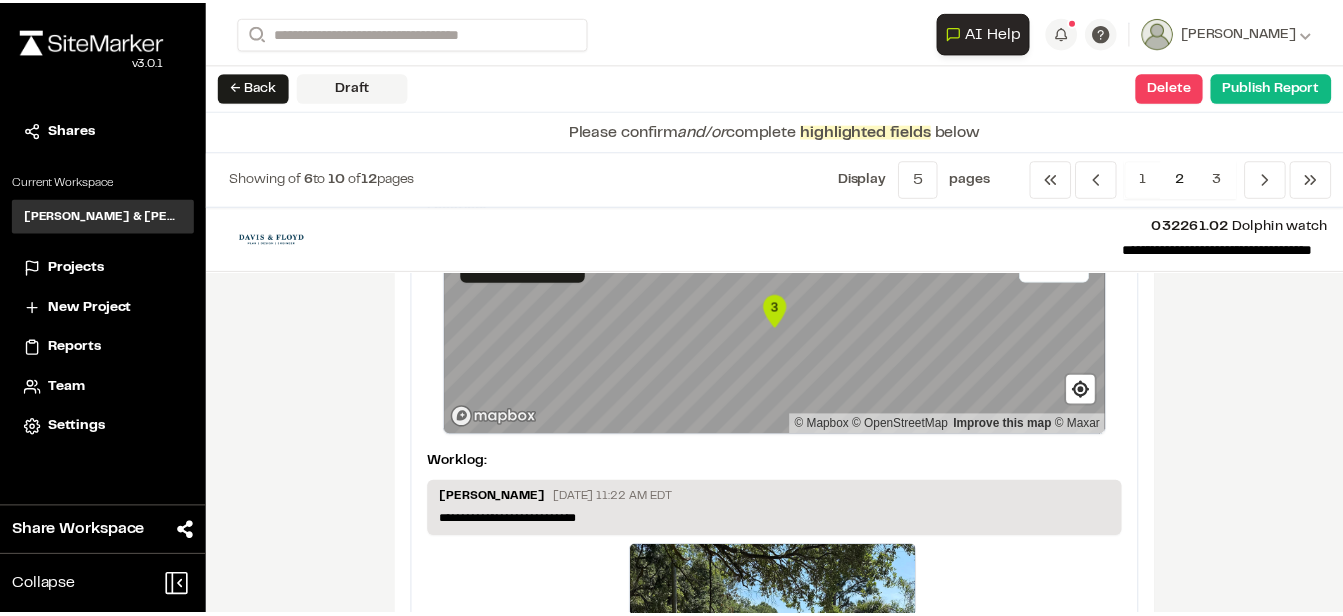 scroll, scrollTop: 800, scrollLeft: 0, axis: vertical 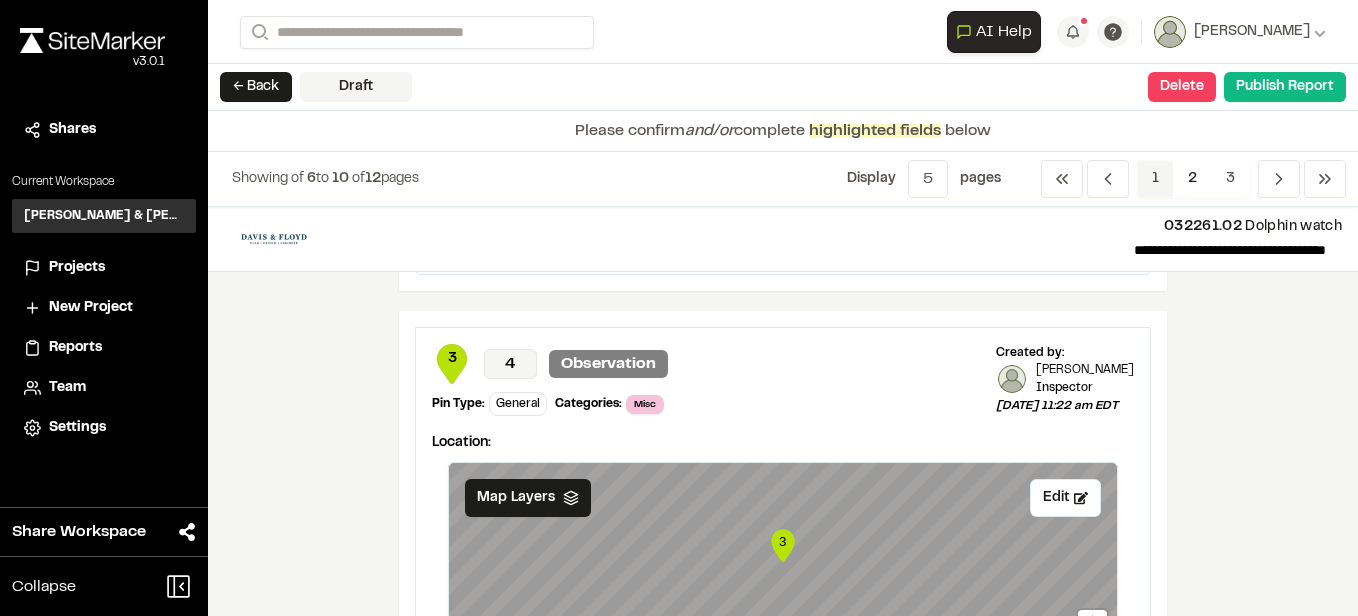 click on "1" at bounding box center [1155, 179] 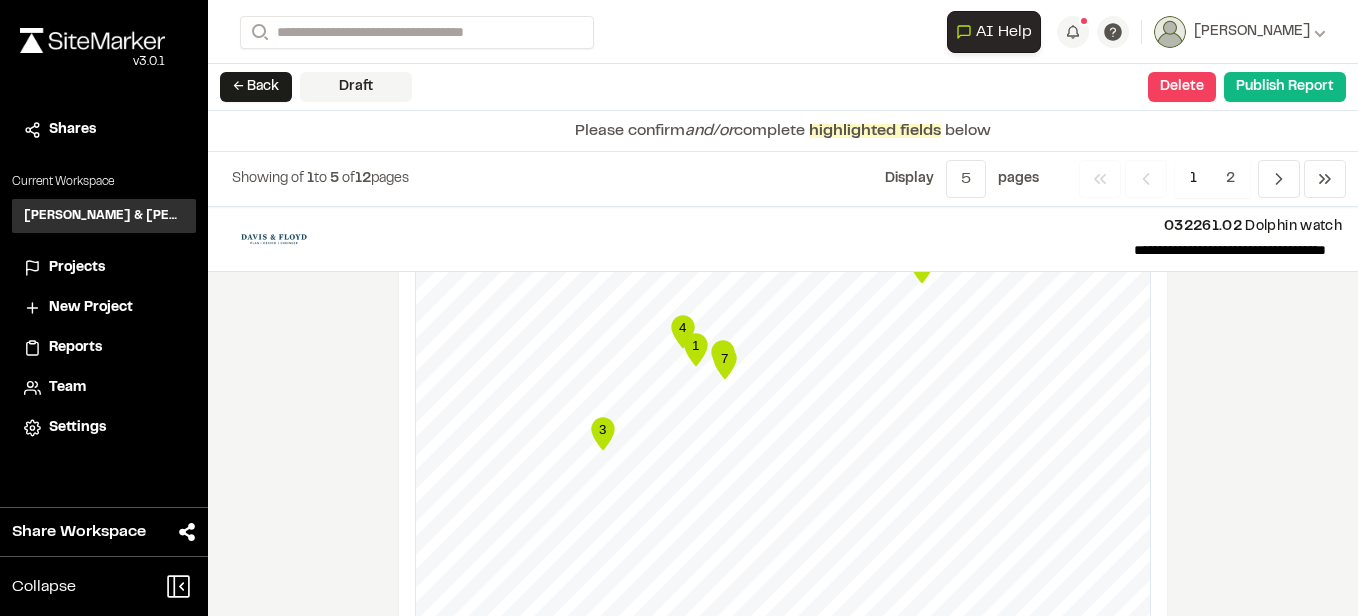 scroll, scrollTop: 2700, scrollLeft: 0, axis: vertical 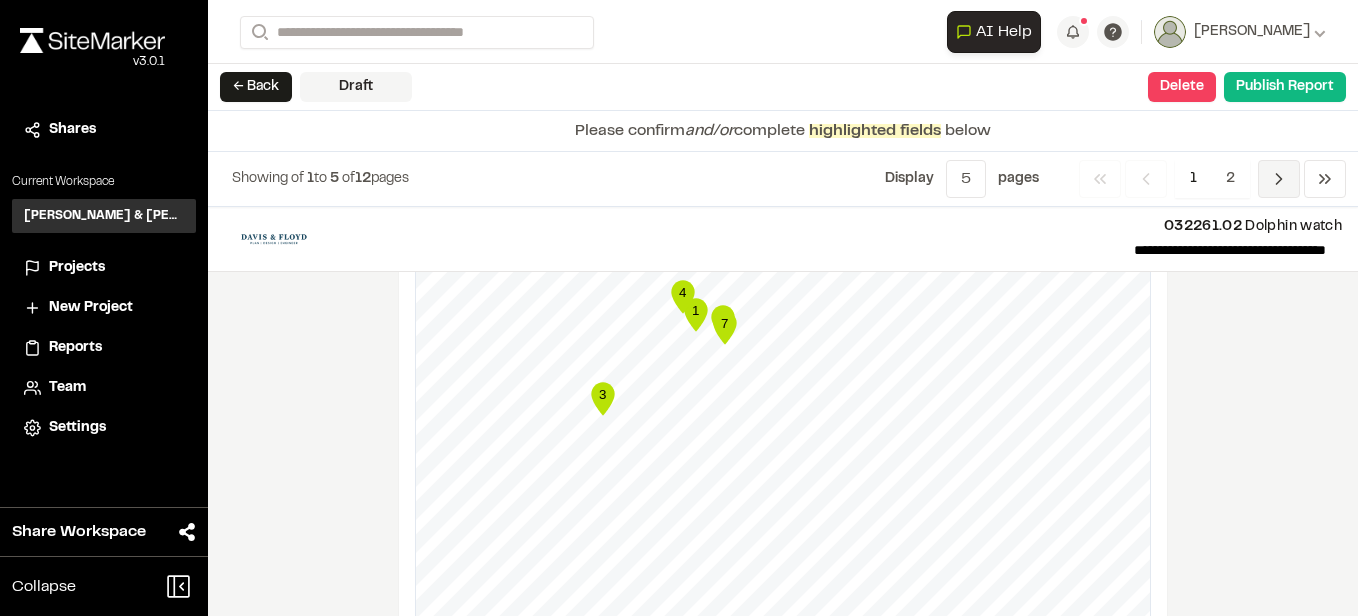 click 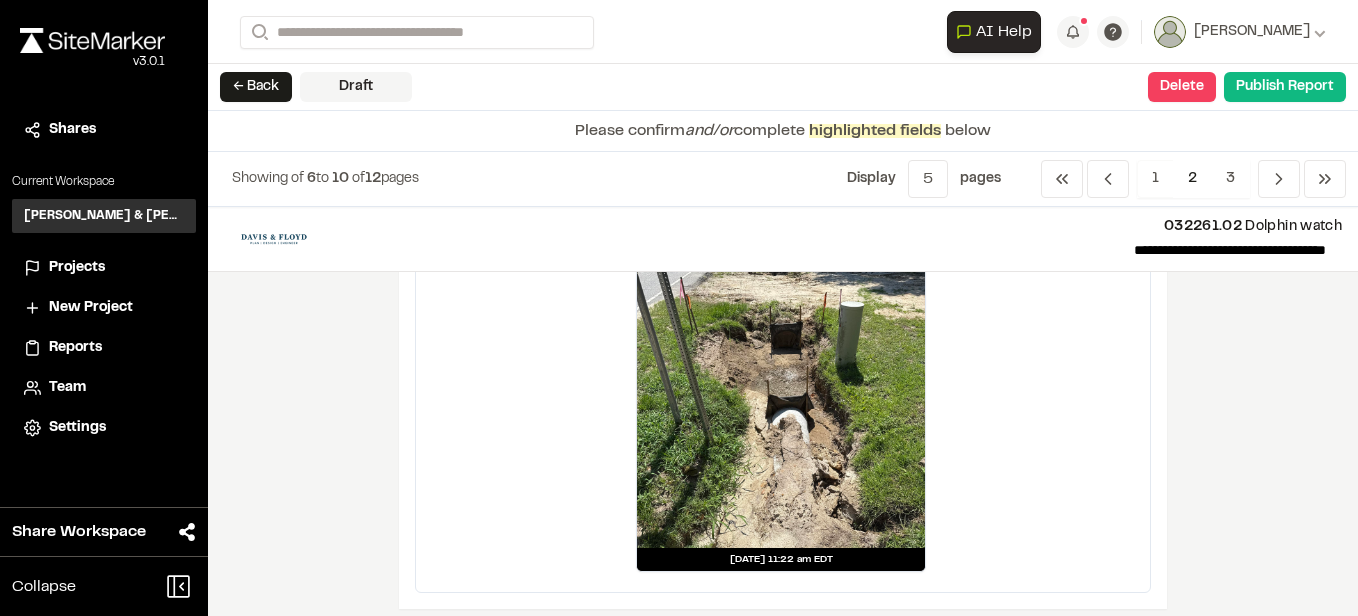 scroll, scrollTop: 3851, scrollLeft: 0, axis: vertical 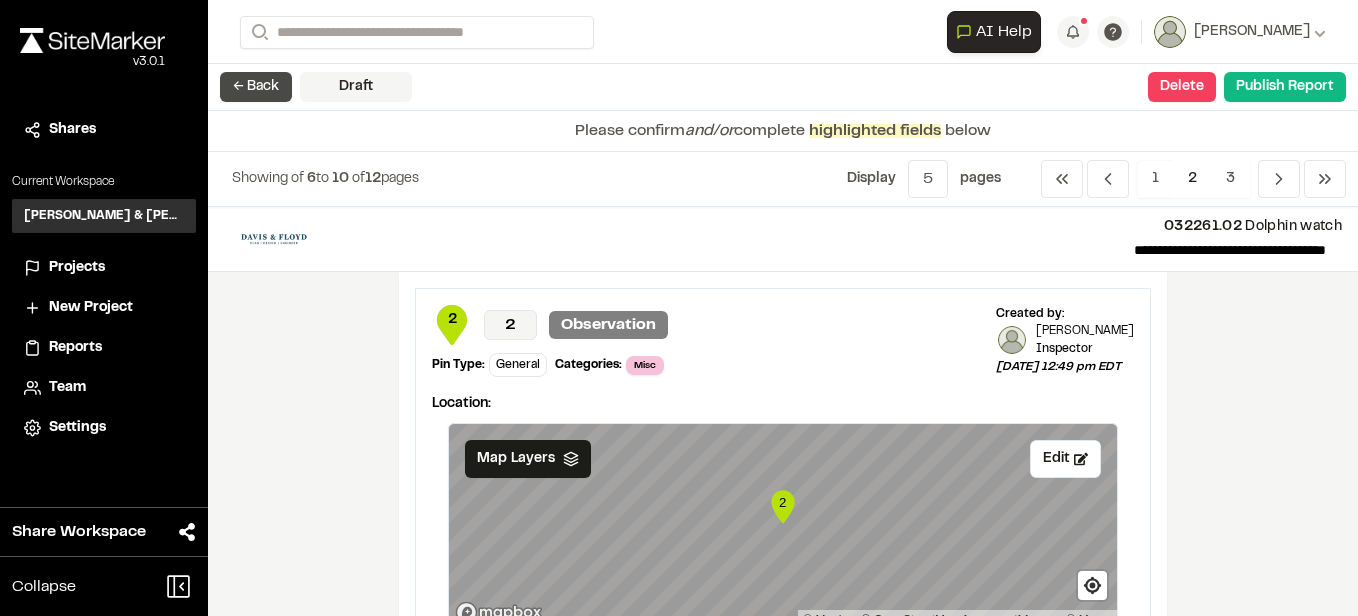 click on "← Back" at bounding box center [256, 87] 